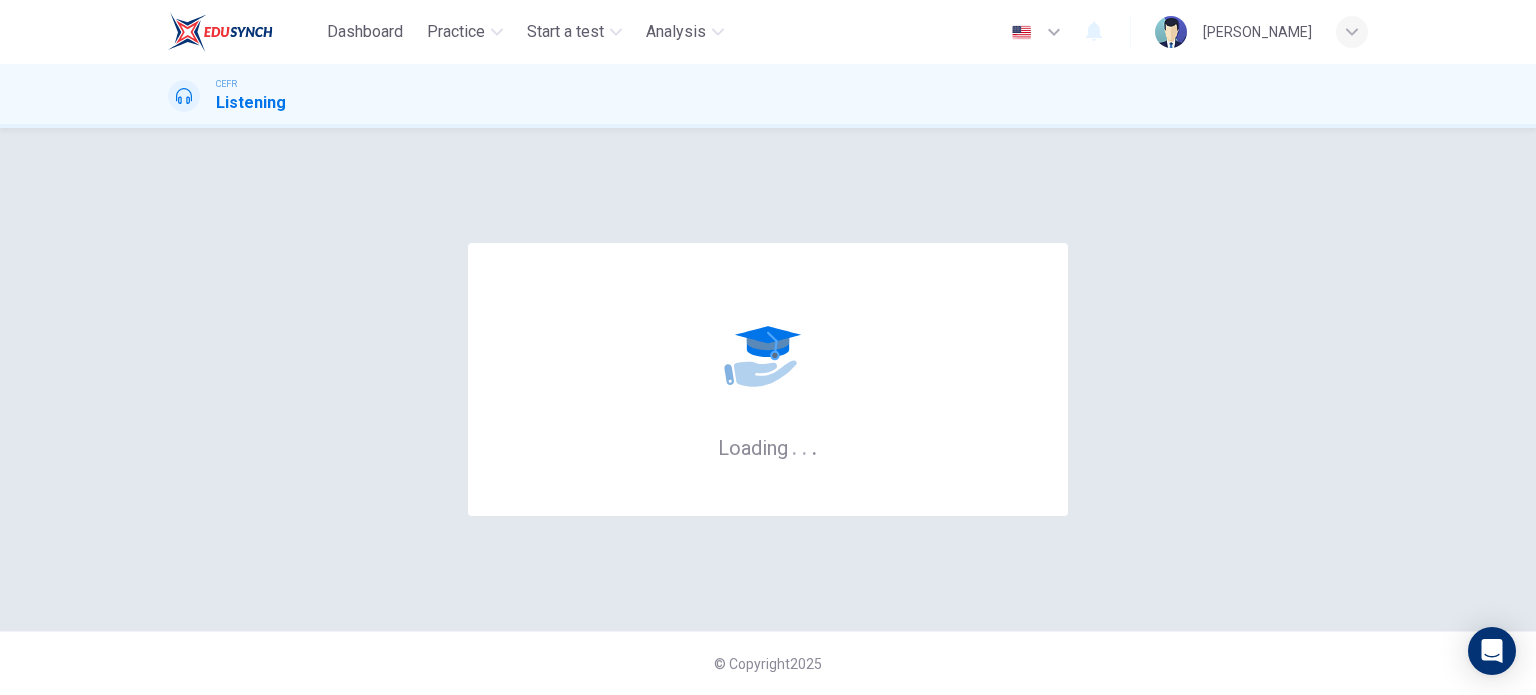 scroll, scrollTop: 0, scrollLeft: 0, axis: both 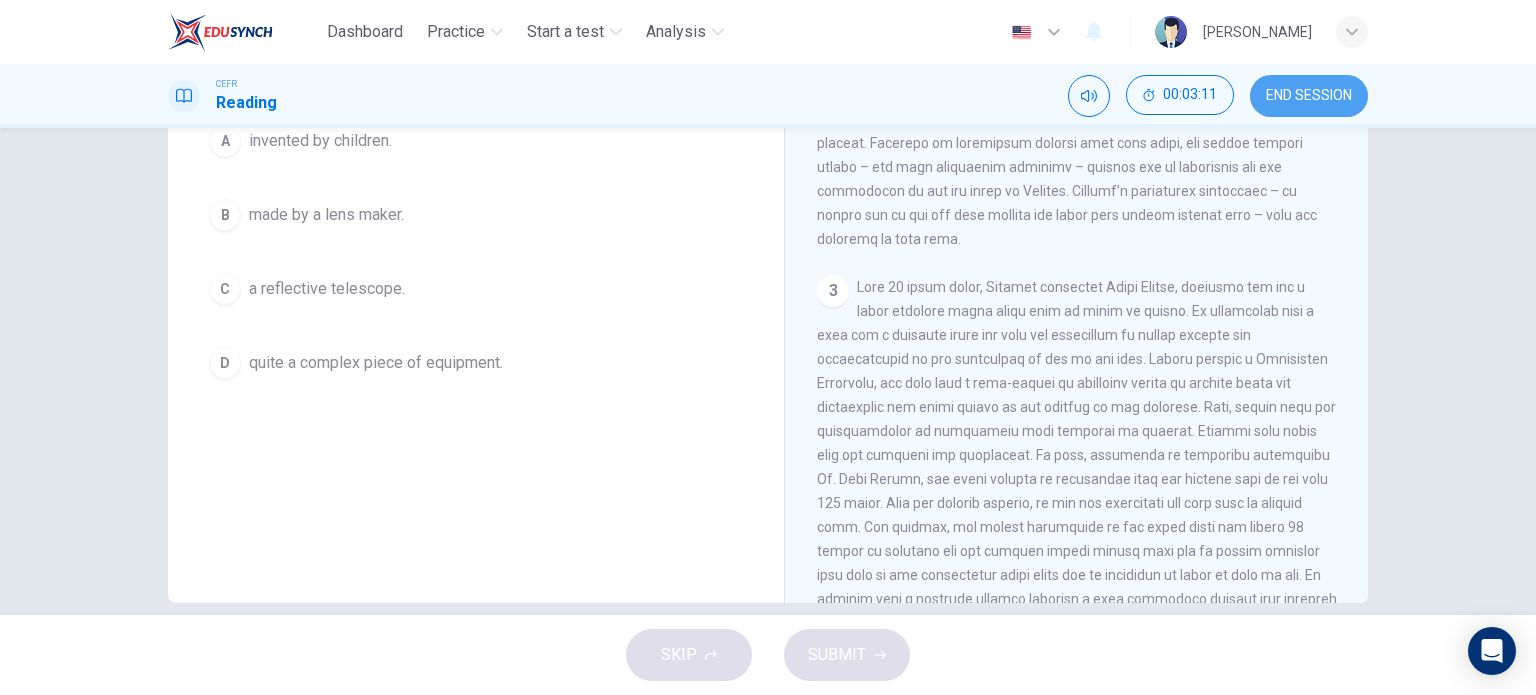 click on "END SESSION" at bounding box center (1309, 96) 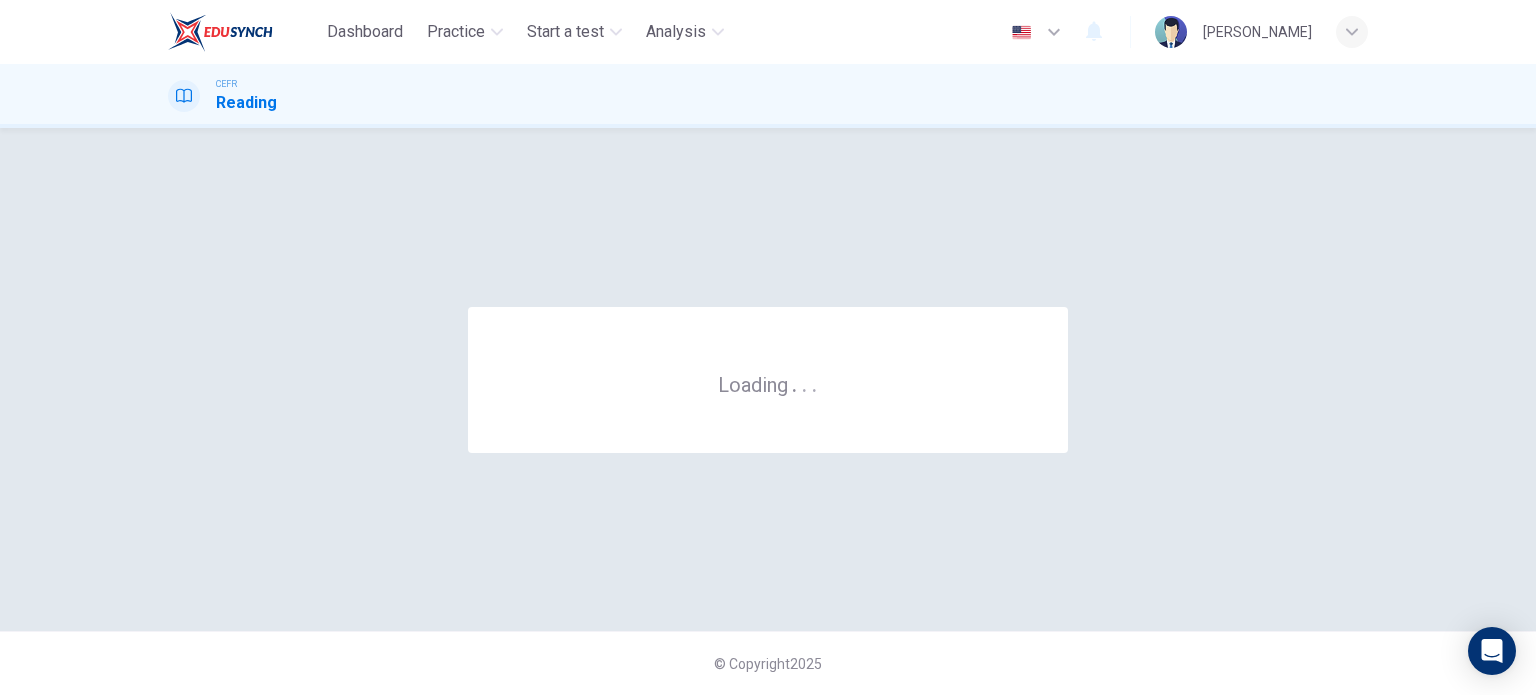 scroll, scrollTop: 0, scrollLeft: 0, axis: both 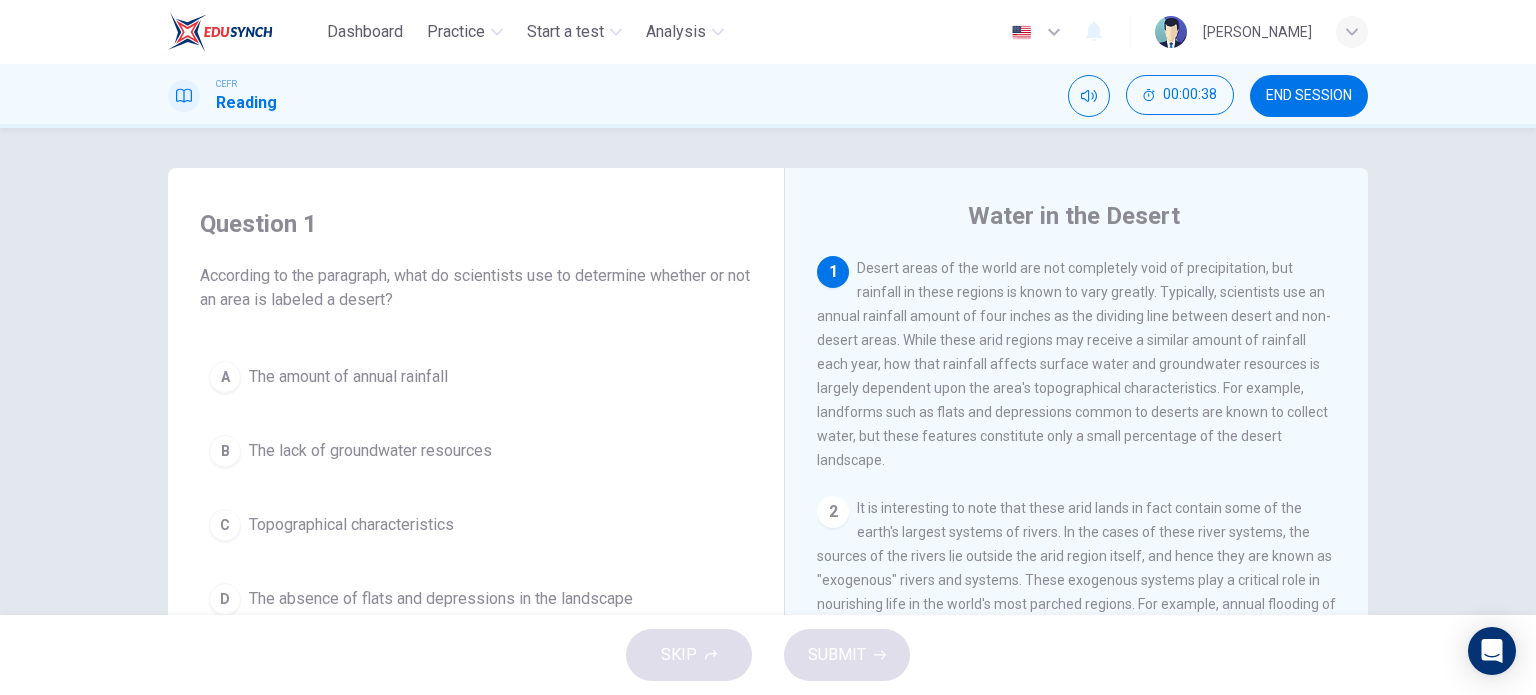 click on "1 Desert areas of the world are not completely void of precipitation, but rainfall in these regions is known to vary greatly. Typically, scientists use an annual rainfall amount of four inches as the dividing line between desert and non-desert areas. While these arid regions may receive a similar amount of rainfall each year, how that rainfall affects surface water and groundwater resources is largely dependent upon the area's topographical characteristics. For example, landforms such as flats and depressions common to deserts are known to collect water, but these features constitute only a small percentage of the desert landscape." at bounding box center (1077, 364) 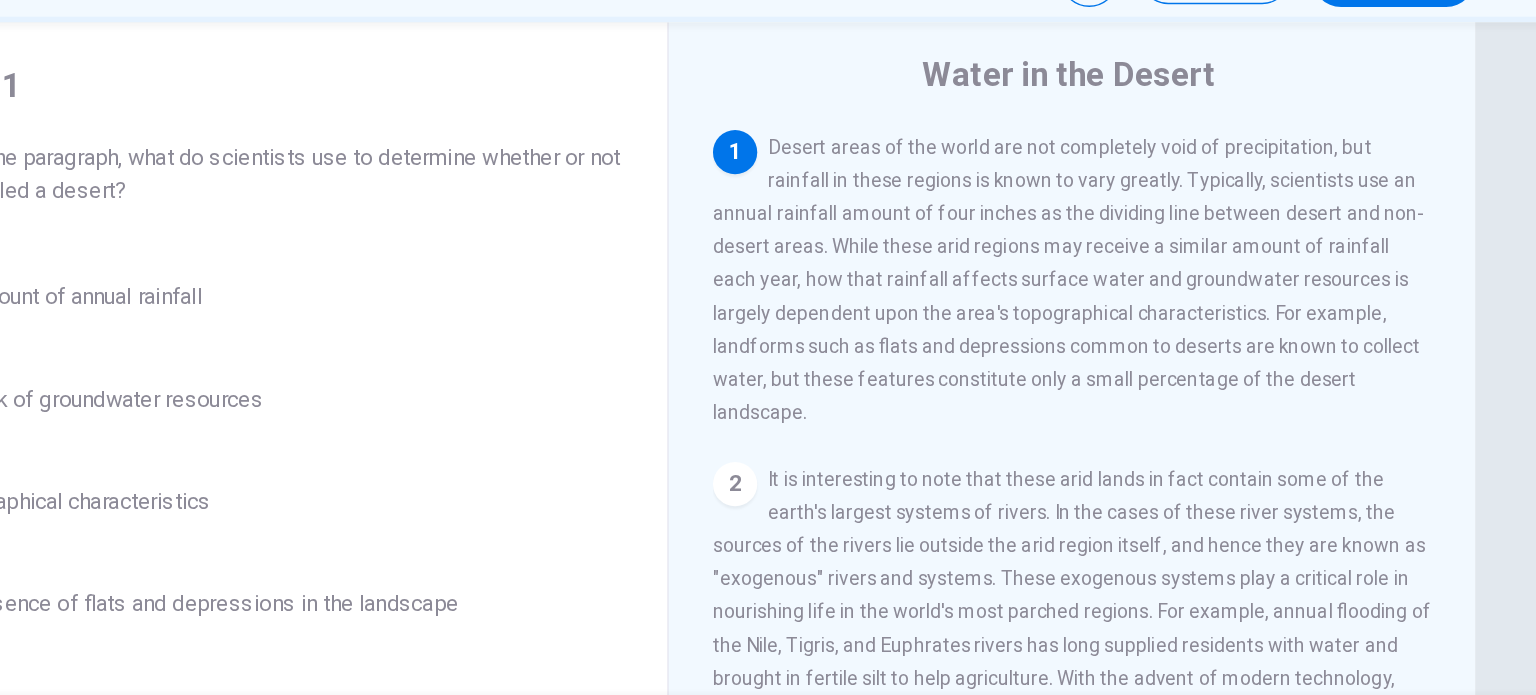 scroll, scrollTop: 46, scrollLeft: 0, axis: vertical 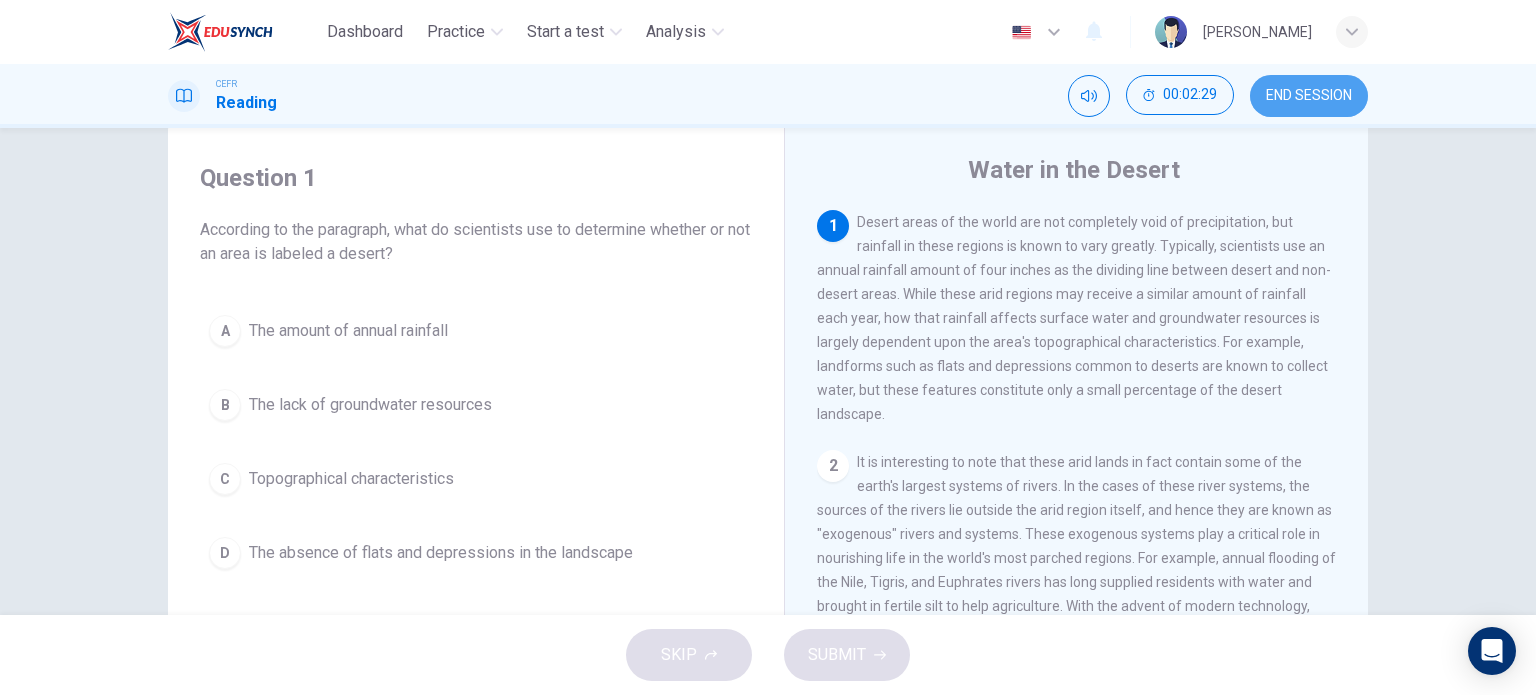 click on "END SESSION" at bounding box center (1309, 96) 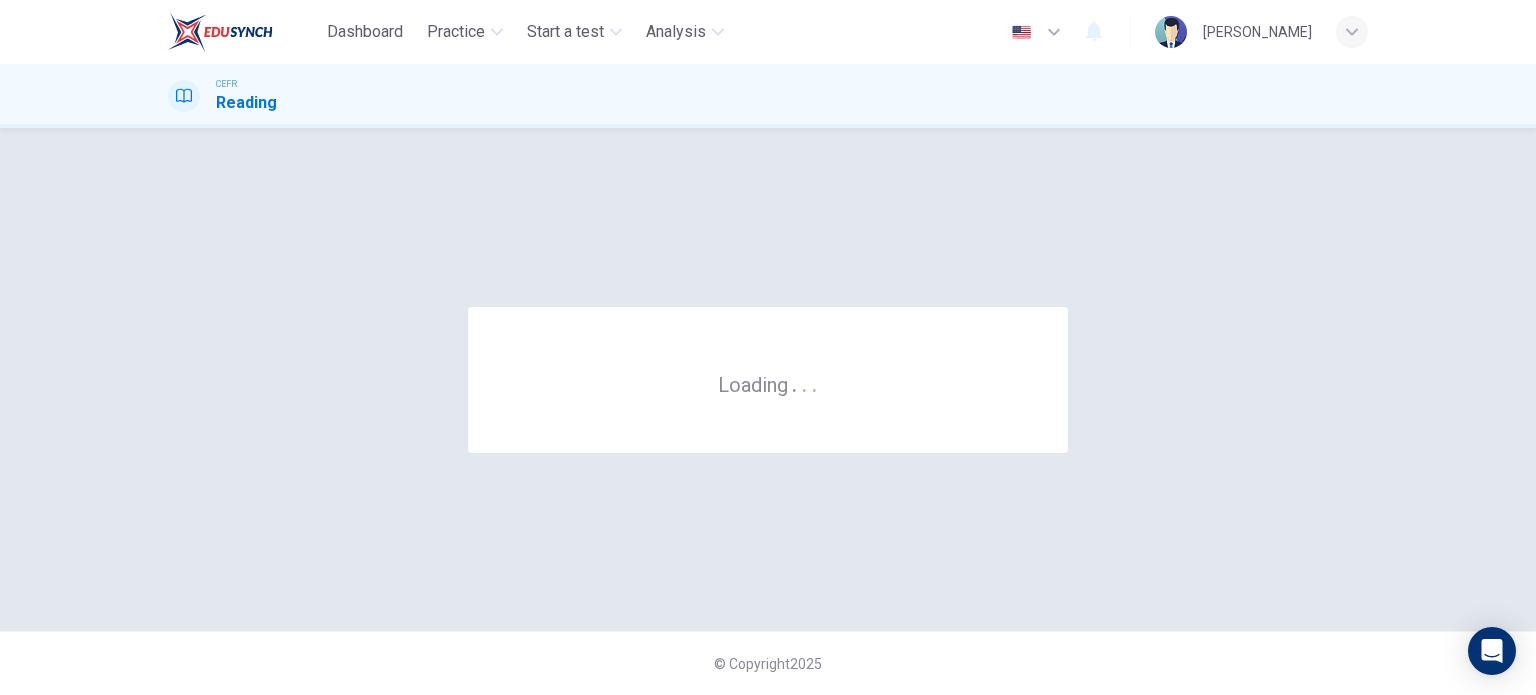 scroll, scrollTop: 0, scrollLeft: 0, axis: both 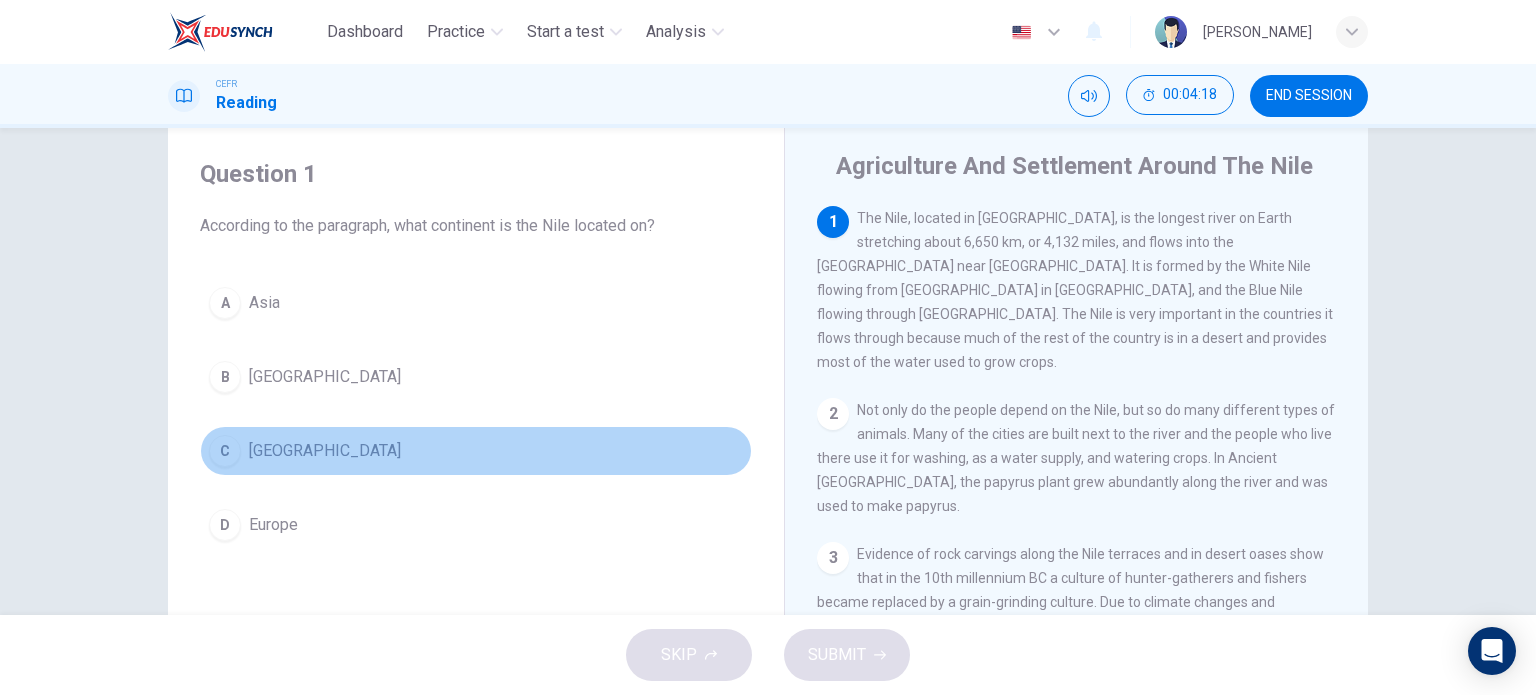 click on "C" at bounding box center (225, 451) 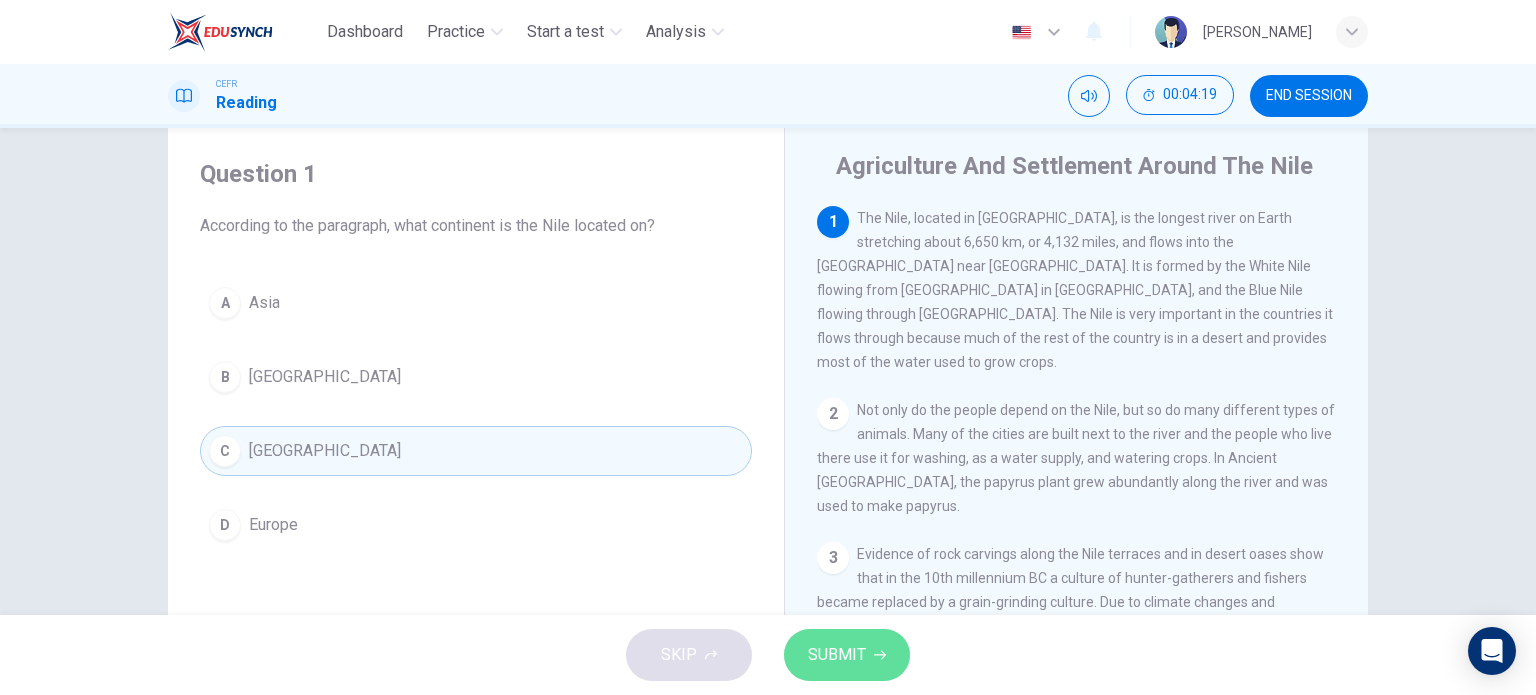 click on "SUBMIT" at bounding box center (847, 655) 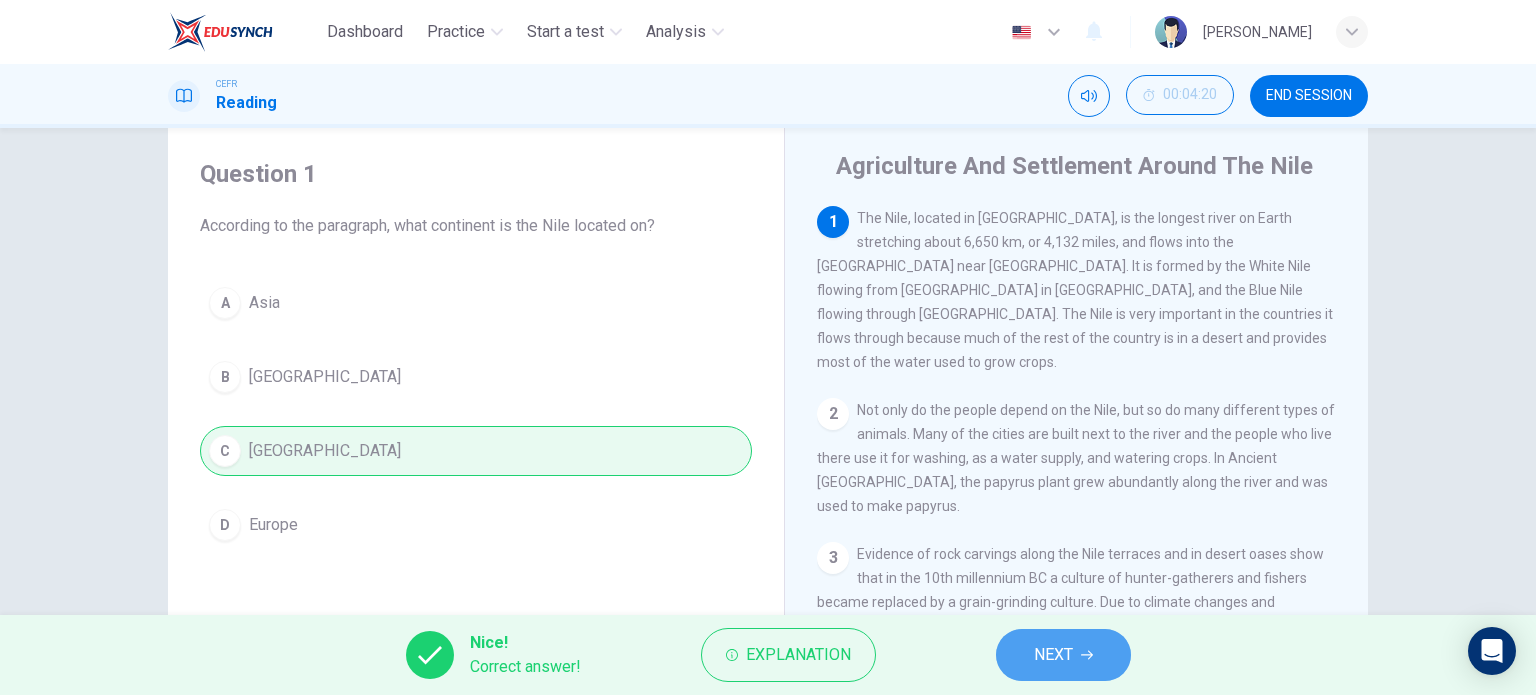 click on "NEXT" at bounding box center (1053, 655) 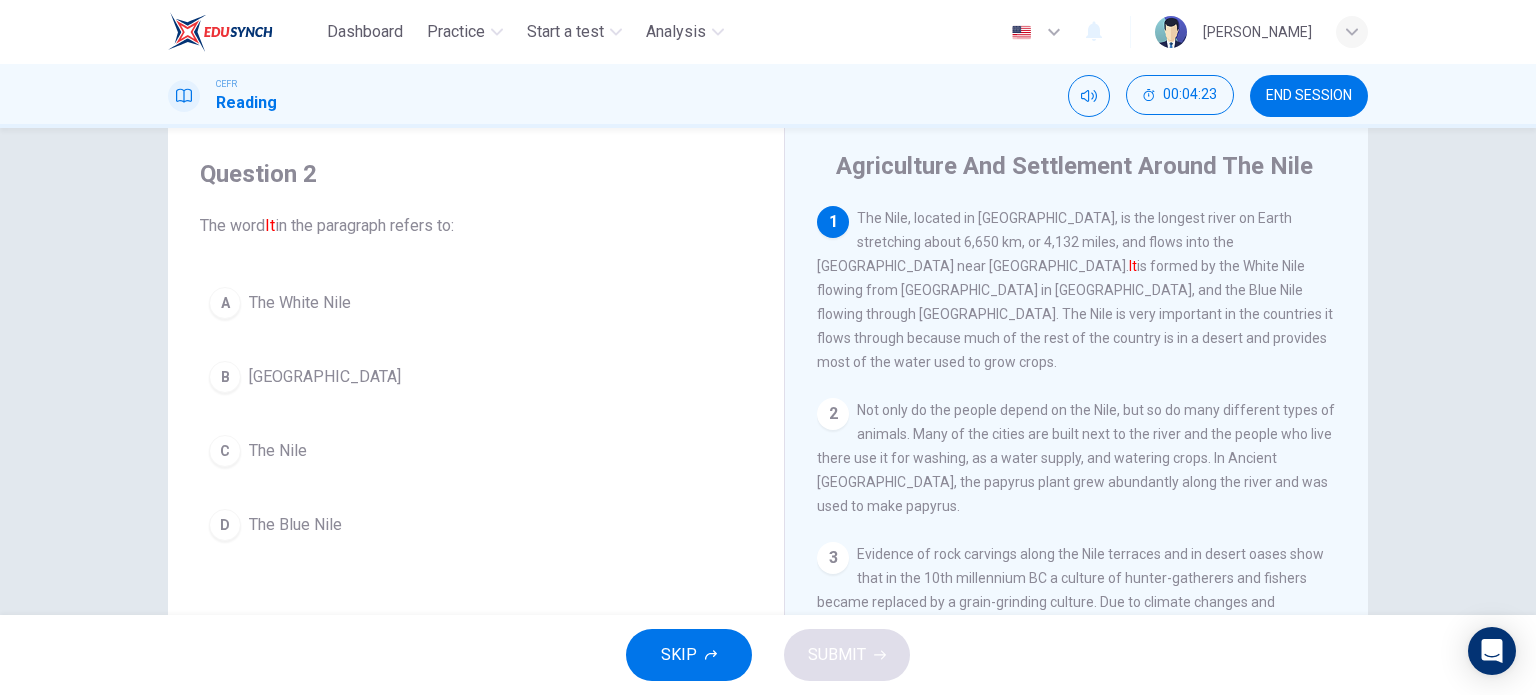 click on "2" at bounding box center [833, 414] 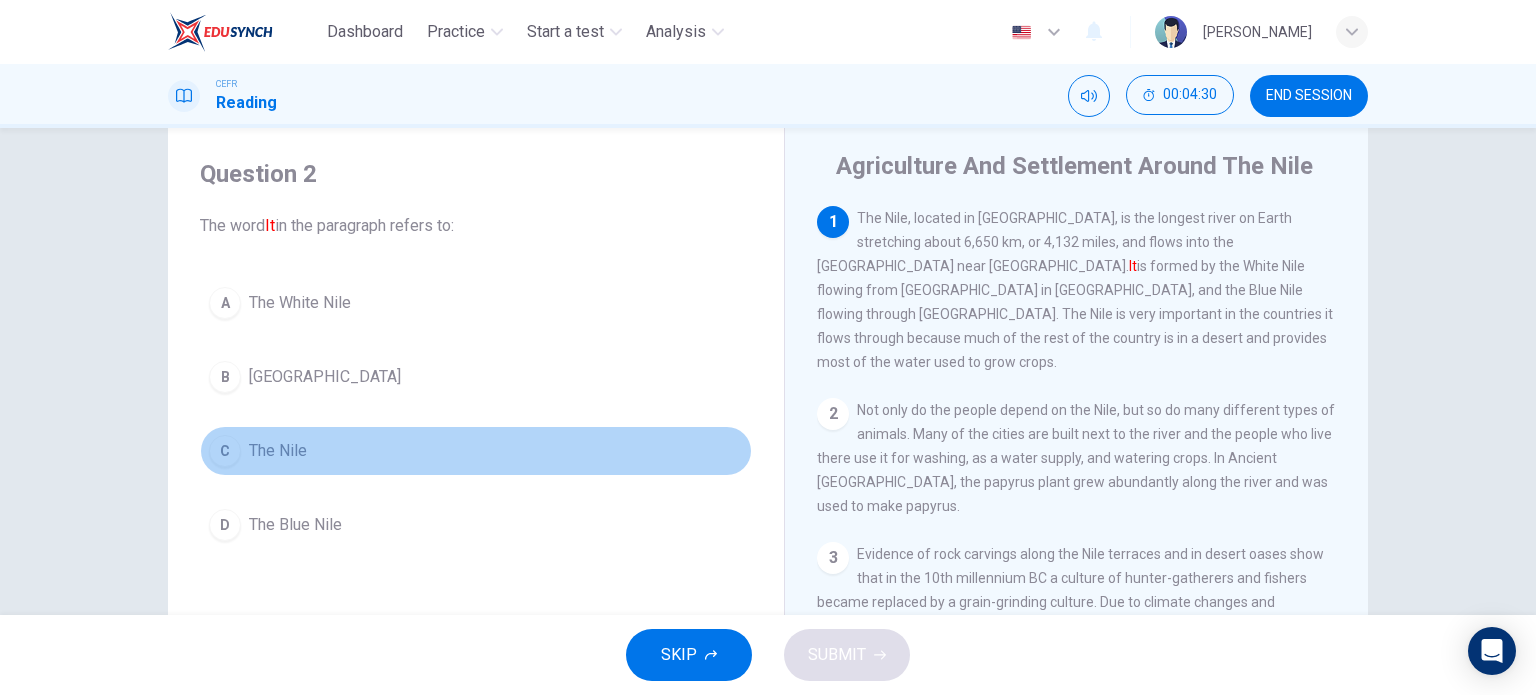 click on "C The Nile" at bounding box center [476, 451] 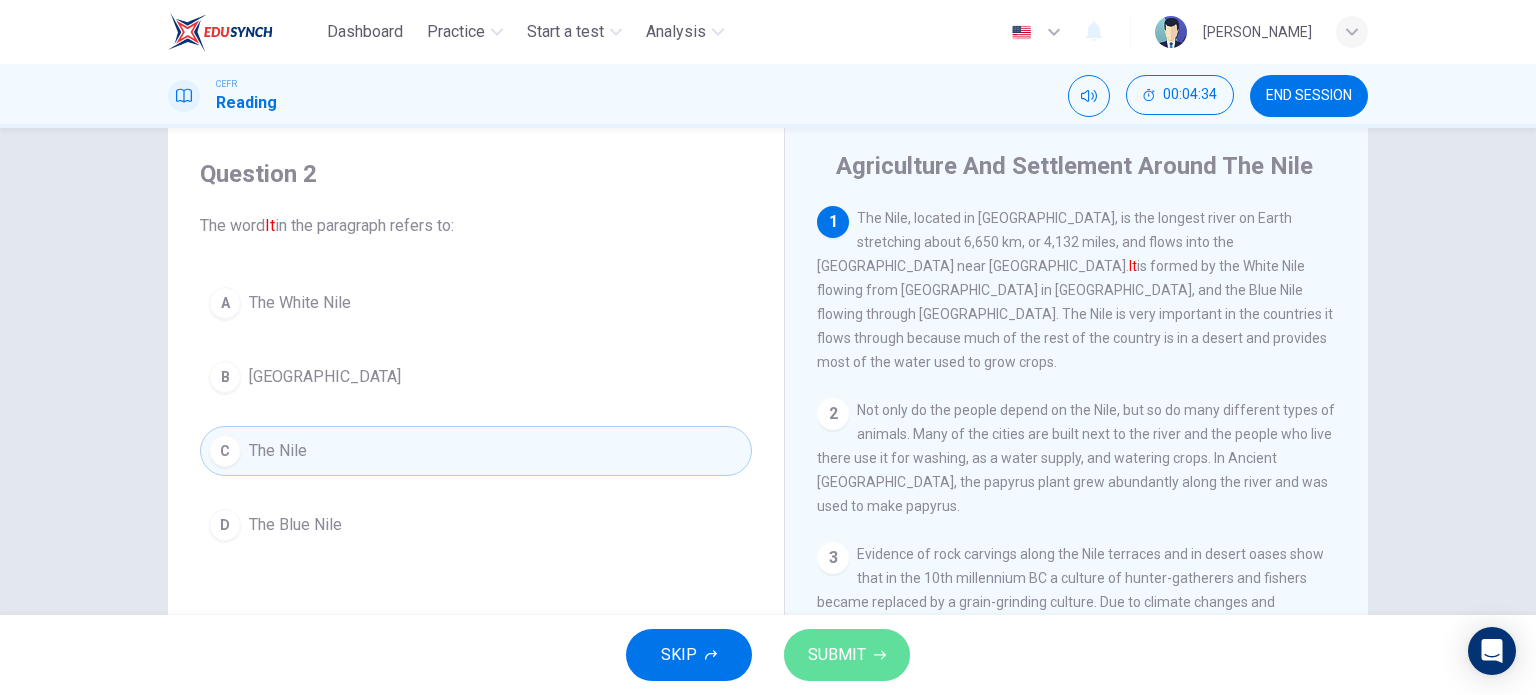 click on "SUBMIT" at bounding box center [837, 655] 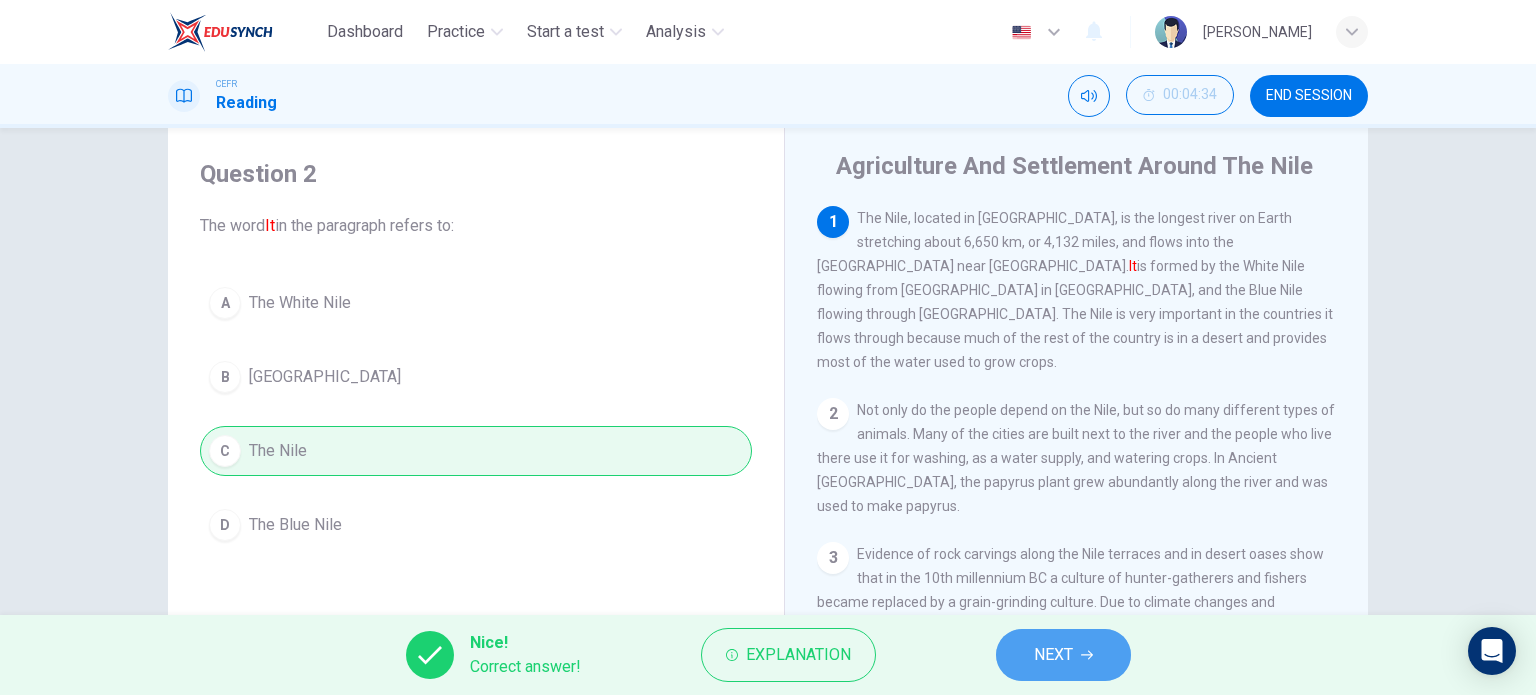 click on "NEXT" at bounding box center (1053, 655) 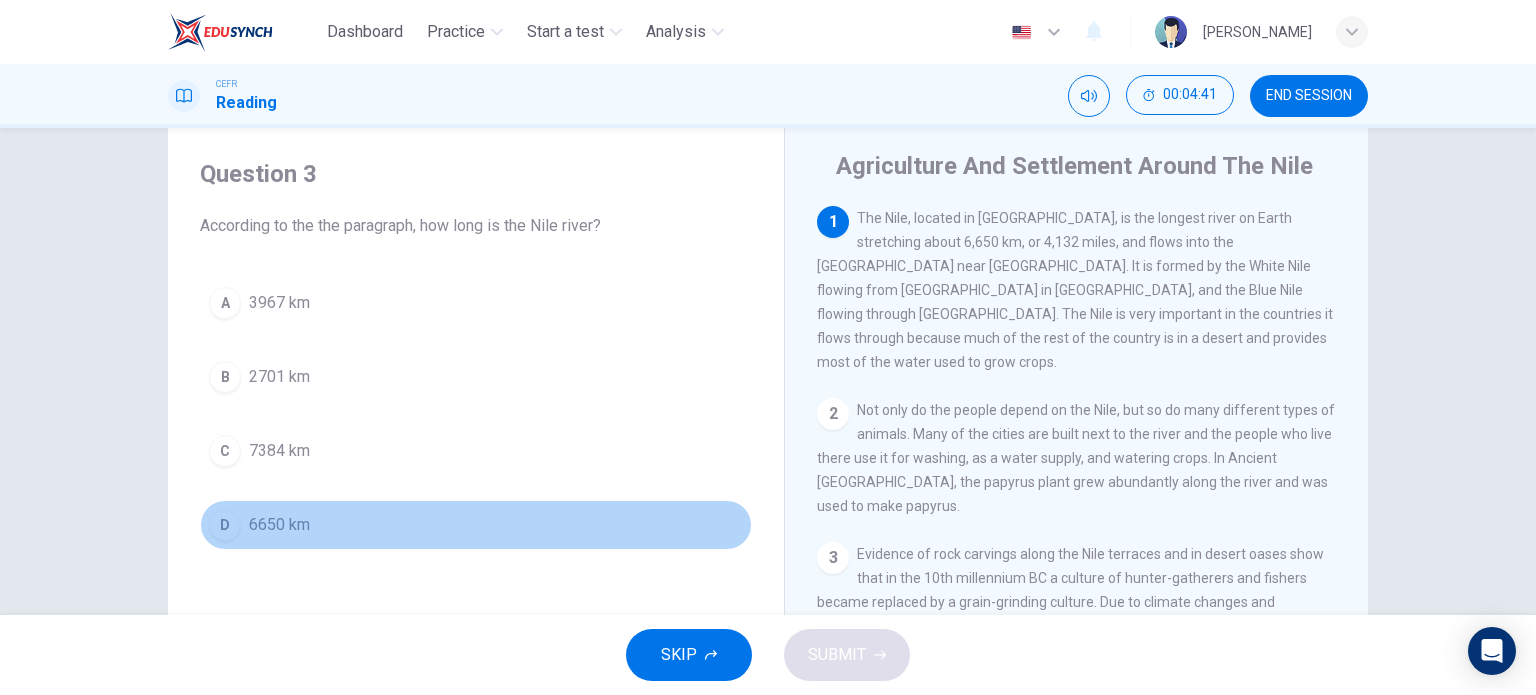 click on "6650 km" at bounding box center (279, 525) 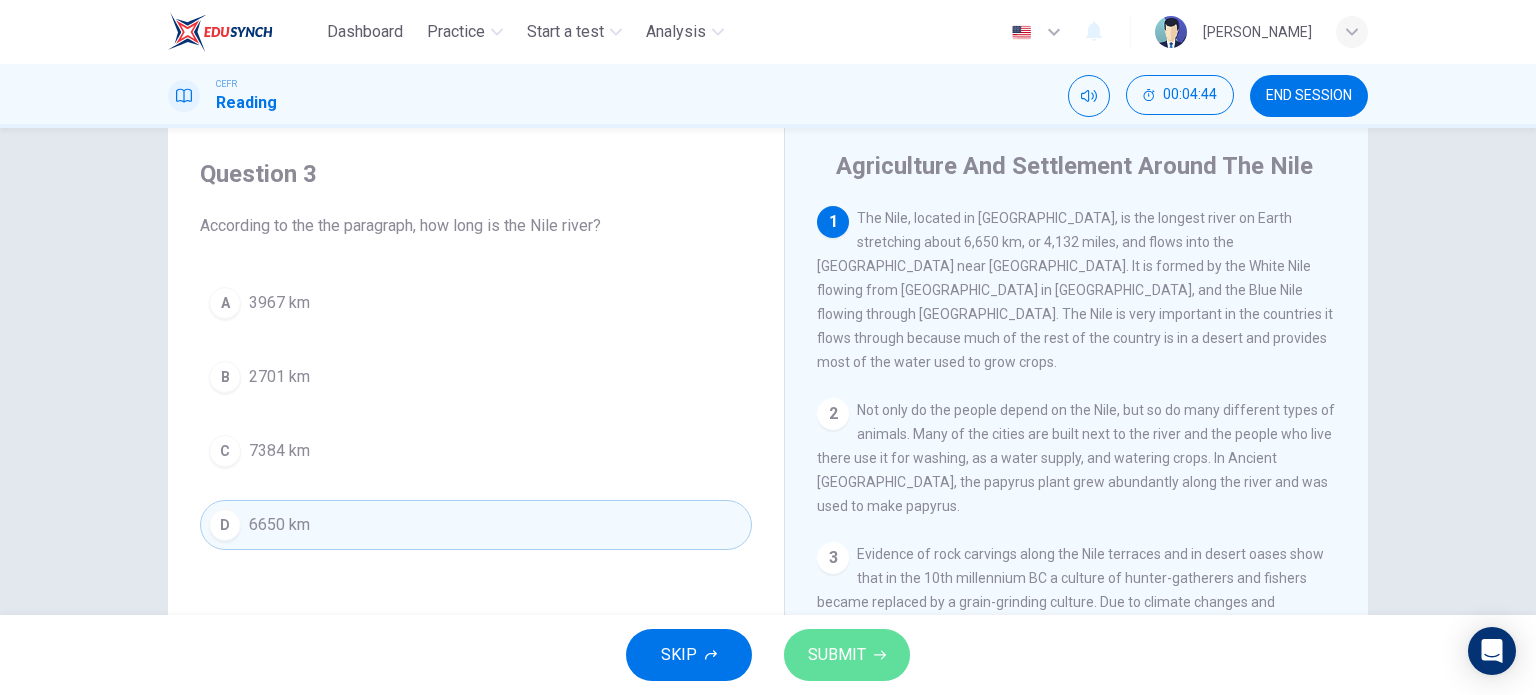 click on "SUBMIT" at bounding box center (847, 655) 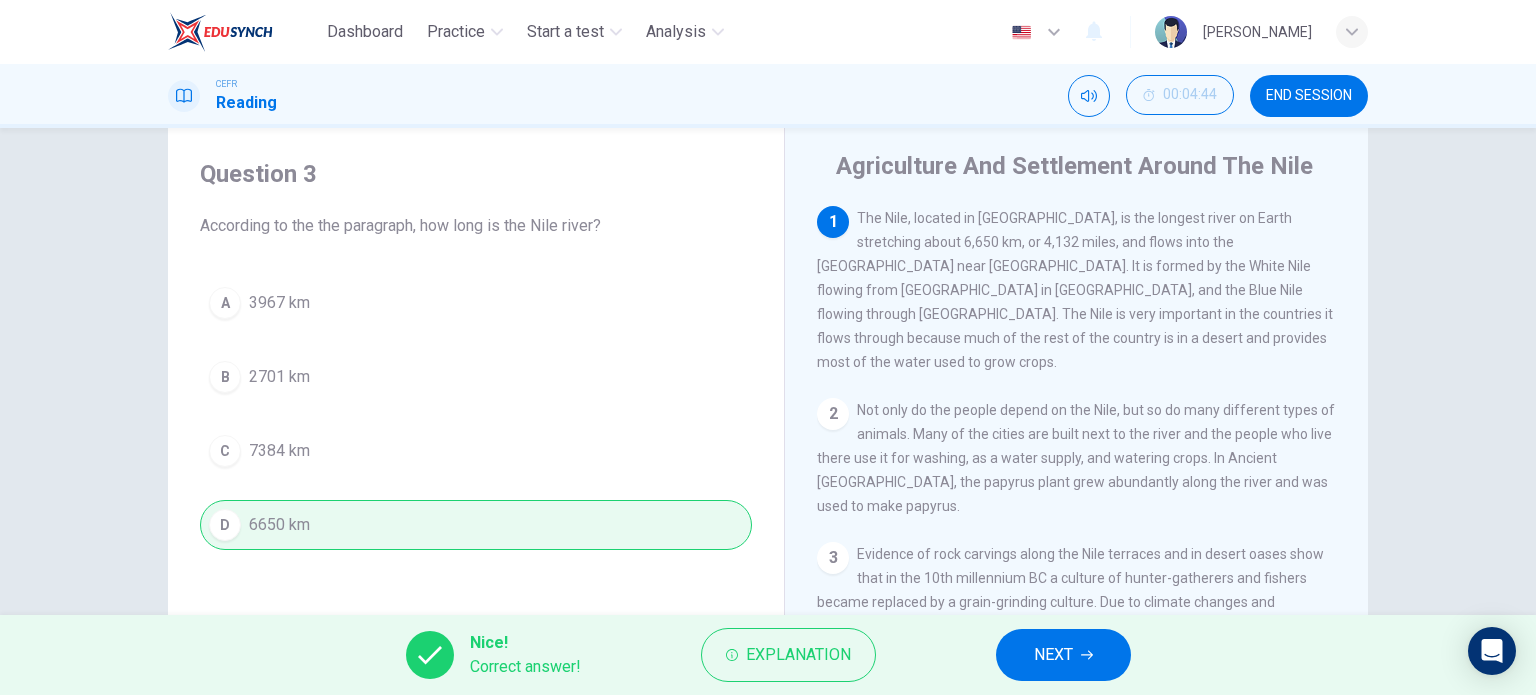 click on "NEXT" at bounding box center [1053, 655] 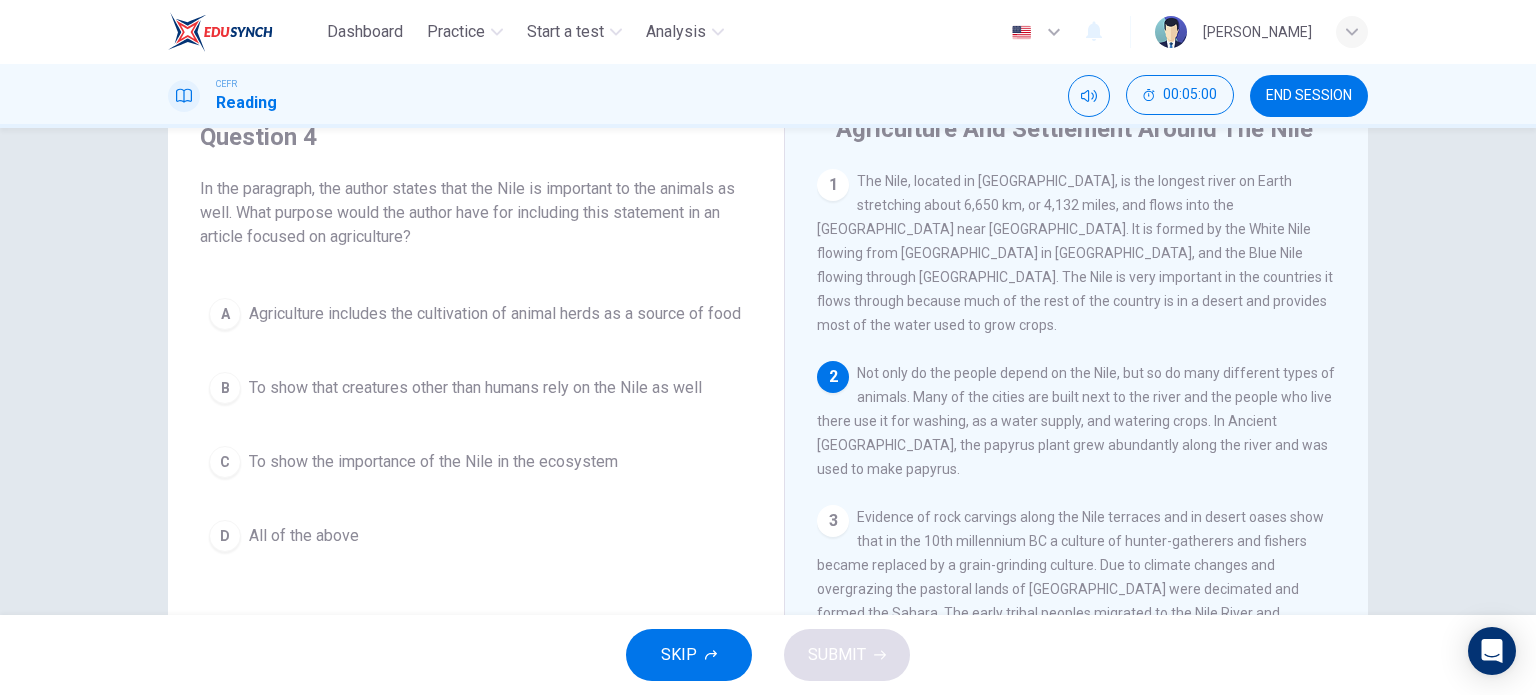 scroll, scrollTop: 86, scrollLeft: 0, axis: vertical 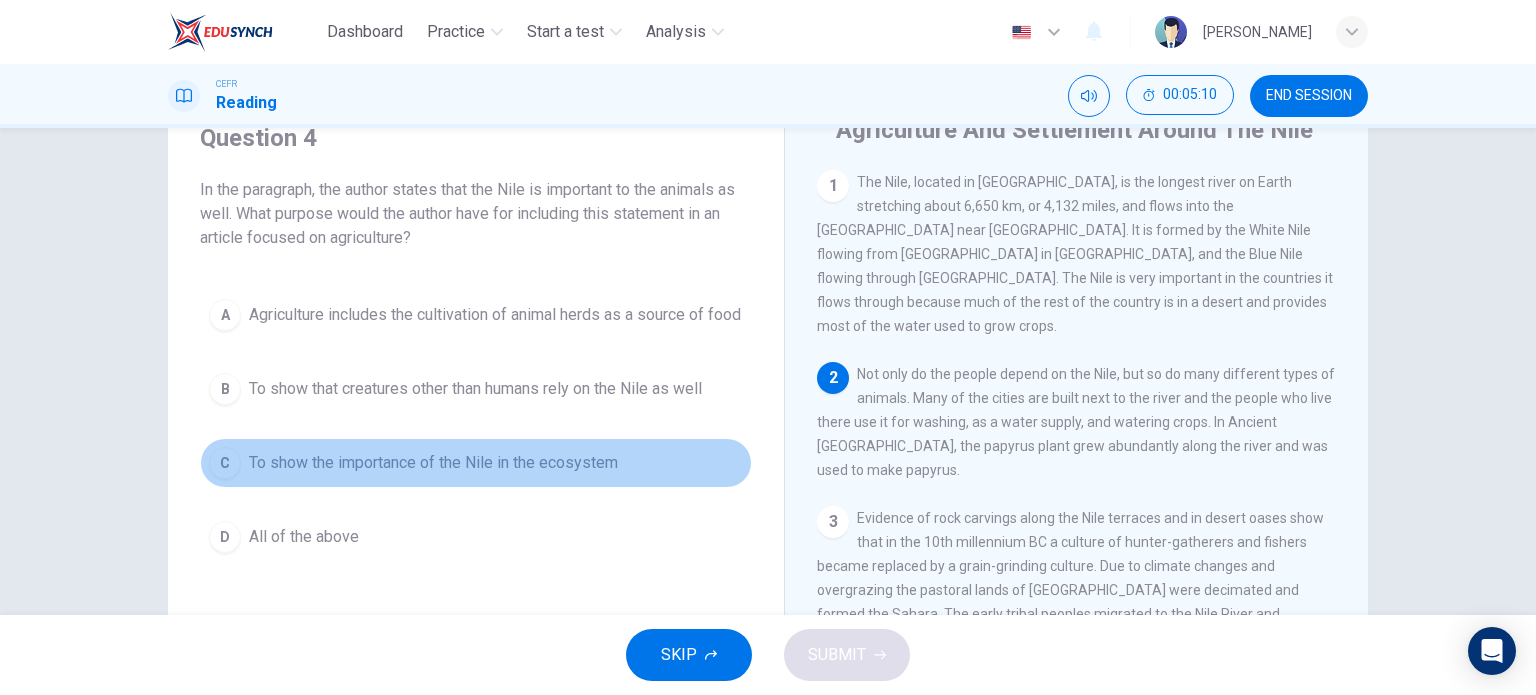 click on "To show the importance of the Nile in the ecosystem" at bounding box center (433, 463) 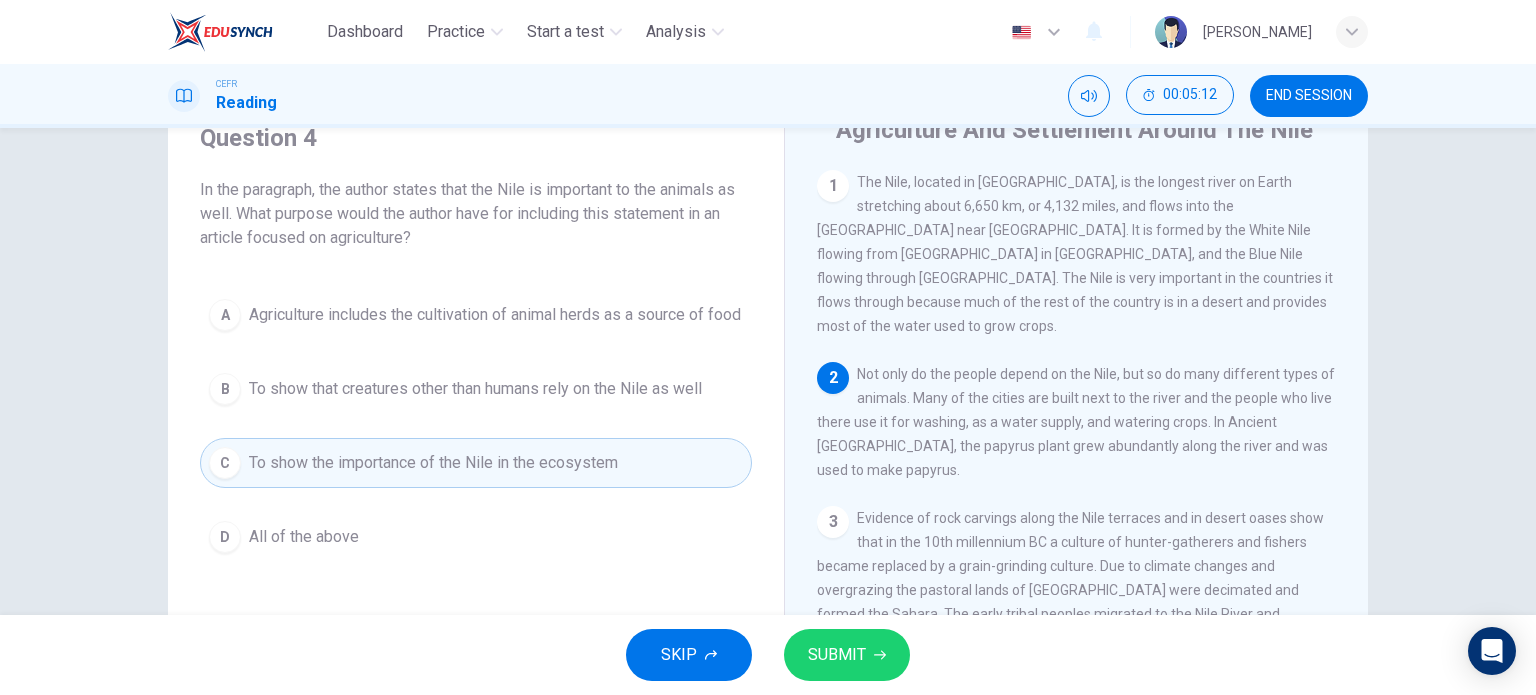 click on "D All of the above" at bounding box center (476, 537) 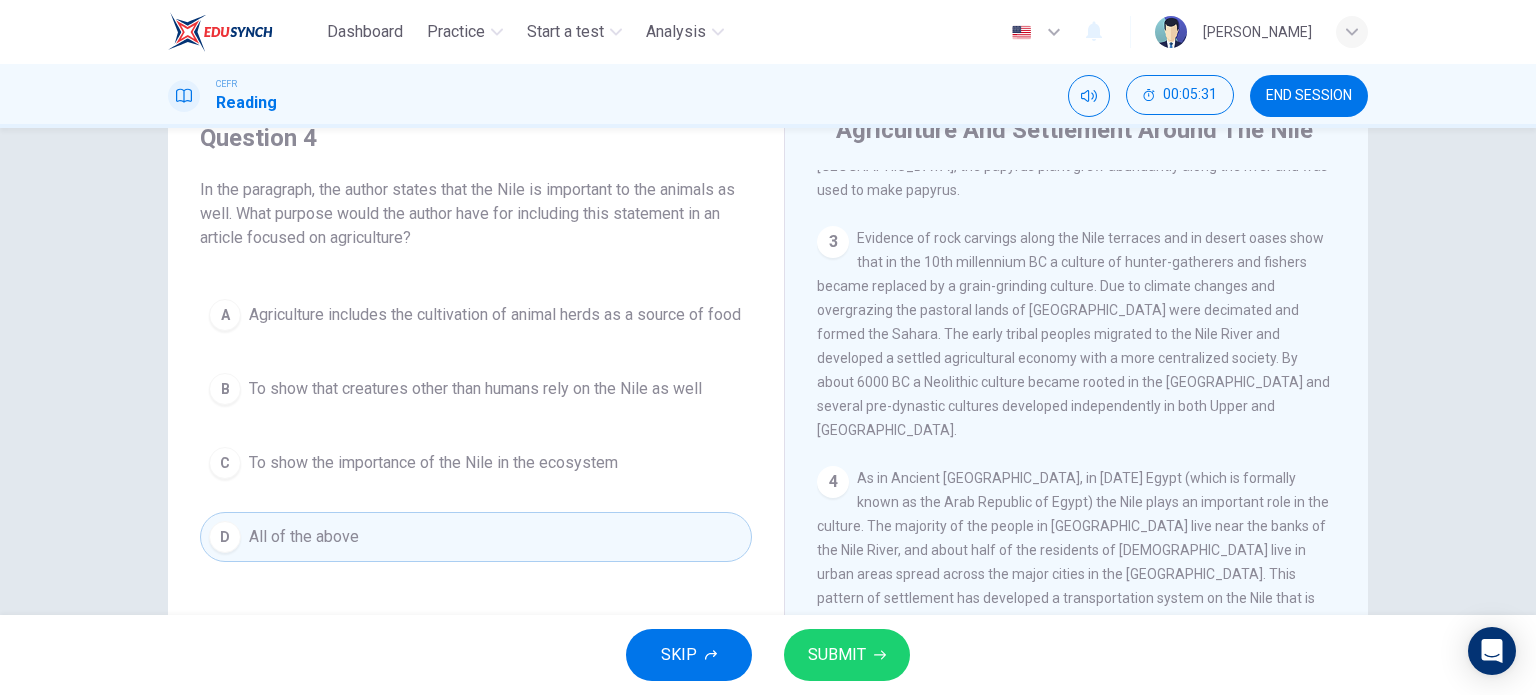 scroll, scrollTop: 281, scrollLeft: 0, axis: vertical 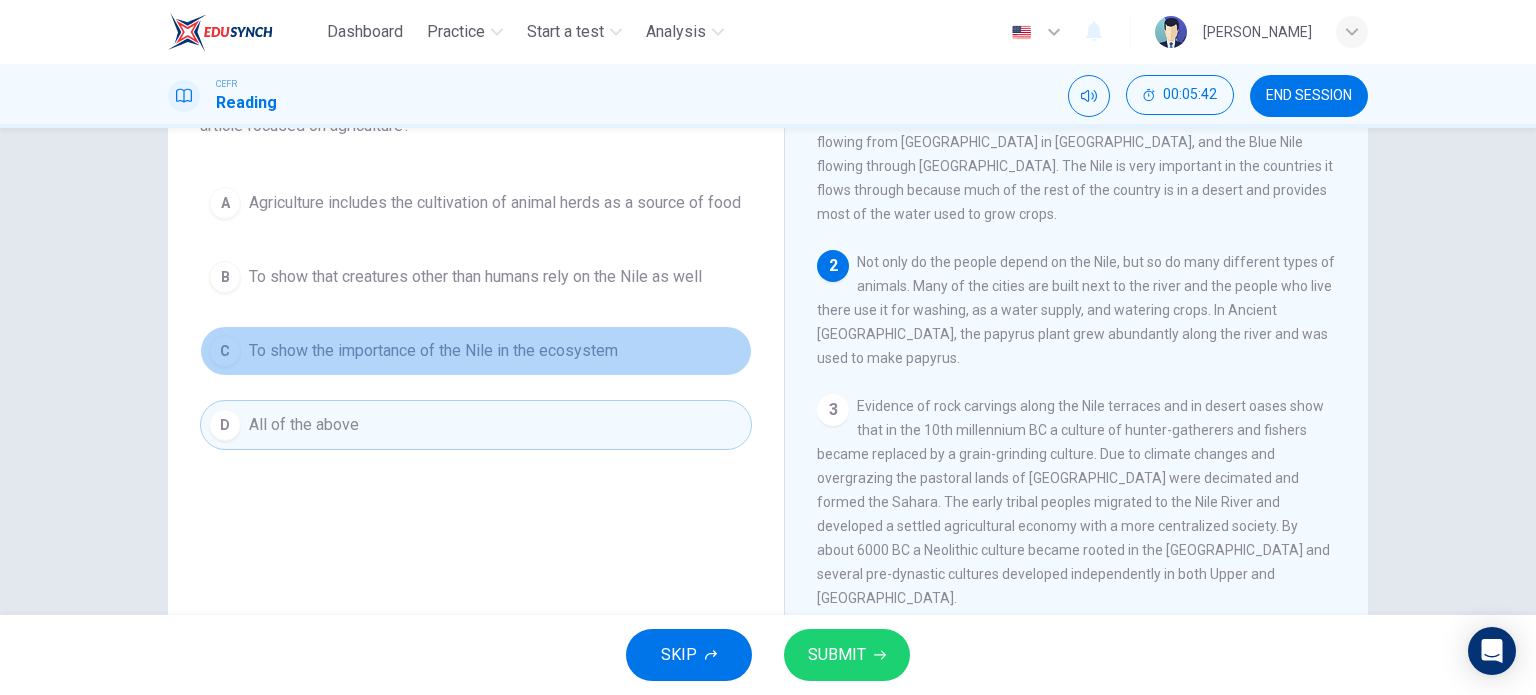 click on "To show the importance of the Nile in the ecosystem" at bounding box center (433, 351) 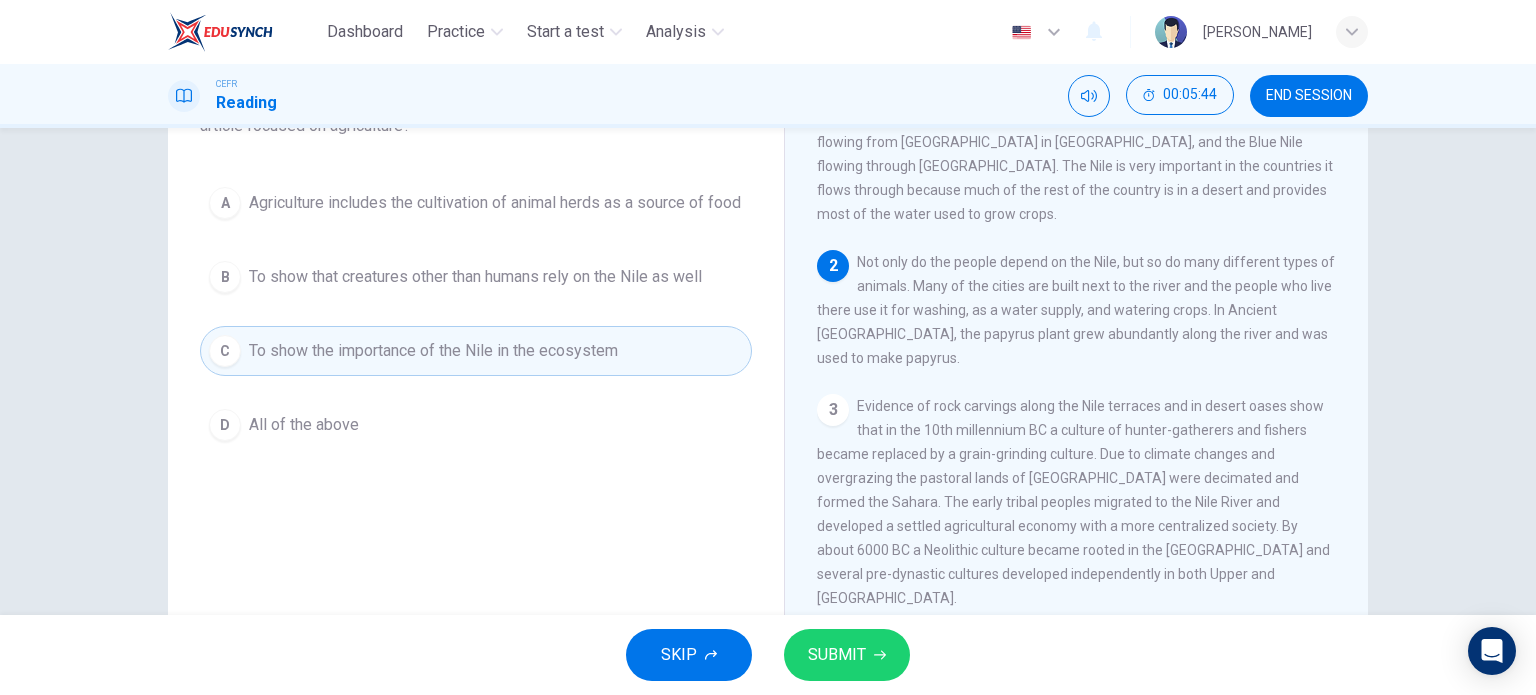 click on "SUBMIT" at bounding box center [847, 655] 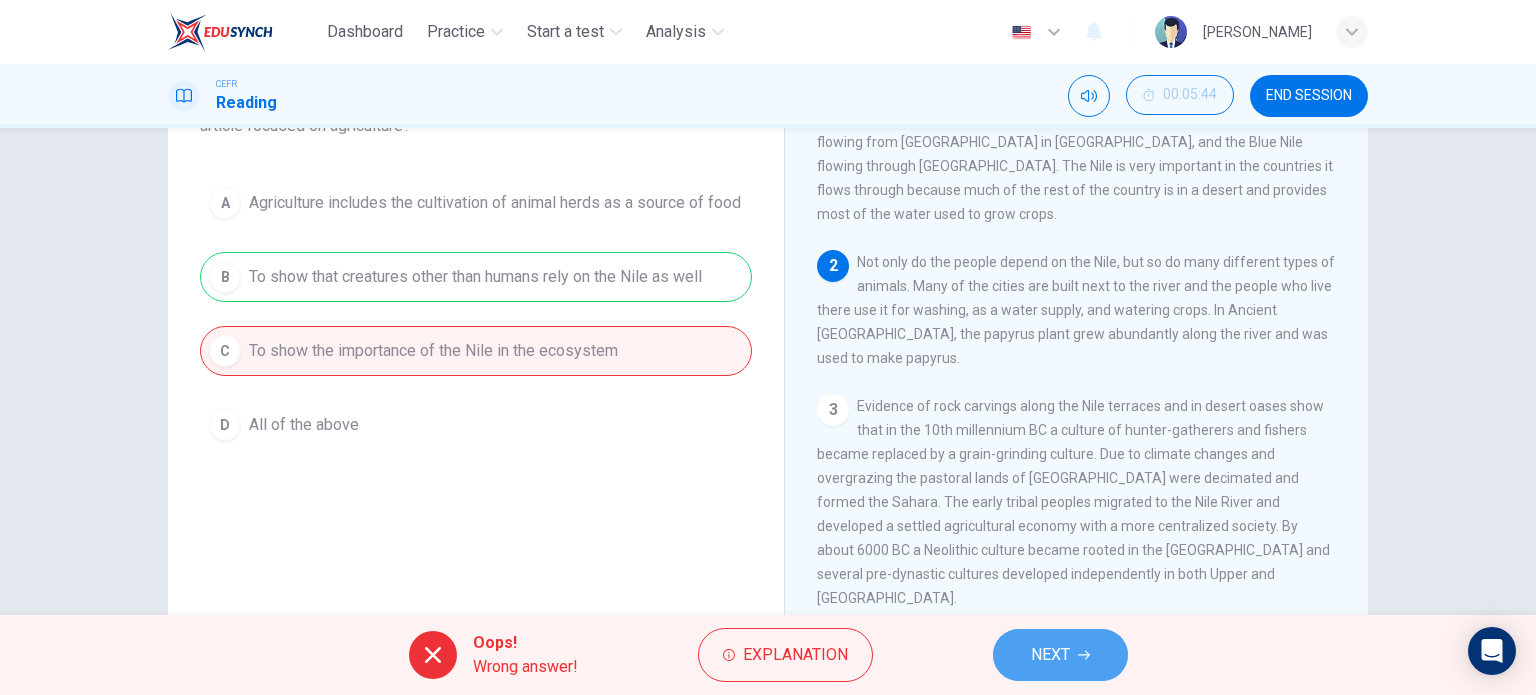 click on "NEXT" at bounding box center (1050, 655) 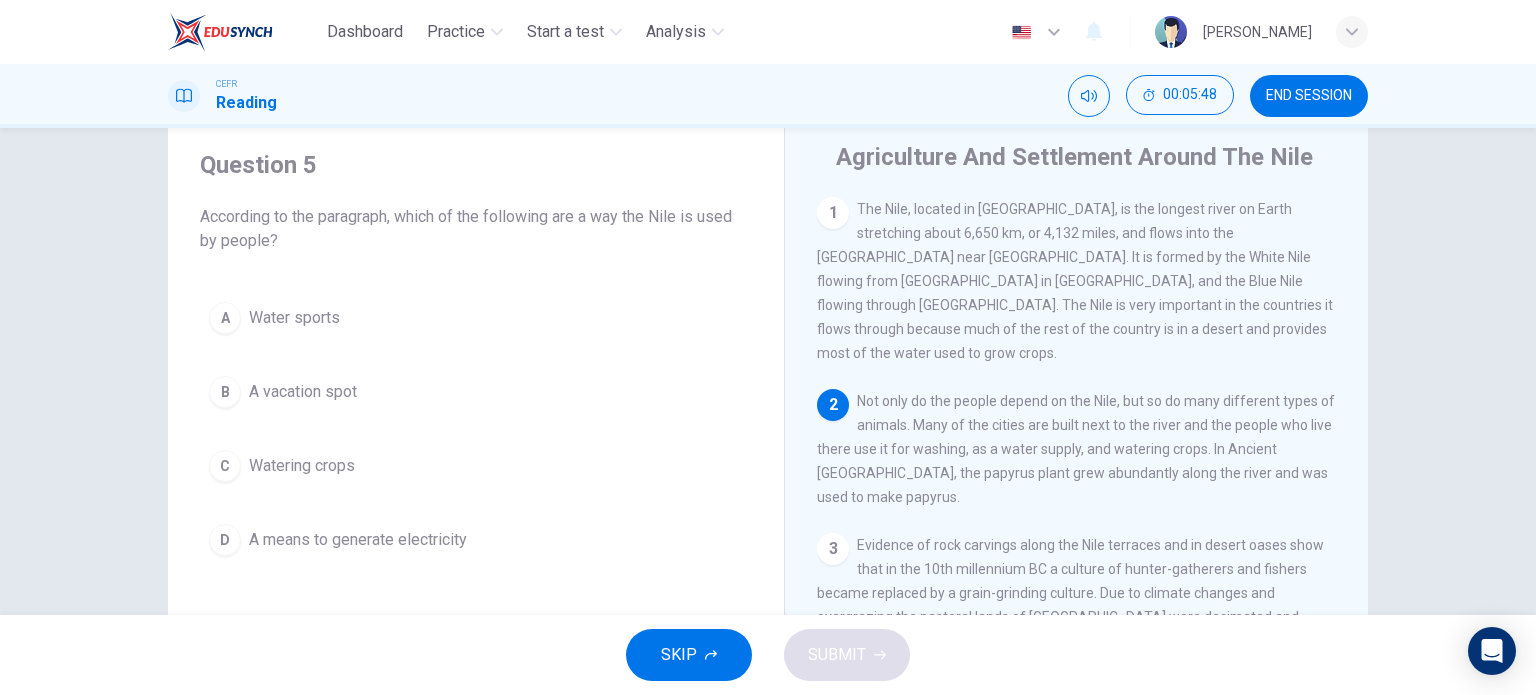 scroll, scrollTop: 58, scrollLeft: 0, axis: vertical 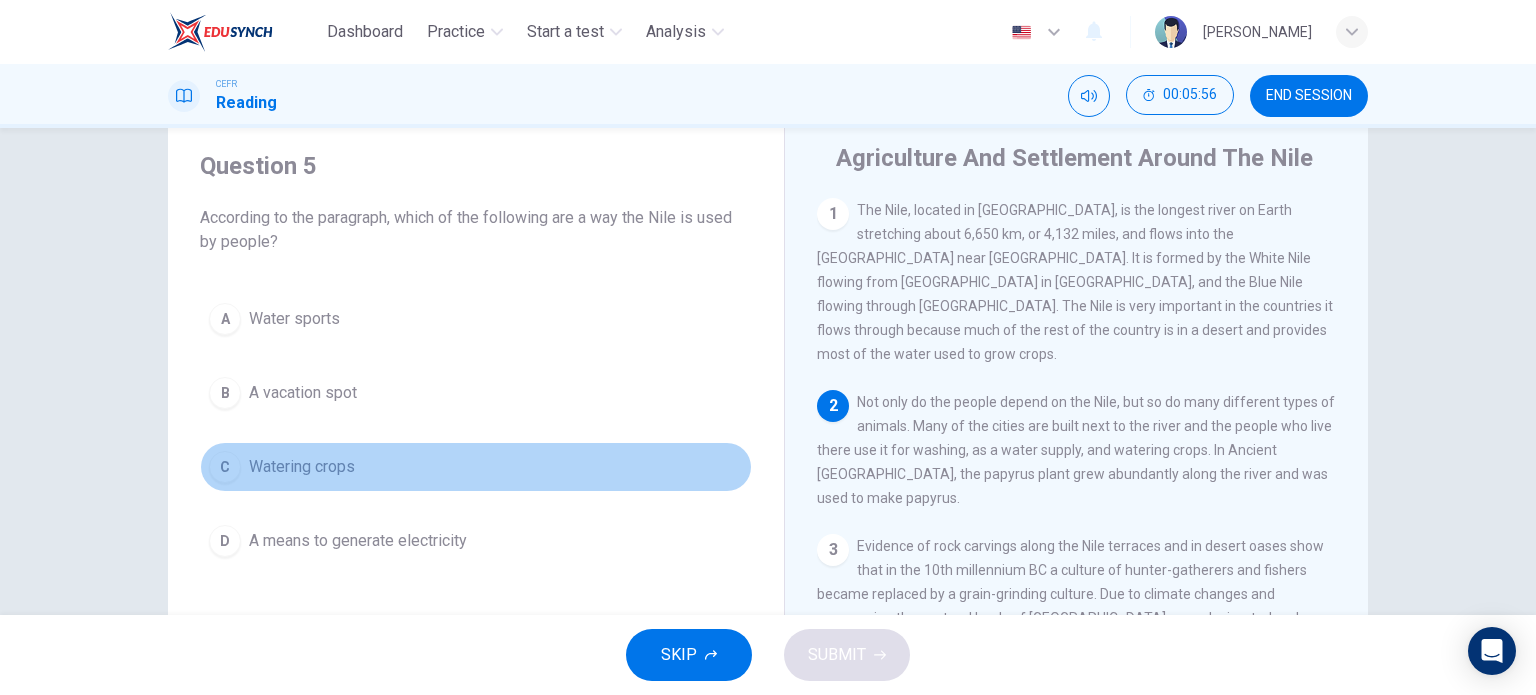 click on "Watering crops" at bounding box center [302, 467] 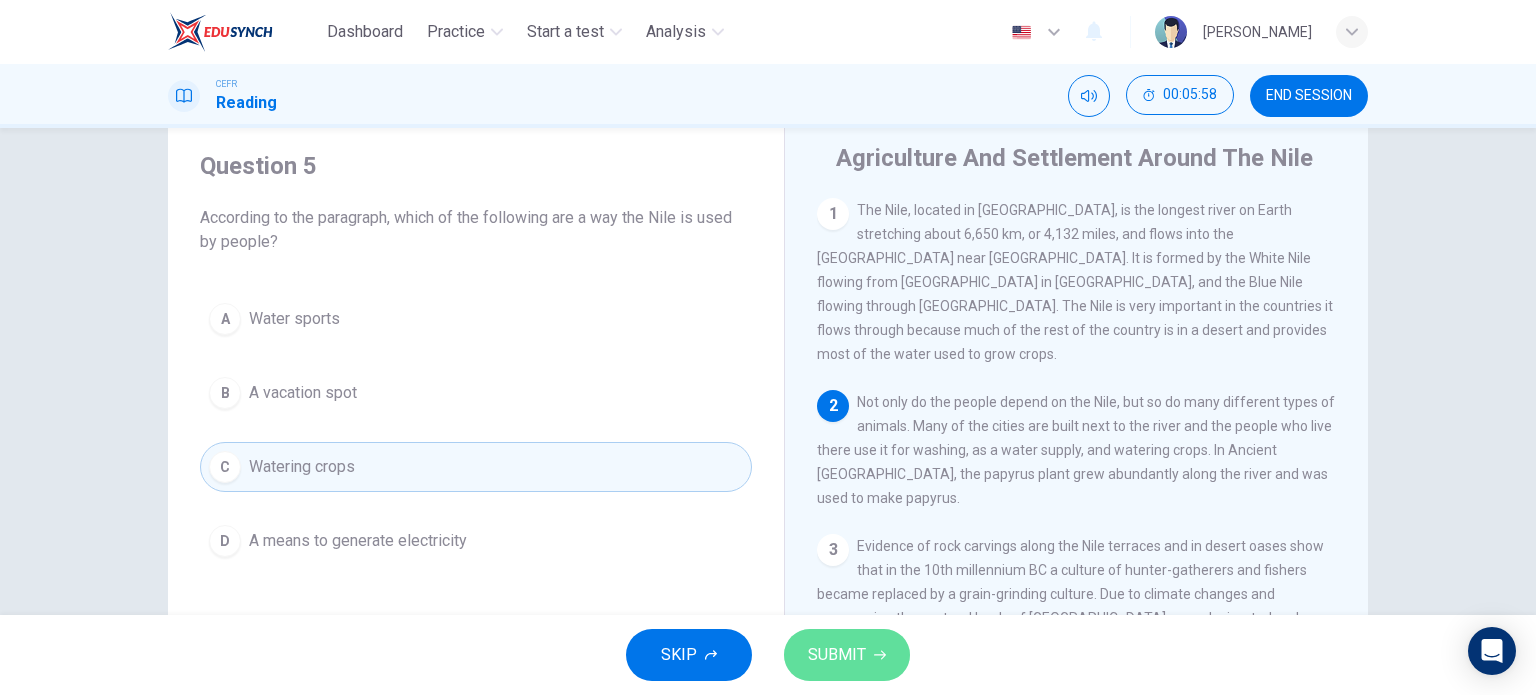 click on "SUBMIT" at bounding box center (837, 655) 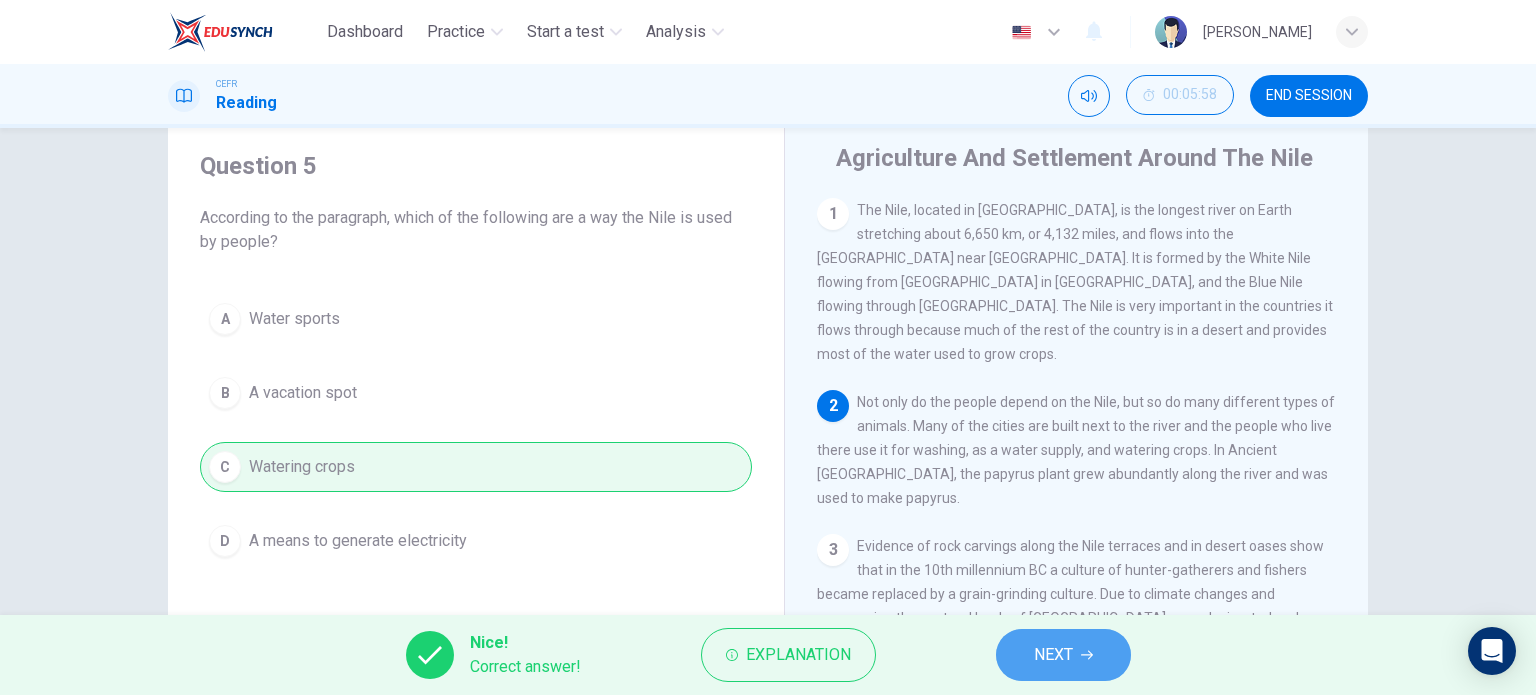 click on "NEXT" at bounding box center (1053, 655) 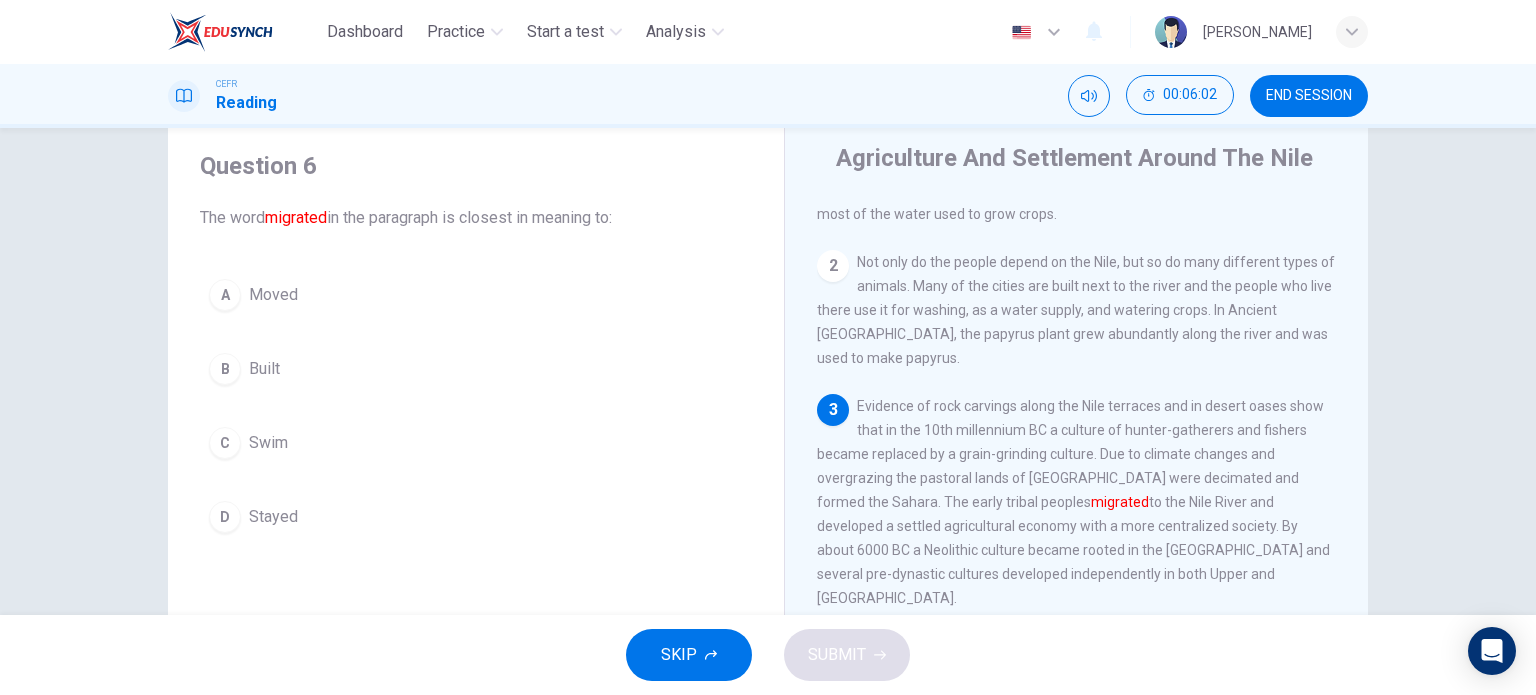 scroll, scrollTop: 140, scrollLeft: 0, axis: vertical 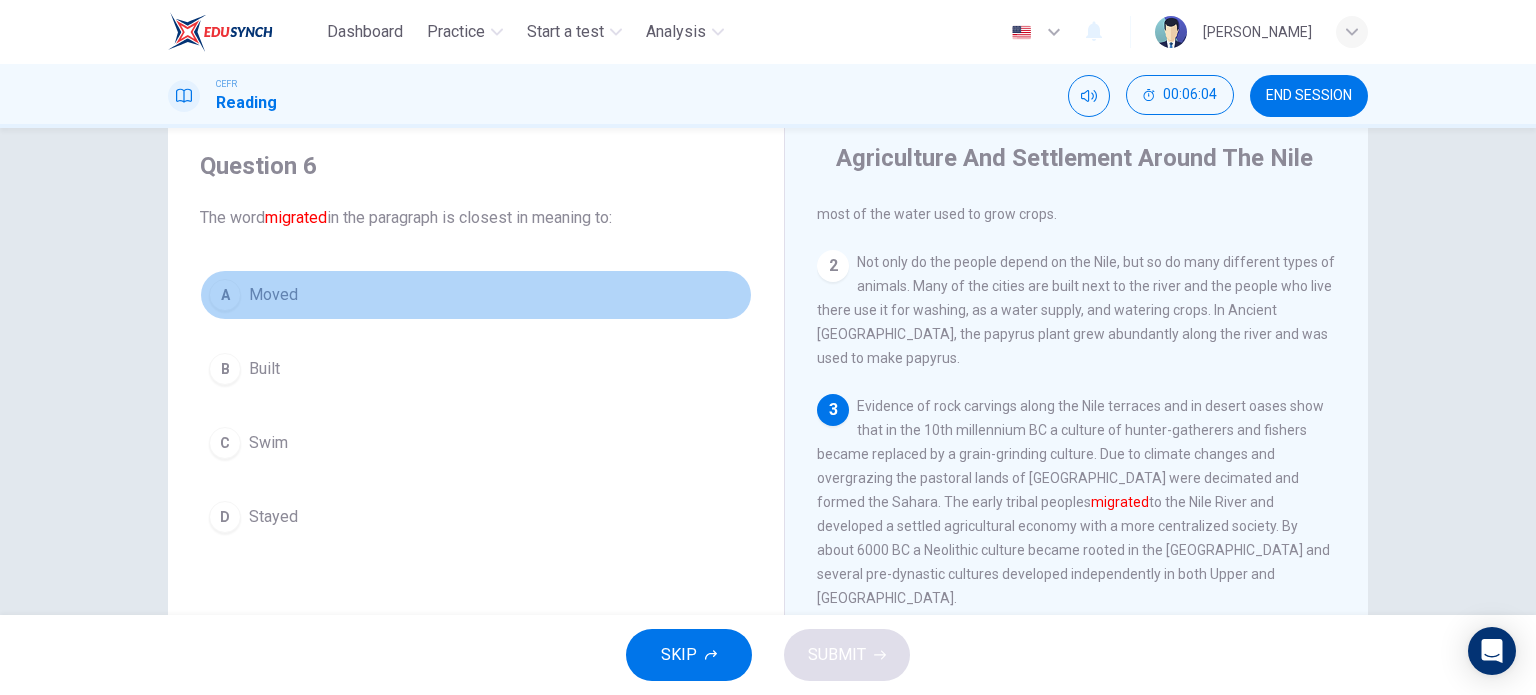 click on "Moved" at bounding box center (273, 295) 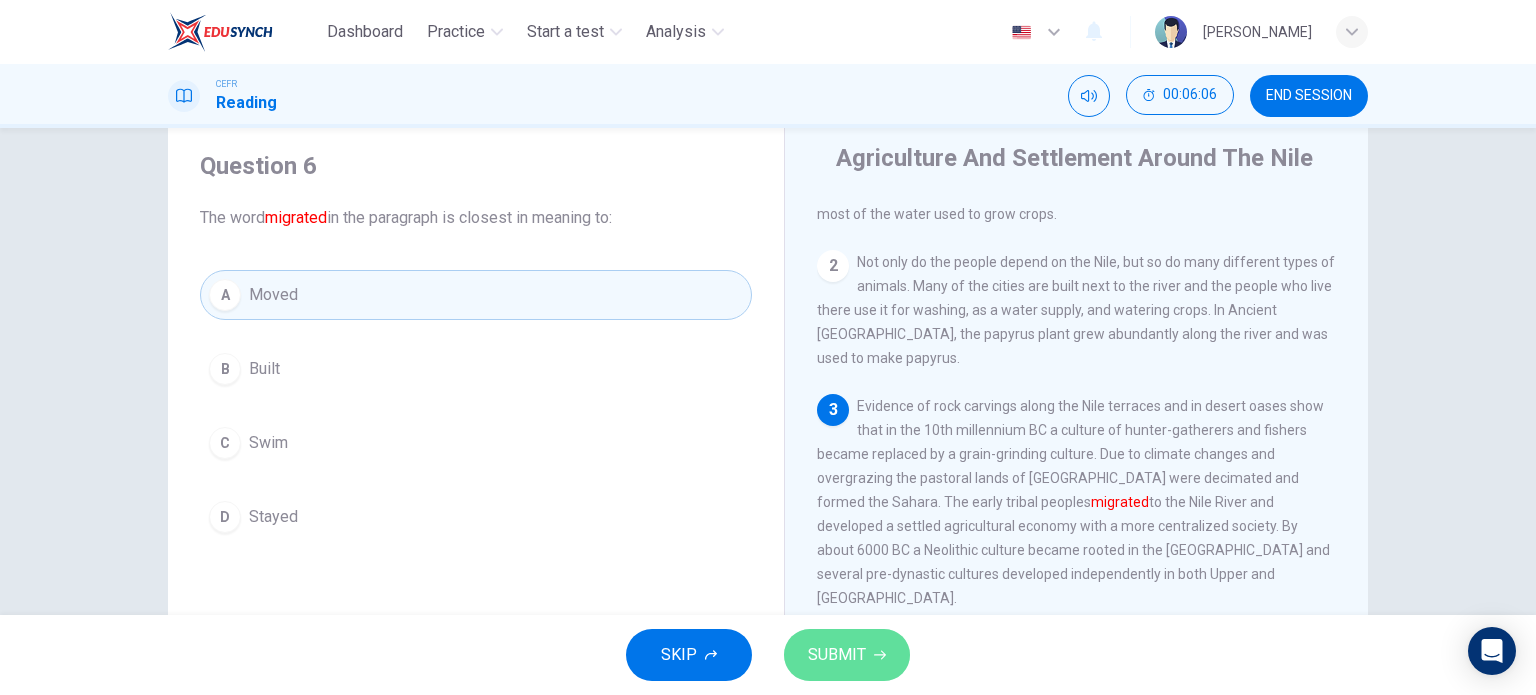 click on "SUBMIT" at bounding box center [837, 655] 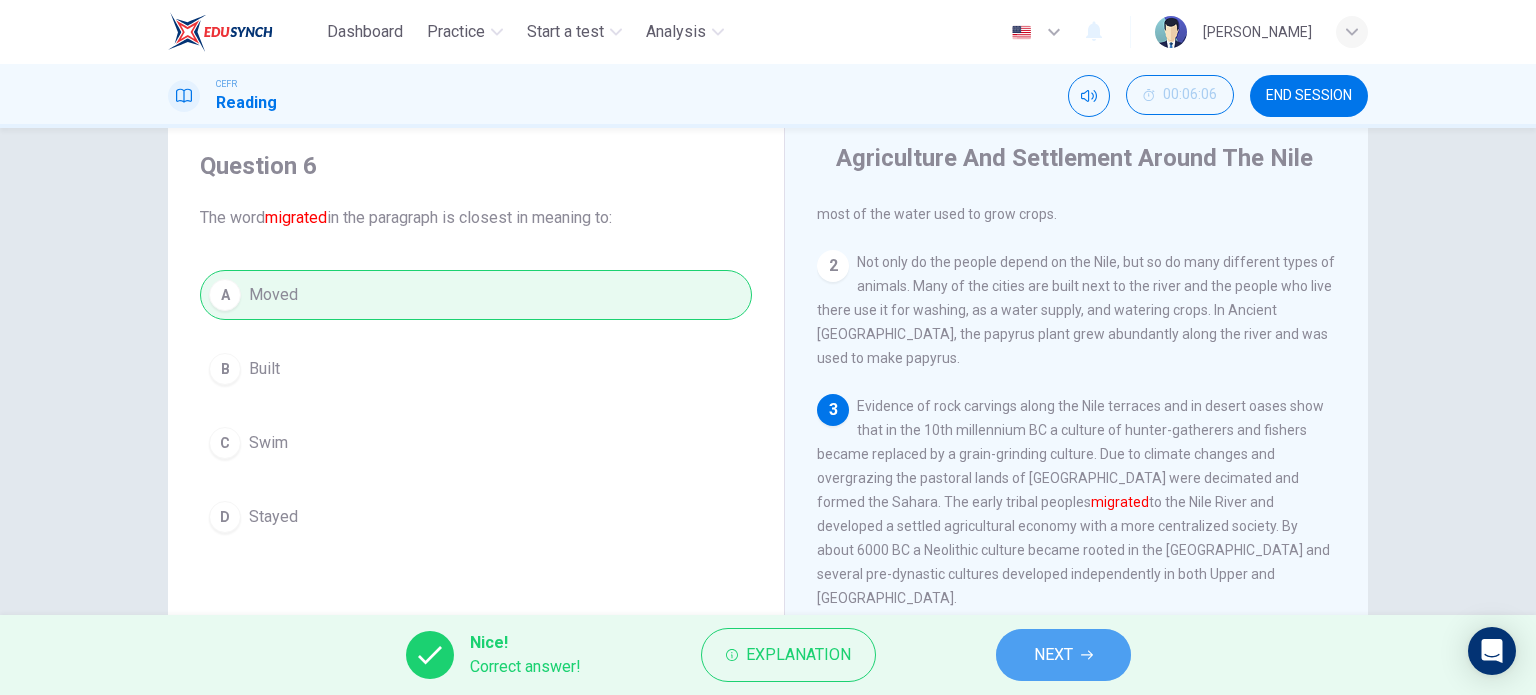 click on "NEXT" at bounding box center [1053, 655] 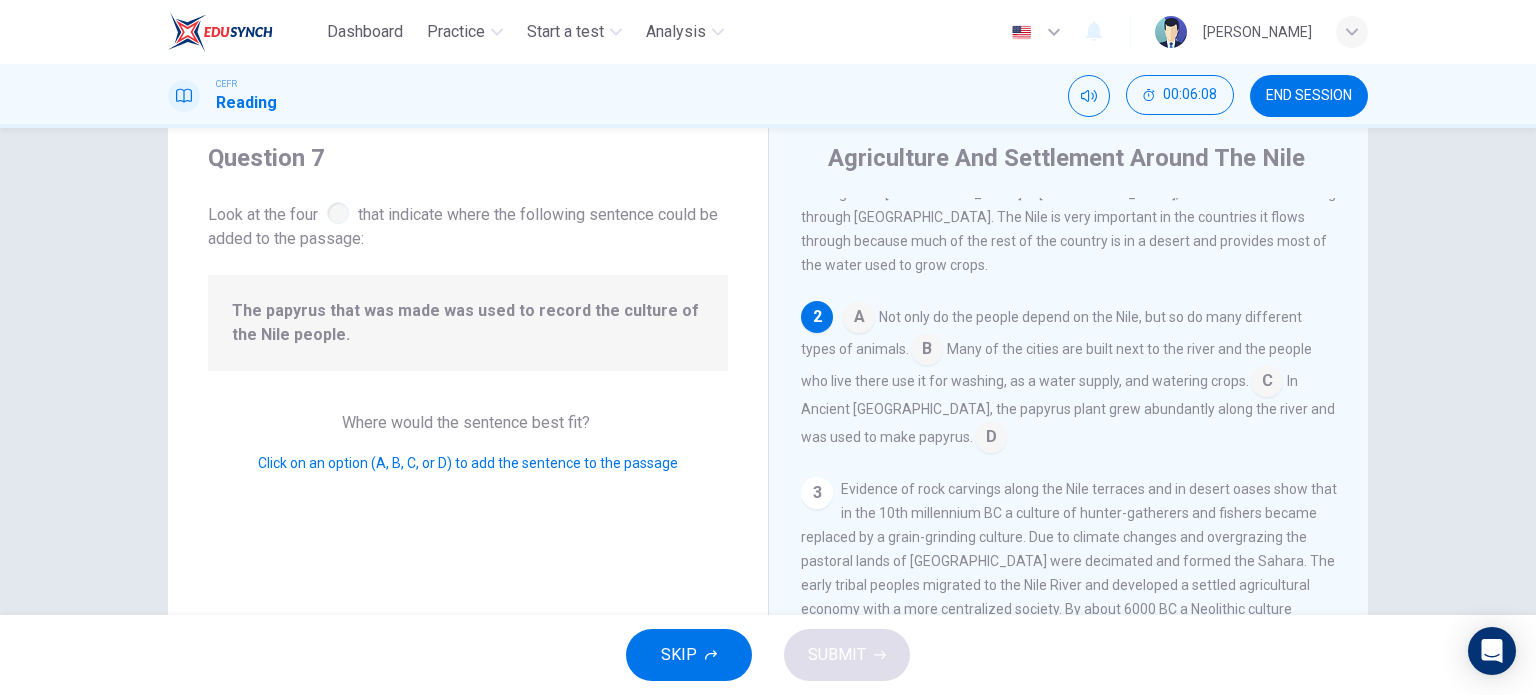 scroll, scrollTop: 88, scrollLeft: 0, axis: vertical 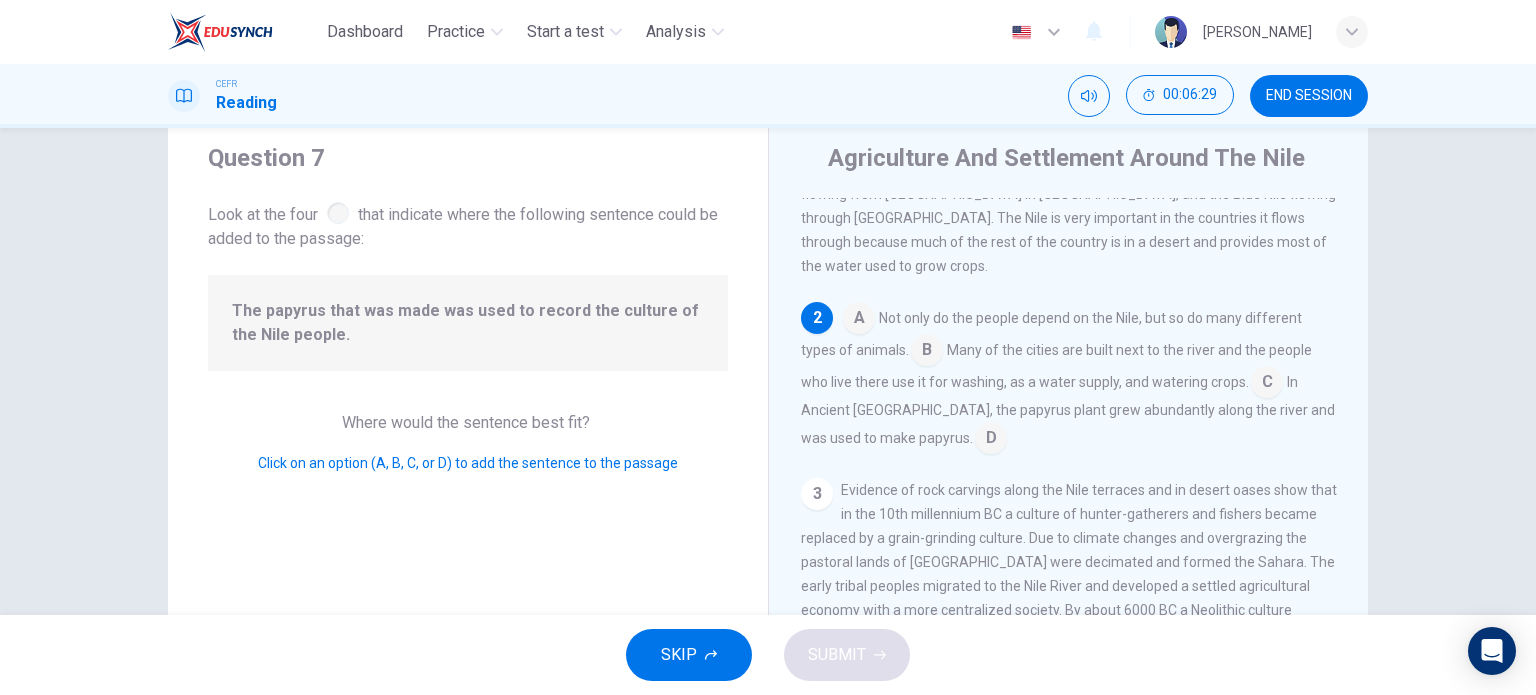 click at bounding box center (1267, 384) 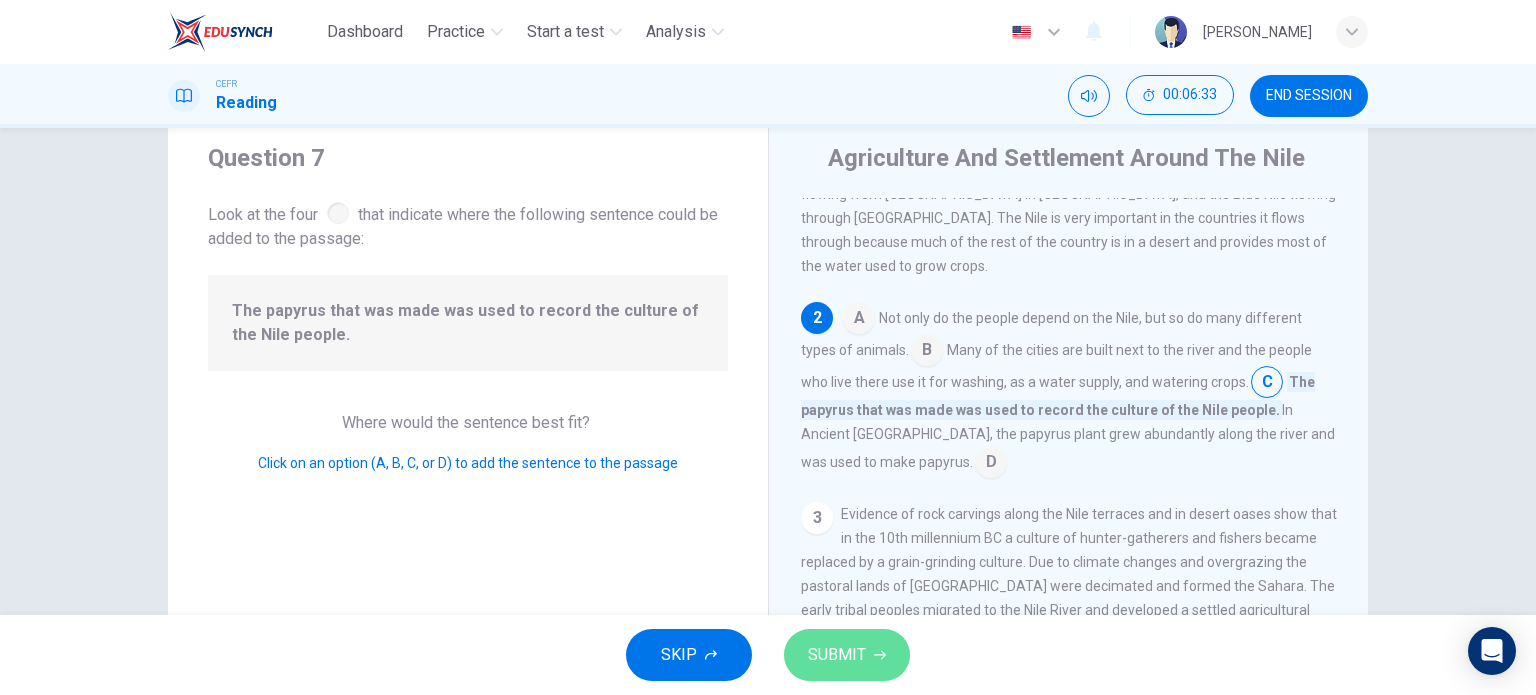 click on "SUBMIT" at bounding box center [837, 655] 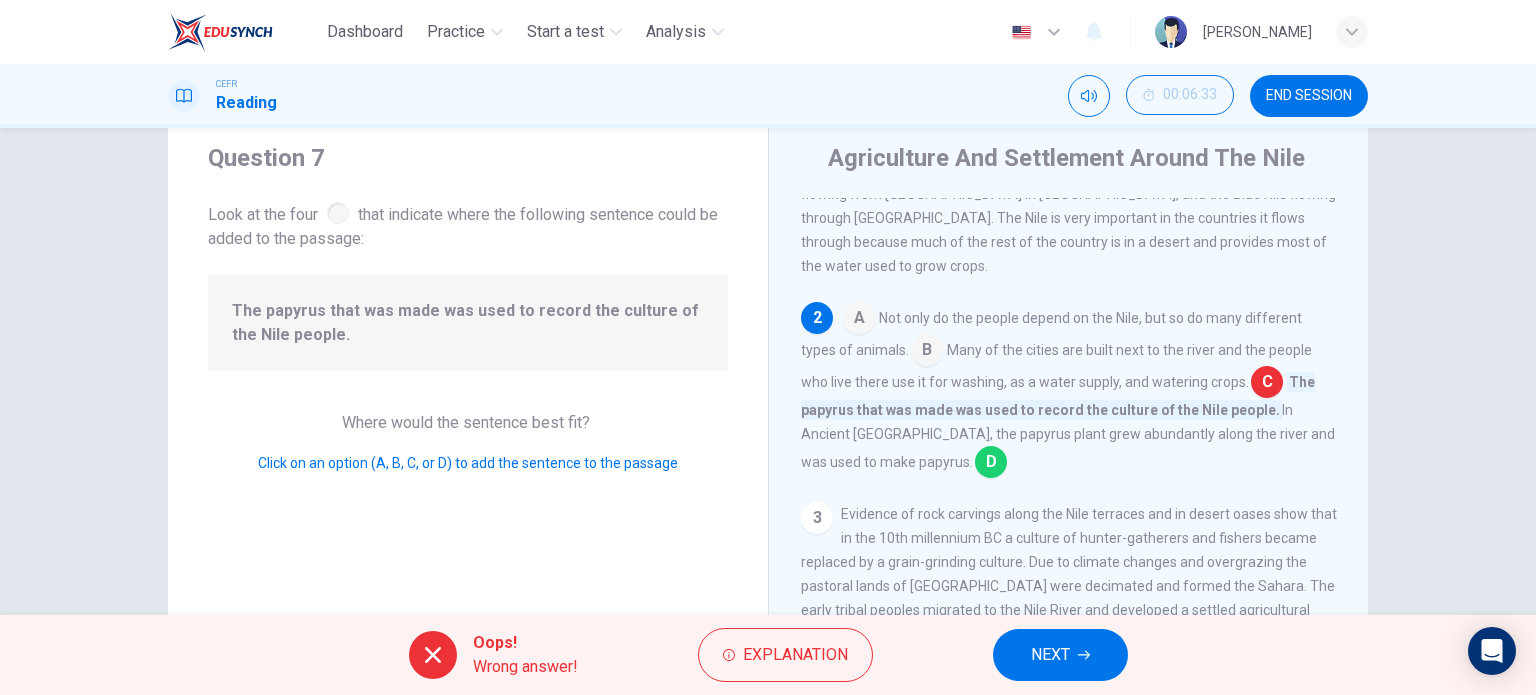 click at bounding box center (991, 464) 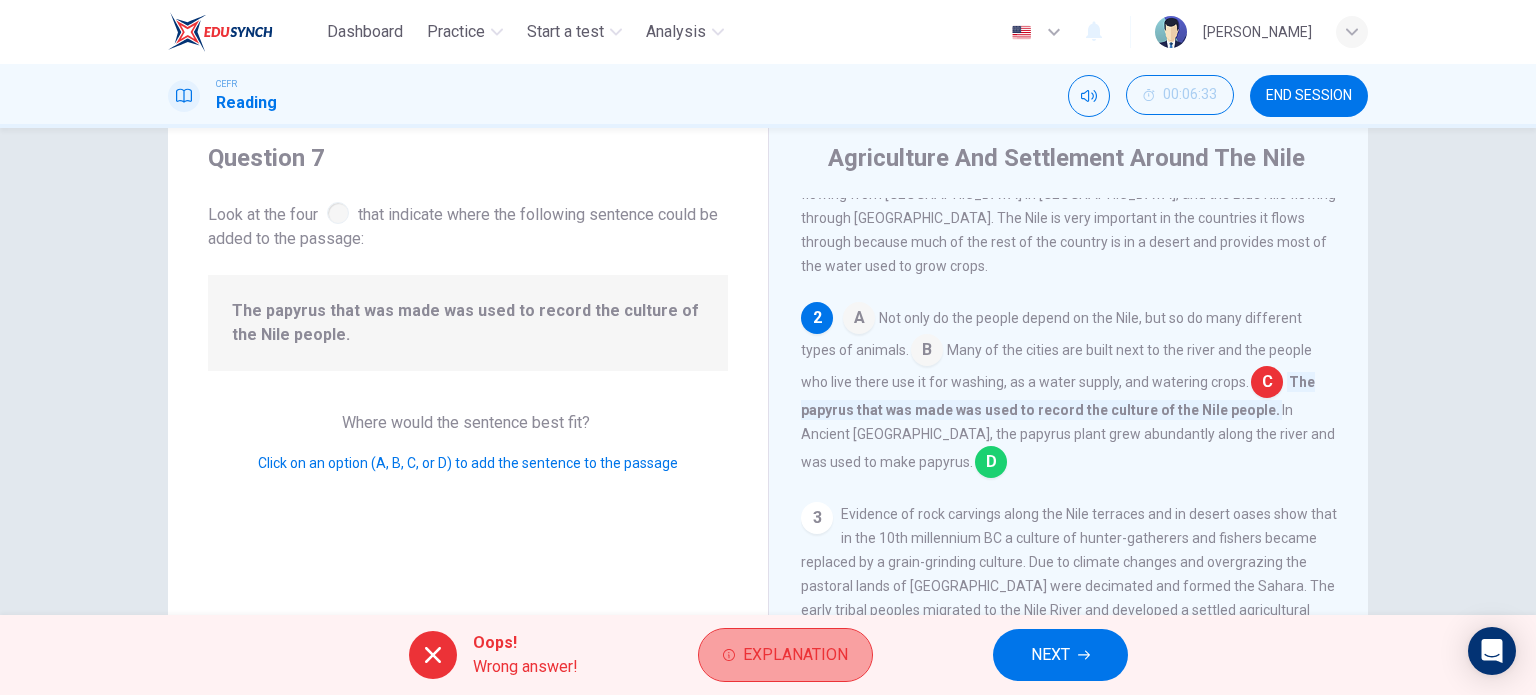 click on "Explanation" at bounding box center (795, 655) 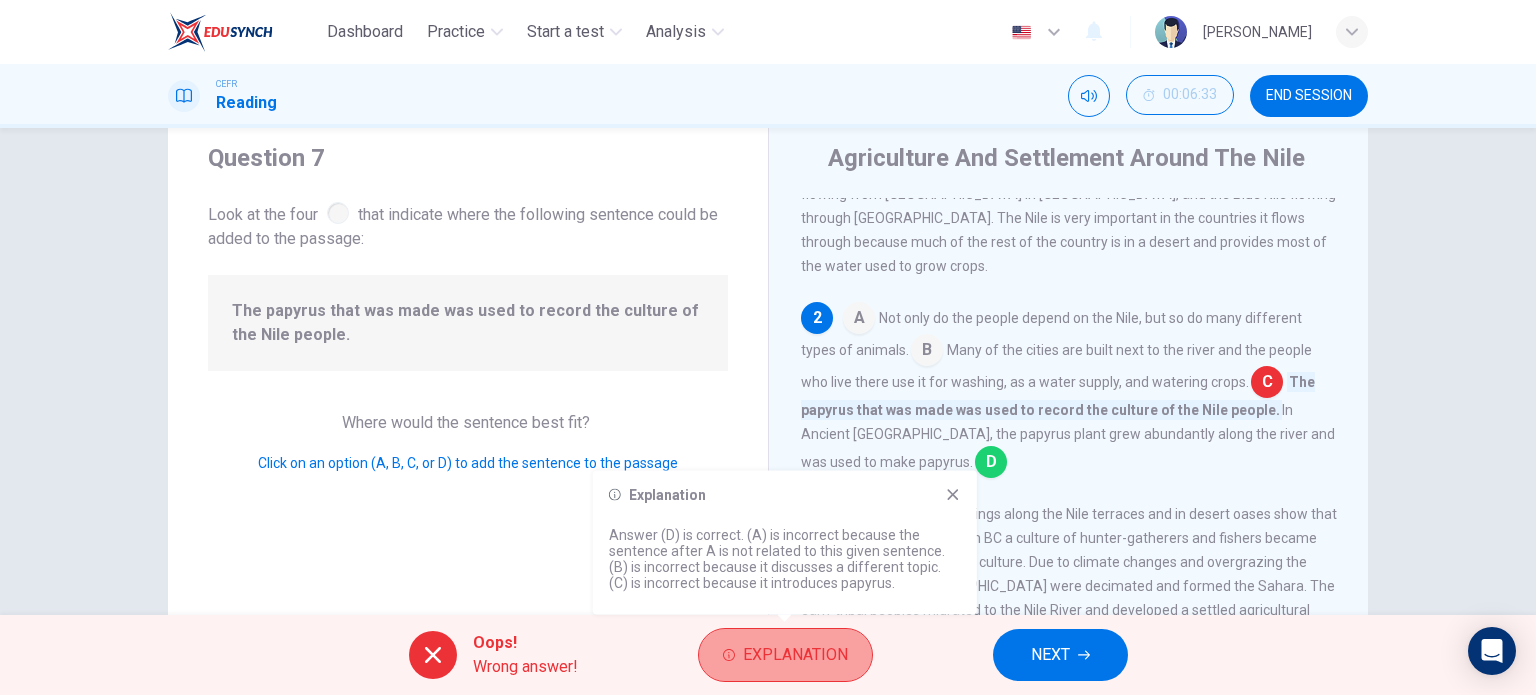 click on "Explanation" at bounding box center [795, 655] 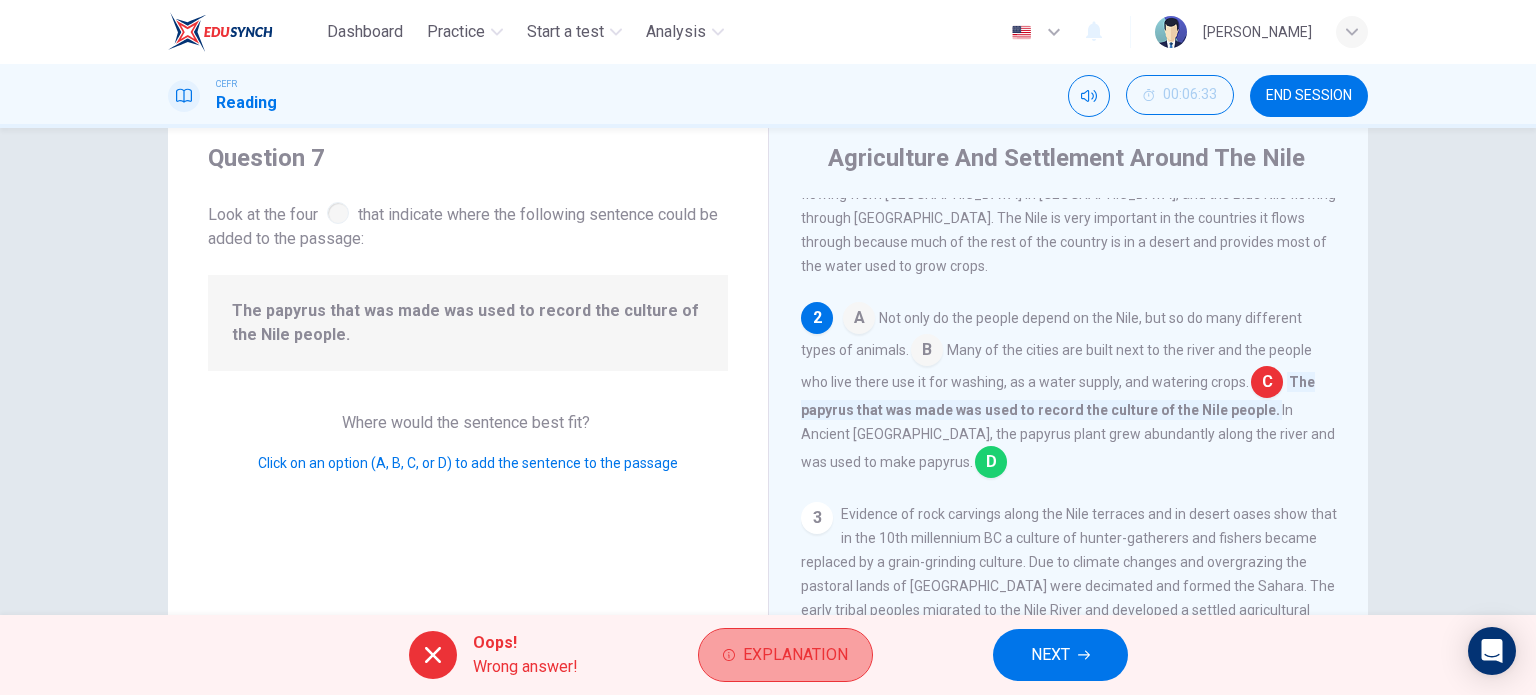 click on "Explanation" at bounding box center [795, 655] 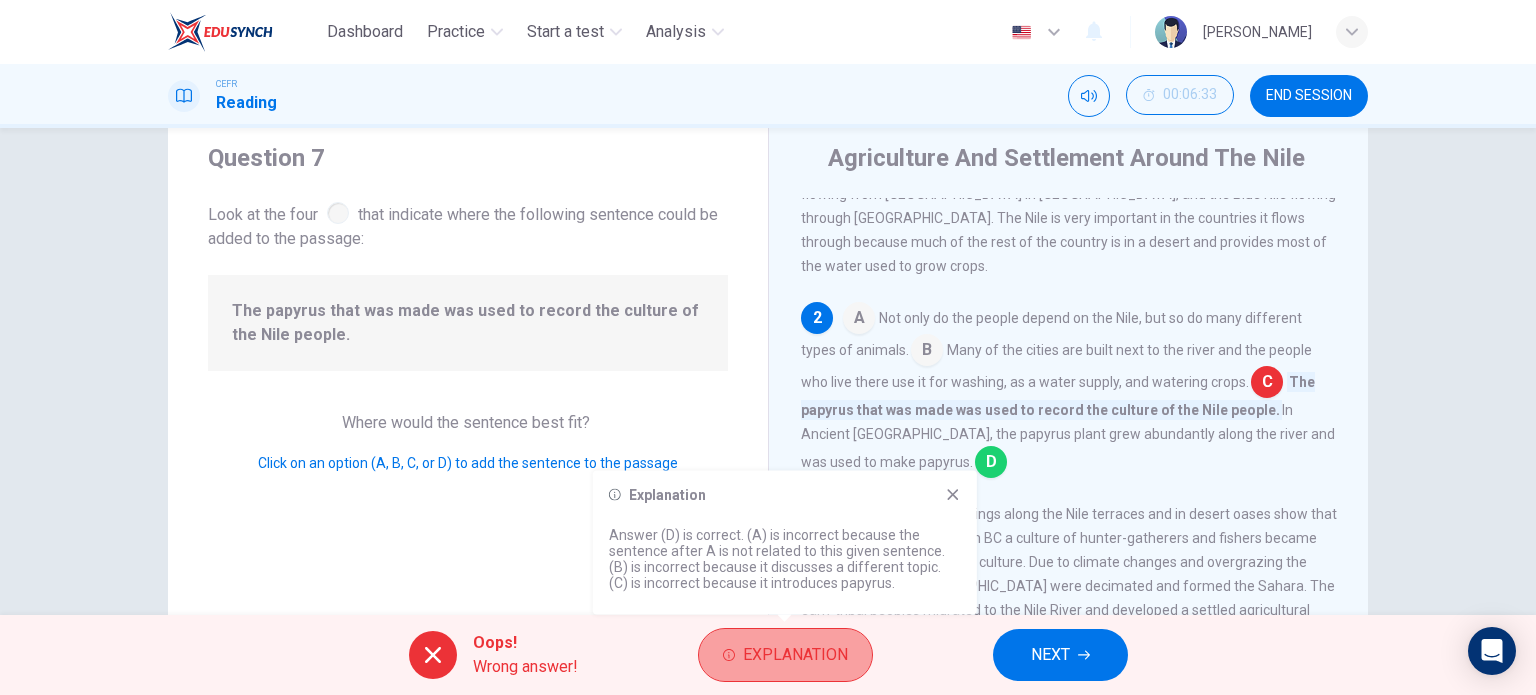 click on "Explanation" at bounding box center (795, 655) 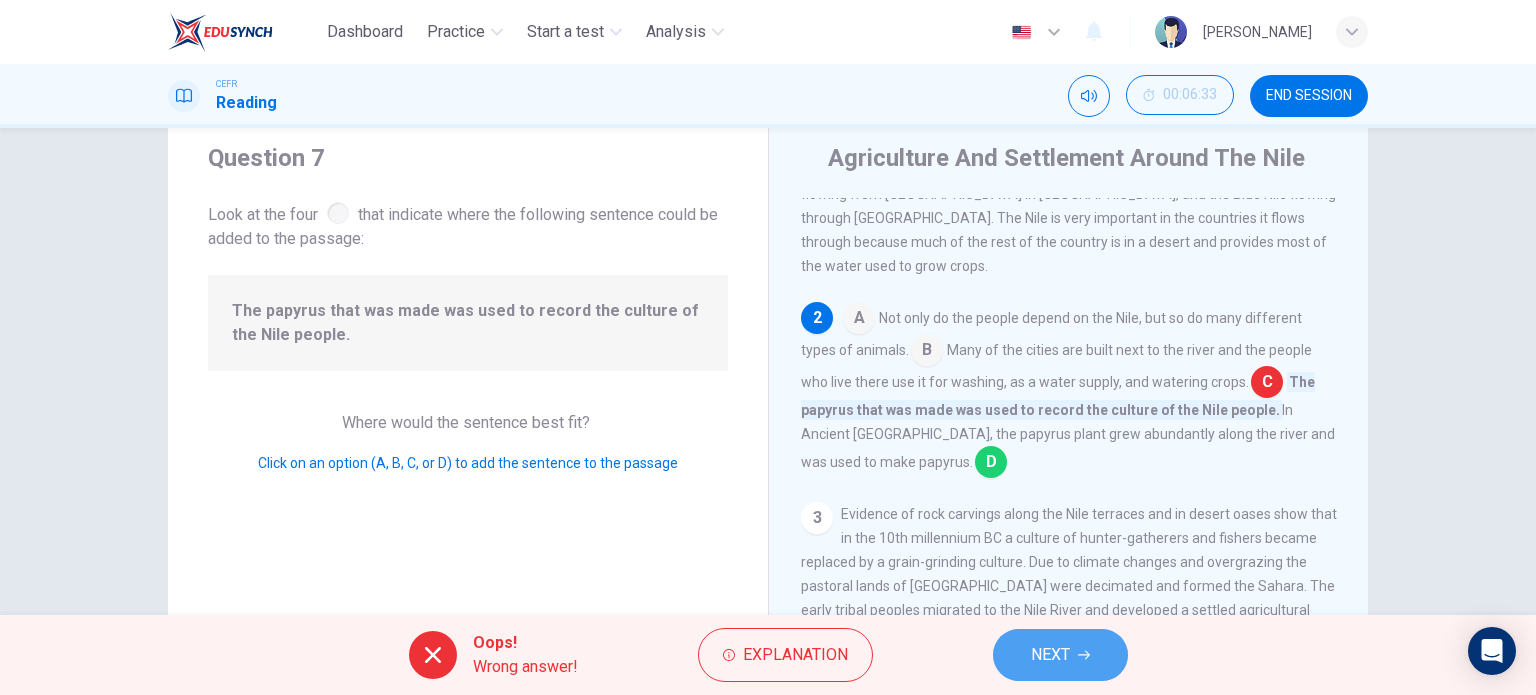 click on "NEXT" at bounding box center (1060, 655) 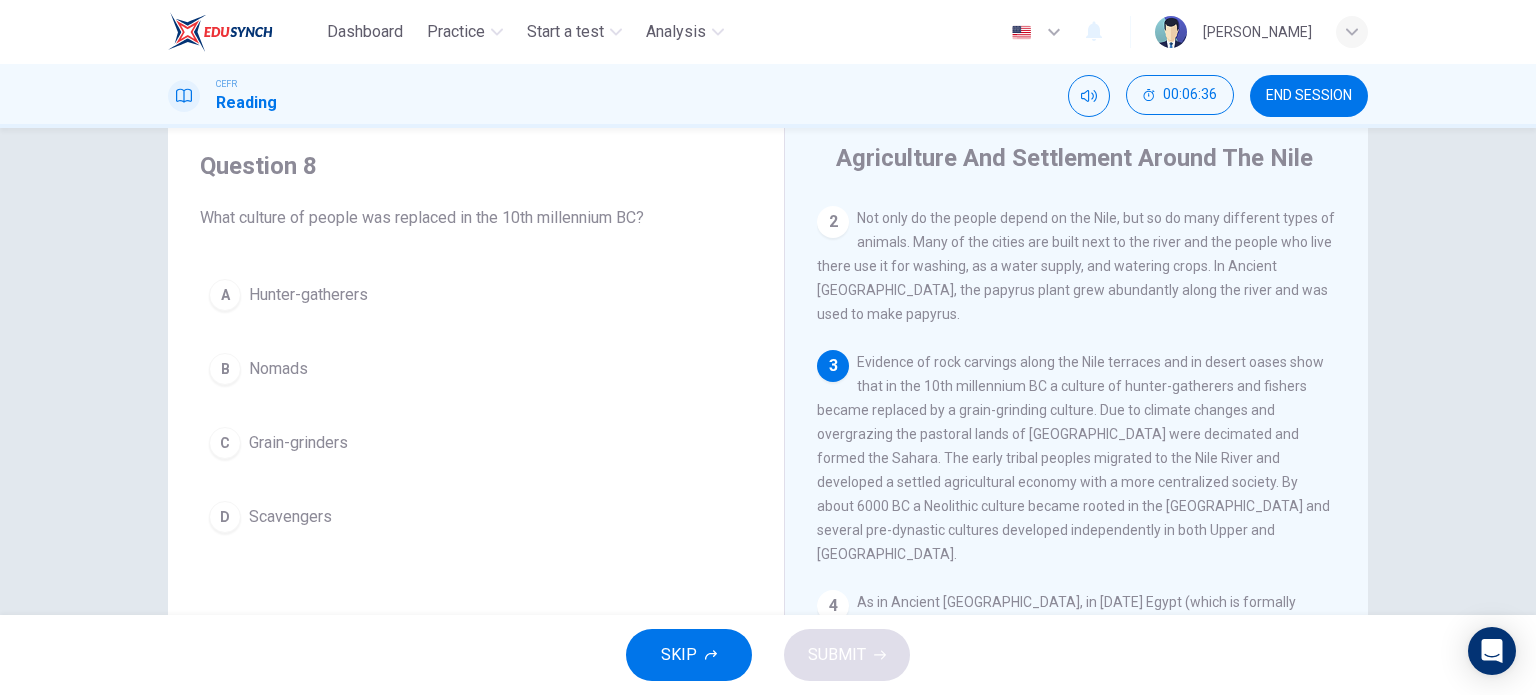 scroll, scrollTop: 186, scrollLeft: 0, axis: vertical 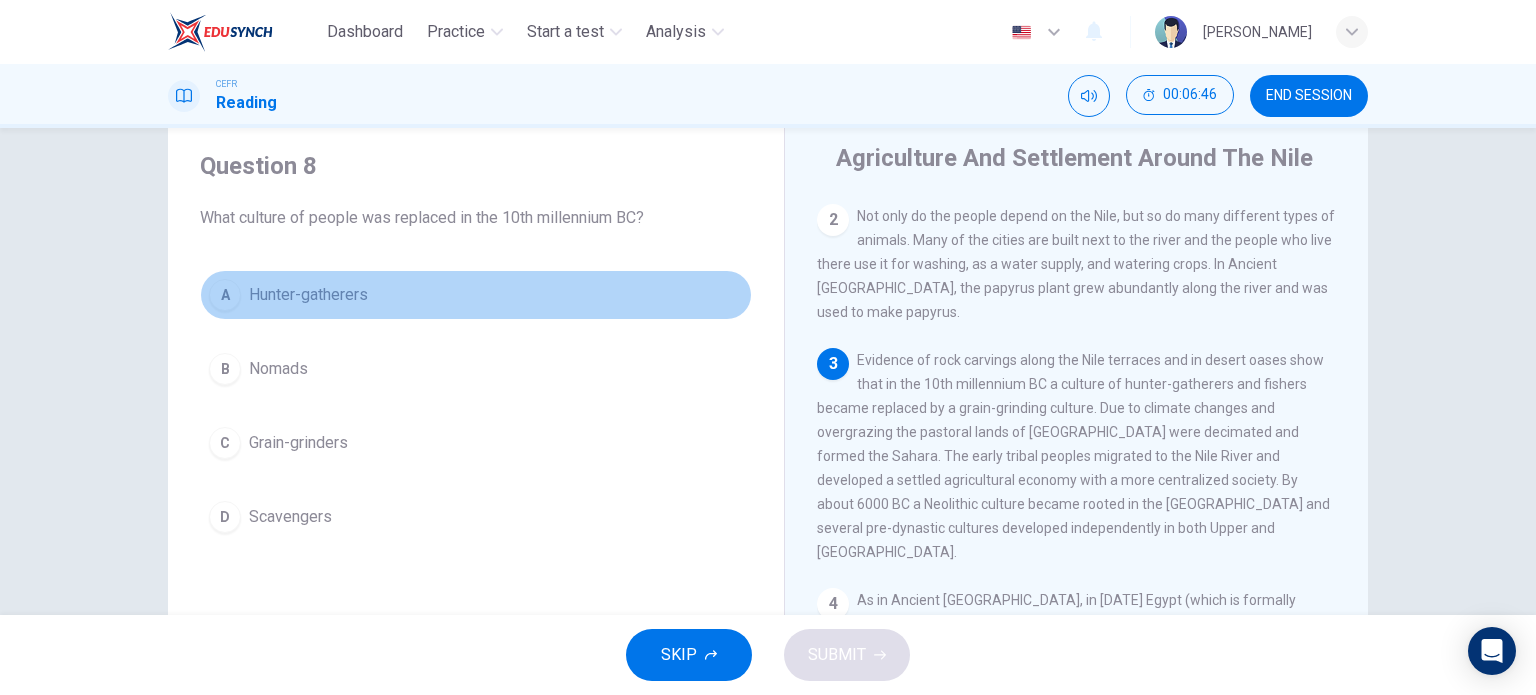 click on "A Hunter-gatherers" at bounding box center [476, 295] 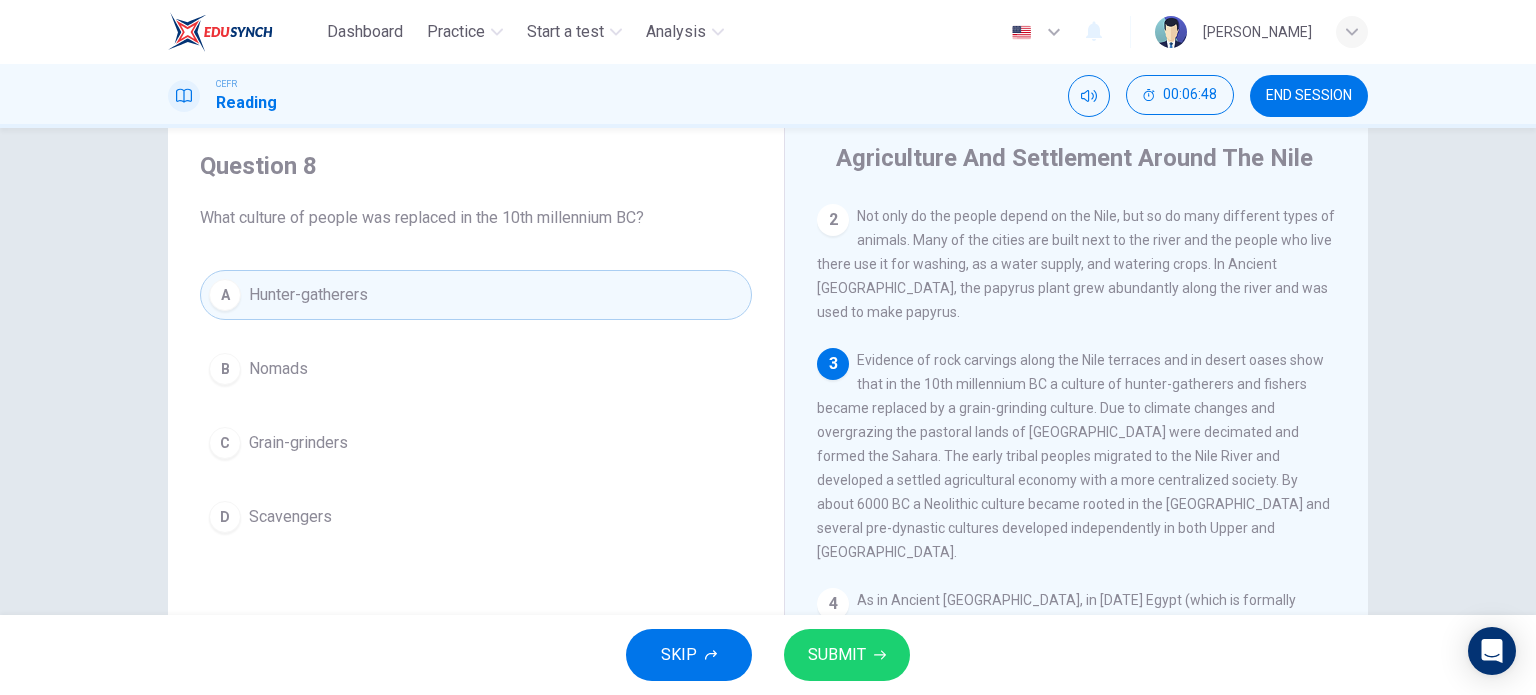 click on "SUBMIT" at bounding box center (847, 655) 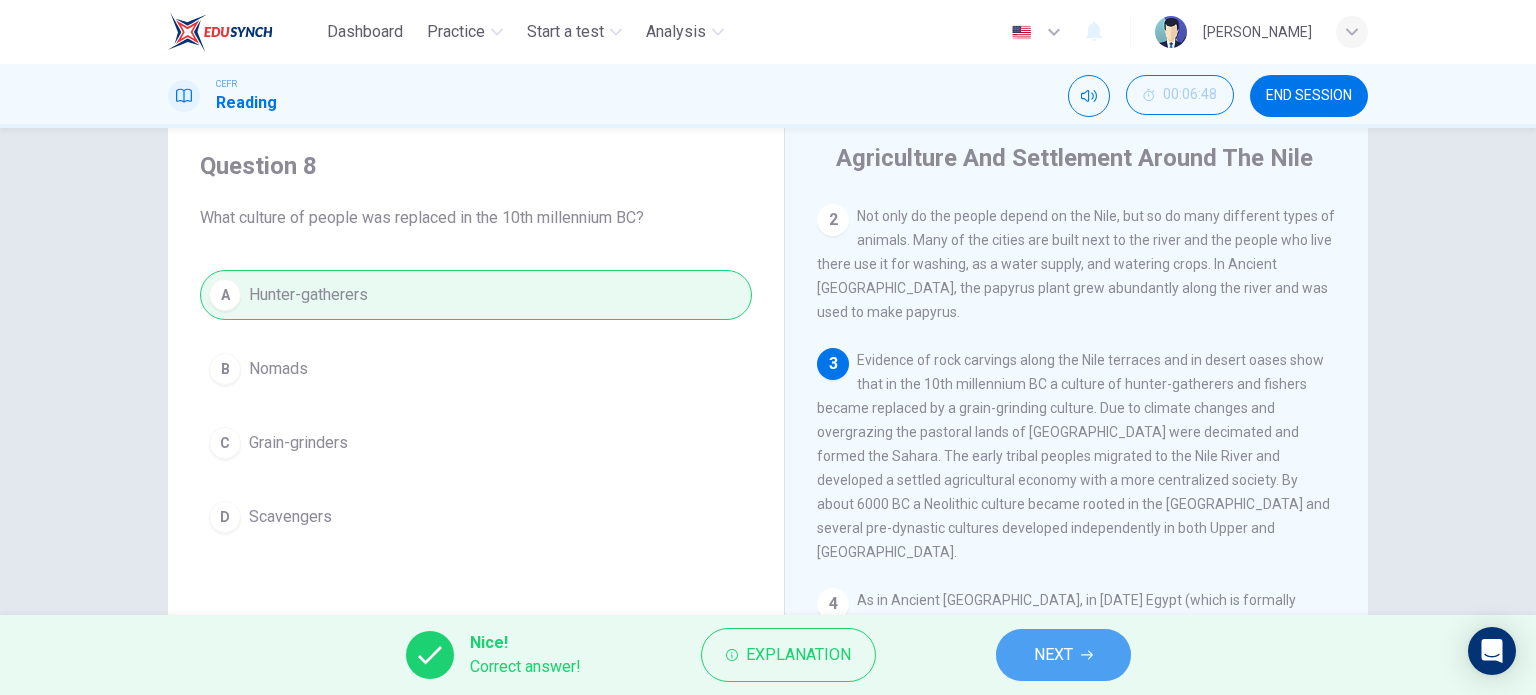 click on "NEXT" at bounding box center (1063, 655) 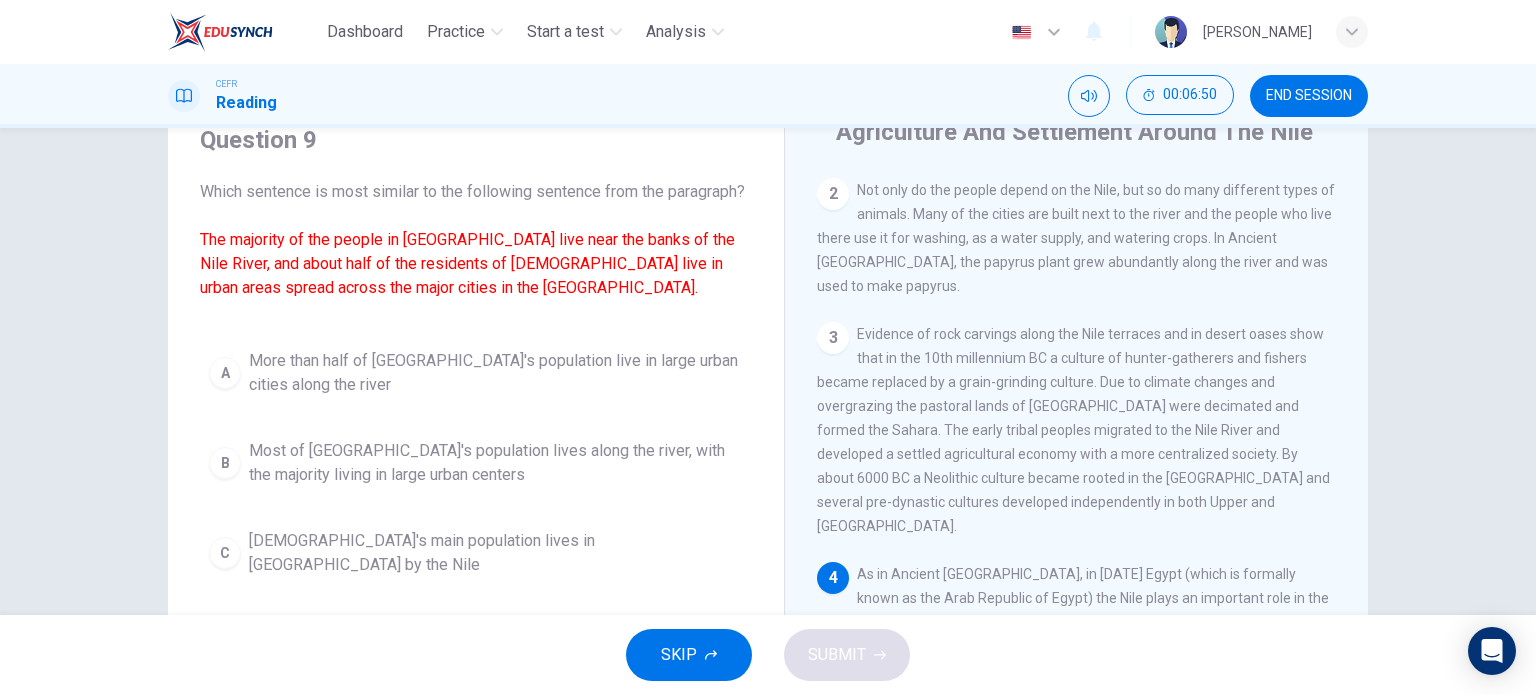 scroll, scrollTop: 84, scrollLeft: 0, axis: vertical 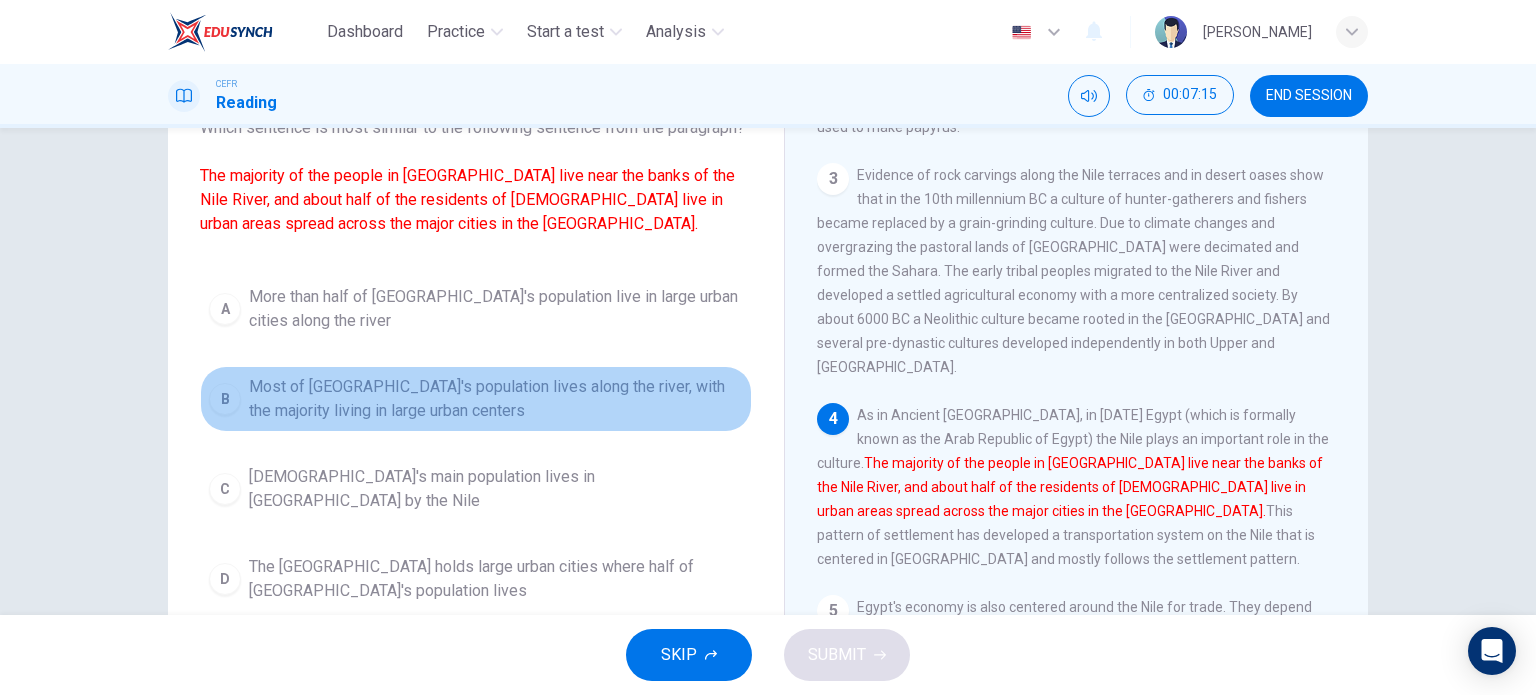 click on "Most of Egypt's population lives along the river, with the majority living in large urban centers" at bounding box center [496, 399] 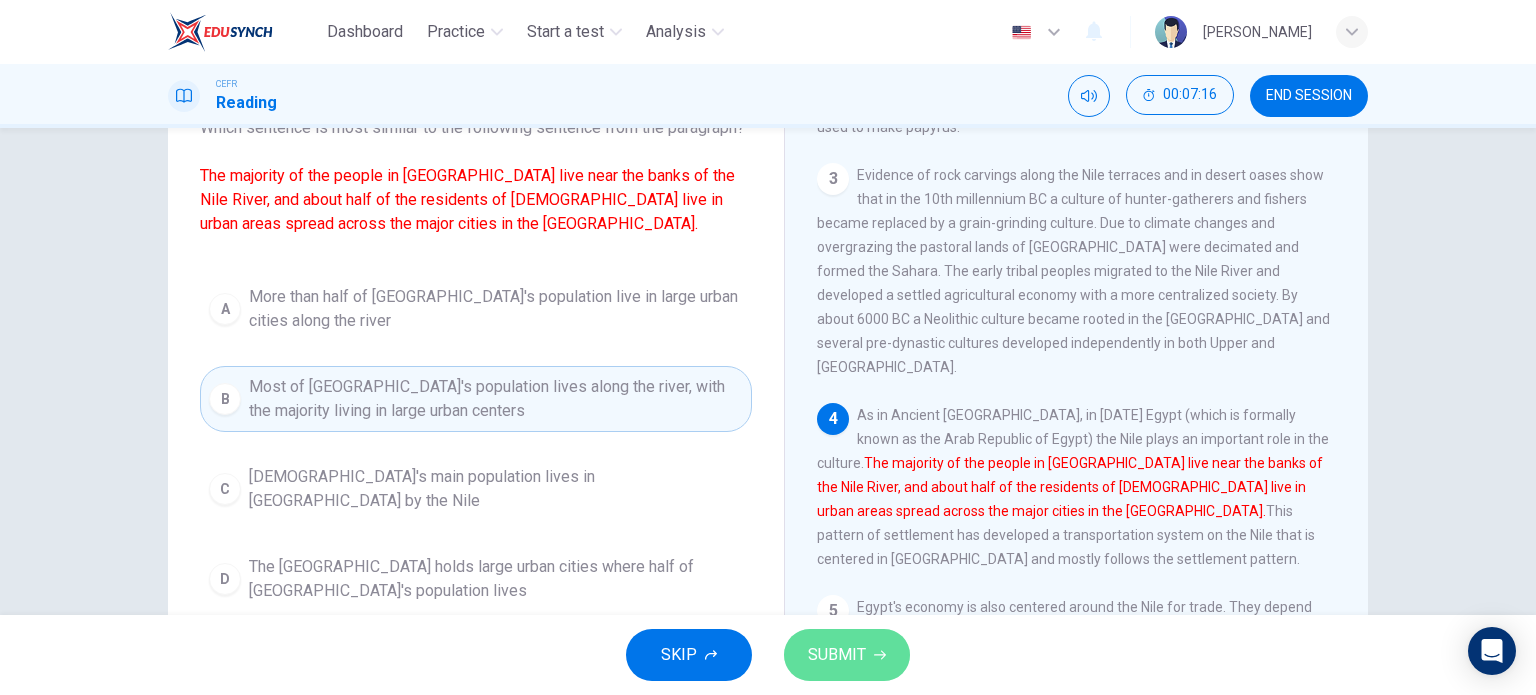 click on "SUBMIT" at bounding box center (847, 655) 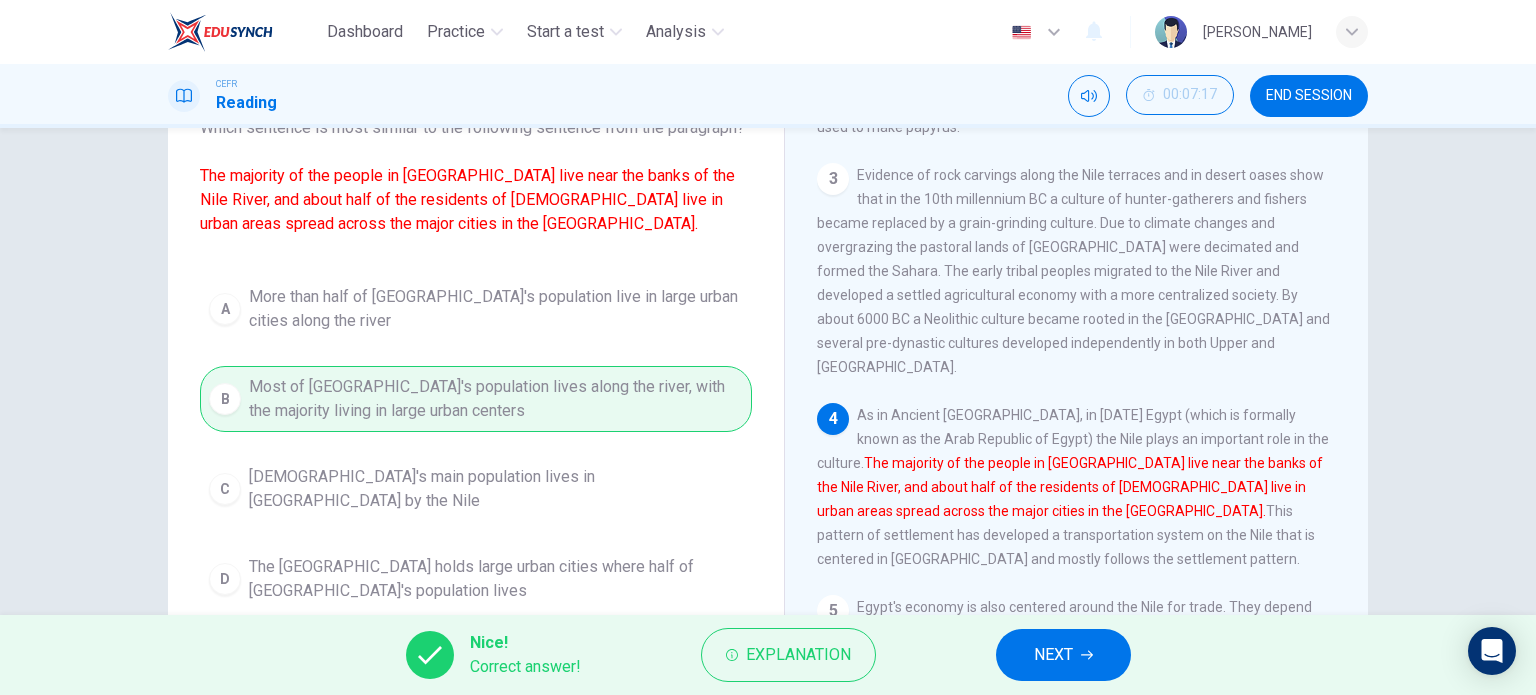 click 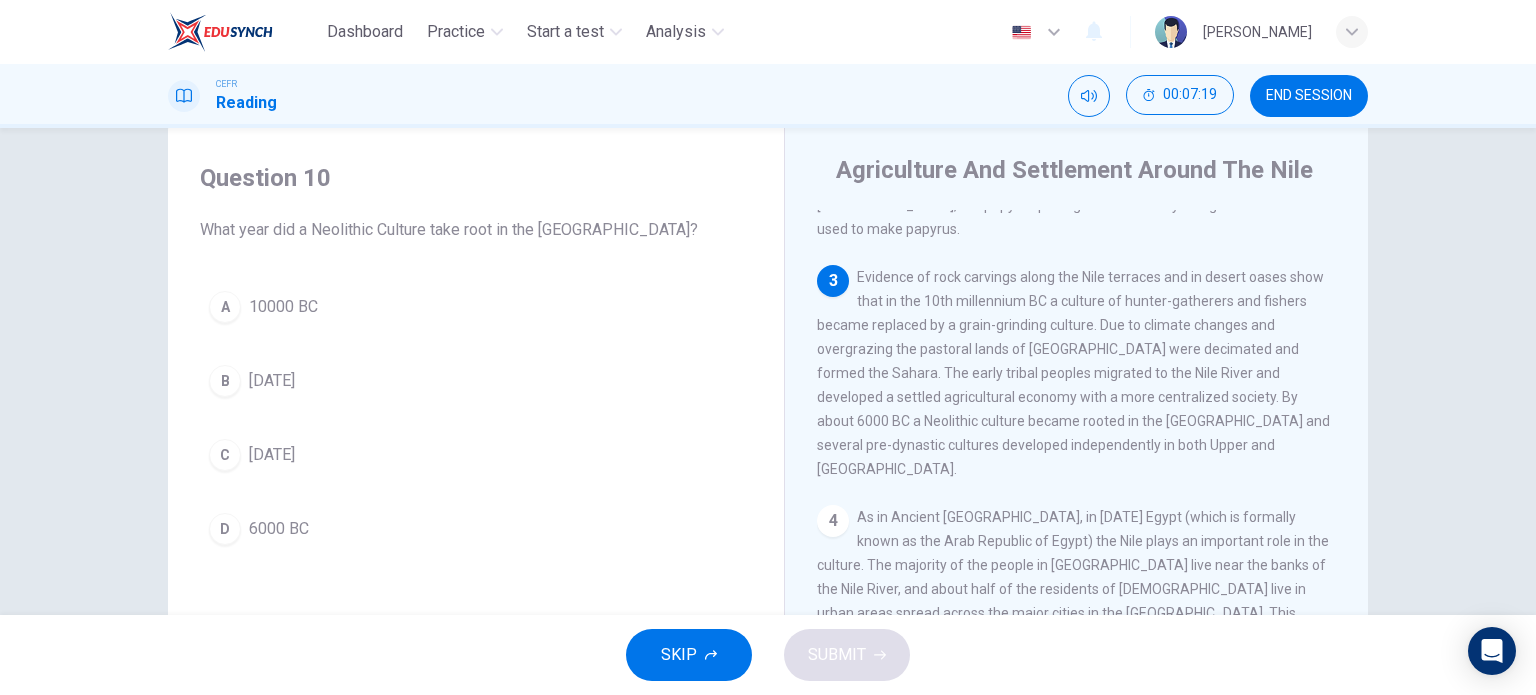 scroll, scrollTop: 44, scrollLeft: 0, axis: vertical 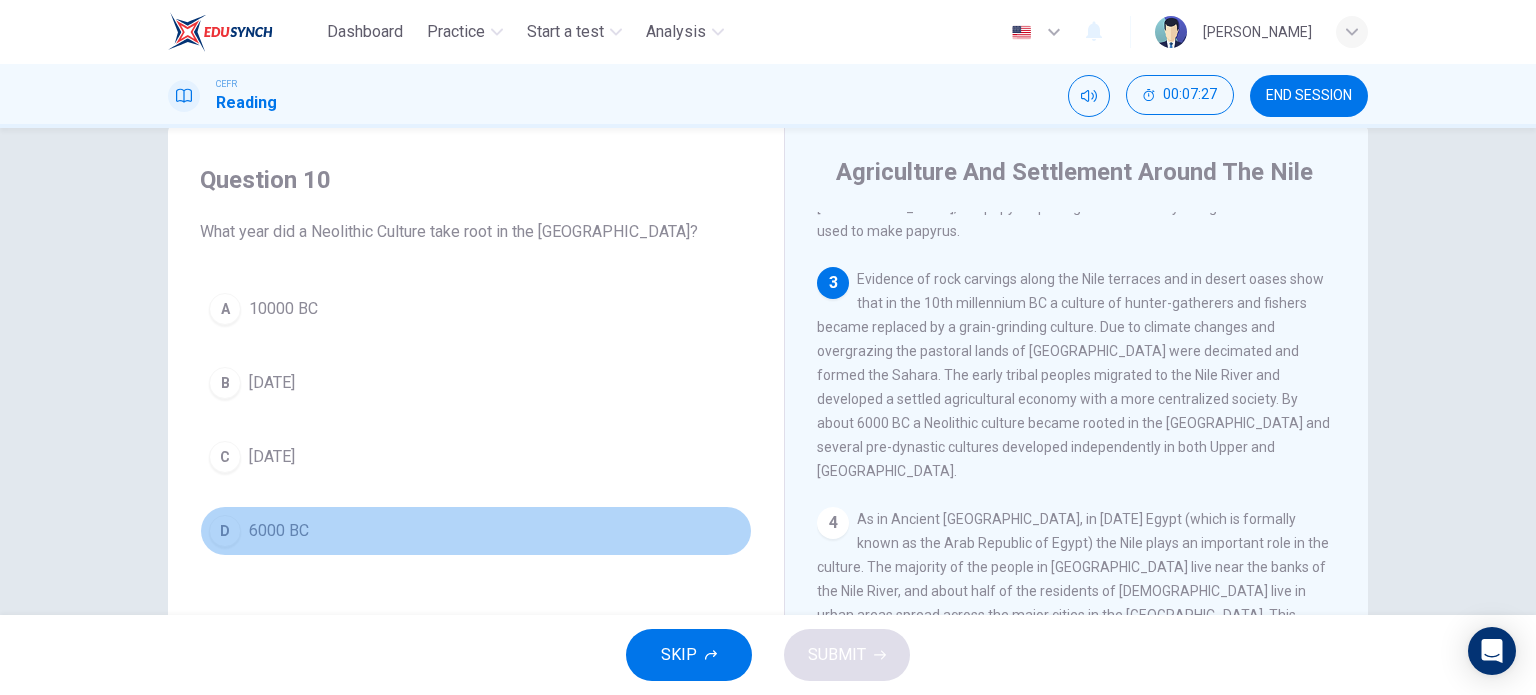 click on "6000 BC" at bounding box center [279, 531] 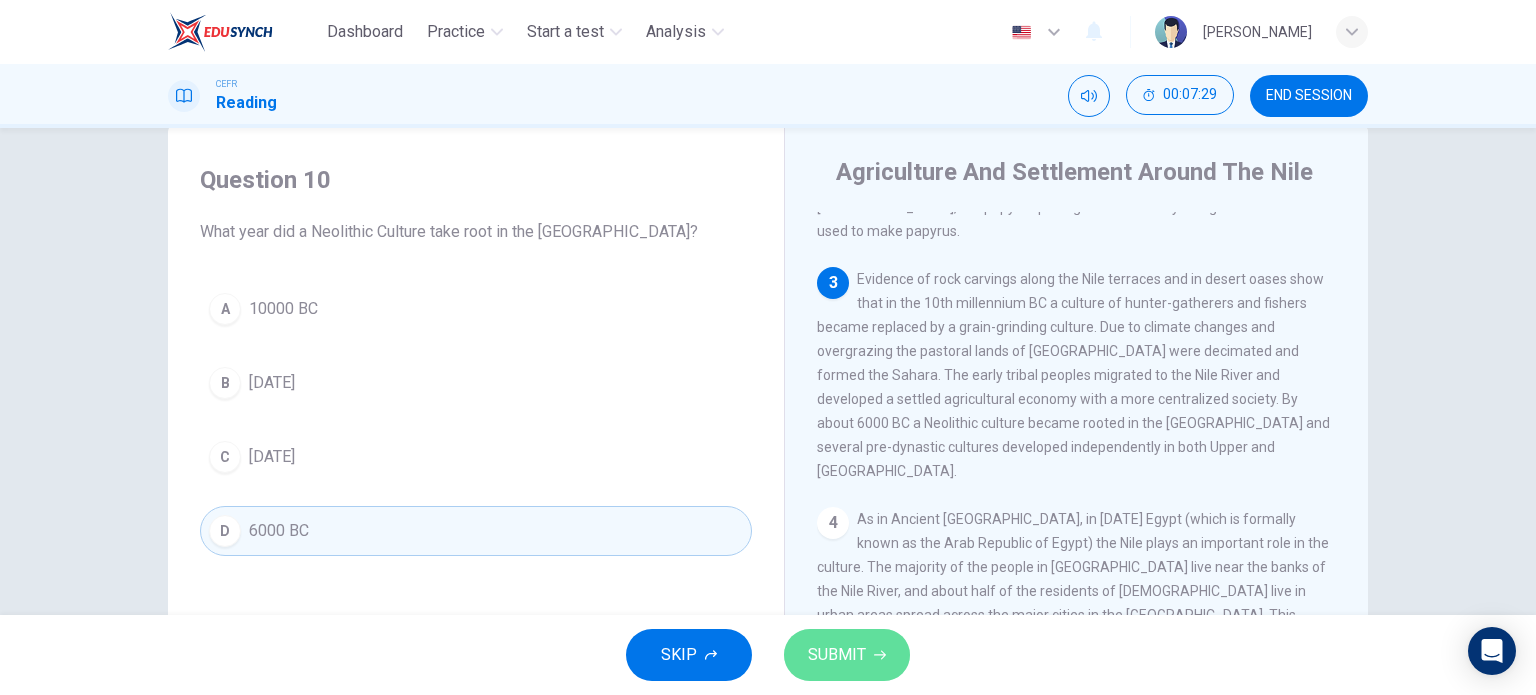 click on "SUBMIT" at bounding box center (837, 655) 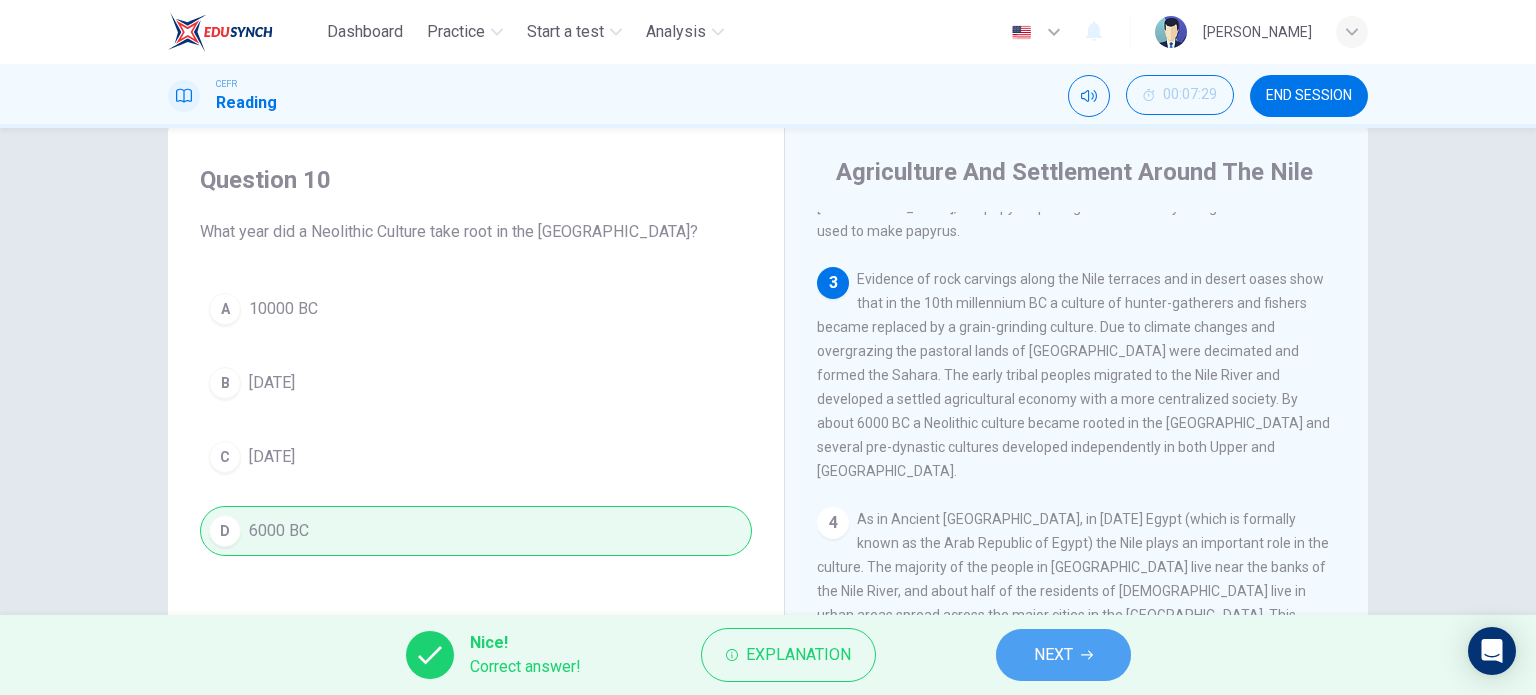 click on "NEXT" at bounding box center [1063, 655] 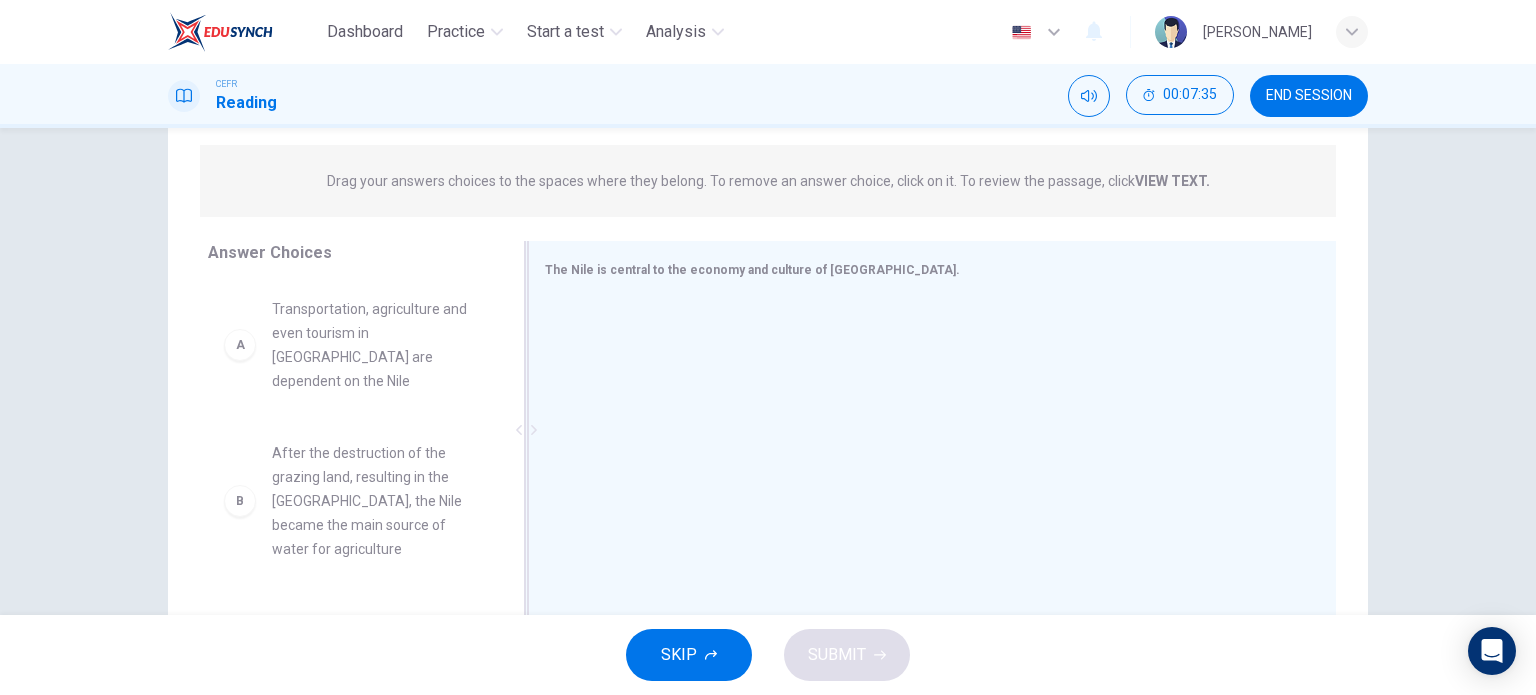 scroll, scrollTop: 232, scrollLeft: 0, axis: vertical 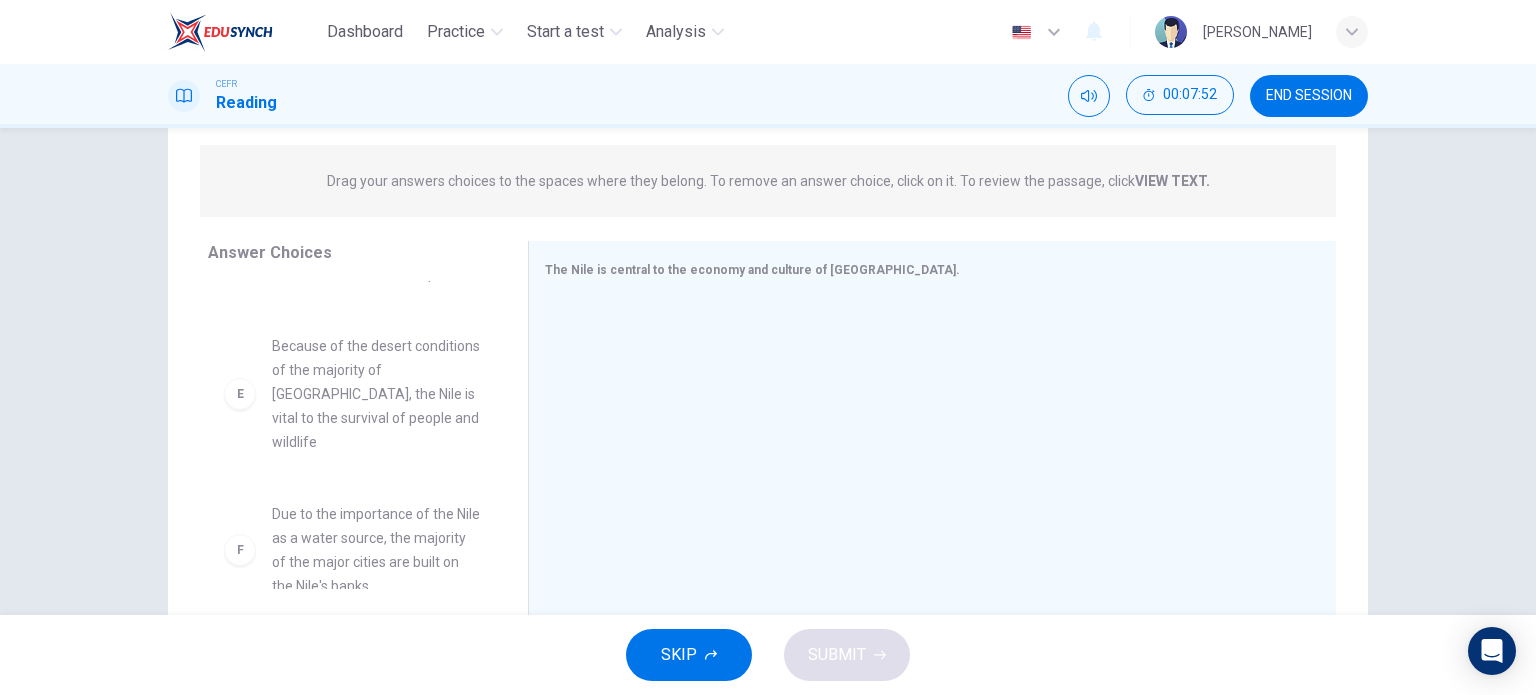 click on "Because of the desert conditions of the majority of Egypt, the Nile is vital to the survival of people and wildlife" at bounding box center [376, 394] 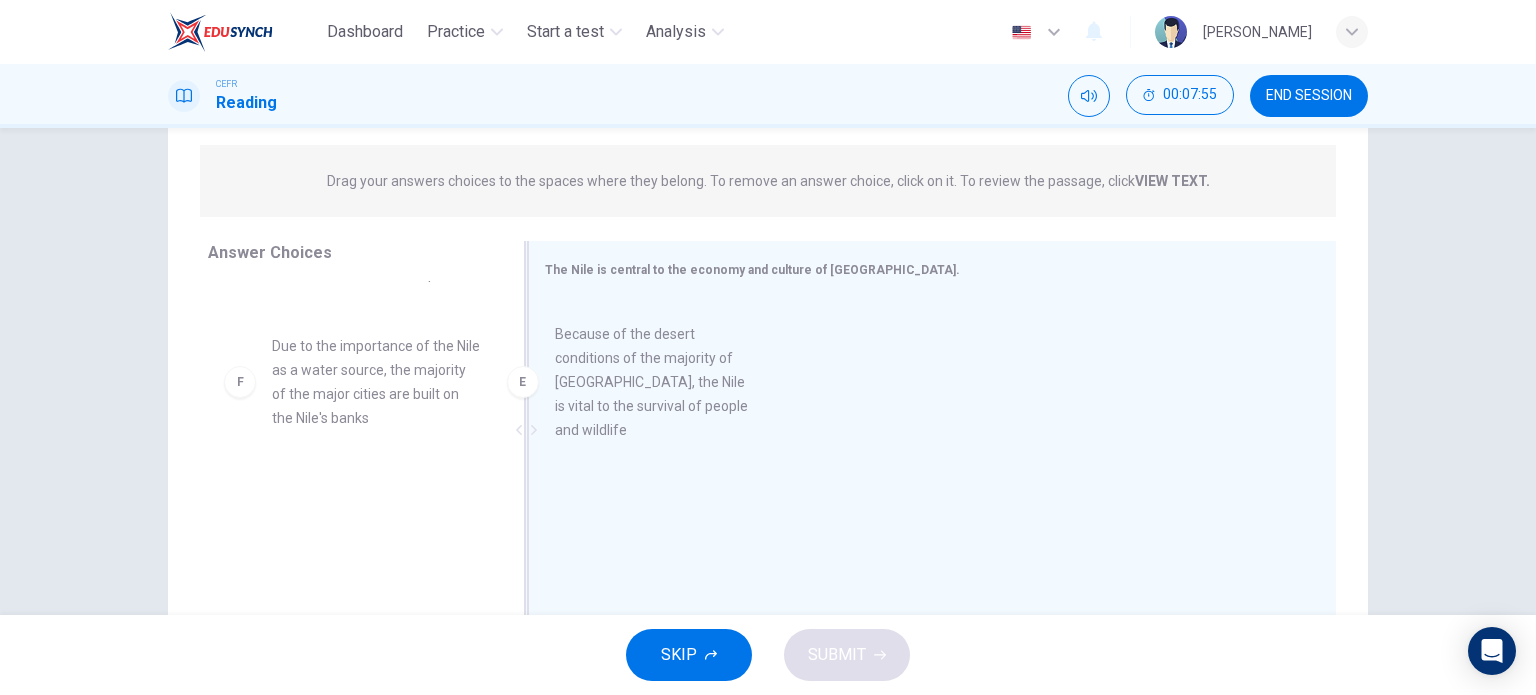 drag, startPoint x: 389, startPoint y: 391, endPoint x: 704, endPoint y: 381, distance: 315.1587 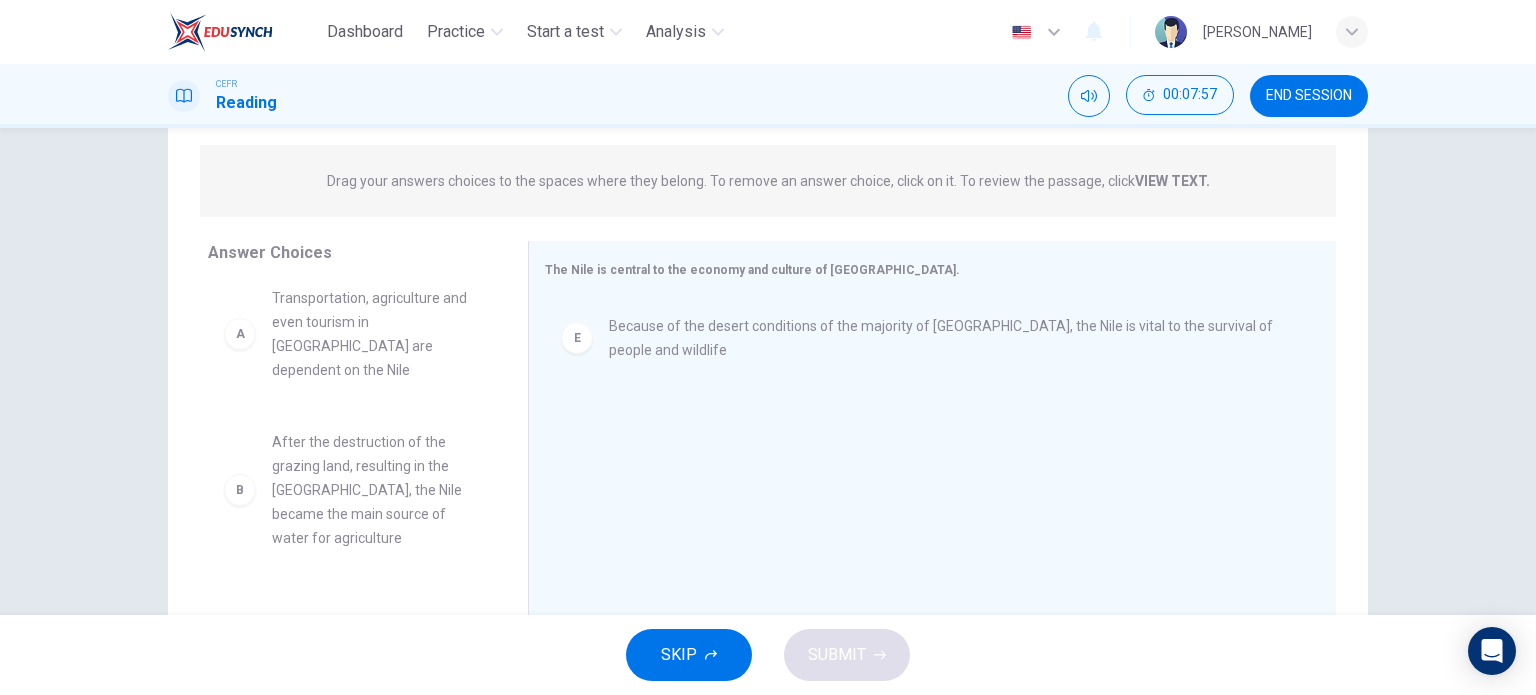scroll, scrollTop: 0, scrollLeft: 0, axis: both 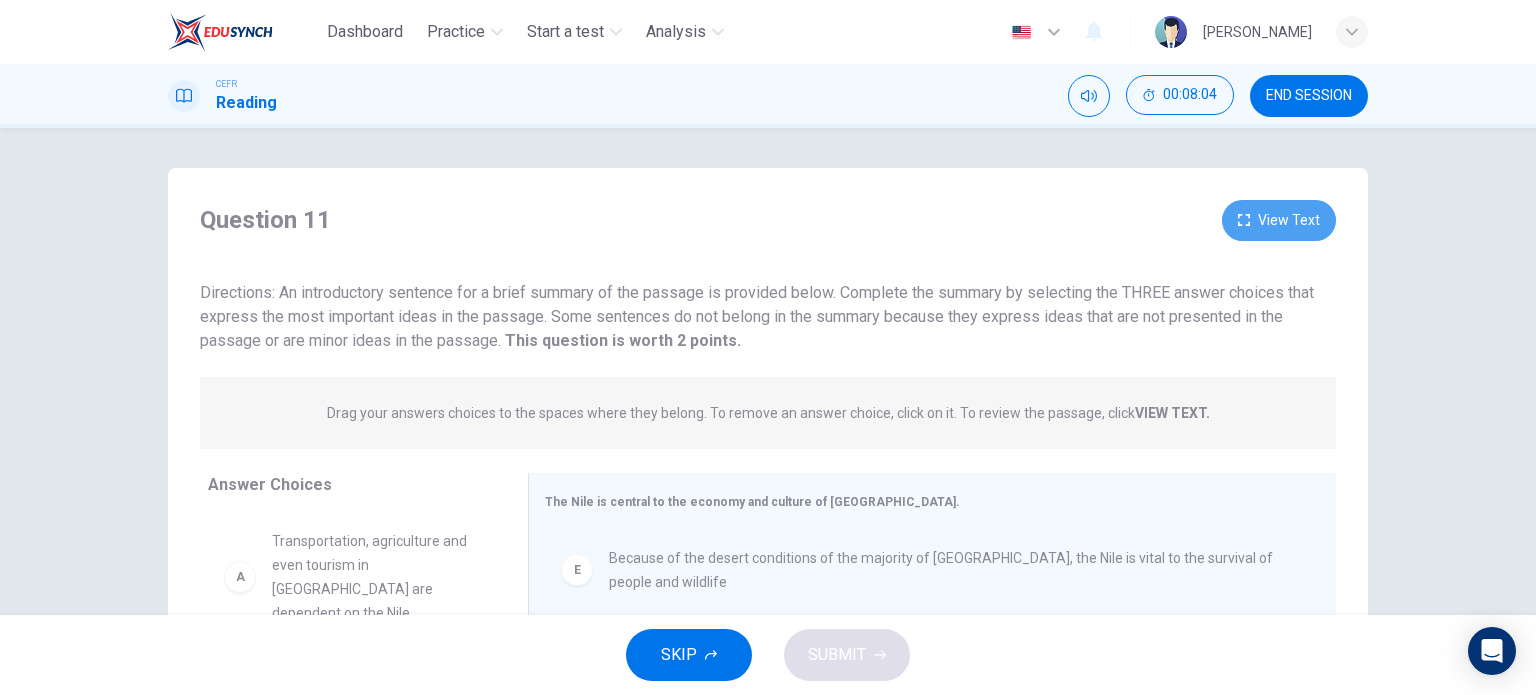 click on "View Text" at bounding box center [1279, 220] 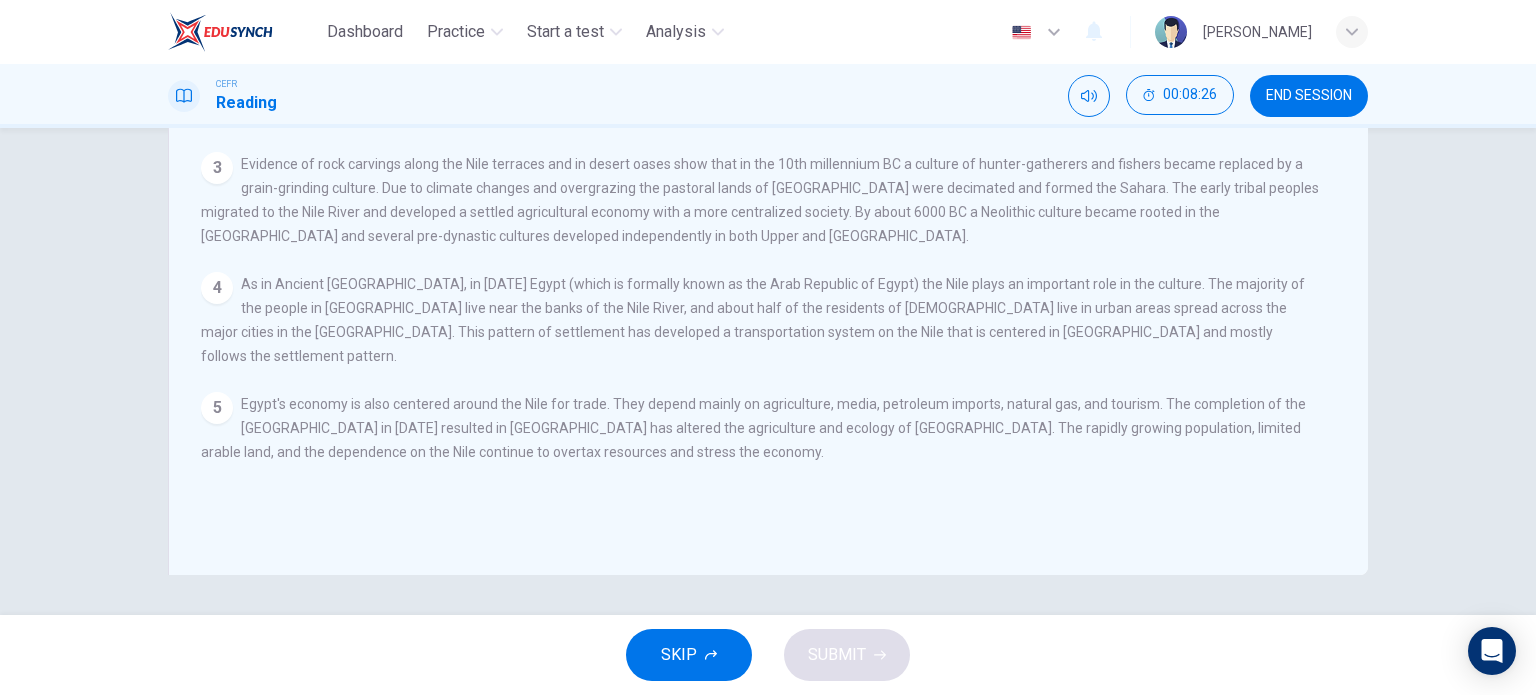 scroll, scrollTop: 0, scrollLeft: 0, axis: both 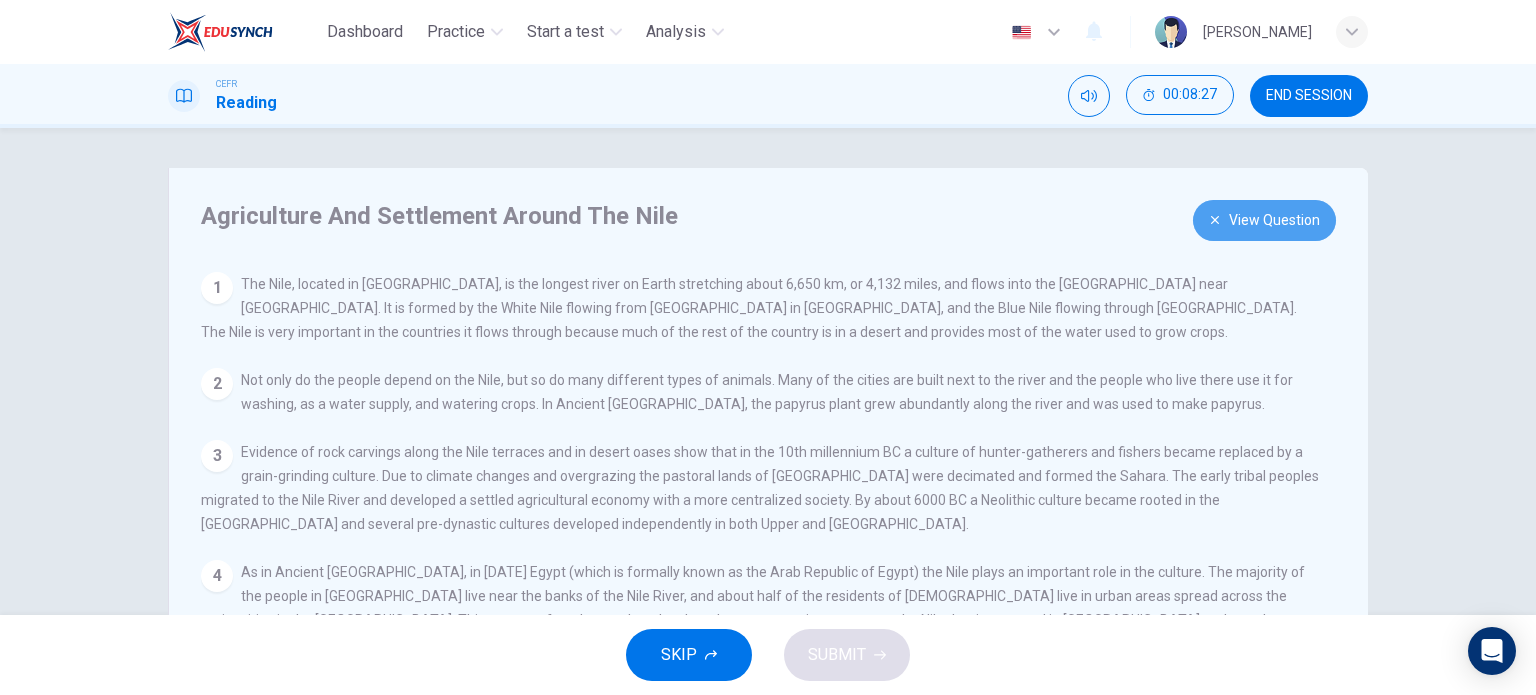 click on "View Question" at bounding box center (1264, 220) 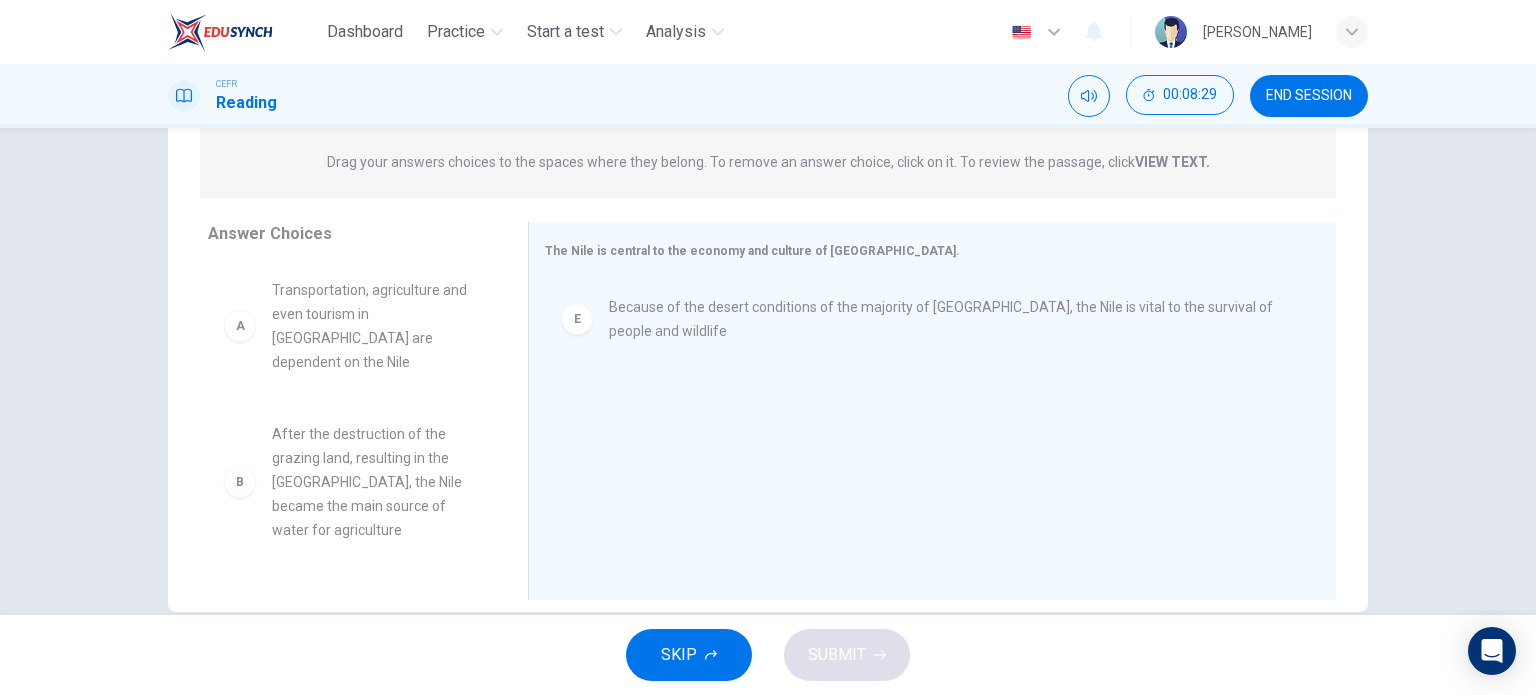 scroll, scrollTop: 250, scrollLeft: 0, axis: vertical 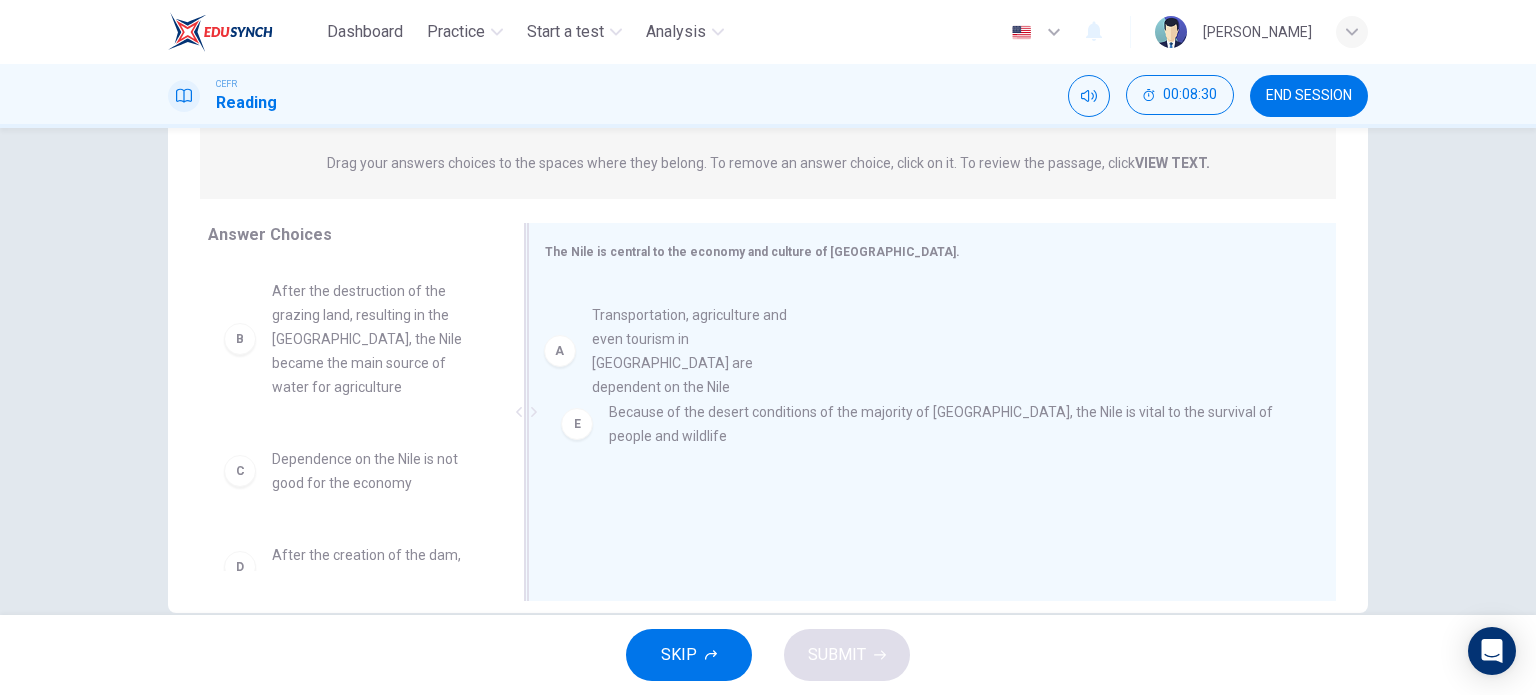 drag, startPoint x: 336, startPoint y: 324, endPoint x: 781, endPoint y: 350, distance: 445.7589 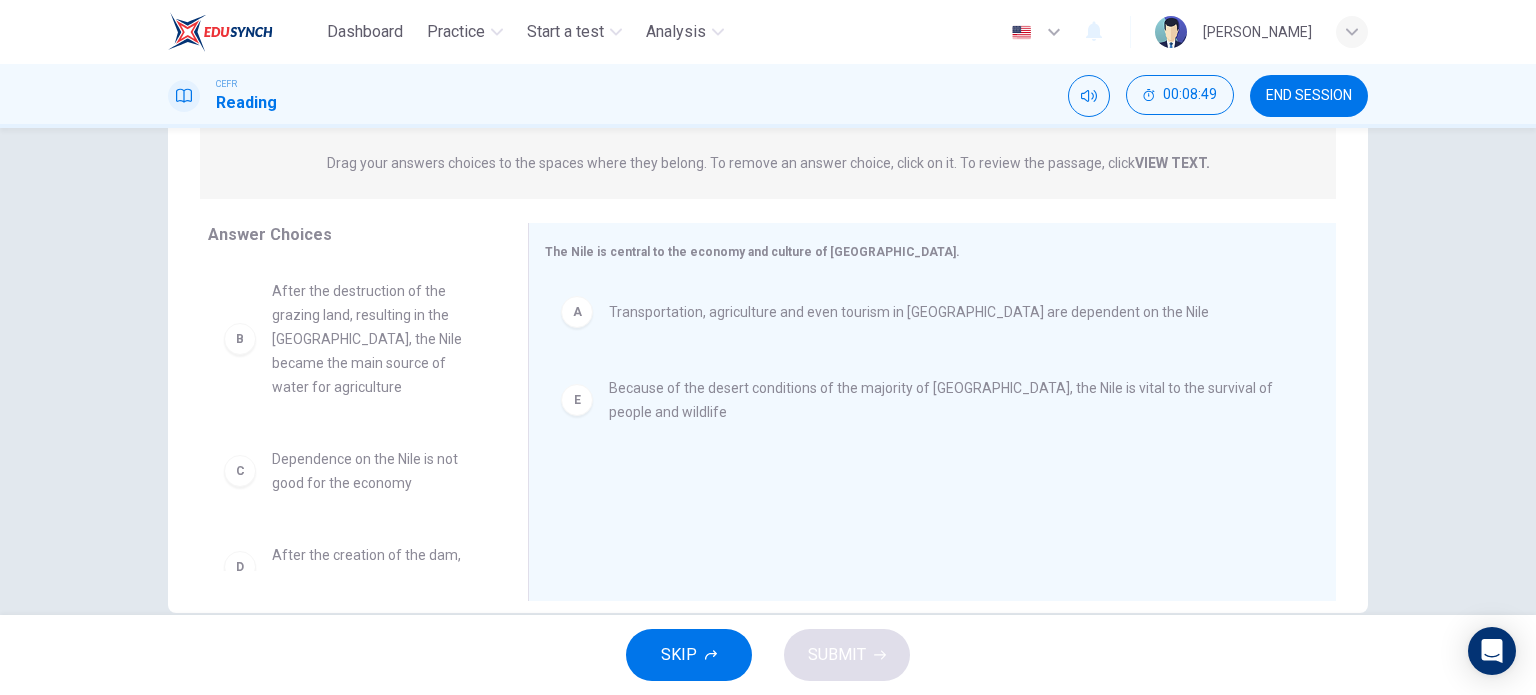 scroll, scrollTop: 204, scrollLeft: 0, axis: vertical 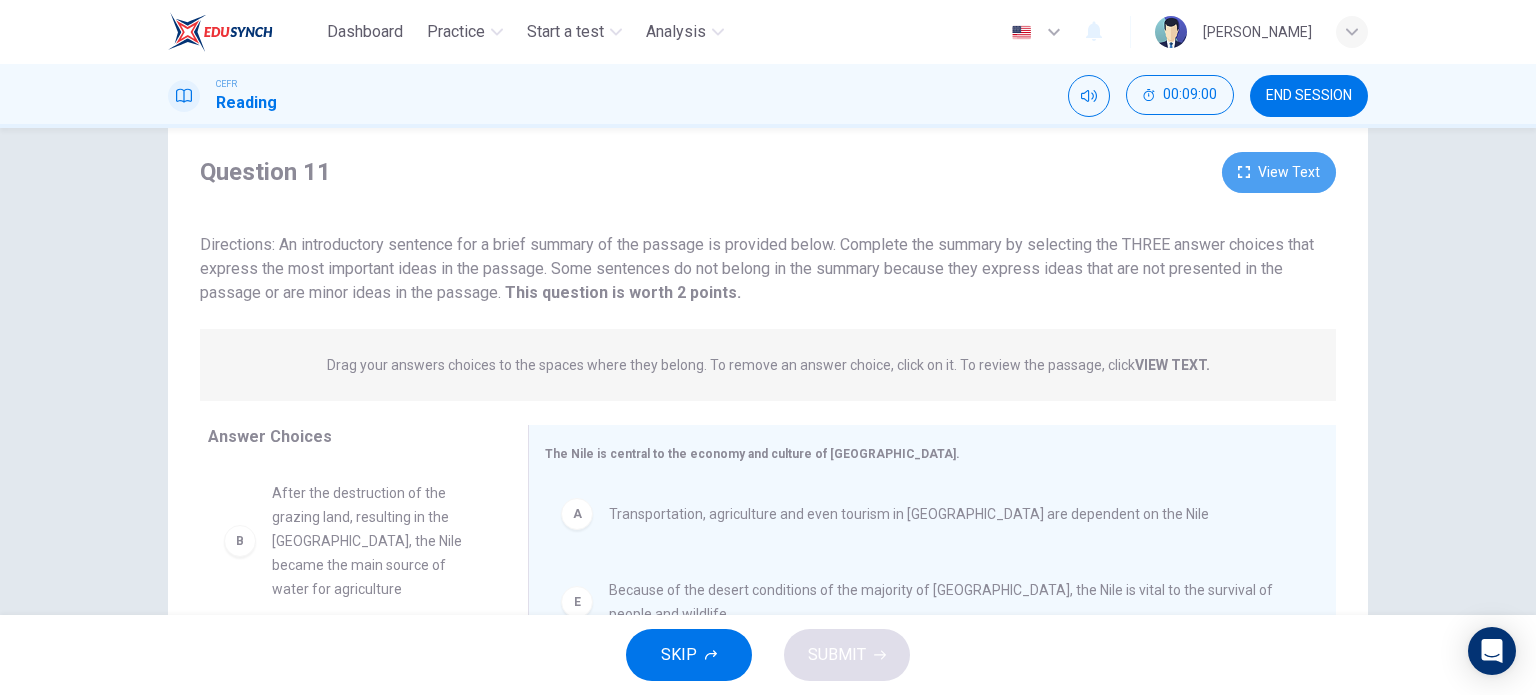 click on "View Text" at bounding box center [1279, 172] 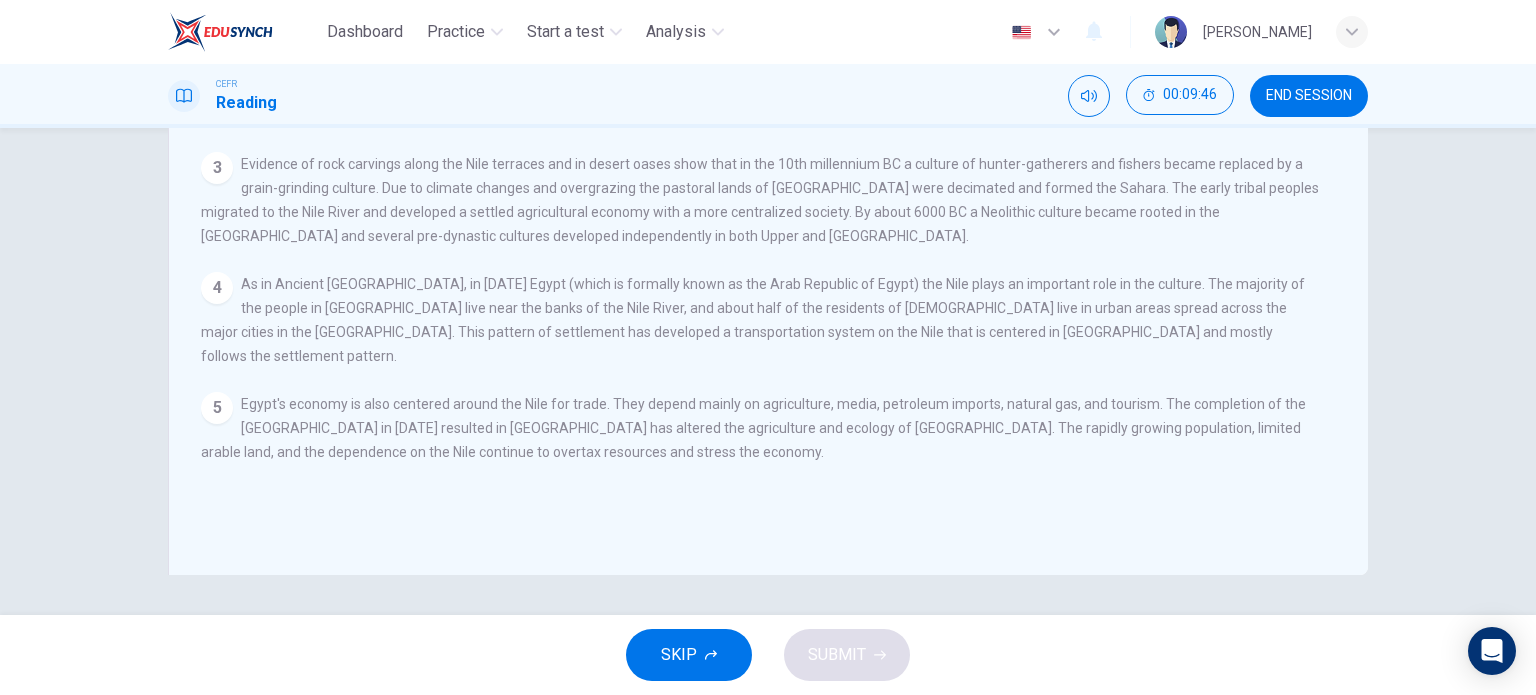 scroll, scrollTop: 0, scrollLeft: 0, axis: both 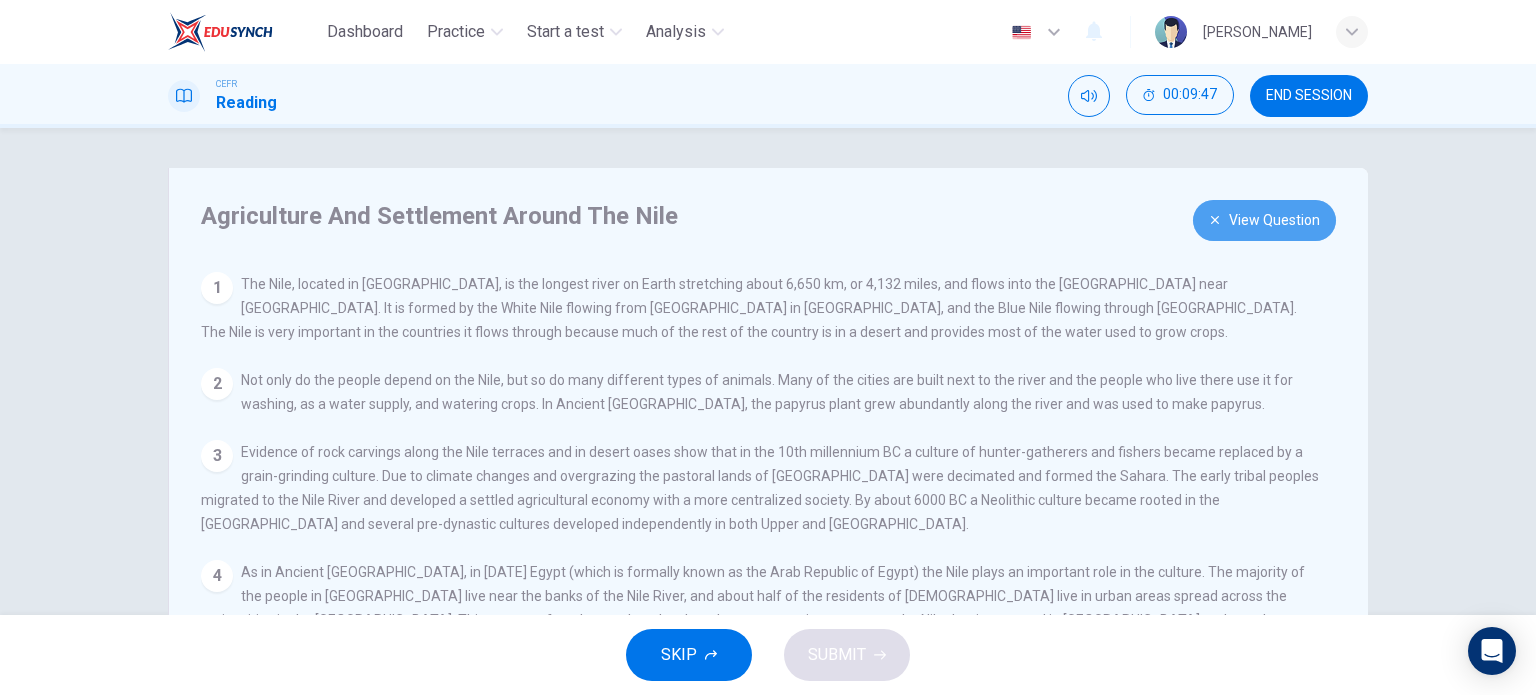 click on "View Question" at bounding box center [1264, 220] 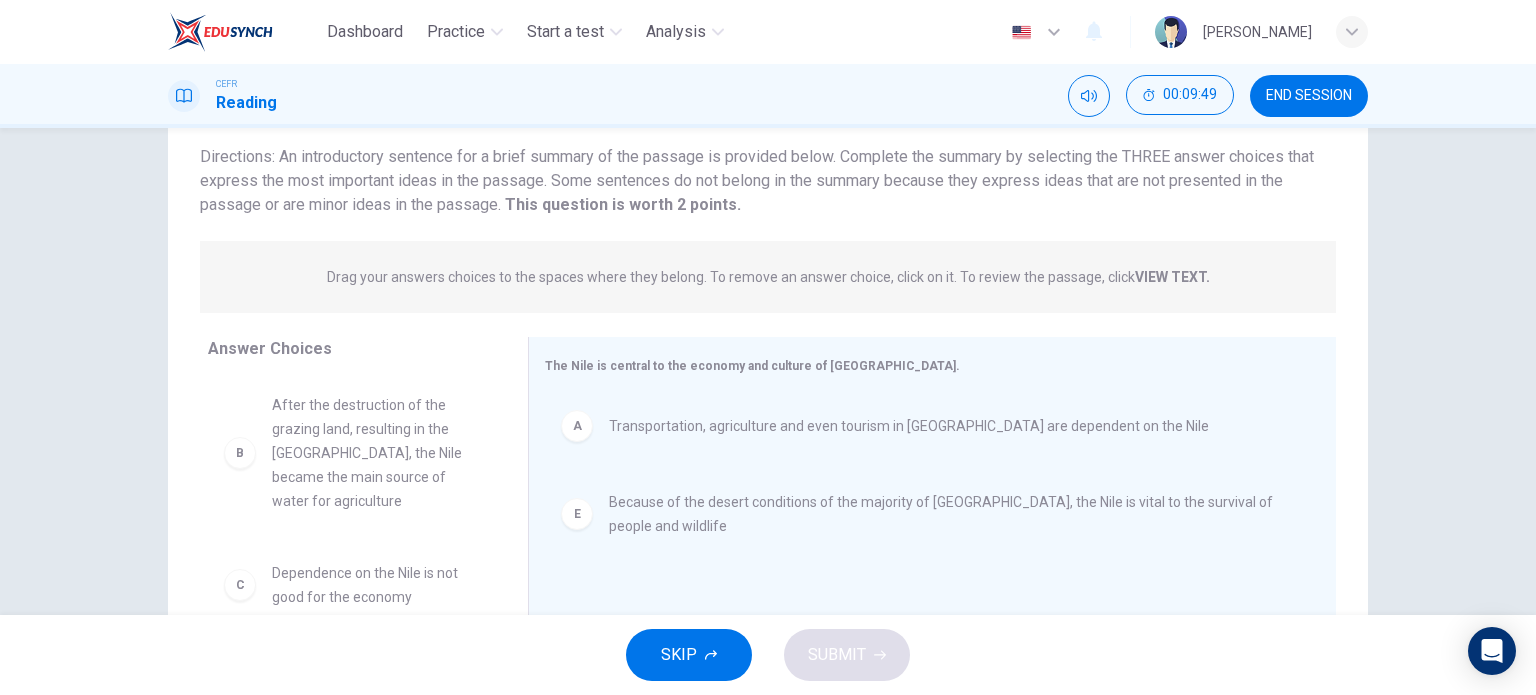 scroll, scrollTop: 136, scrollLeft: 0, axis: vertical 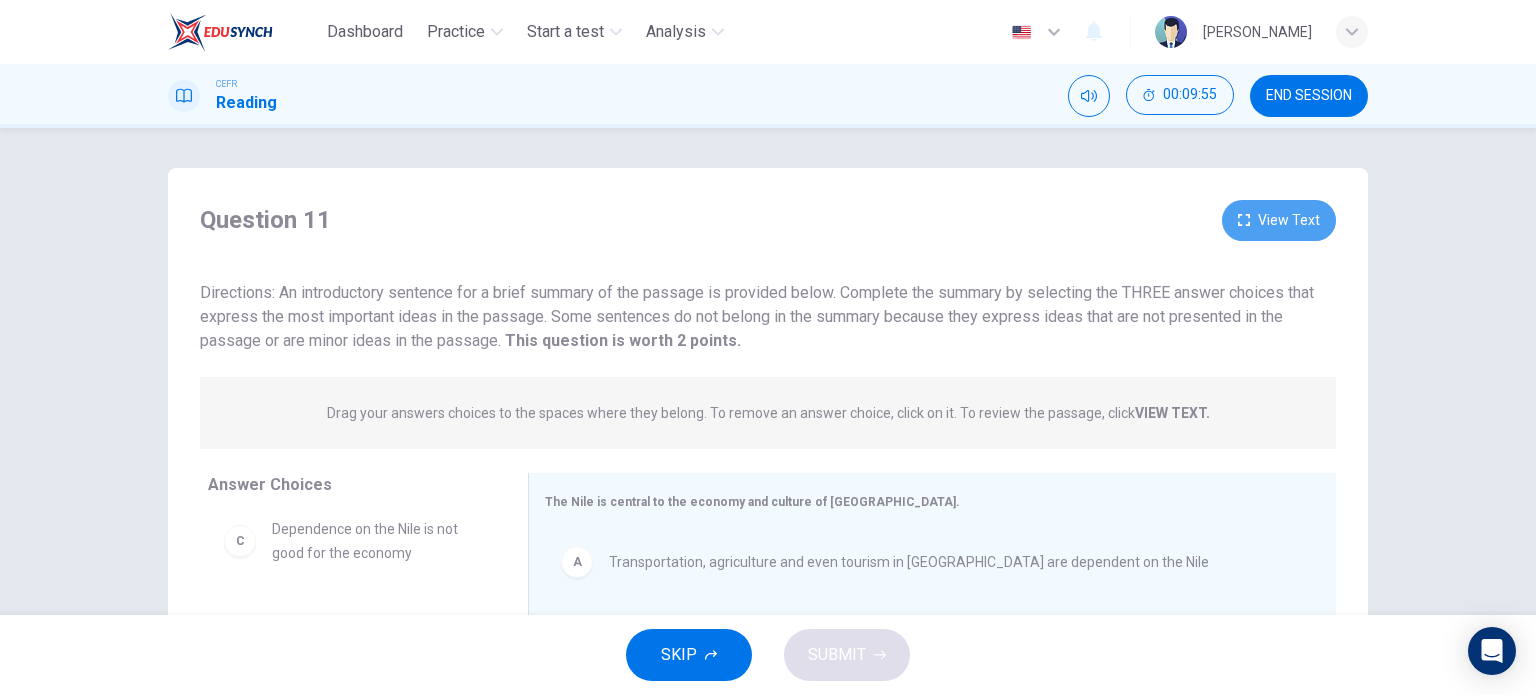 click on "View Text" at bounding box center [1279, 220] 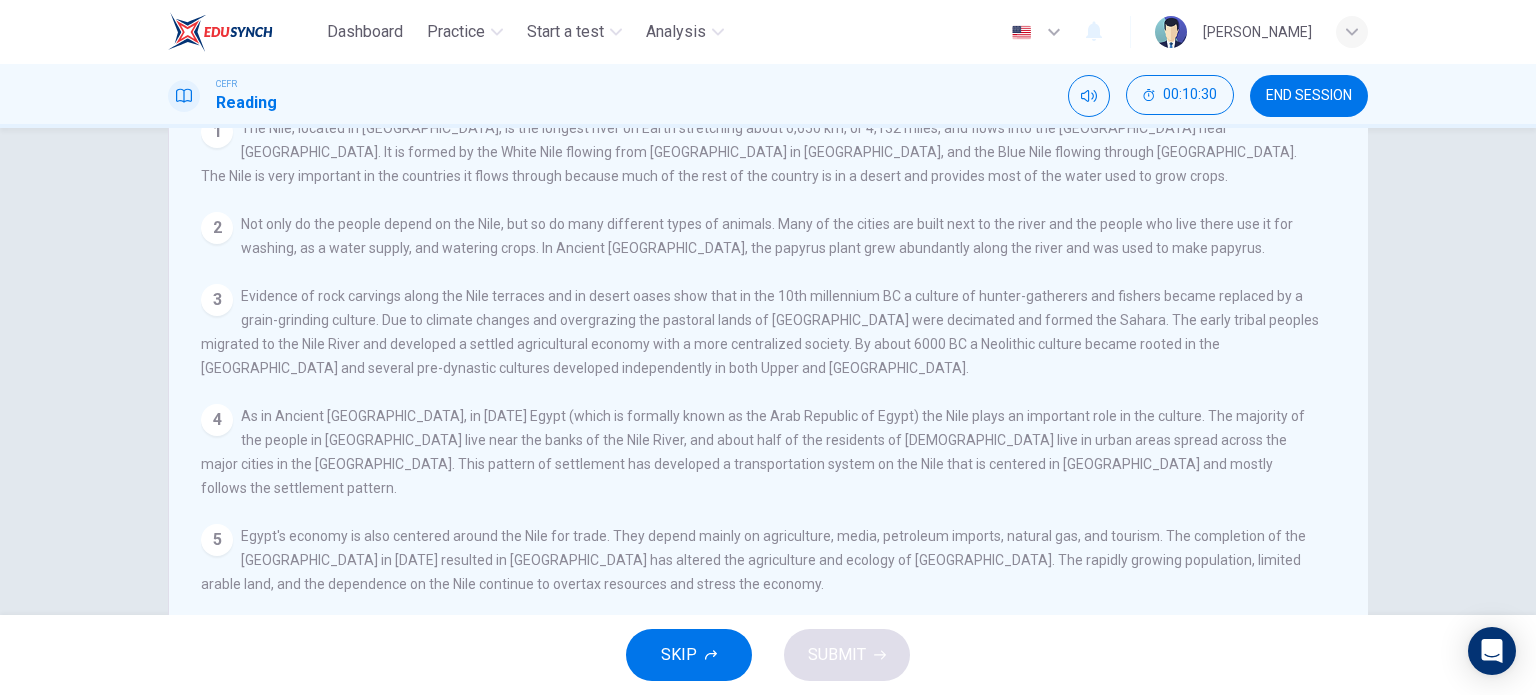 scroll, scrollTop: 0, scrollLeft: 0, axis: both 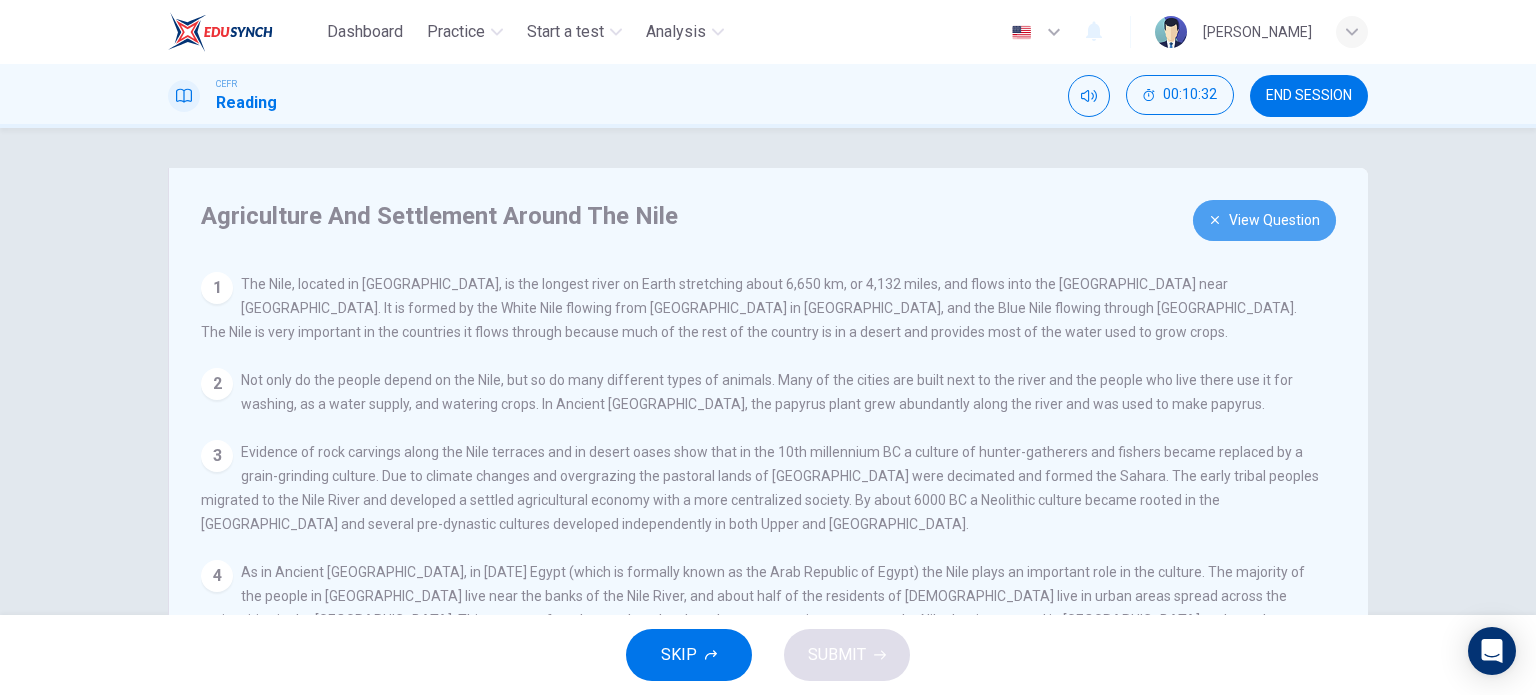 click 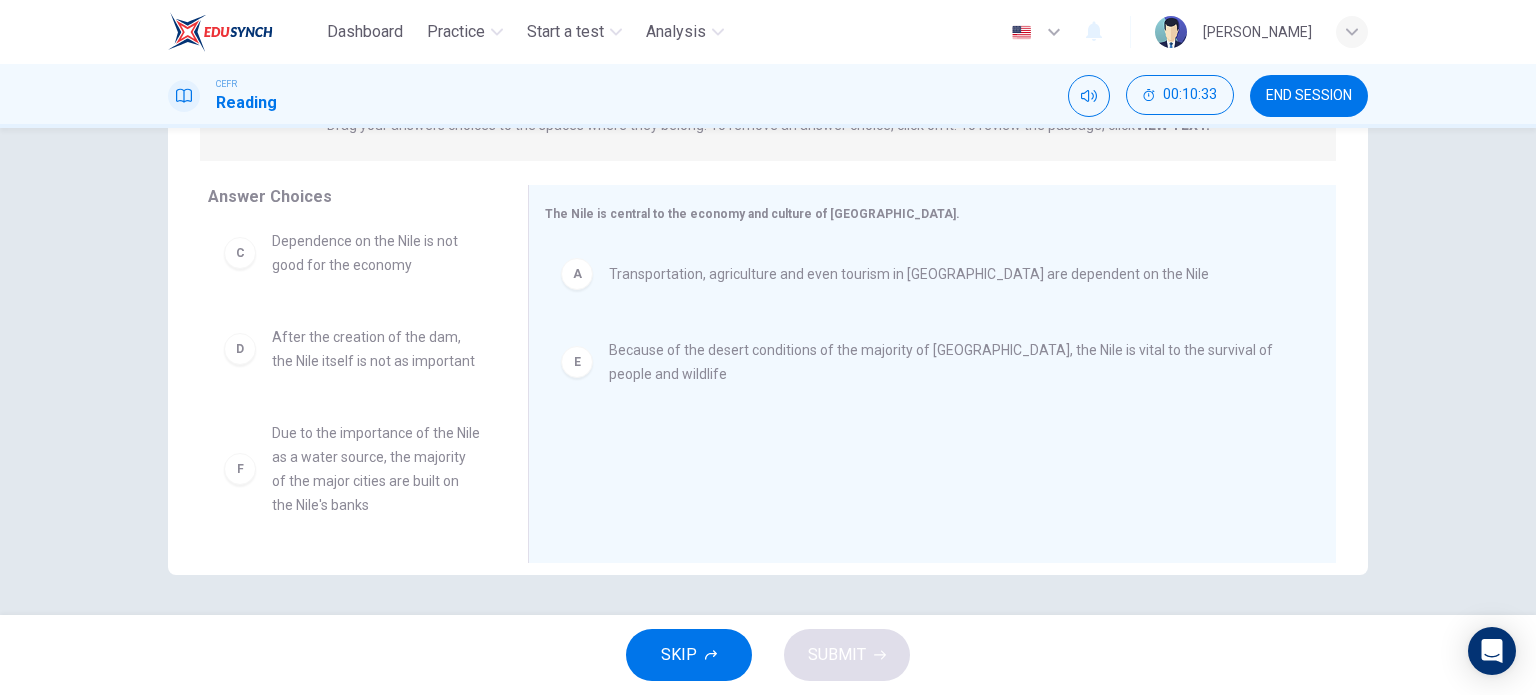 scroll, scrollTop: 288, scrollLeft: 0, axis: vertical 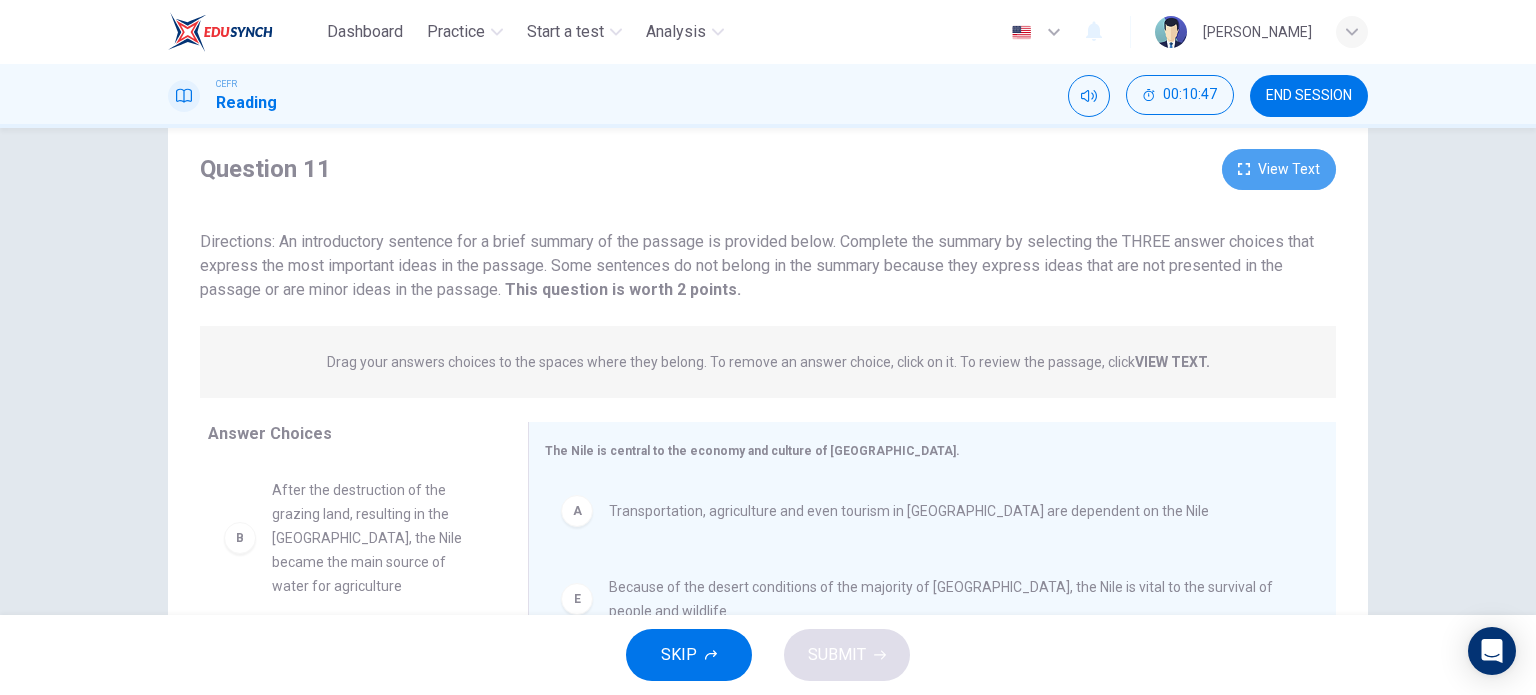click on "View Text" at bounding box center (1279, 169) 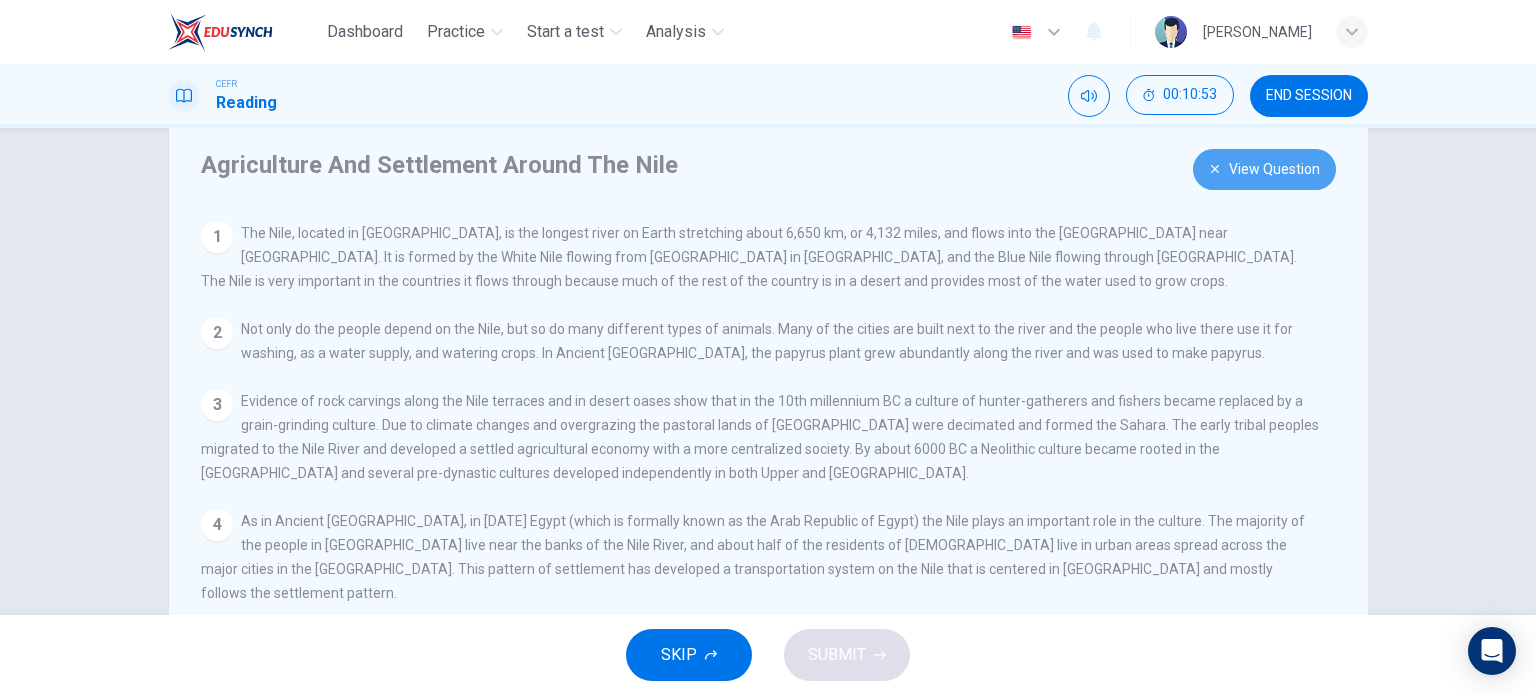 click 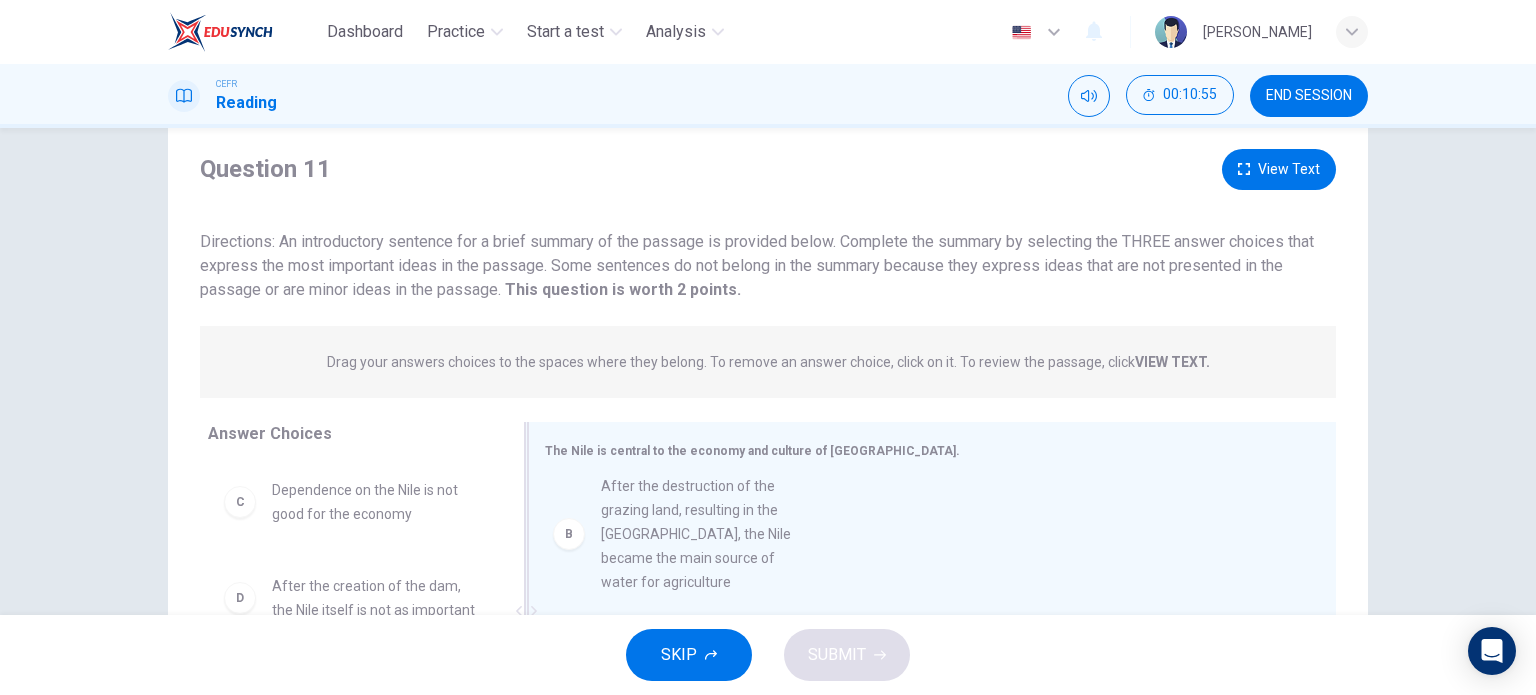 drag, startPoint x: 368, startPoint y: 504, endPoint x: 709, endPoint y: 502, distance: 341.00586 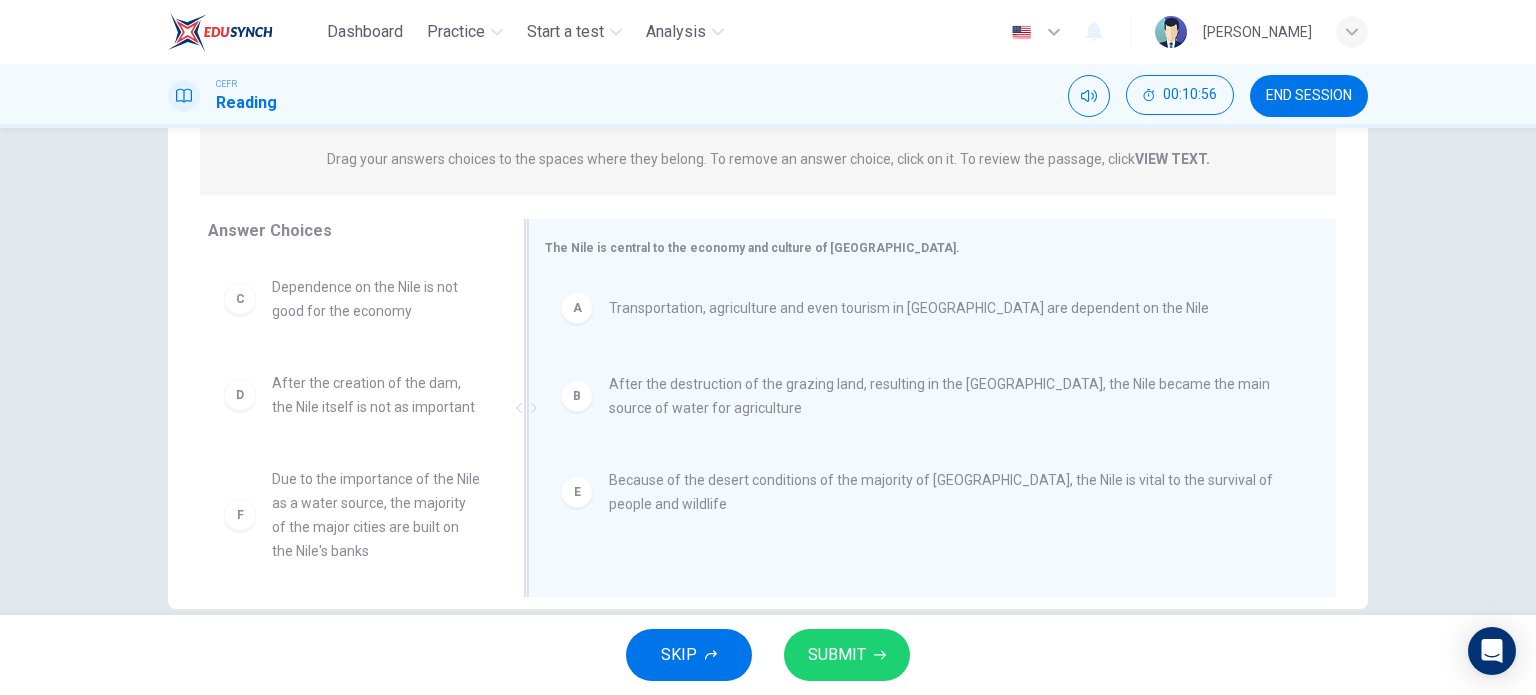 scroll, scrollTop: 255, scrollLeft: 0, axis: vertical 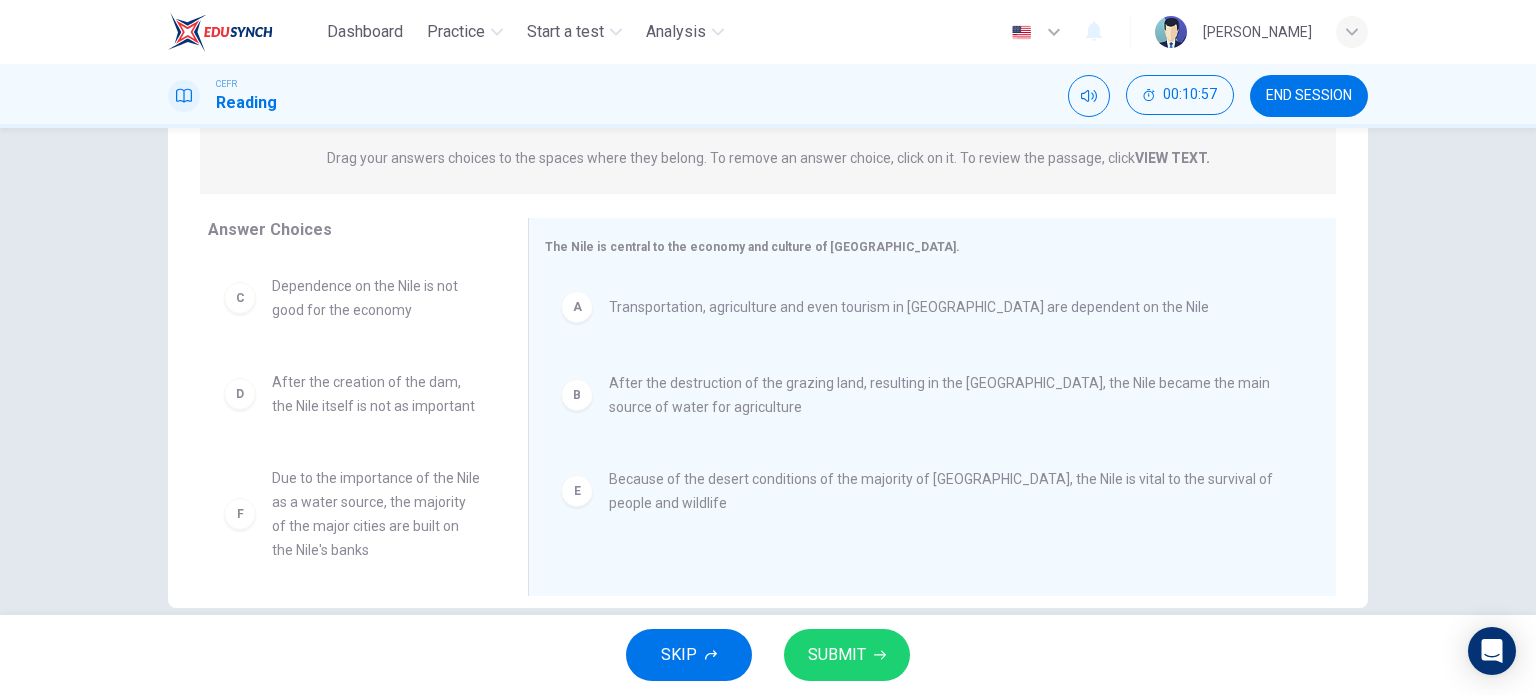 click on "SUBMIT" at bounding box center [837, 655] 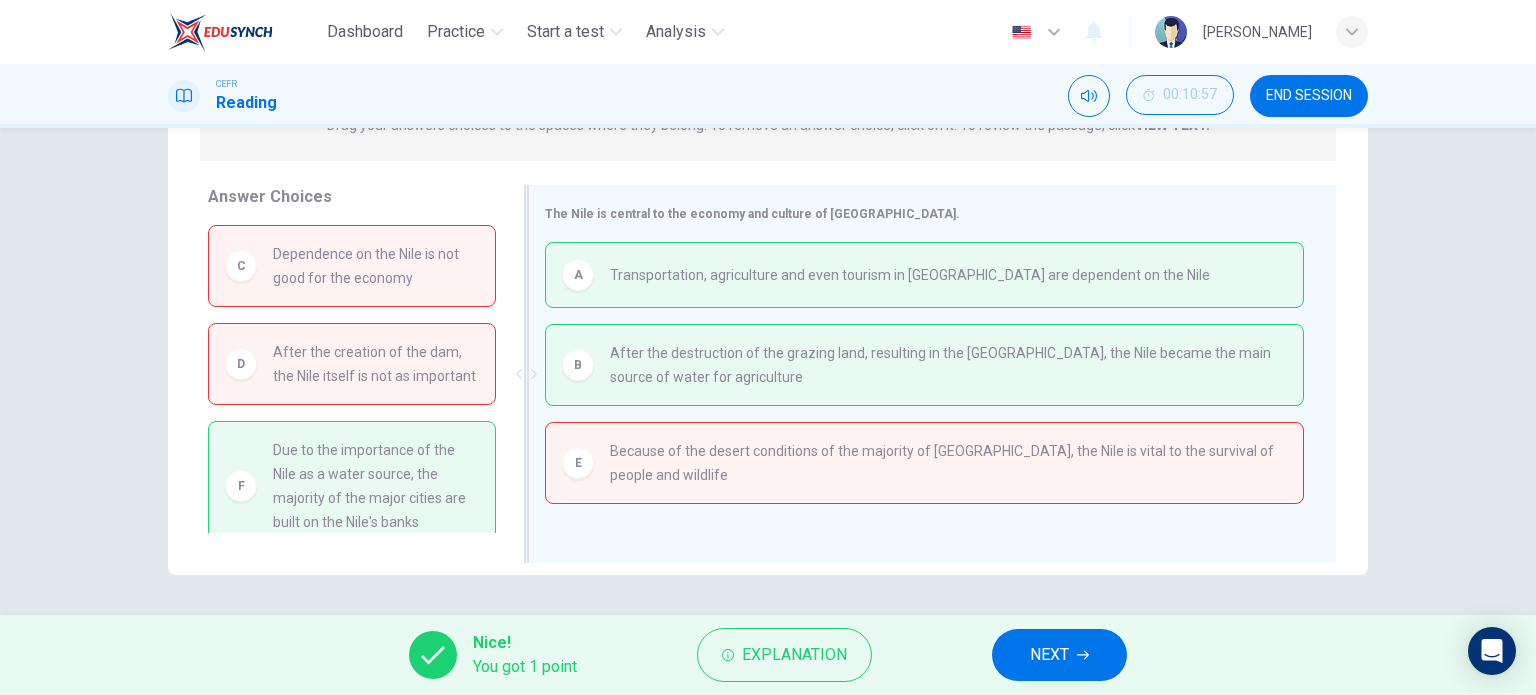 scroll, scrollTop: 287, scrollLeft: 0, axis: vertical 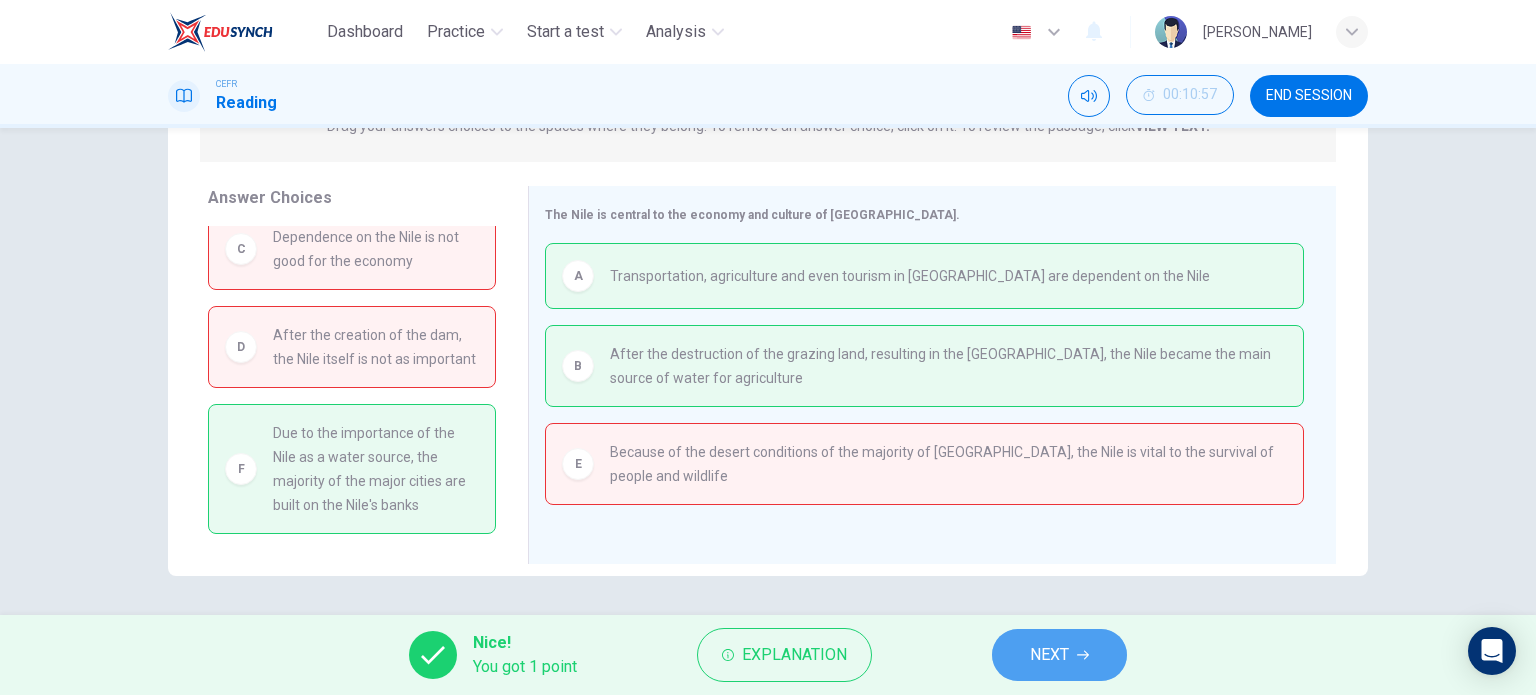 click on "NEXT" at bounding box center [1059, 655] 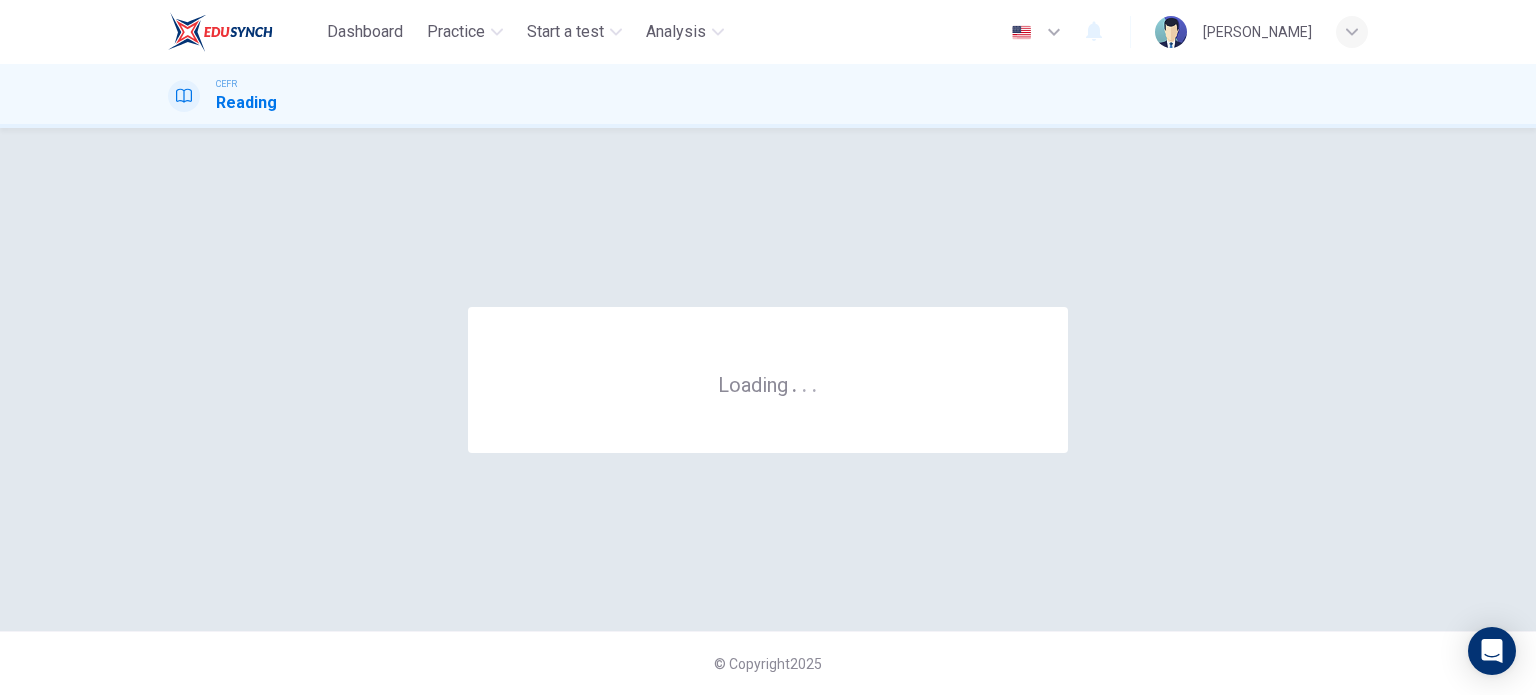 scroll, scrollTop: 0, scrollLeft: 0, axis: both 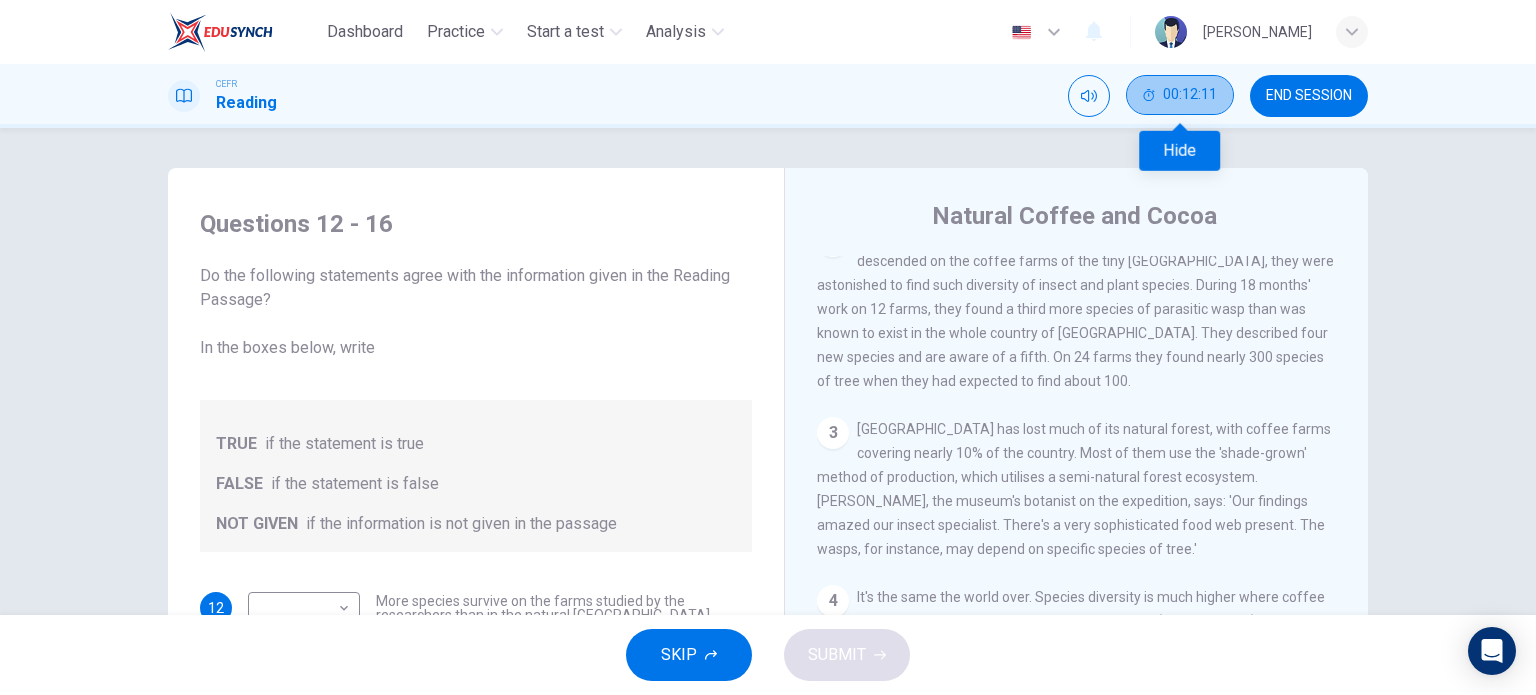 click on "00:12:11" at bounding box center (1190, 95) 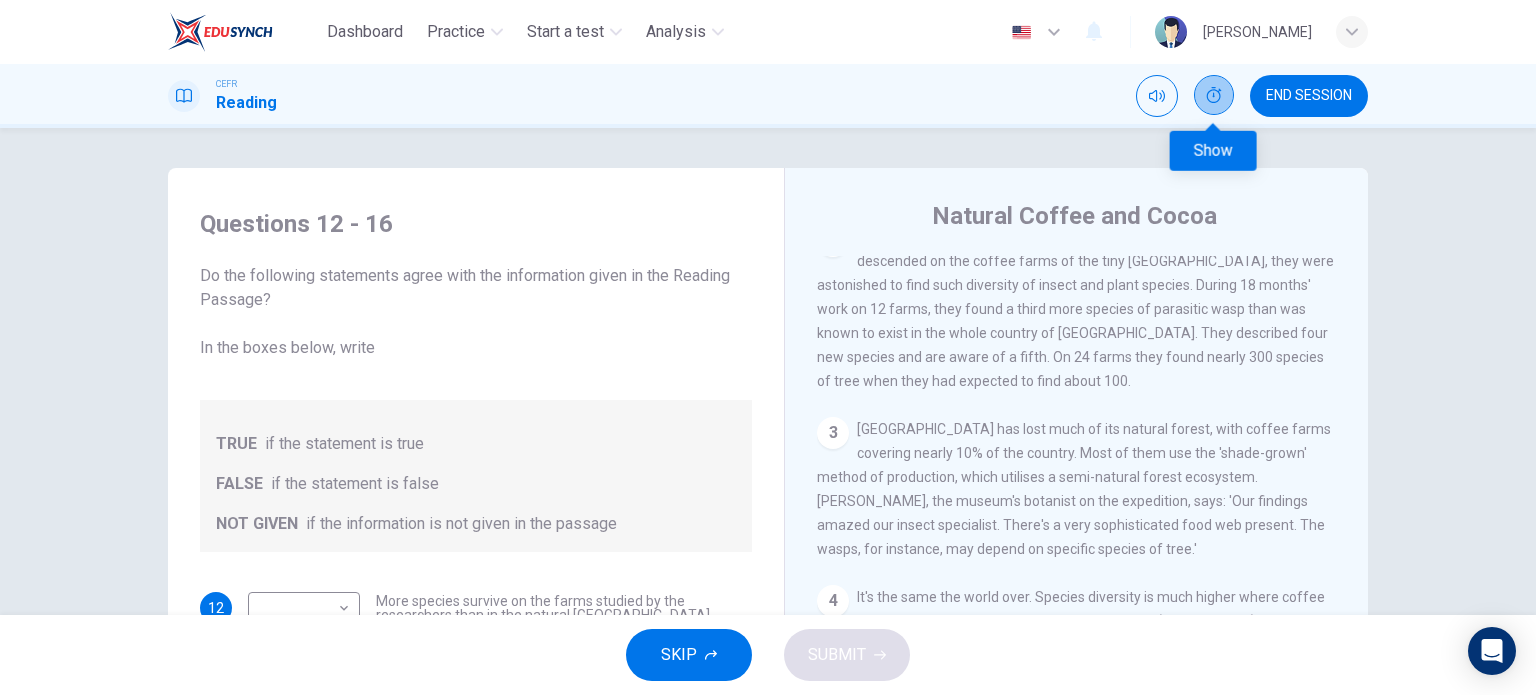 click 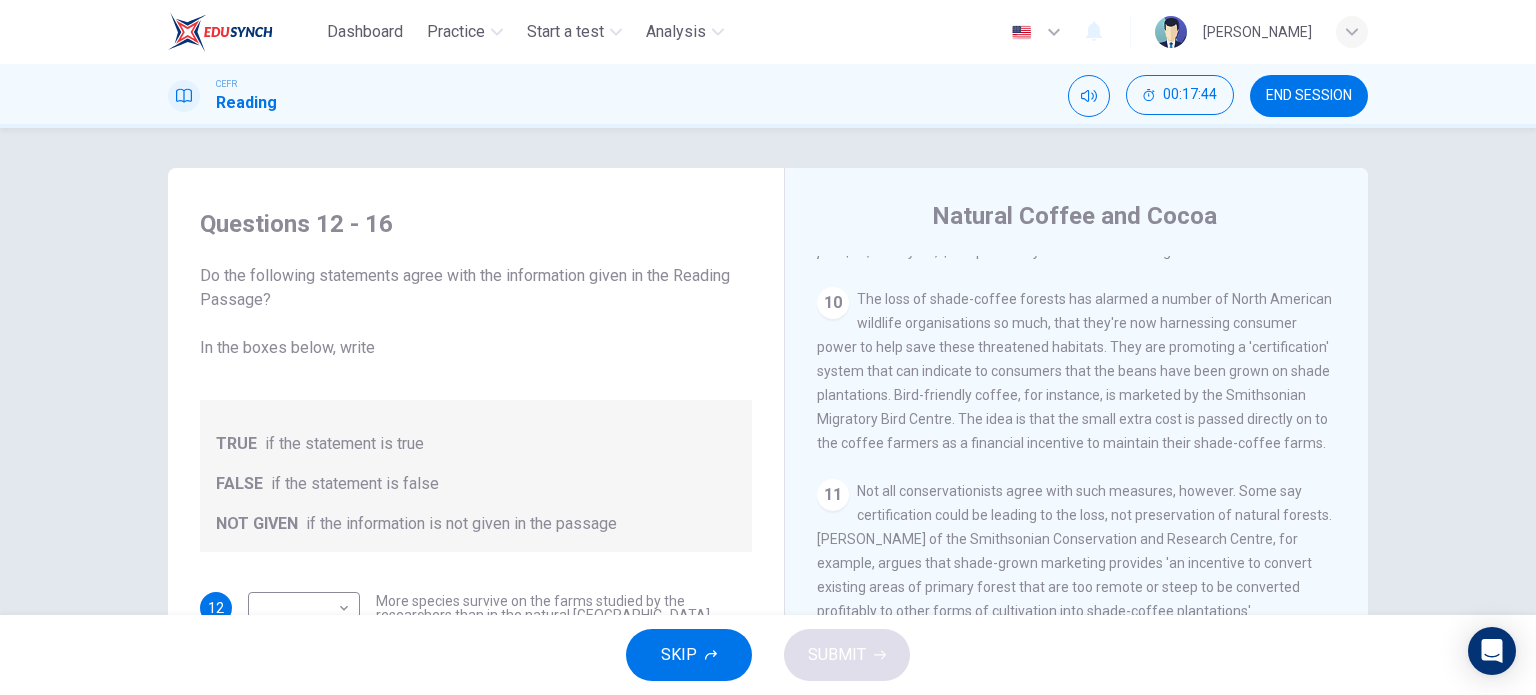 scroll, scrollTop: 1961, scrollLeft: 0, axis: vertical 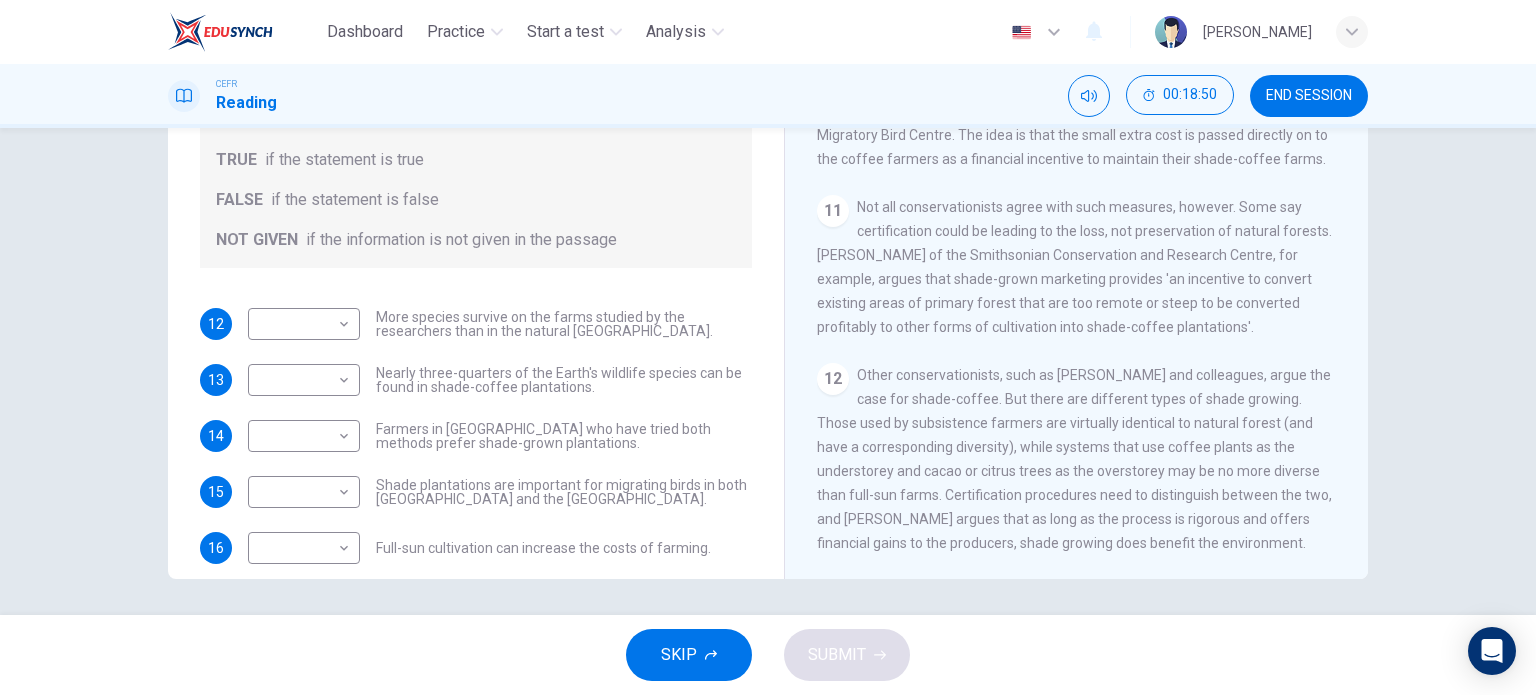 drag, startPoint x: 393, startPoint y: 338, endPoint x: 488, endPoint y: 312, distance: 98.49365 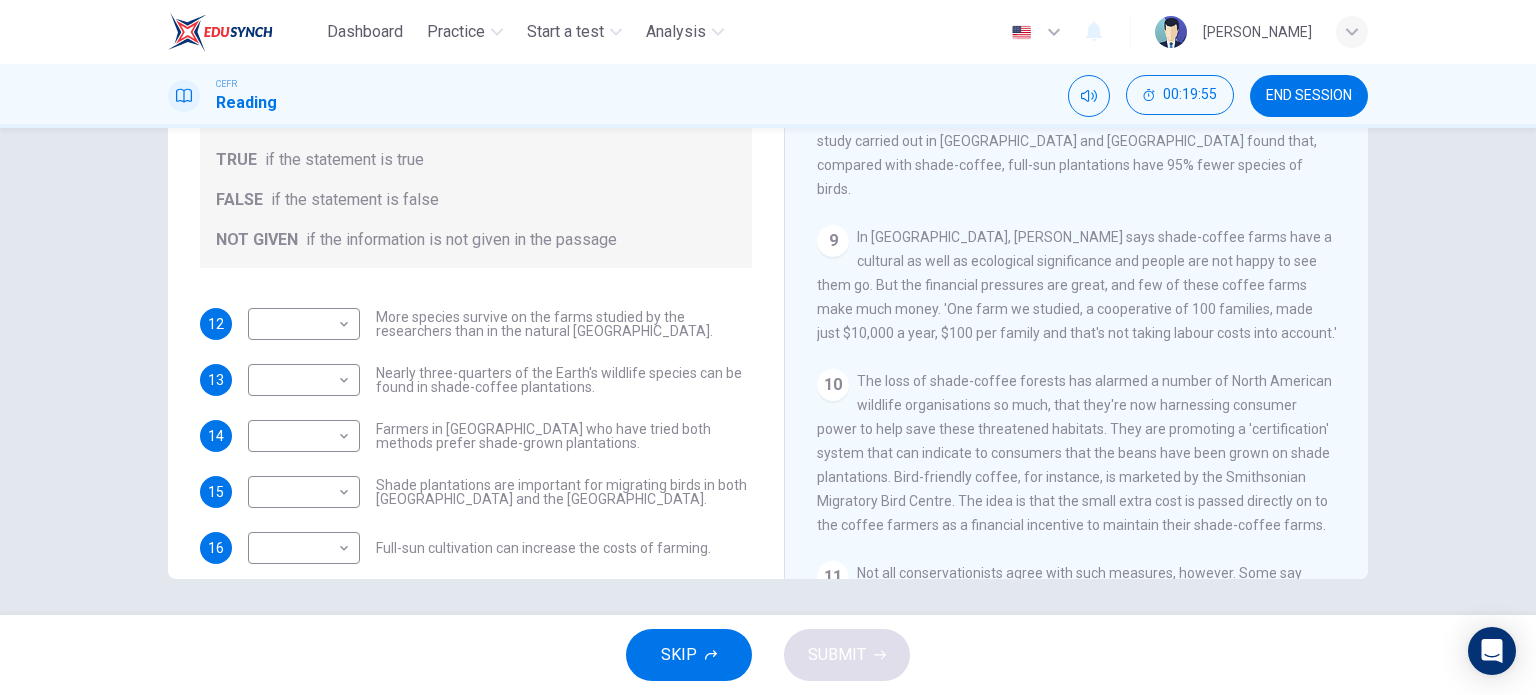 scroll, scrollTop: 1612, scrollLeft: 0, axis: vertical 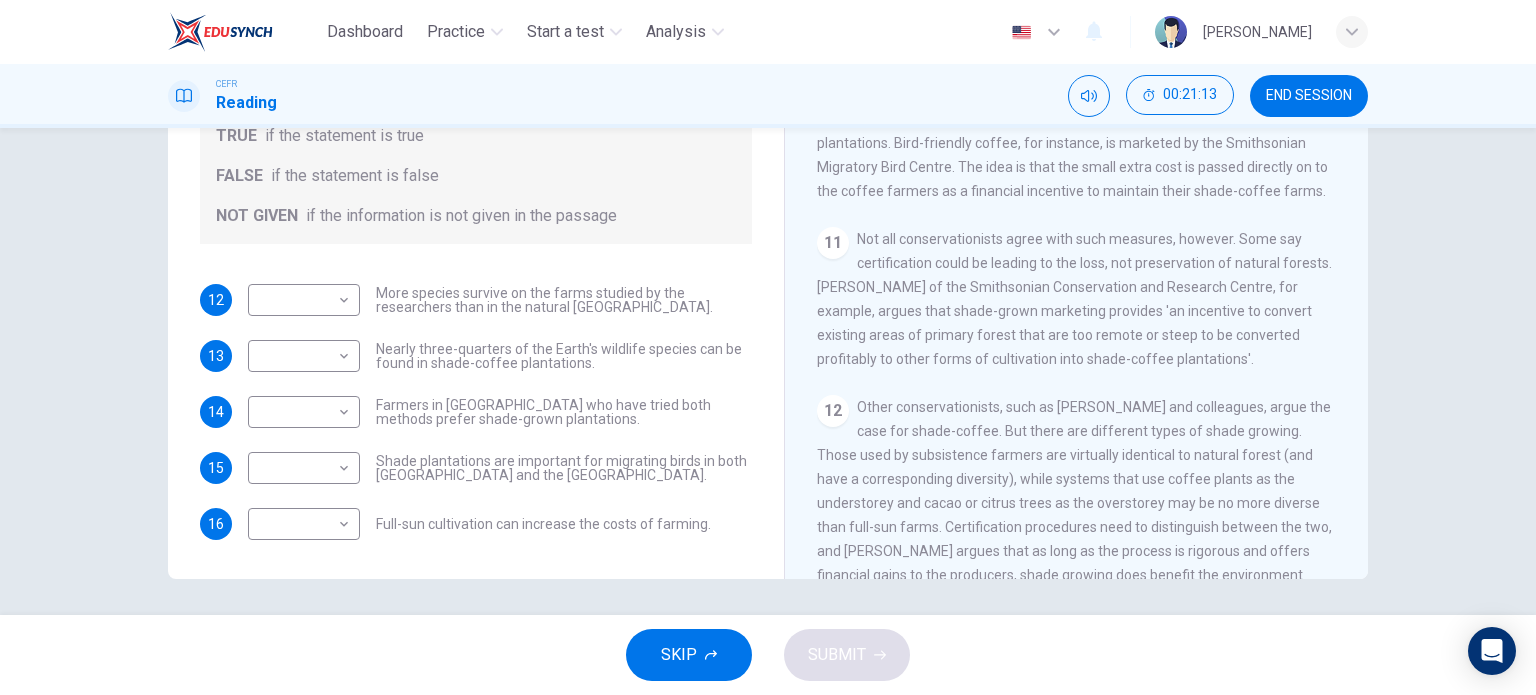 click on "12 Other conservationists, such as Stacey Philpott and colleagues, argue the case for shade-coffee. But there are different types of shade growing. Those used by subsistence farmers are virtually identical to natural forest (and have a corresponding diversity), while systems that use coffee plants as the understorey and cacao or citrus trees as the overstorey may be no more diverse than full-sun farms. Certification procedures need to distinguish between the two, and Ms. Philpott argues that as long as the process is rigorous and offers financial gains to the producers, shade growing does benefit the environment." at bounding box center [1077, 491] 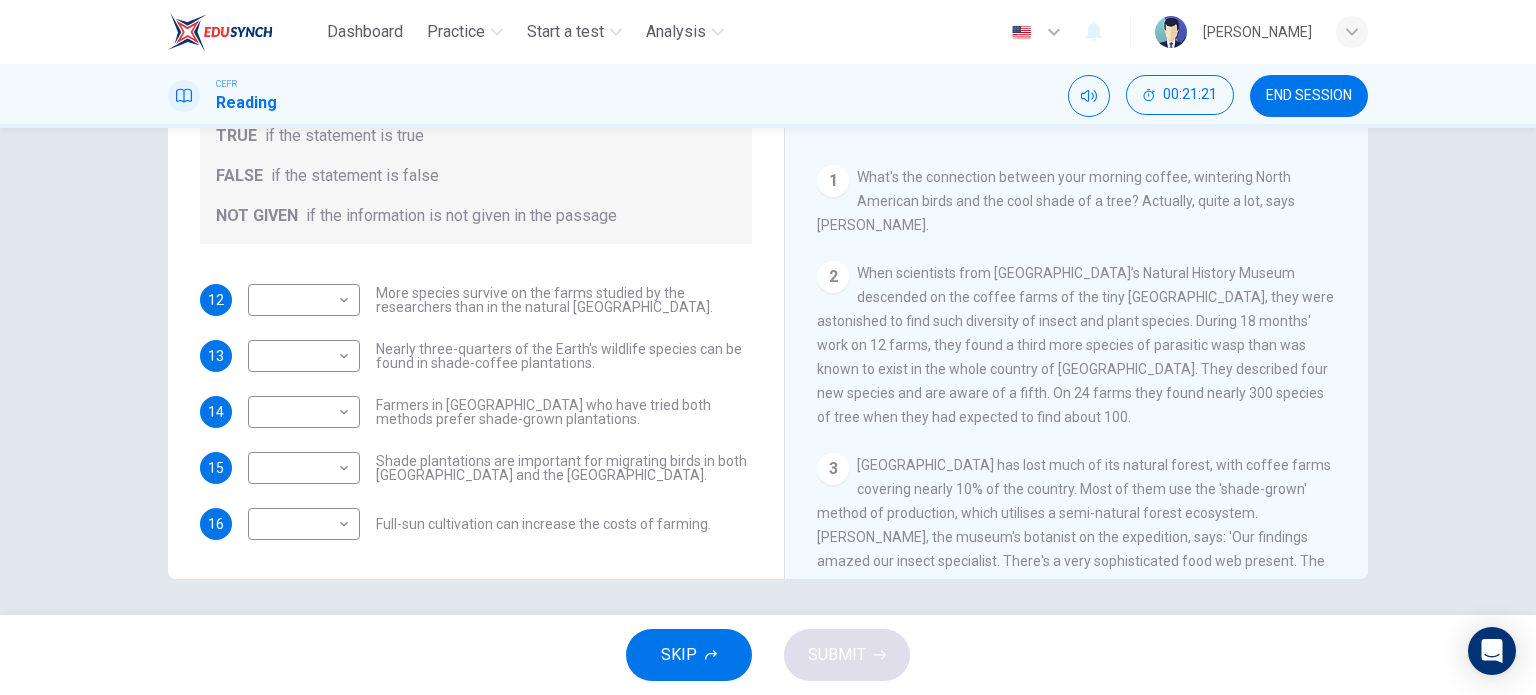 scroll, scrollTop: 224, scrollLeft: 0, axis: vertical 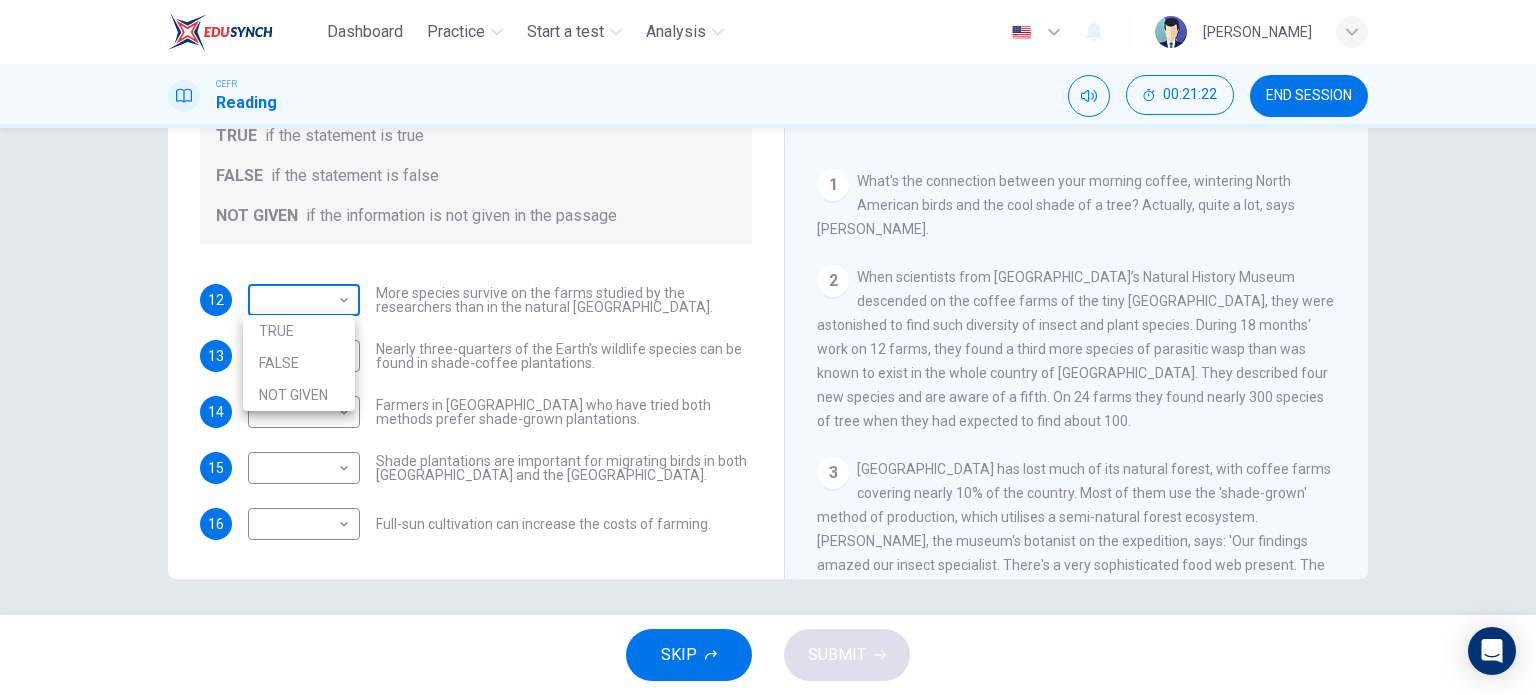 click on "Dashboard Practice Start a test Analysis English en ​ CLARA LORENZA MICHAEL CEFR Reading 00:21:22 END SESSION Questions 12 - 16 Do the following statements agree with the information given in the Reading
Passage?
In the boxes below, write TRUE if the statement is true FALSE if the statement is false NOT GIVEN if the information is not given in the passage 12 ​ ​ More species survive on the farms studied by the researchers than in the natural El Salvador forests. 13 ​ ​ Nearly three-quarters of the Earth's wildlife species can be found in shade-coffee plantations. 14 ​ ​ Farmers in El Salvador who have tried both methods prefer shade-grown plantations. 15 ​ ​ Shade plantations are important for migrating birds in both Africa and the Americas. 16 ​ ​ Full-sun cultivation can increase the costs of farming. Natural Coffee and Cocoa CLICK TO ZOOM Click to Zoom 1 2 3 4 5 6 7 8 9 10 11 12 SKIP SUBMIT EduSynch - Online Language Proficiency Testing
Dashboard Practice Start a test 2025" at bounding box center [768, 347] 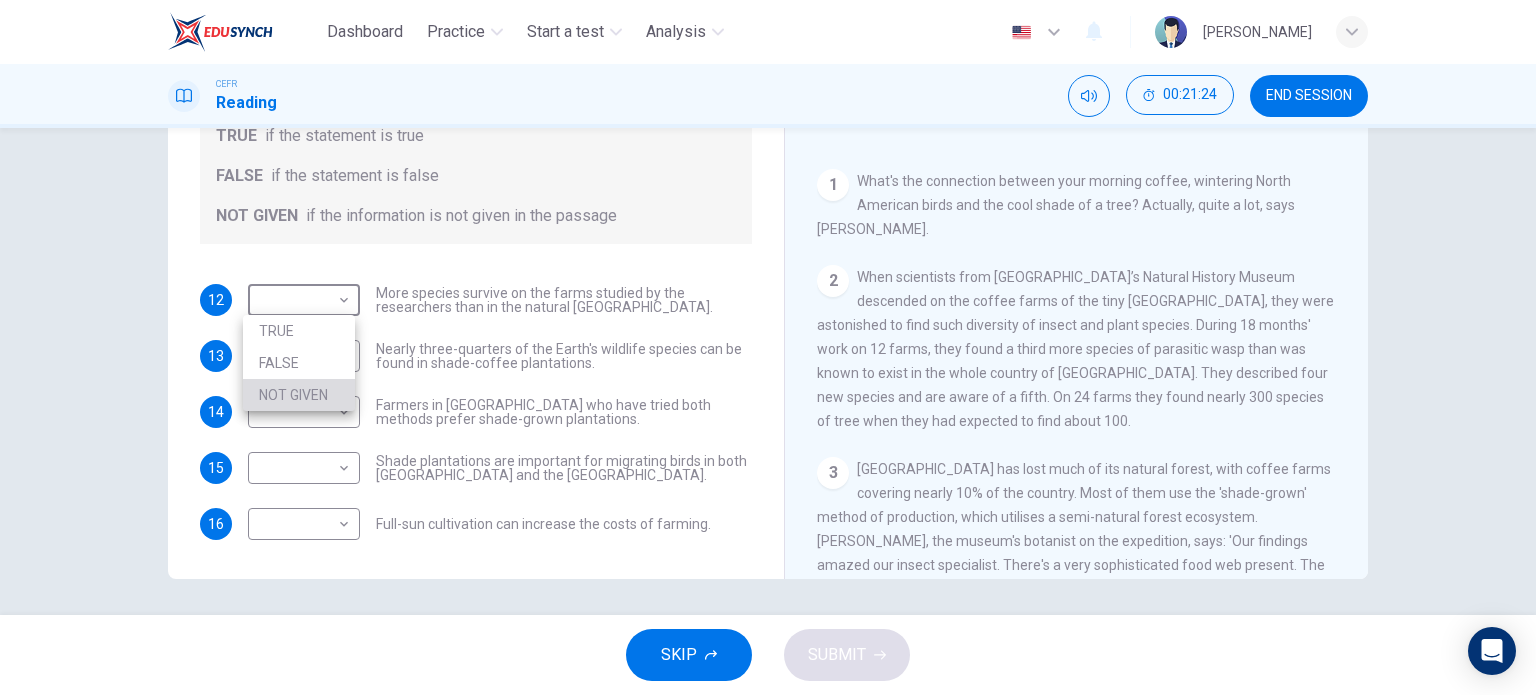 click on "NOT GIVEN" at bounding box center [299, 395] 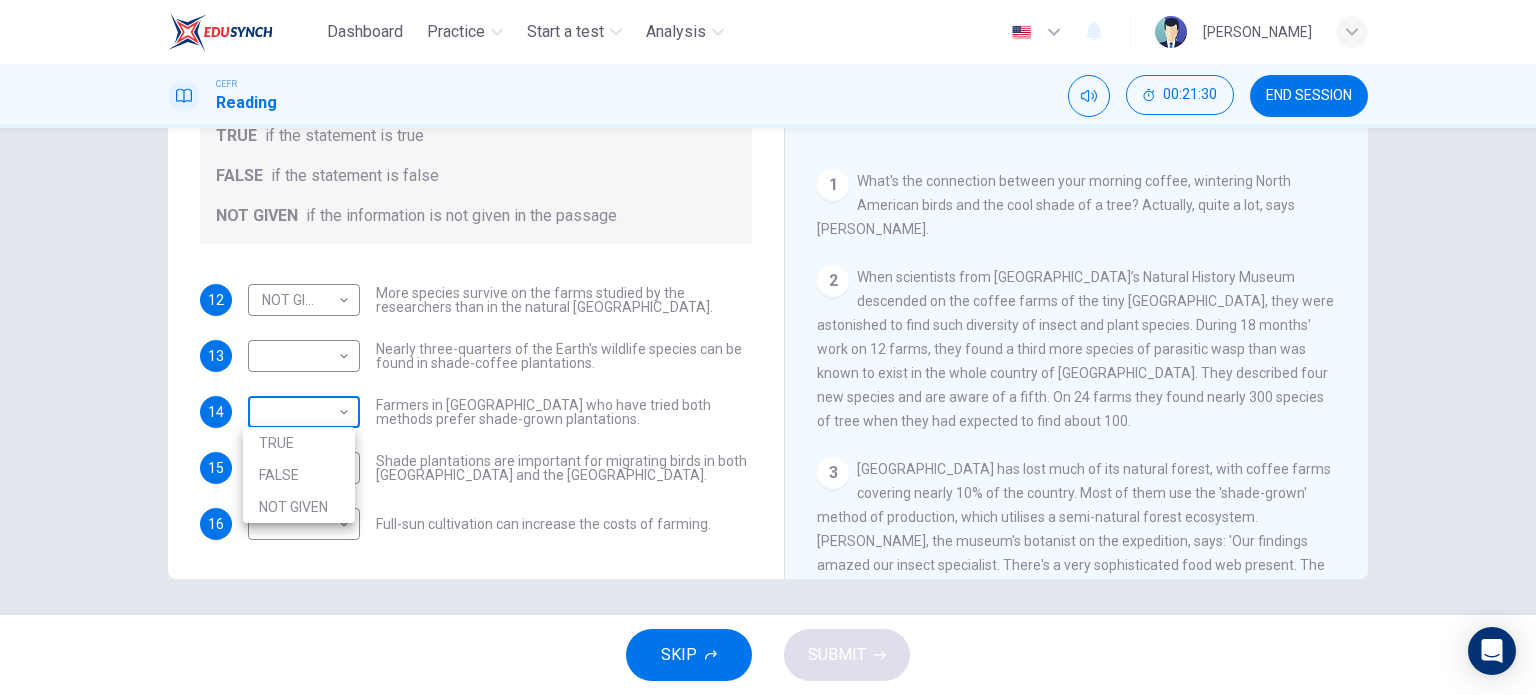 click on "Dashboard Practice Start a test Analysis English en ​ CLARA LORENZA MICHAEL CEFR Reading 00:21:30 END SESSION Questions 12 - 16 Do the following statements agree with the information given in the Reading
Passage?
In the boxes below, write TRUE if the statement is true FALSE if the statement is false NOT GIVEN if the information is not given in the passage 12 NOT GIVEN NOT GIVEN ​ More species survive on the farms studied by the researchers than in the natural El Salvador forests. 13 ​ ​ Nearly three-quarters of the Earth's wildlife species can be found in shade-coffee plantations. 14 ​ ​ Farmers in El Salvador who have tried both methods prefer shade-grown plantations. 15 ​ ​ Shade plantations are important for migrating birds in both Africa and the Americas. 16 ​ ​ Full-sun cultivation can increase the costs of farming. Natural Coffee and Cocoa CLICK TO ZOOM Click to Zoom 1 2 3 4 5 6 7 8 9 10 11 12 SKIP SUBMIT EduSynch - Online Language Proficiency Testing
Dashboard Practice 2025" at bounding box center (768, 347) 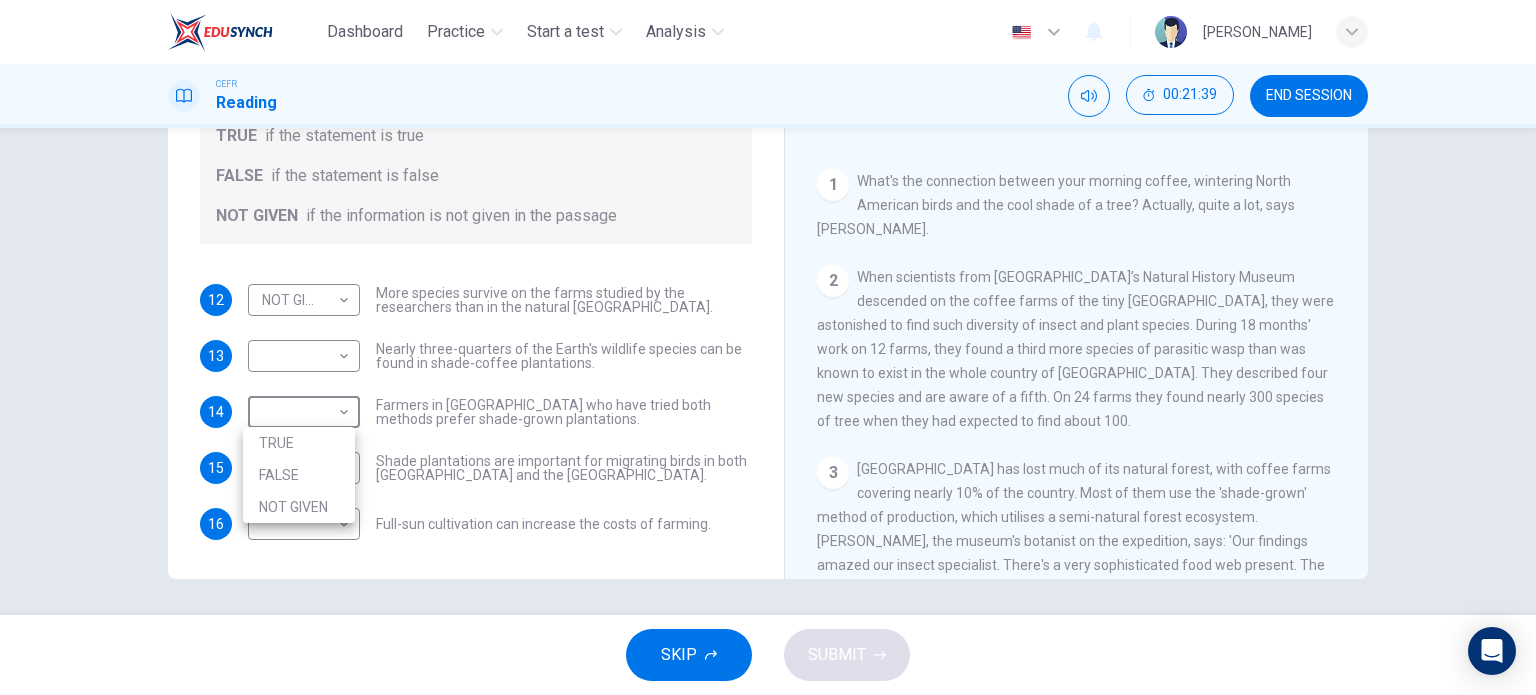 click at bounding box center [768, 347] 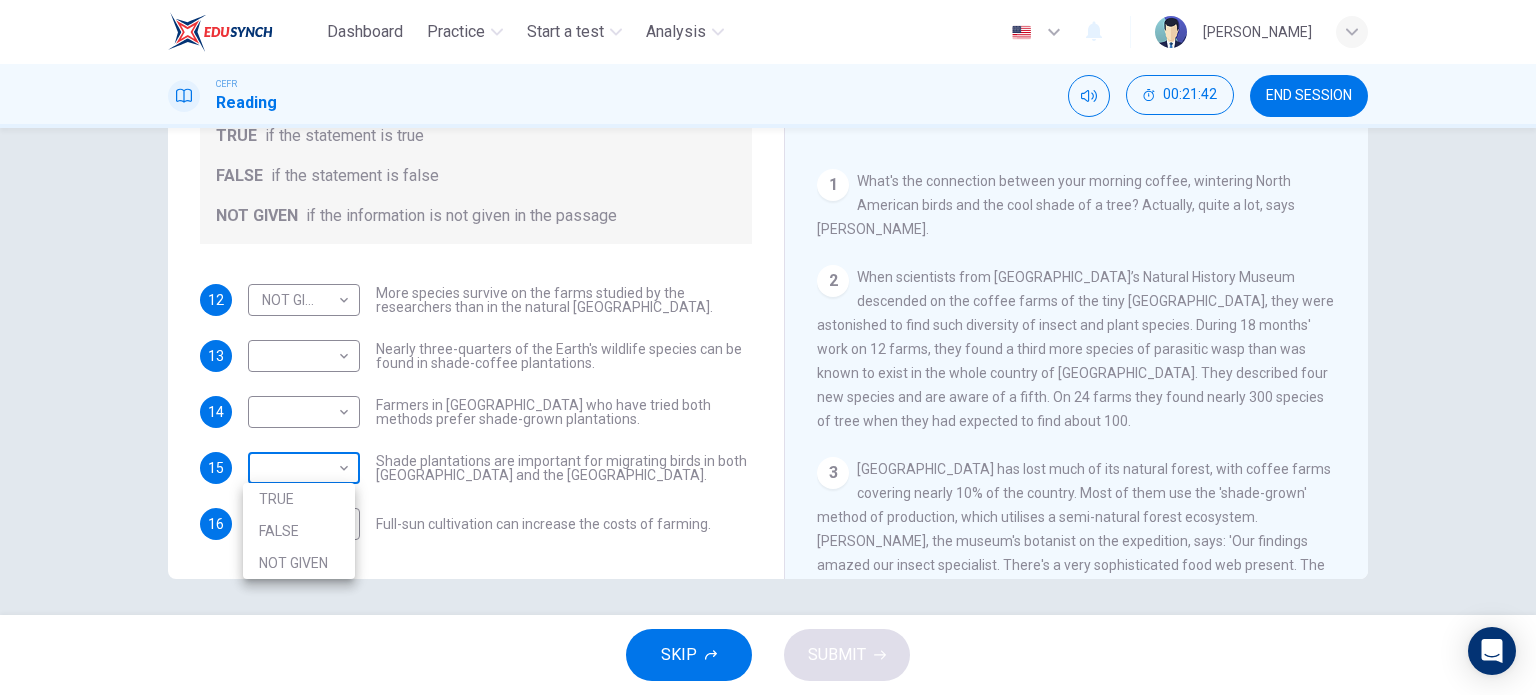 click on "Dashboard Practice Start a test Analysis English en ​ CLARA LORENZA MICHAEL CEFR Reading 00:21:42 END SESSION Questions 12 - 16 Do the following statements agree with the information given in the Reading
Passage?
In the boxes below, write TRUE if the statement is true FALSE if the statement is false NOT GIVEN if the information is not given in the passage 12 NOT GIVEN NOT GIVEN ​ More species survive on the farms studied by the researchers than in the natural El Salvador forests. 13 ​ ​ Nearly three-quarters of the Earth's wildlife species can be found in shade-coffee plantations. 14 ​ ​ Farmers in El Salvador who have tried both methods prefer shade-grown plantations. 15 ​ ​ Shade plantations are important for migrating birds in both Africa and the Americas. 16 ​ ​ Full-sun cultivation can increase the costs of farming. Natural Coffee and Cocoa CLICK TO ZOOM Click to Zoom 1 2 3 4 5 6 7 8 9 10 11 12 SKIP SUBMIT EduSynch - Online Language Proficiency Testing
Dashboard Practice 2025" at bounding box center (768, 347) 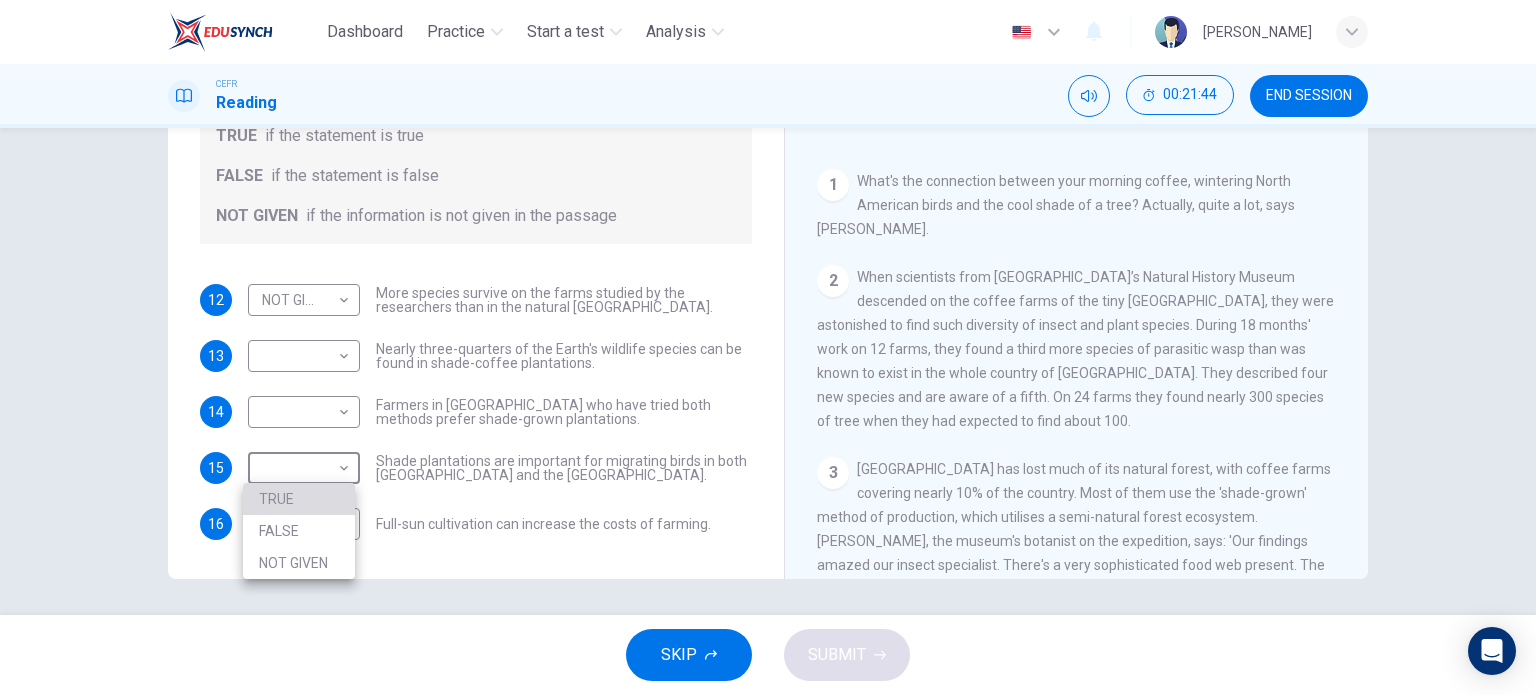 click on "TRUE" at bounding box center (299, 499) 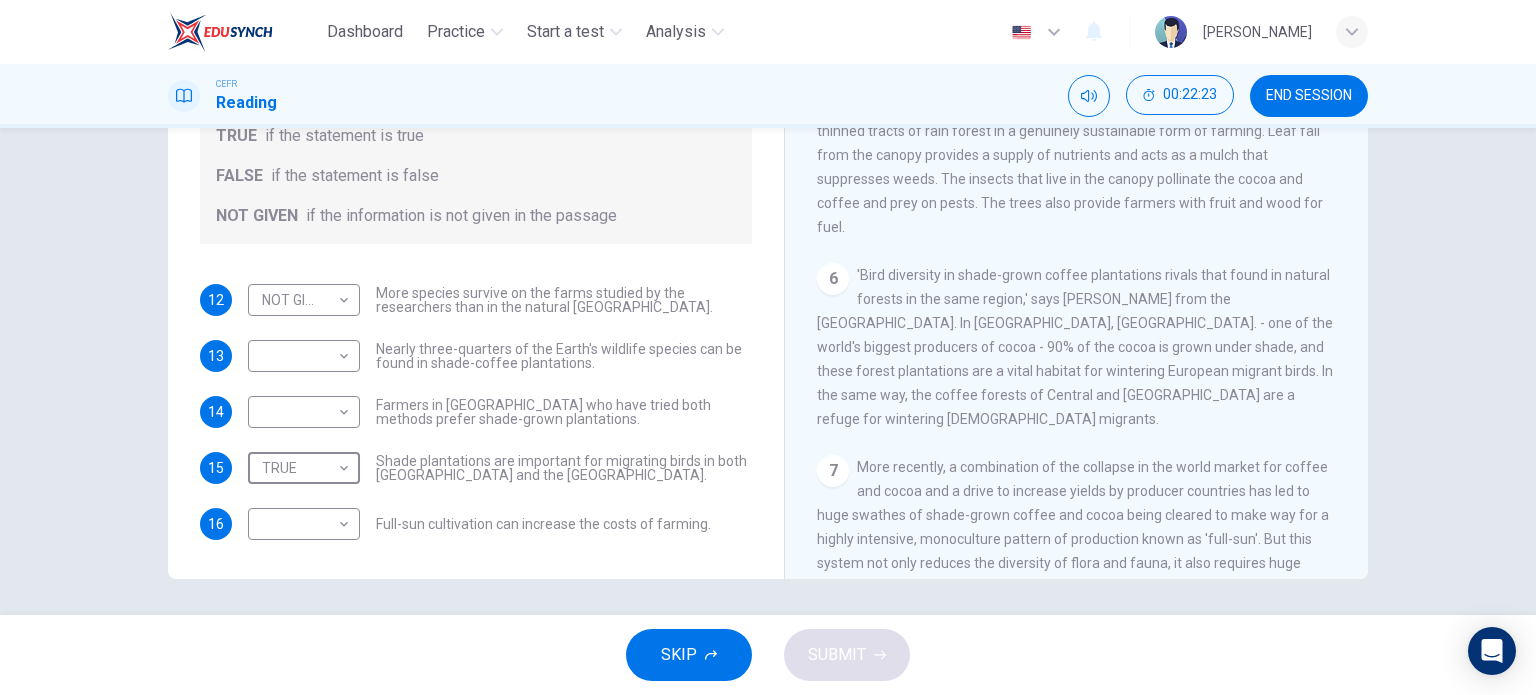 scroll, scrollTop: 968, scrollLeft: 0, axis: vertical 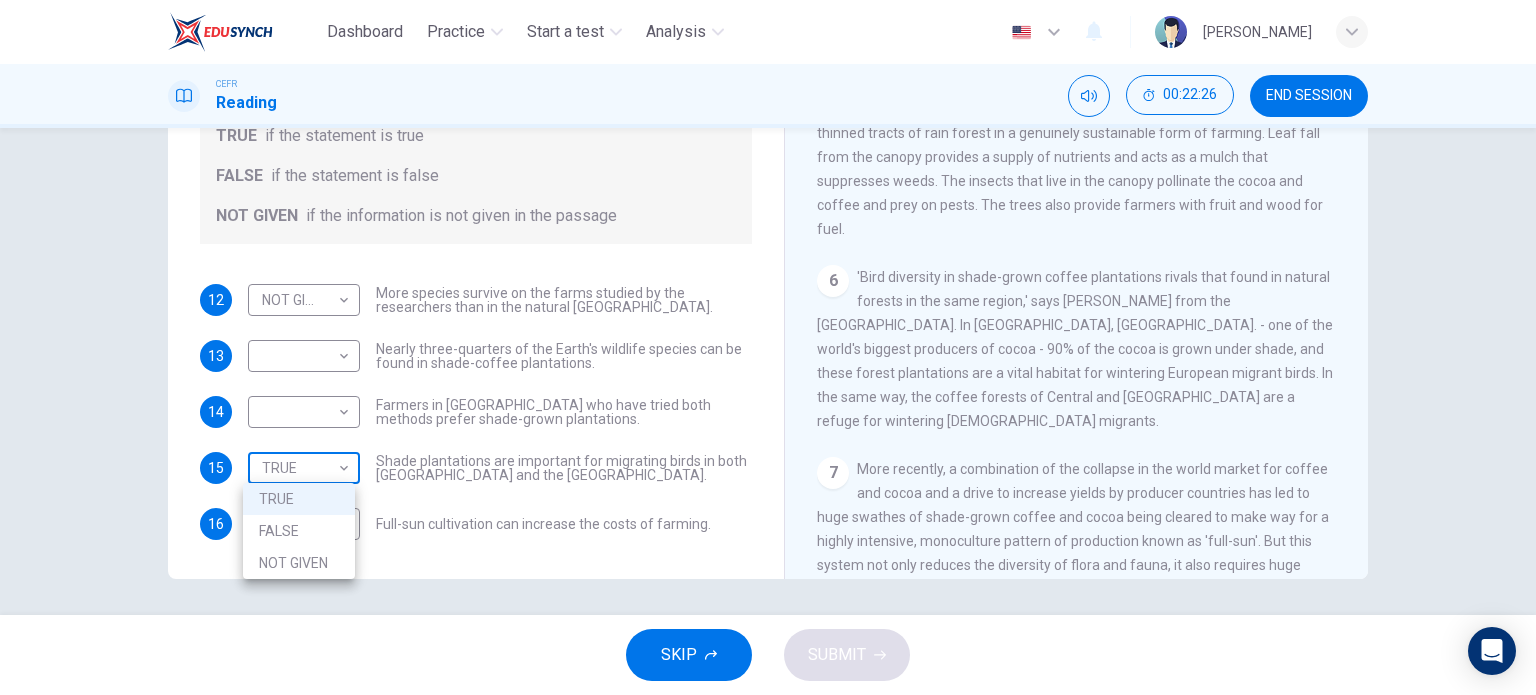 click on "Dashboard Practice Start a test Analysis English en ​ CLARA LORENZA MICHAEL CEFR Reading 00:22:26 END SESSION Questions 12 - 16 Do the following statements agree with the information given in the Reading
Passage?
In the boxes below, write TRUE if the statement is true FALSE if the statement is false NOT GIVEN if the information is not given in the passage 12 NOT GIVEN NOT GIVEN ​ More species survive on the farms studied by the researchers than in the natural El Salvador forests. 13 ​ ​ Nearly three-quarters of the Earth's wildlife species can be found in shade-coffee plantations. 14 ​ ​ Farmers in El Salvador who have tried both methods prefer shade-grown plantations. 15 TRUE TRUE ​ Shade plantations are important for migrating birds in both Africa and the Americas. 16 ​ ​ Full-sun cultivation can increase the costs of farming. Natural Coffee and Cocoa CLICK TO ZOOM Click to Zoom 1 2 3 4 5 6 7 8 9 10 11 12 SKIP SUBMIT EduSynch - Online Language Proficiency Testing
Dashboard 2025" at bounding box center (768, 347) 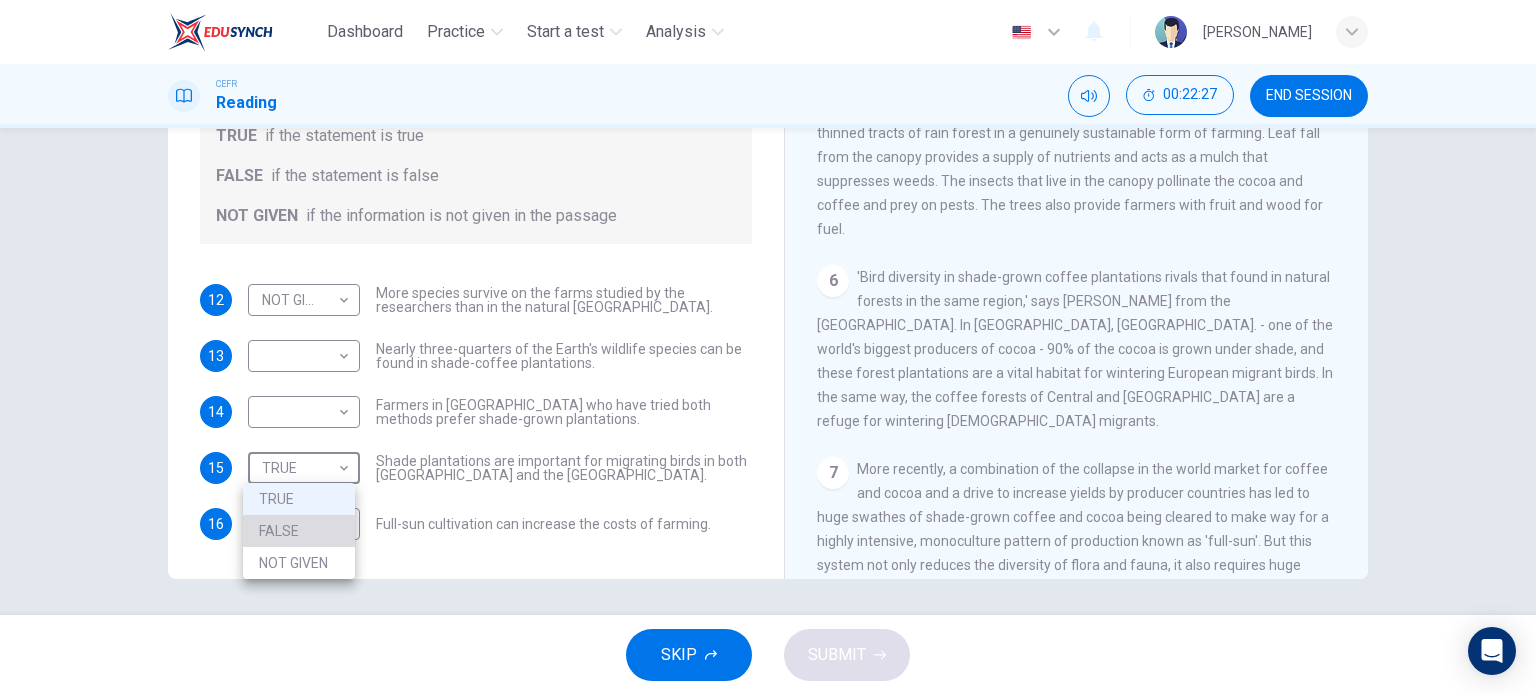 click on "FALSE" at bounding box center (299, 531) 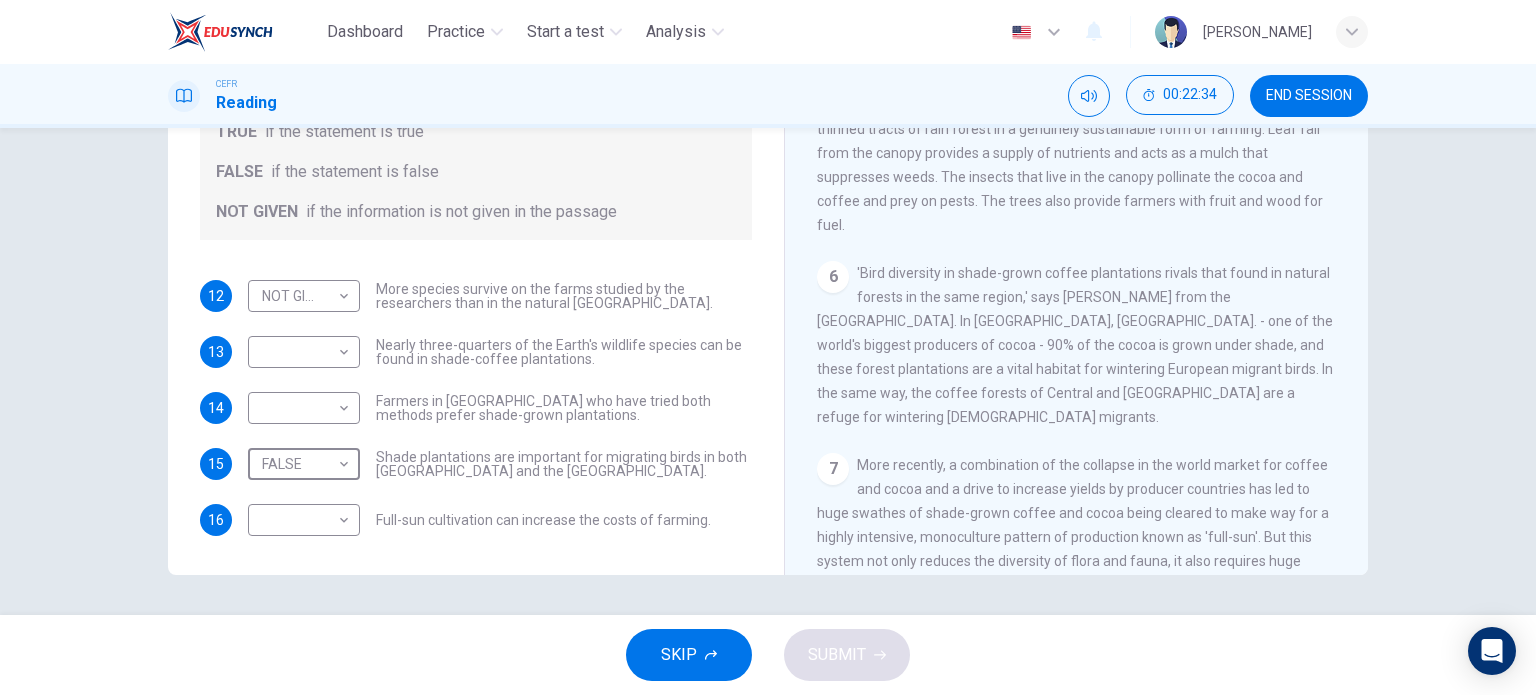 scroll, scrollTop: 287, scrollLeft: 0, axis: vertical 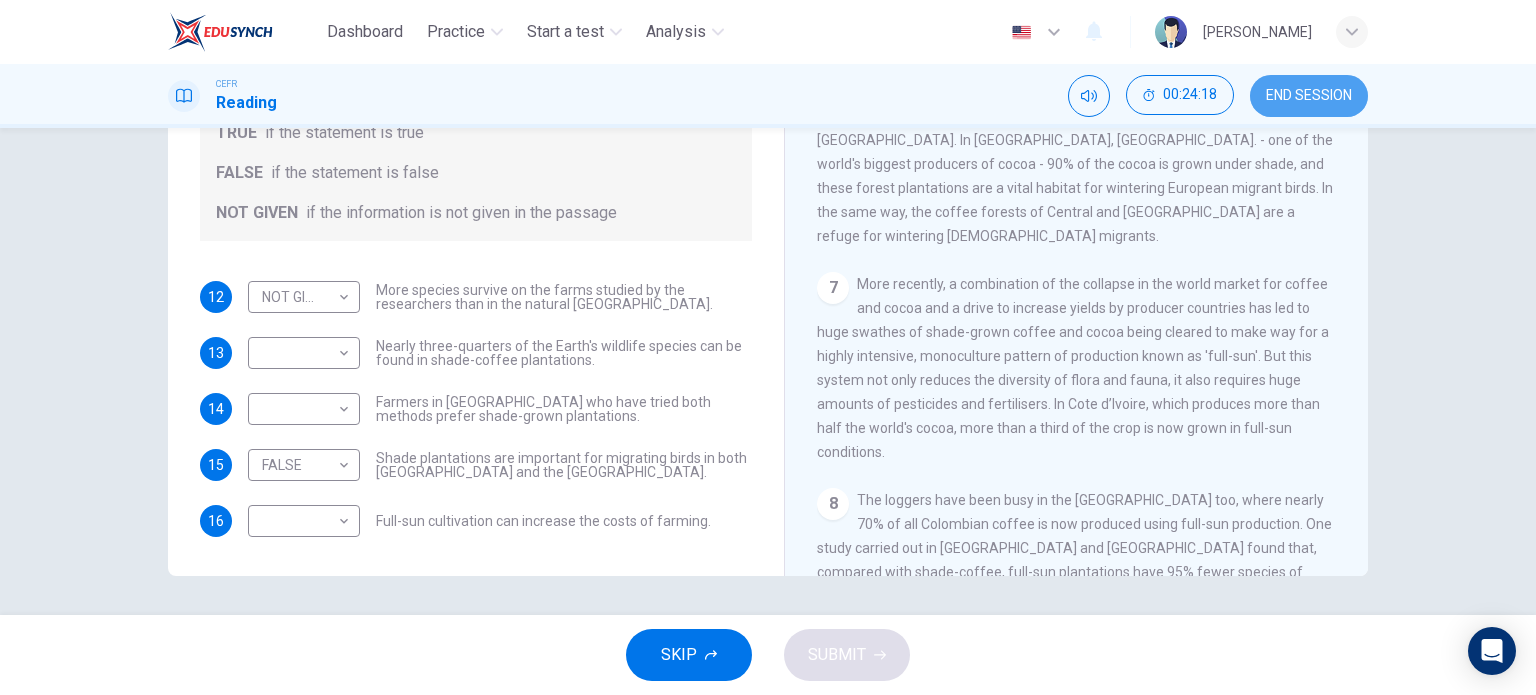 click on "END SESSION" at bounding box center [1309, 96] 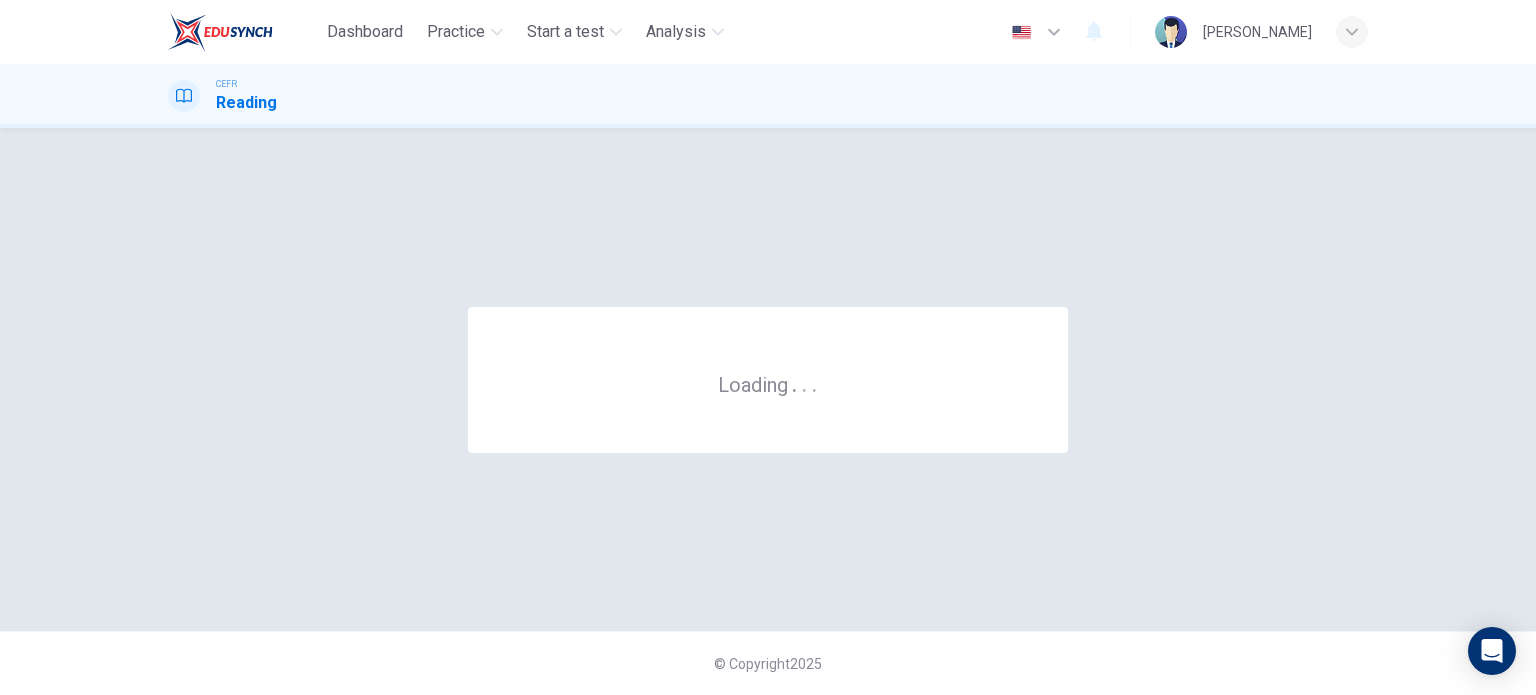 scroll, scrollTop: 0, scrollLeft: 0, axis: both 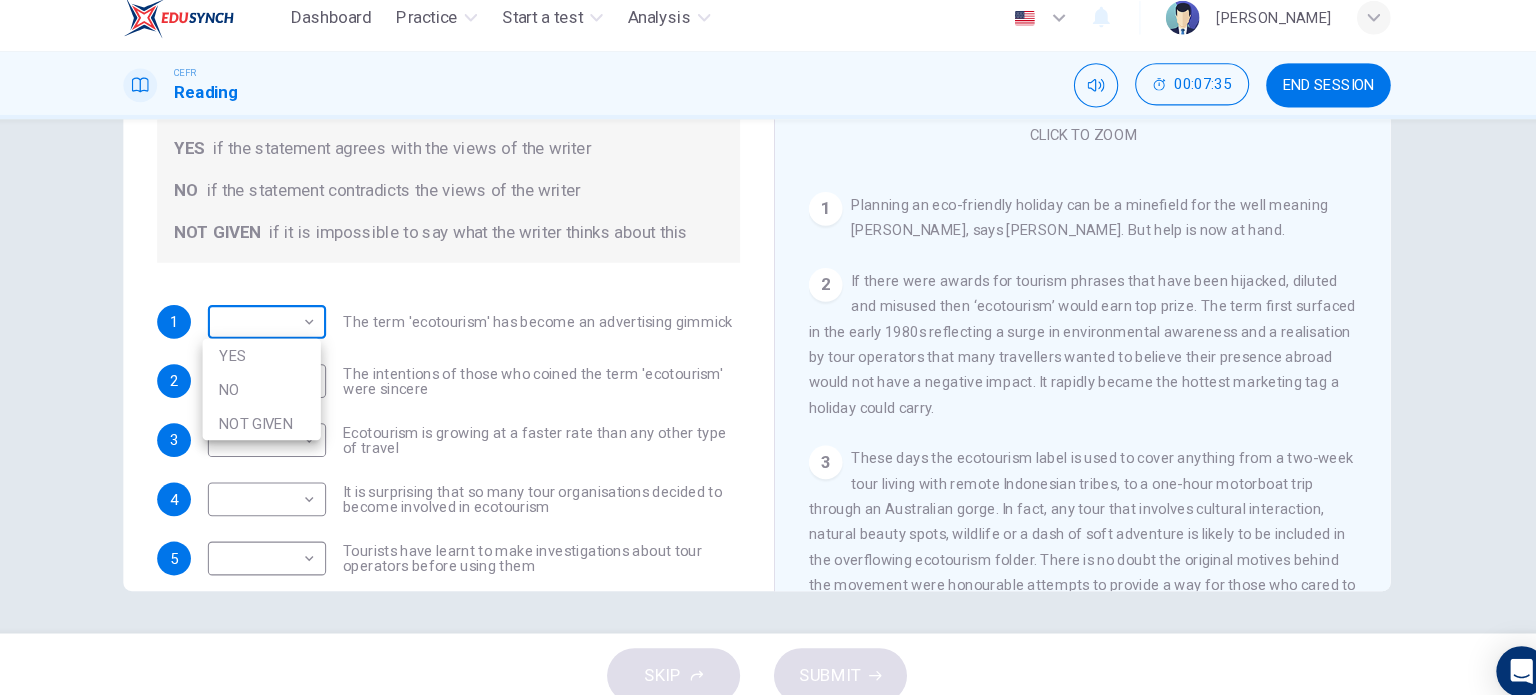 click on "Dashboard Practice Start a test Analysis English en ​ CLARA LORENZA MICHAEL CEFR Reading 00:07:35 END SESSION Questions 1 - 6 Do the following statements agree with the information given in the Reading Passage ?
In the boxes below write YES if the statement agrees with the views of the writer NO if the statement contradicts the views of the writer NOT GIVEN if it is impossible to say what the writer thinks about this 1 ​ ​ The term 'ecotourism' has become an advertising gimmick 2 ​ ​ The intentions of those who coined the term 'ecotourism' were sincere 3 ​ ​ Ecotourism is growing at a faster rate than any other type of travel 4 ​ ​ It is surprising that so many tour organisations decided to become involved in ecotourism 5 ​ ​ Tourists have learnt to make investigations about tour operators before using them 6 ​ ​ Tourists have had bad experiences on ecotour holidays It's Eco-logical CLICK TO ZOOM Click to Zoom 1 2 3 4 5 6 7 8 SKIP SUBMIT
Dashboard Practice Start a test 2025" at bounding box center (768, 347) 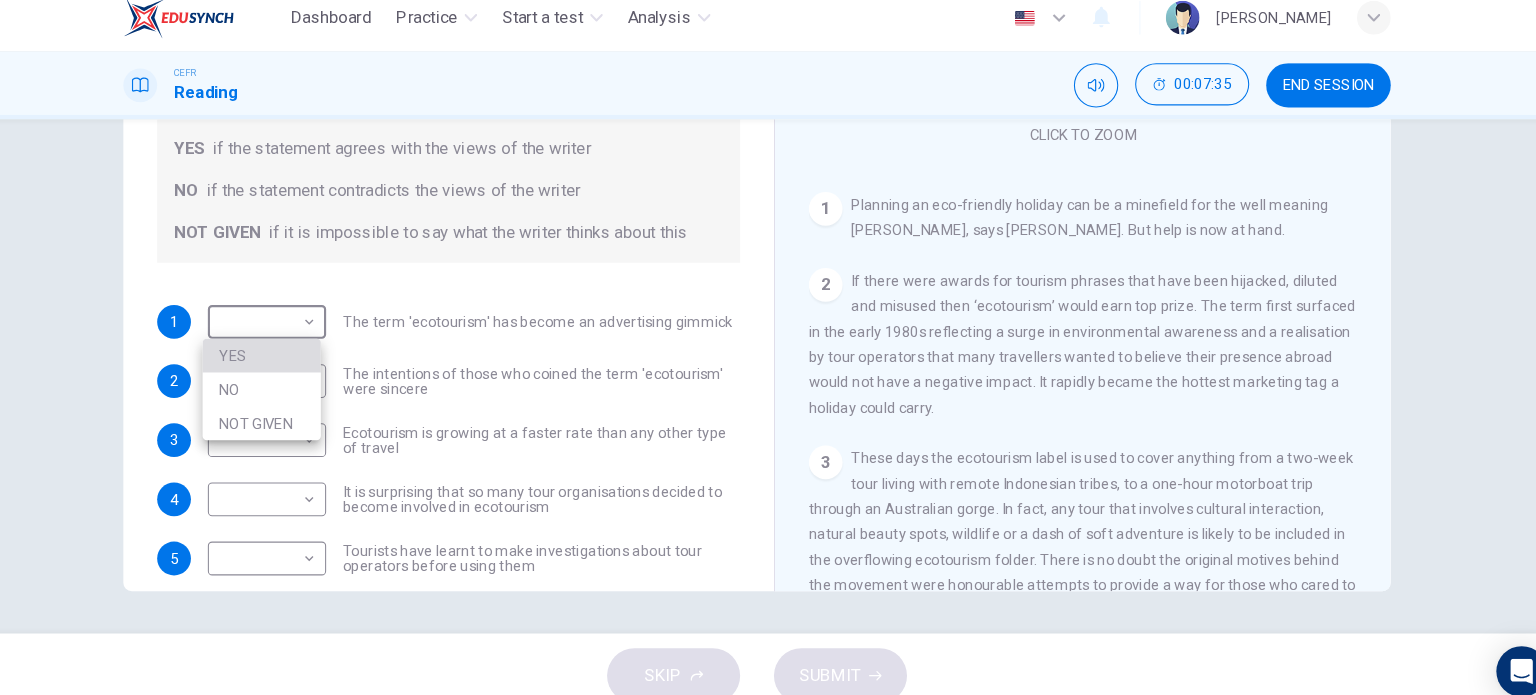 click on "YES" at bounding box center (299, 352) 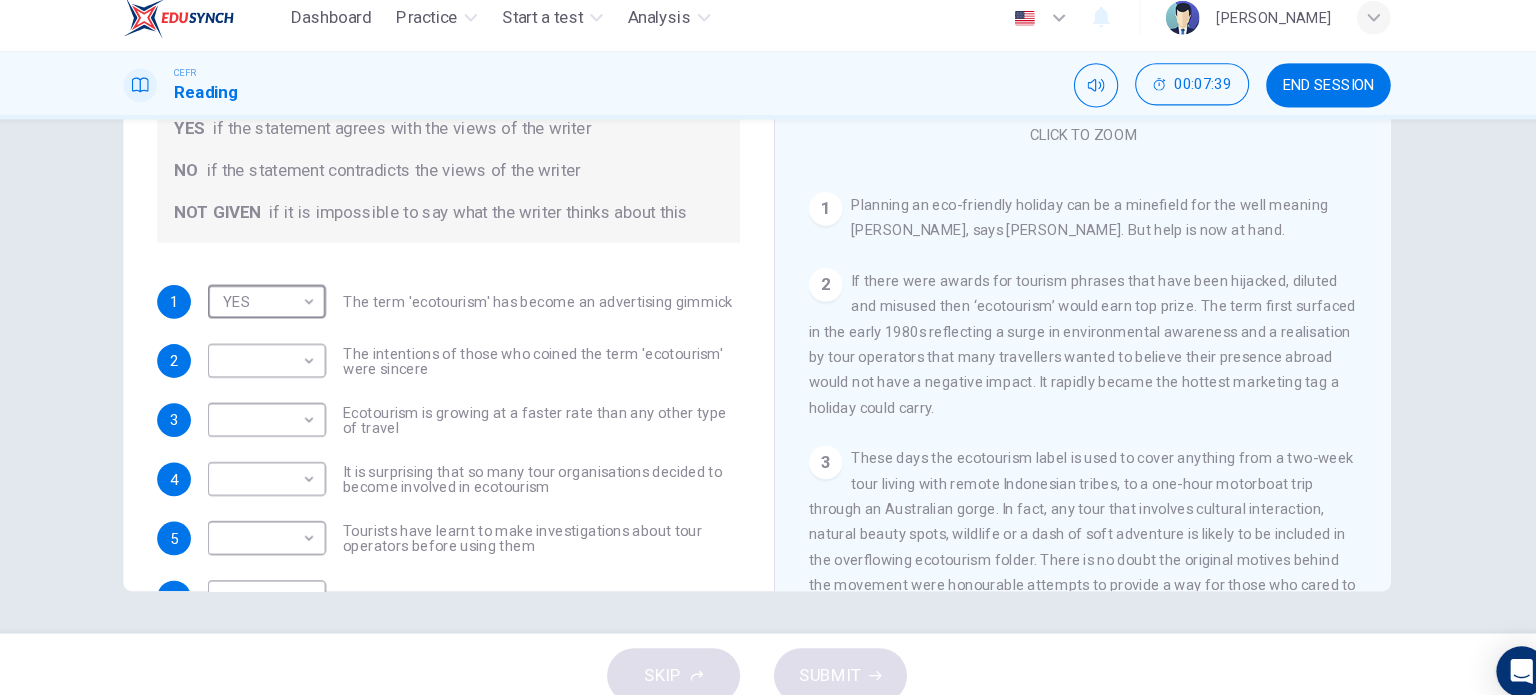 scroll, scrollTop: 20, scrollLeft: 0, axis: vertical 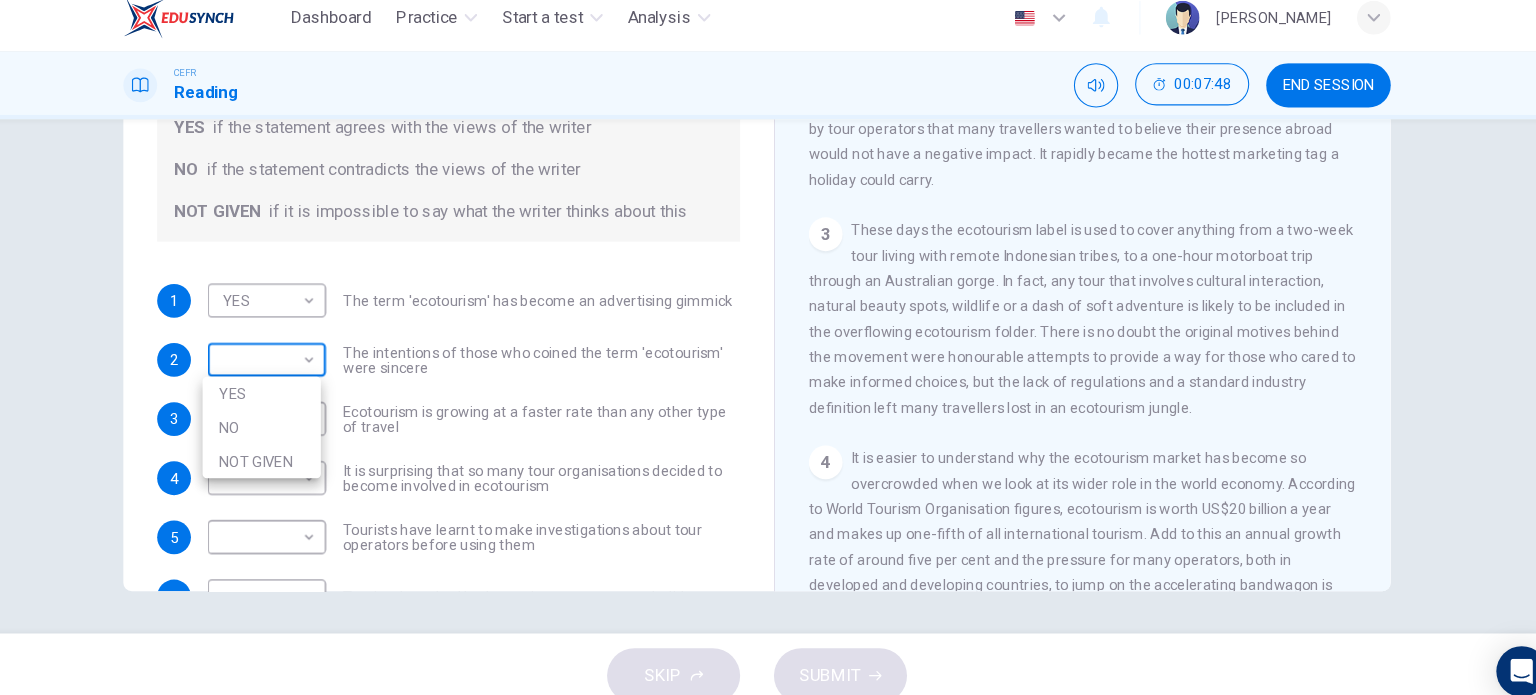 click on "Dashboard Practice Start a test Analysis English en ​ CLARA LORENZA MICHAEL CEFR Reading 00:07:48 END SESSION Questions 1 - 6 Do the following statements agree with the information given in the Reading Passage ?
In the boxes below write YES if the statement agrees with the views of the writer NO if the statement contradicts the views of the writer NOT GIVEN if it is impossible to say what the writer thinks about this 1 YES YES ​ The term 'ecotourism' has become an advertising gimmick 2 ​ ​ The intentions of those who coined the term 'ecotourism' were sincere 3 ​ ​ Ecotourism is growing at a faster rate than any other type of travel 4 ​ ​ It is surprising that so many tour organisations decided to become involved in ecotourism 5 ​ ​ Tourists have learnt to make investigations about tour operators before using them 6 ​ ​ Tourists have had bad experiences on ecotour holidays It's Eco-logical CLICK TO ZOOM Click to Zoom 1 2 3 4 5 6 7 8 SKIP SUBMIT
Dashboard Practice Start a test" at bounding box center (768, 347) 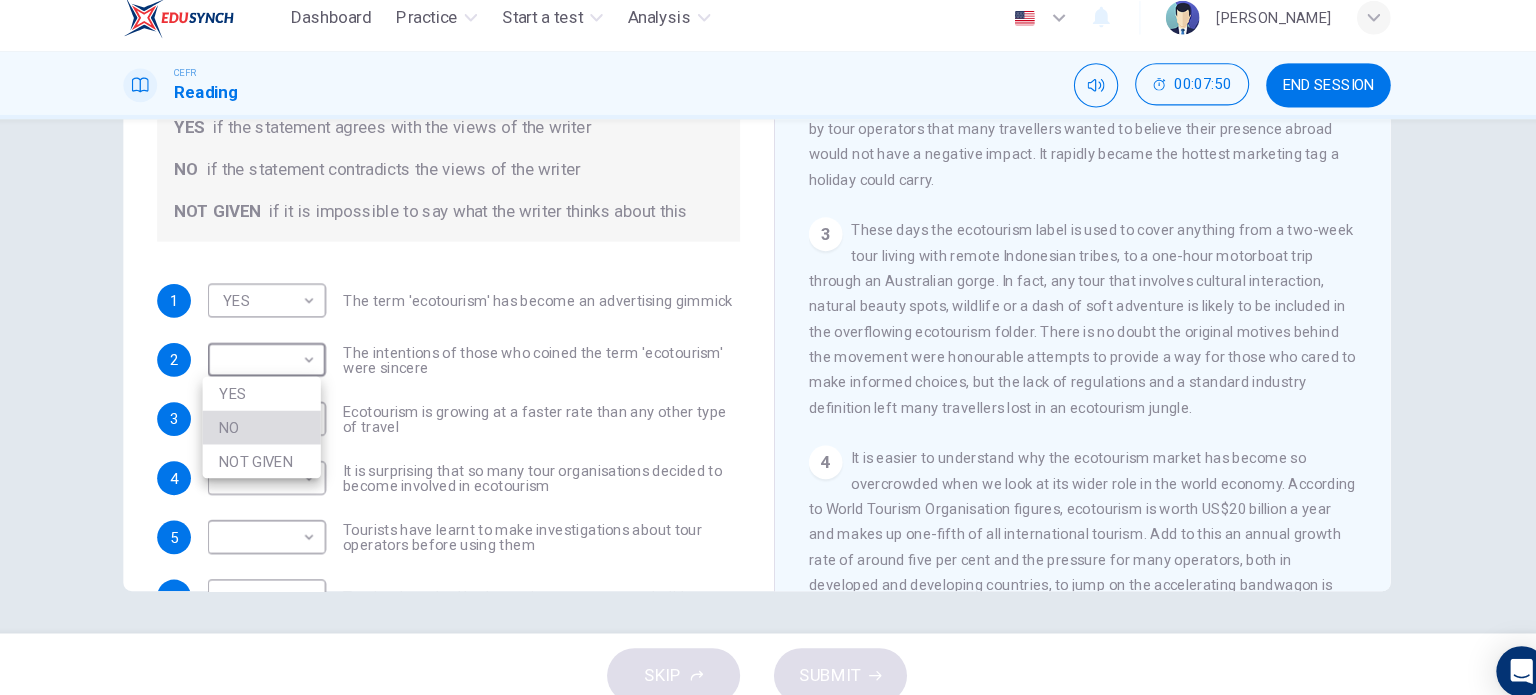 click on "NO" at bounding box center (299, 420) 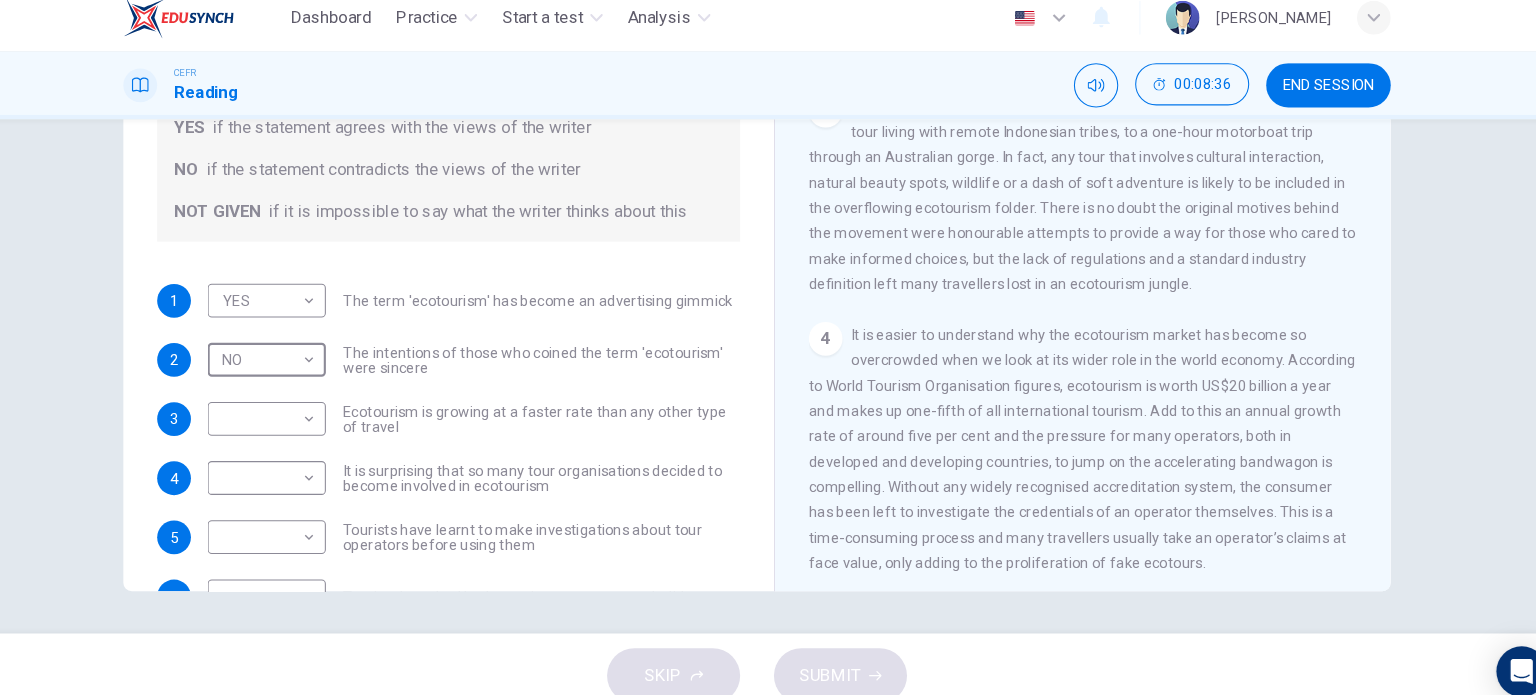 scroll, scrollTop: 524, scrollLeft: 0, axis: vertical 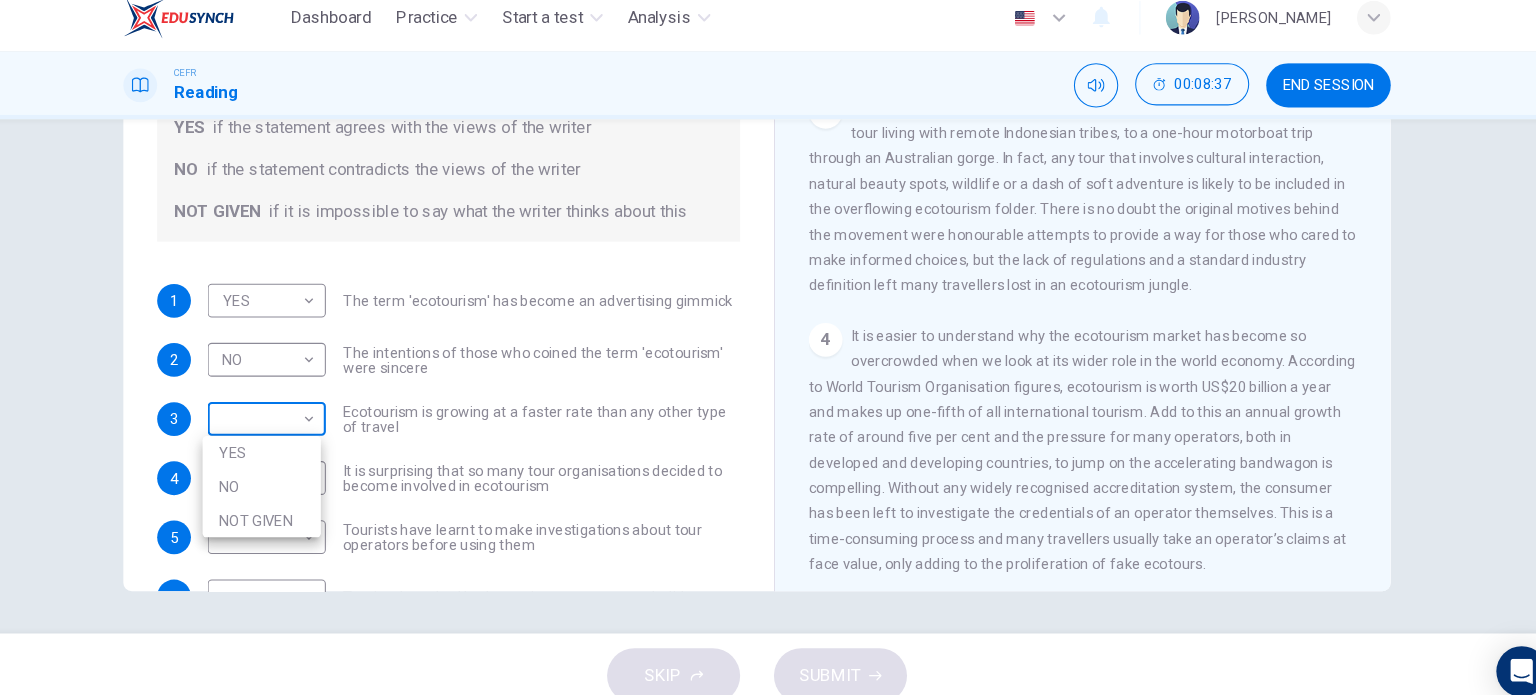 click on "Dashboard Practice Start a test Analysis English en ​ CLARA LORENZA MICHAEL CEFR Reading 00:08:37 END SESSION Questions 1 - 6 Do the following statements agree with the information given in the Reading Passage ?
In the boxes below write YES if the statement agrees with the views of the writer NO if the statement contradicts the views of the writer NOT GIVEN if it is impossible to say what the writer thinks about this 1 YES YES ​ The term 'ecotourism' has become an advertising gimmick 2 NO NO ​ The intentions of those who coined the term 'ecotourism' were sincere 3 ​ ​ Ecotourism is growing at a faster rate than any other type of travel 4 ​ ​ It is surprising that so many tour organisations decided to become involved in ecotourism 5 ​ ​ Tourists have learnt to make investigations about tour operators before using them 6 ​ ​ Tourists have had bad experiences on ecotour holidays It's Eco-logical CLICK TO ZOOM Click to Zoom 1 2 3 4 5 6 7 8 SKIP SUBMIT
Dashboard Practice Analysis NO" at bounding box center [768, 347] 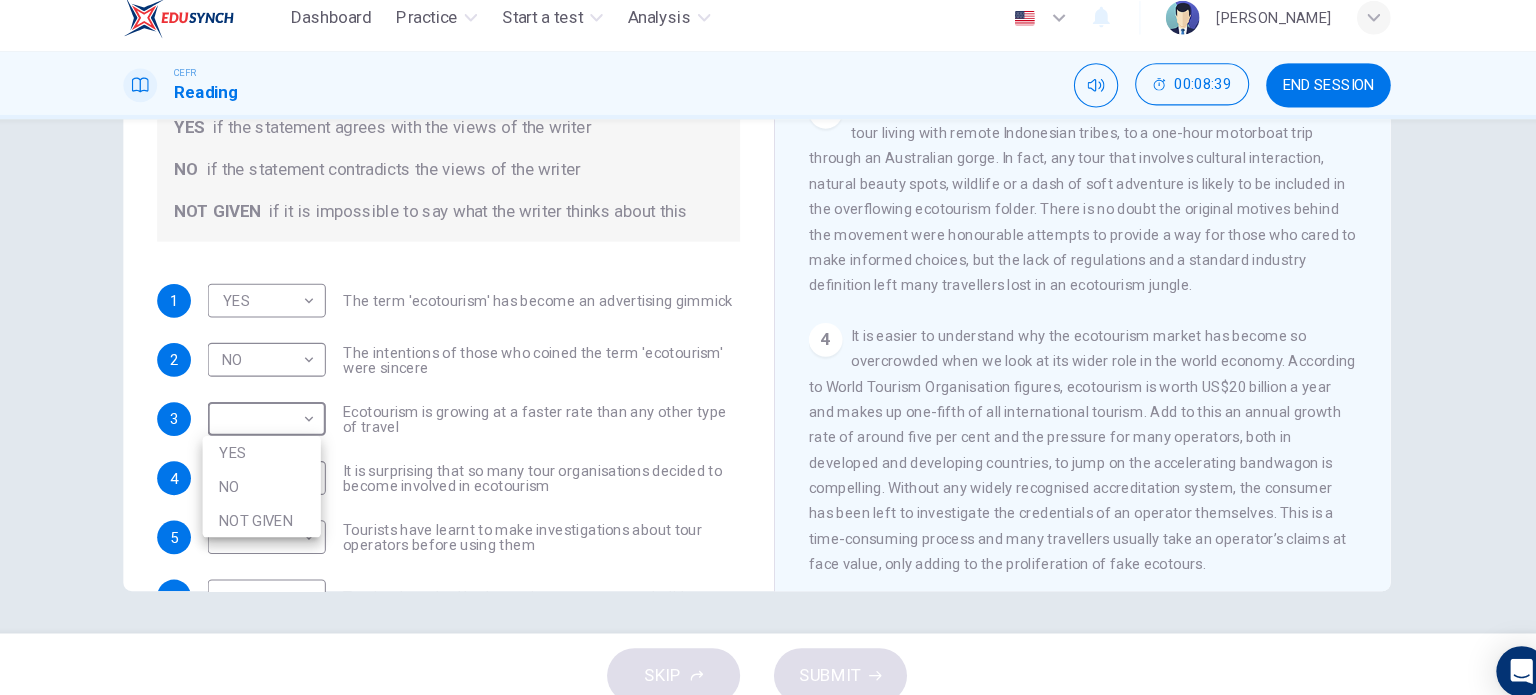 click on "YES" at bounding box center [299, 444] 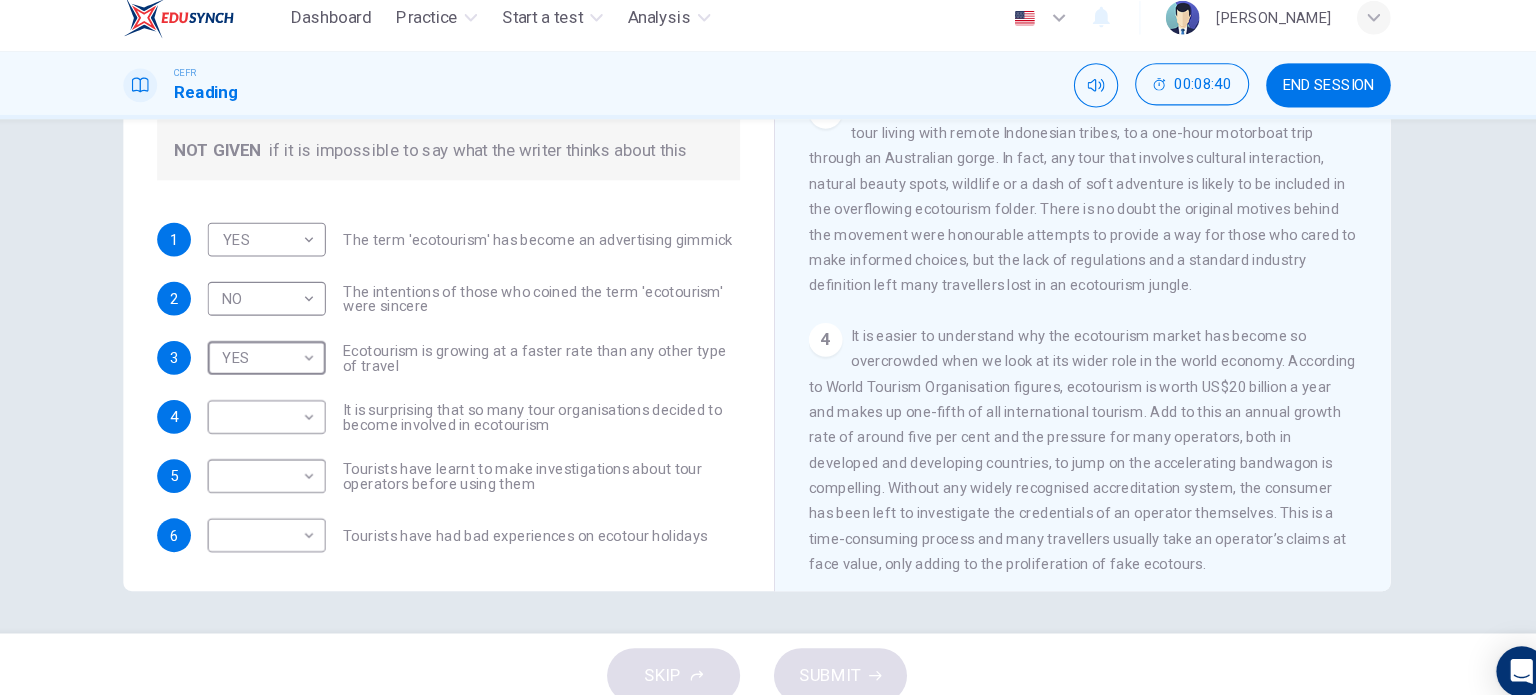 scroll, scrollTop: 80, scrollLeft: 0, axis: vertical 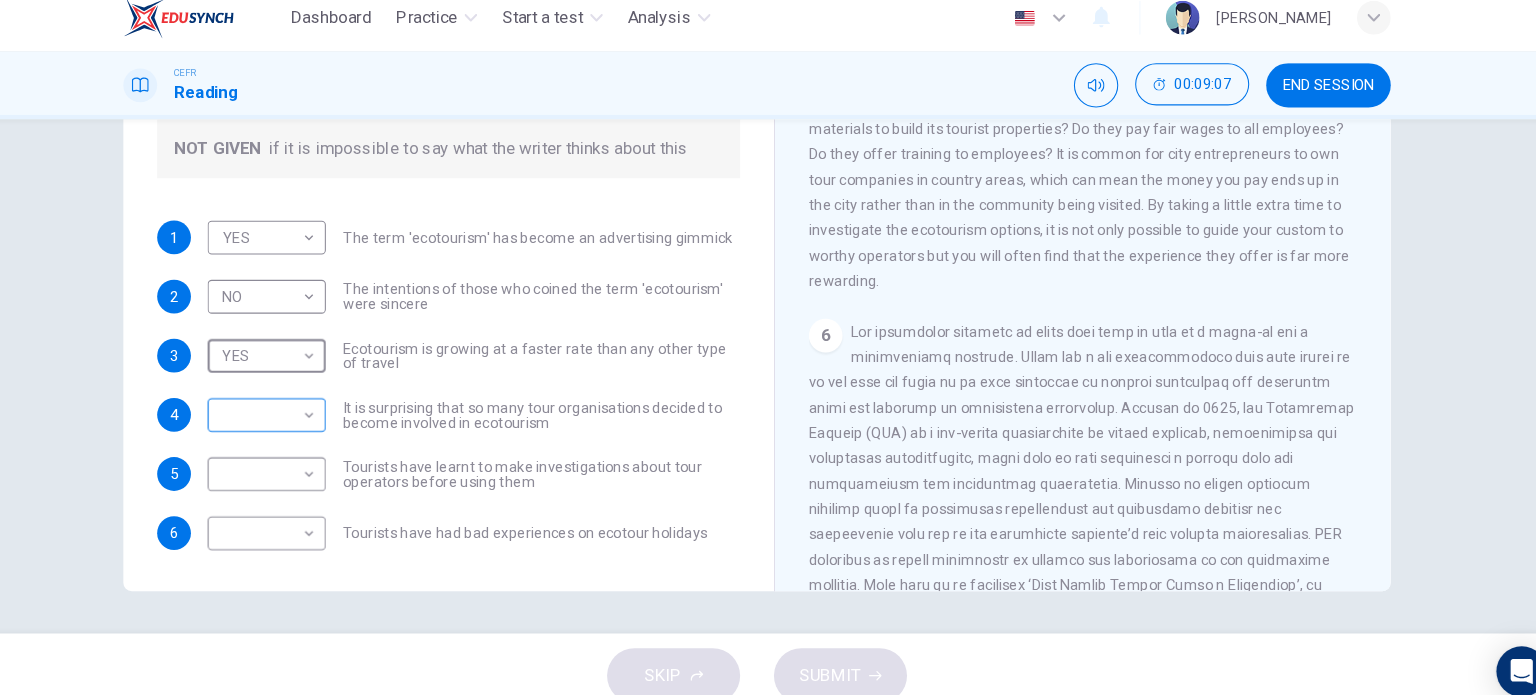 click on "Dashboard Practice Start a test Analysis English en ​ CLARA LORENZA MICHAEL CEFR Reading 00:09:07 END SESSION Questions 1 - 6 Do the following statements agree with the information given in the Reading Passage ?
In the boxes below write YES if the statement agrees with the views of the writer NO if the statement contradicts the views of the writer NOT GIVEN if it is impossible to say what the writer thinks about this 1 YES YES ​ The term 'ecotourism' has become an advertising gimmick 2 NO NO ​ The intentions of those who coined the term 'ecotourism' were sincere 3 YES YES ​ Ecotourism is growing at a faster rate than any other type of travel 4 ​ ​ It is surprising that so many tour organisations decided to become involved in ecotourism 5 ​ ​ Tourists have learnt to make investigations about tour operators before using them 6 ​ ​ Tourists have had bad experiences on ecotour holidays It's Eco-logical CLICK TO ZOOM Click to Zoom 1 2 3 4 5 6 7 8 SKIP SUBMIT
Dashboard Practice 2025" at bounding box center [768, 347] 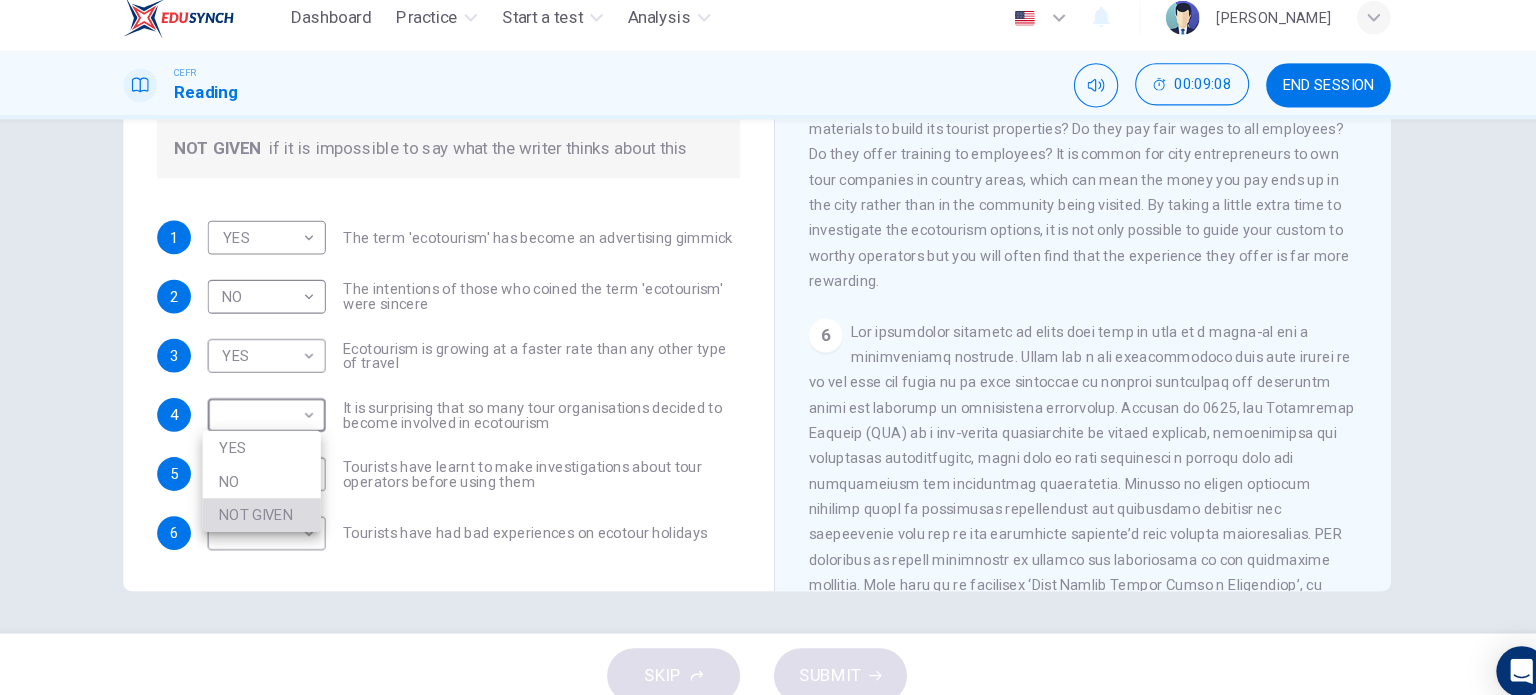 click on "NOT GIVEN" at bounding box center (299, 503) 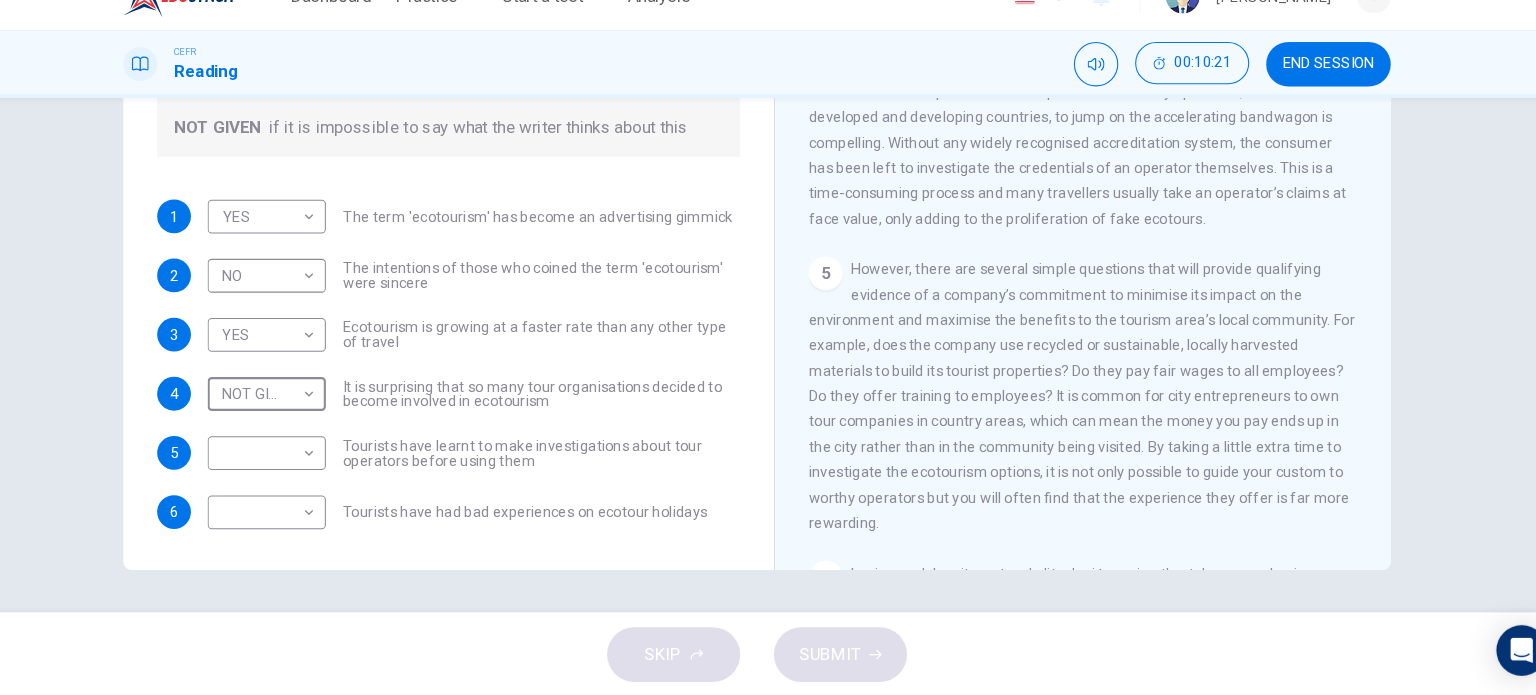 scroll, scrollTop: 830, scrollLeft: 0, axis: vertical 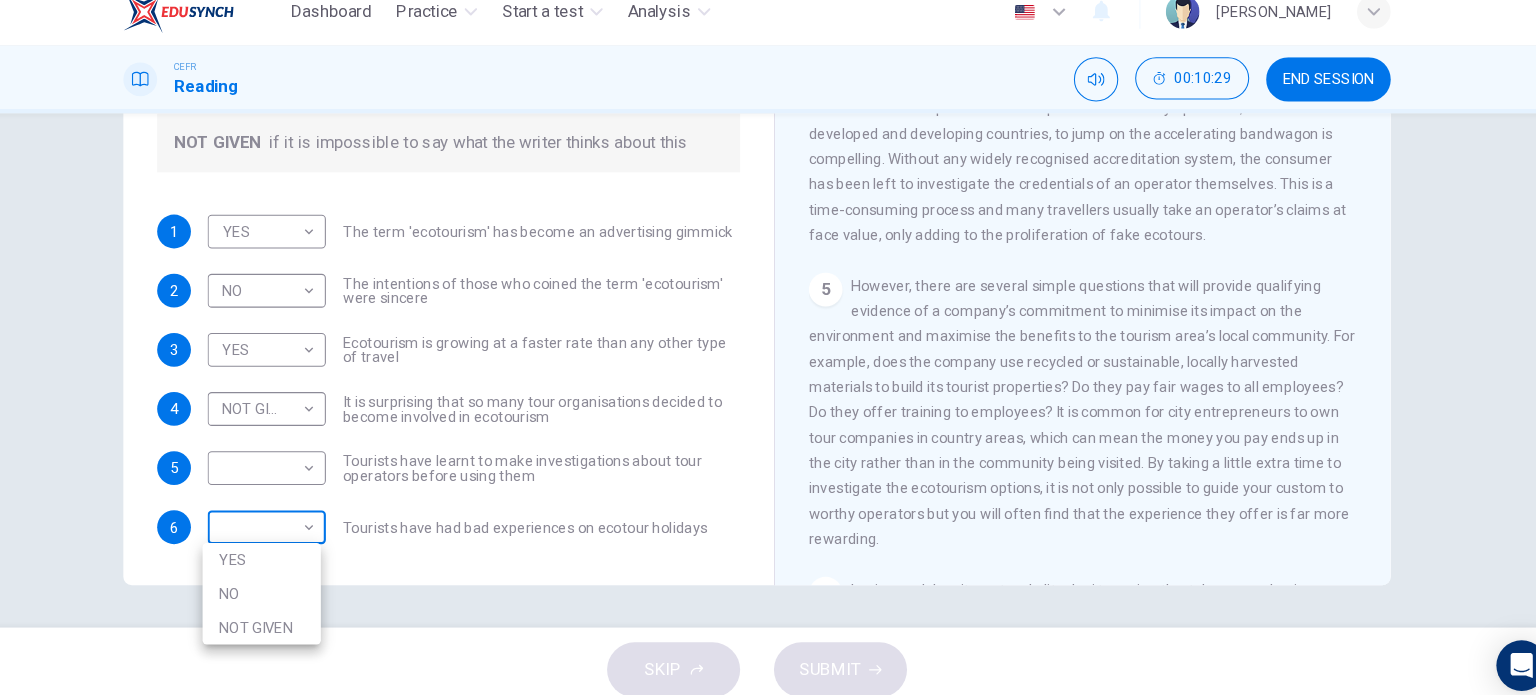click on "Dashboard Practice Start a test Analysis English en ​ CLARA LORENZA MICHAEL CEFR Reading 00:10:29 END SESSION Questions 1 - 6 Do the following statements agree with the information given in the Reading Passage ?
In the boxes below write YES if the statement agrees with the views of the writer NO if the statement contradicts the views of the writer NOT GIVEN if it is impossible to say what the writer thinks about this 1 YES YES ​ The term 'ecotourism' has become an advertising gimmick 2 NO NO ​ The intentions of those who coined the term 'ecotourism' were sincere 3 YES YES ​ Ecotourism is growing at a faster rate than any other type of travel 4 NOT GIVEN NOT GIVEN ​ It is surprising that so many tour organisations decided to become involved in ecotourism 5 ​ ​ Tourists have learnt to make investigations about tour operators before using them 6 ​ ​ Tourists have had bad experiences on ecotour holidays It's Eco-logical CLICK TO ZOOM Click to Zoom 1 2 3 4 5 6 7 8 SKIP SUBMIT
Dashboard" at bounding box center [768, 347] 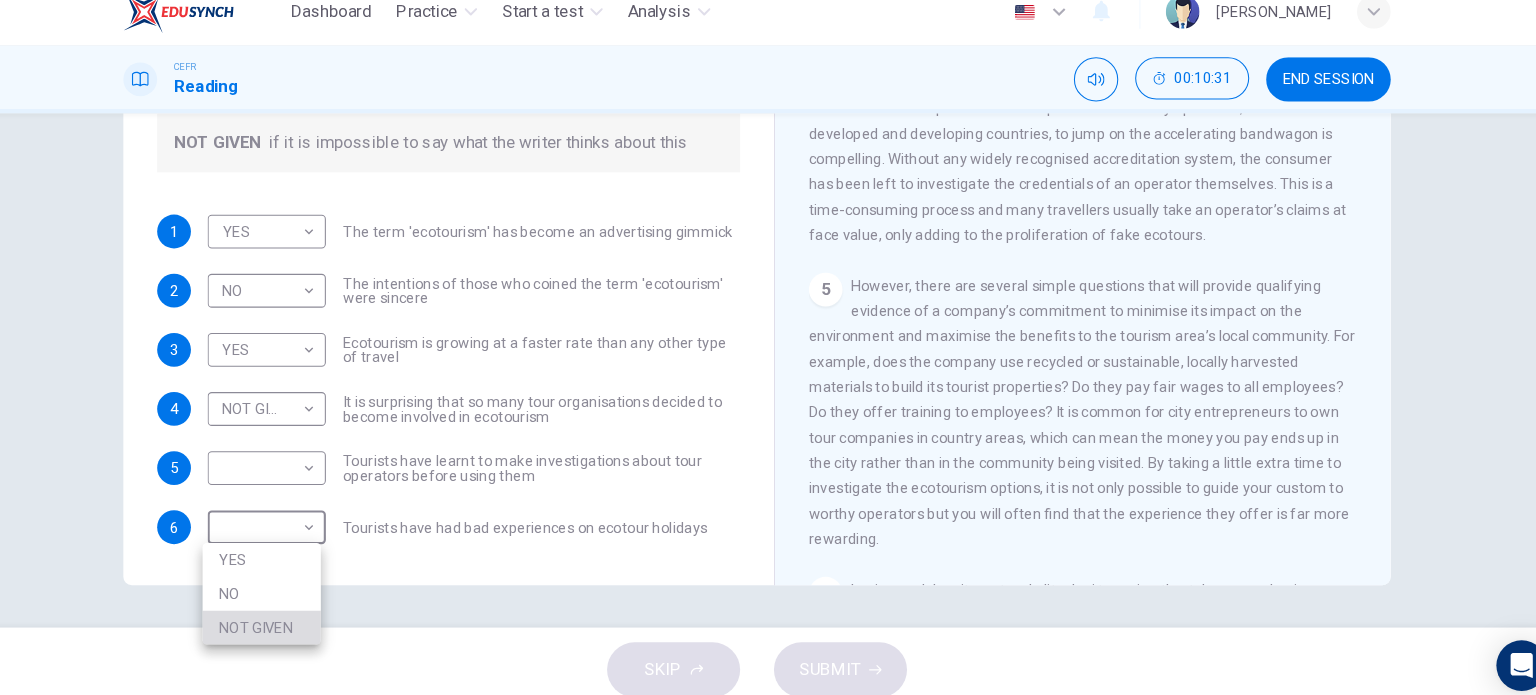 click on "NOT GIVEN" at bounding box center (299, 615) 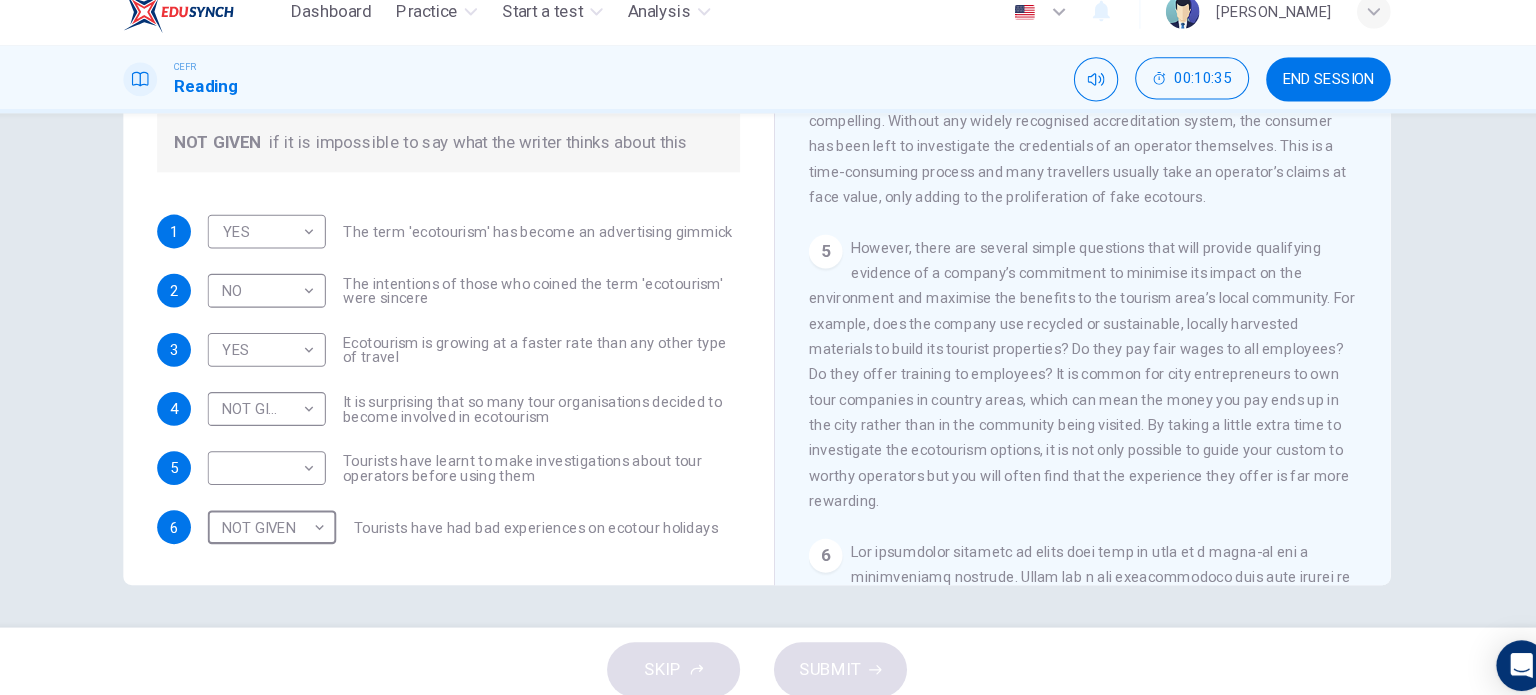 scroll, scrollTop: 867, scrollLeft: 0, axis: vertical 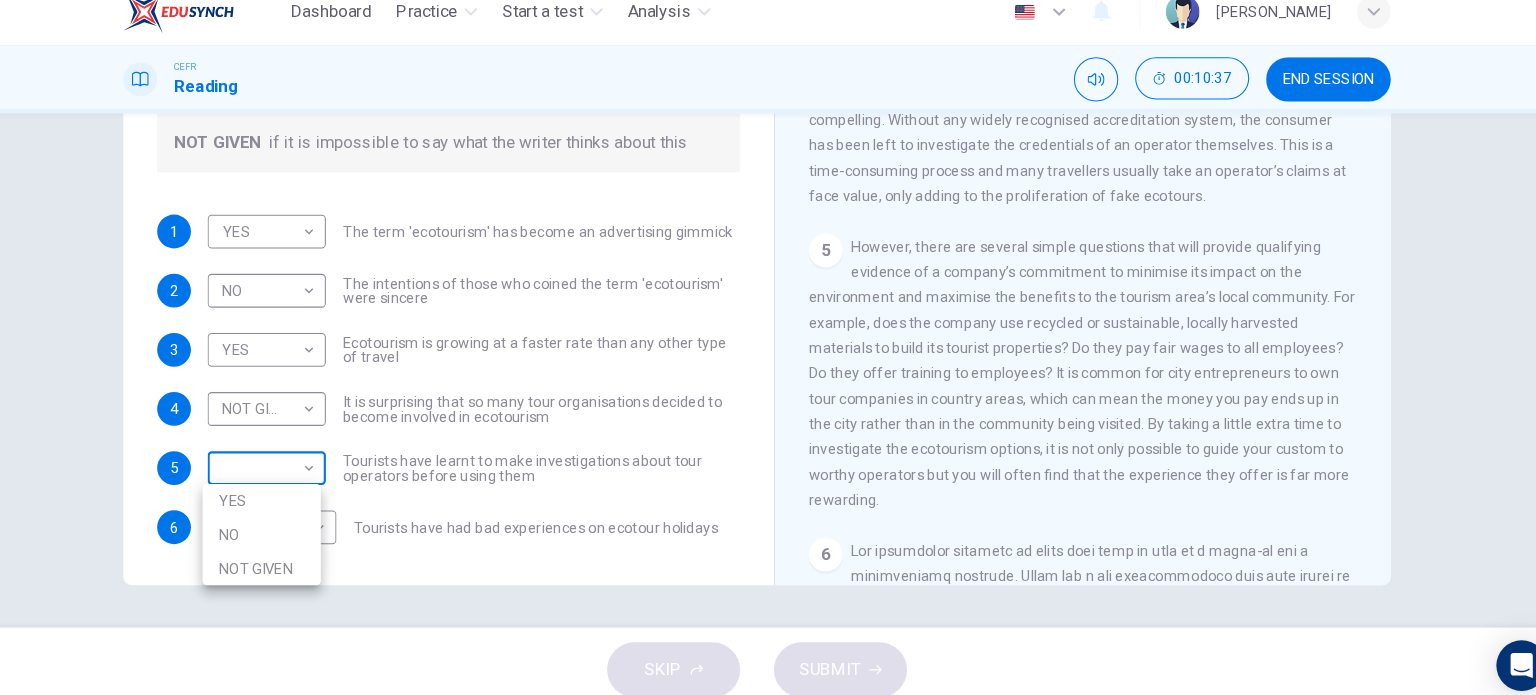 click on "Dashboard Practice Start a test Analysis English en ​ CLARA LORENZA MICHAEL CEFR Reading 00:10:37 END SESSION Questions 1 - 6 Do the following statements agree with the information given in the Reading Passage ?
In the boxes below write YES if the statement agrees with the views of the writer NO if the statement contradicts the views of the writer NOT GIVEN if it is impossible to say what the writer thinks about this 1 YES YES ​ The term 'ecotourism' has become an advertising gimmick 2 NO NO ​ The intentions of those who coined the term 'ecotourism' were sincere 3 YES YES ​ Ecotourism is growing at a faster rate than any other type of travel 4 NOT GIVEN NOT GIVEN ​ It is surprising that so many tour organisations decided to become involved in ecotourism 5 ​ ​ Tourists have learnt to make investigations about tour operators before using them 6 NOT GIVEN NOT GIVEN ​ Tourists have had bad experiences on ecotour holidays It's Eco-logical CLICK TO ZOOM Click to Zoom 1 2 3 4 5 6 7 8 SKIP SUBMIT" at bounding box center (768, 347) 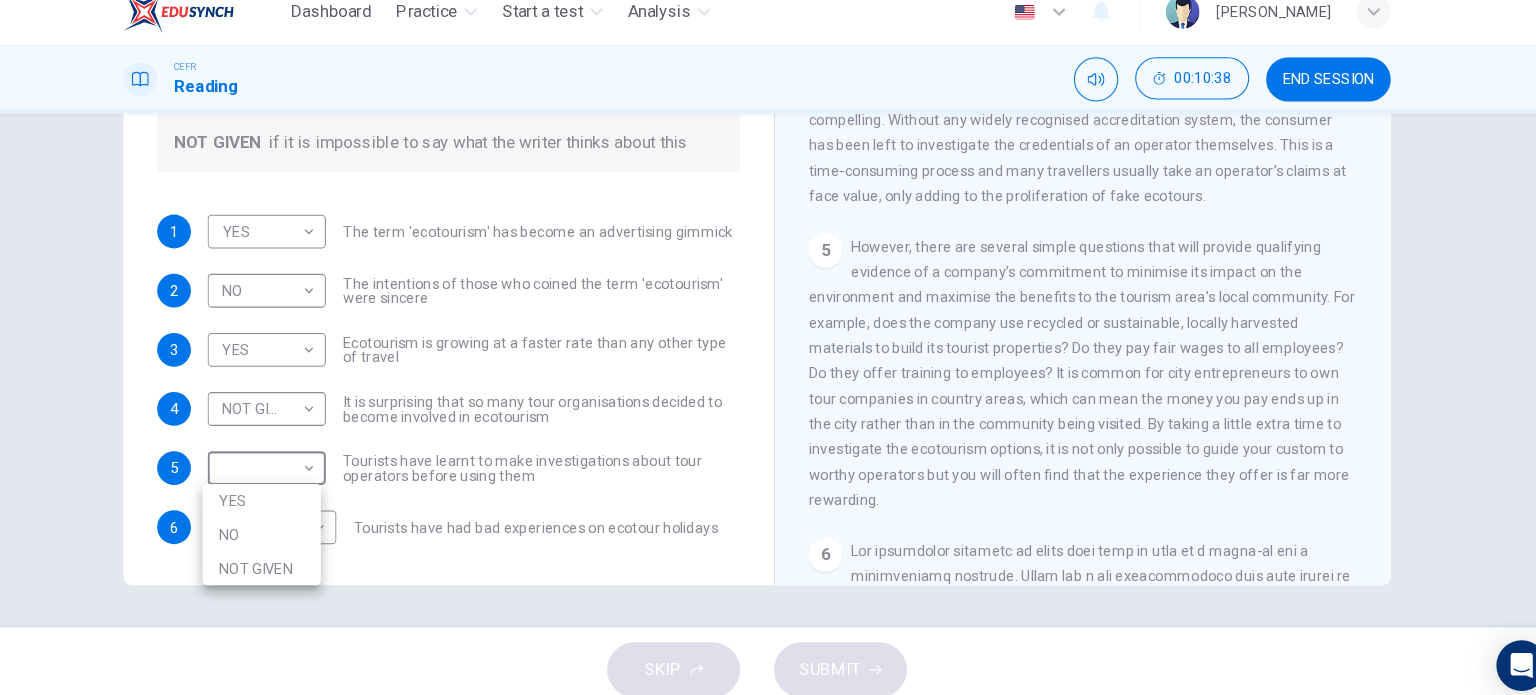 click on "YES" at bounding box center [299, 495] 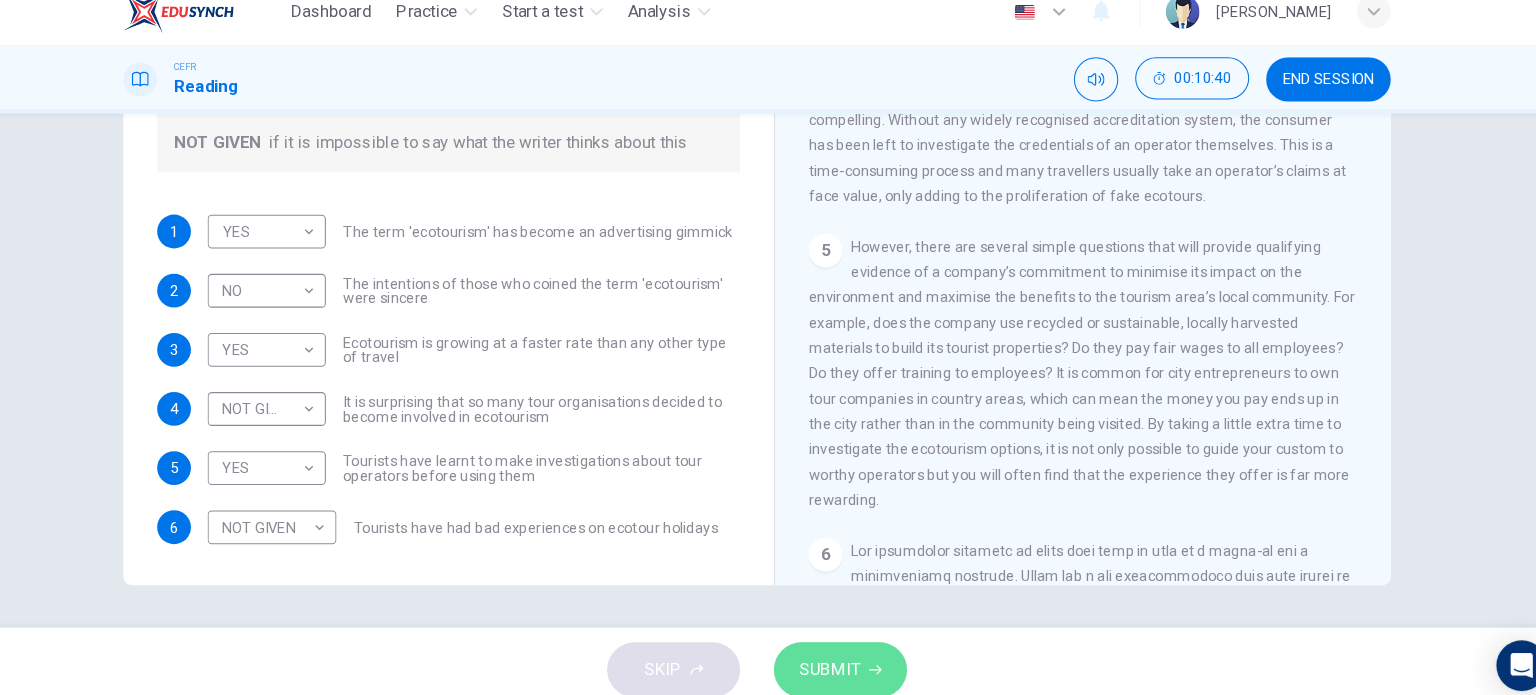 click on "SUBMIT" at bounding box center (847, 655) 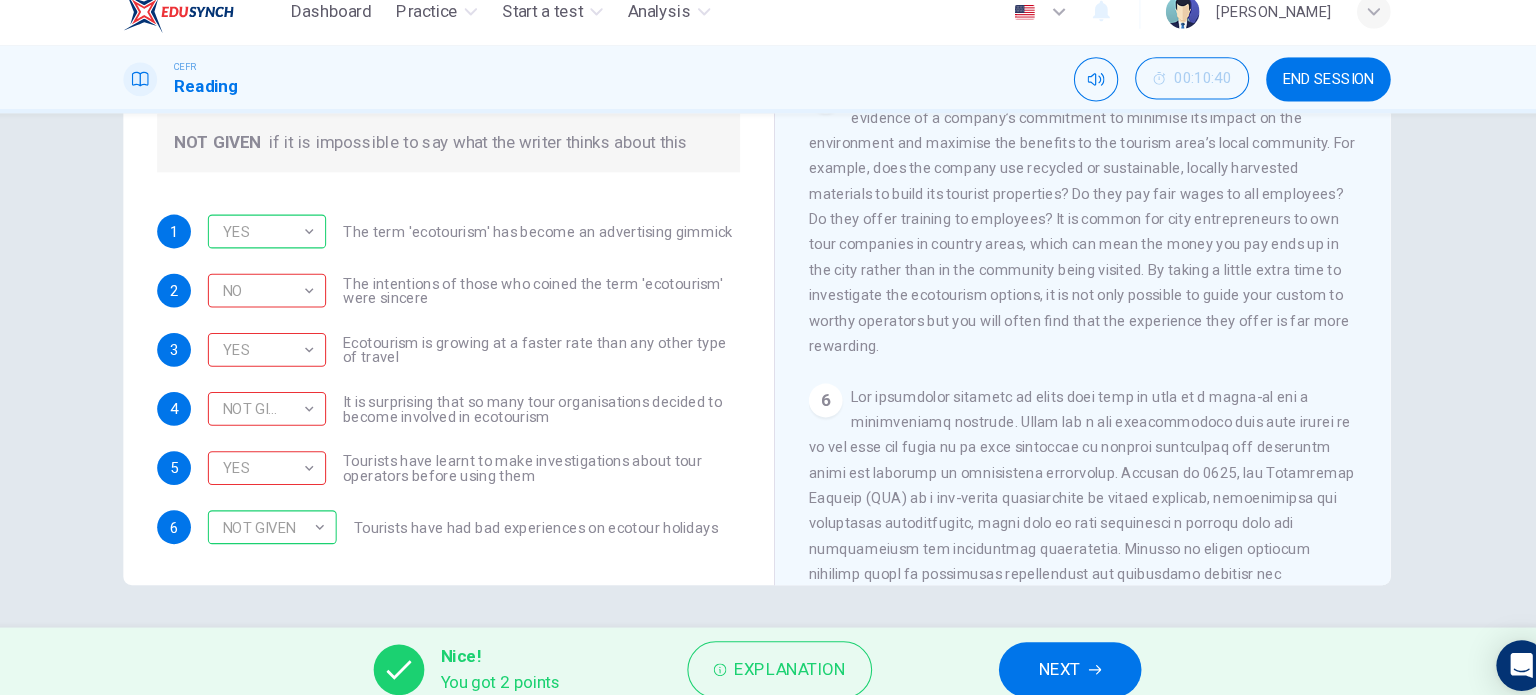 scroll, scrollTop: 1012, scrollLeft: 0, axis: vertical 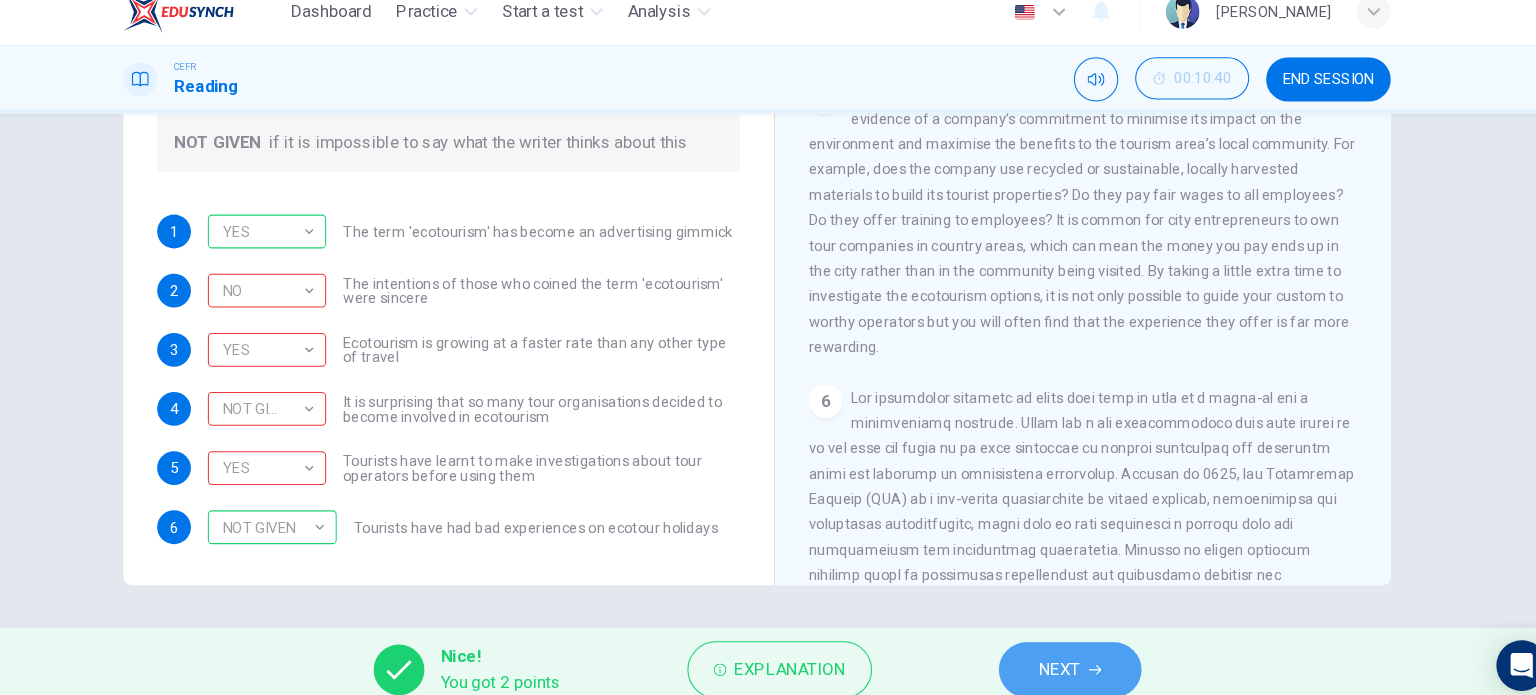click on "NEXT" at bounding box center [1064, 655] 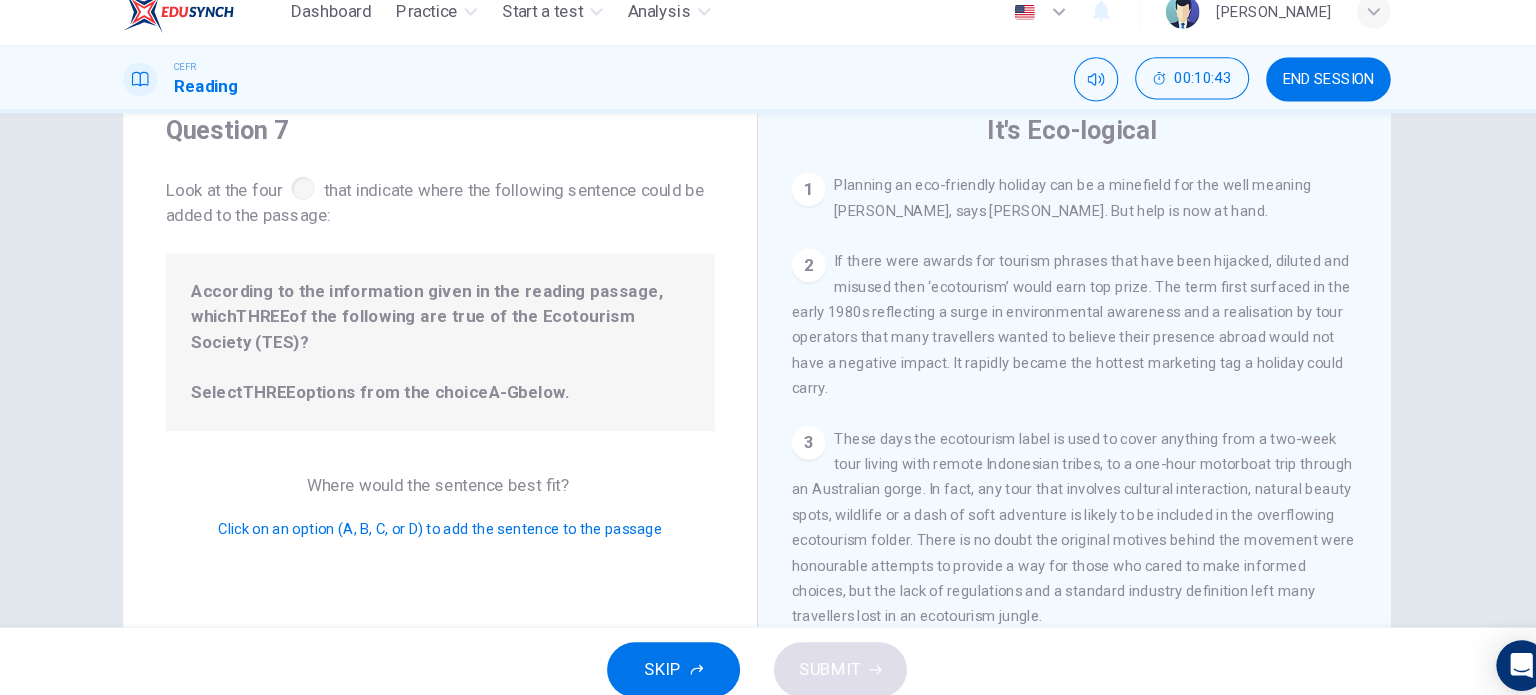 scroll, scrollTop: 288, scrollLeft: 0, axis: vertical 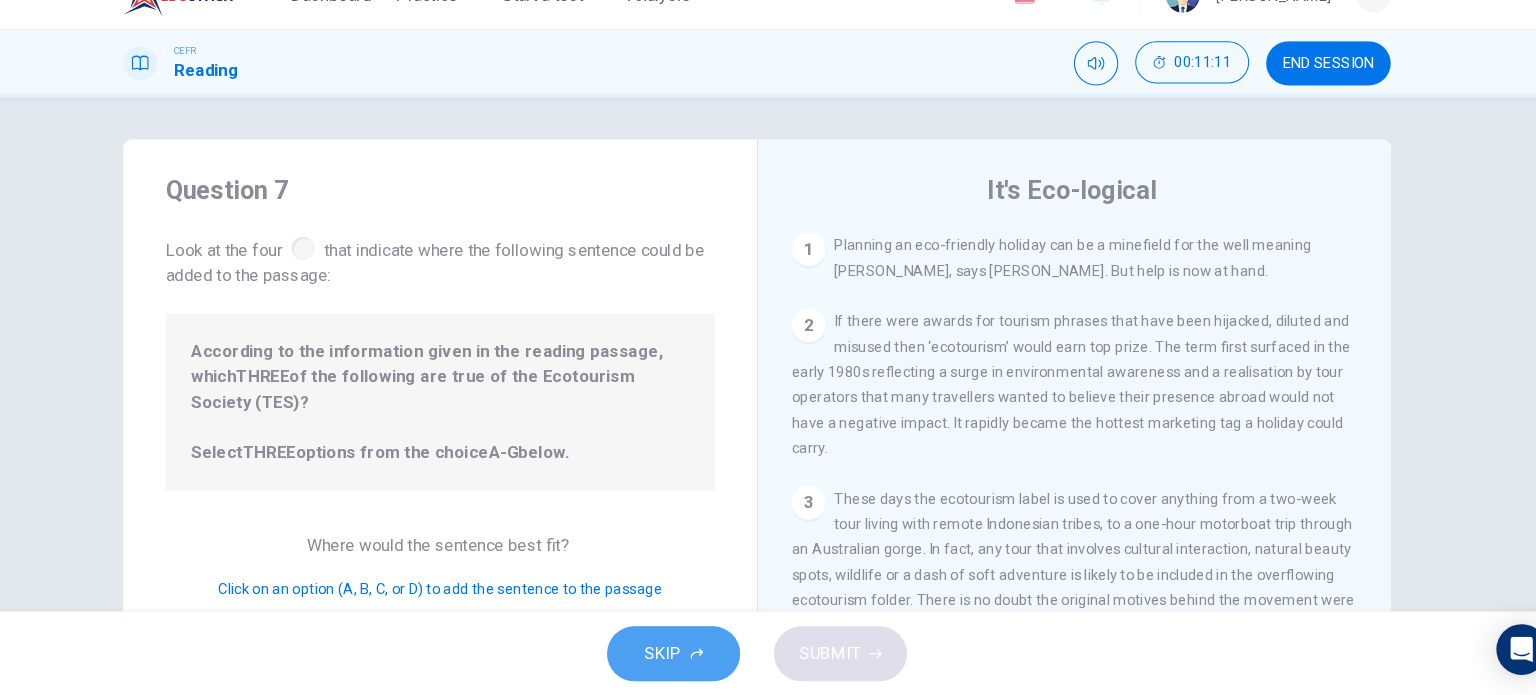 click on "SKIP" at bounding box center [679, 655] 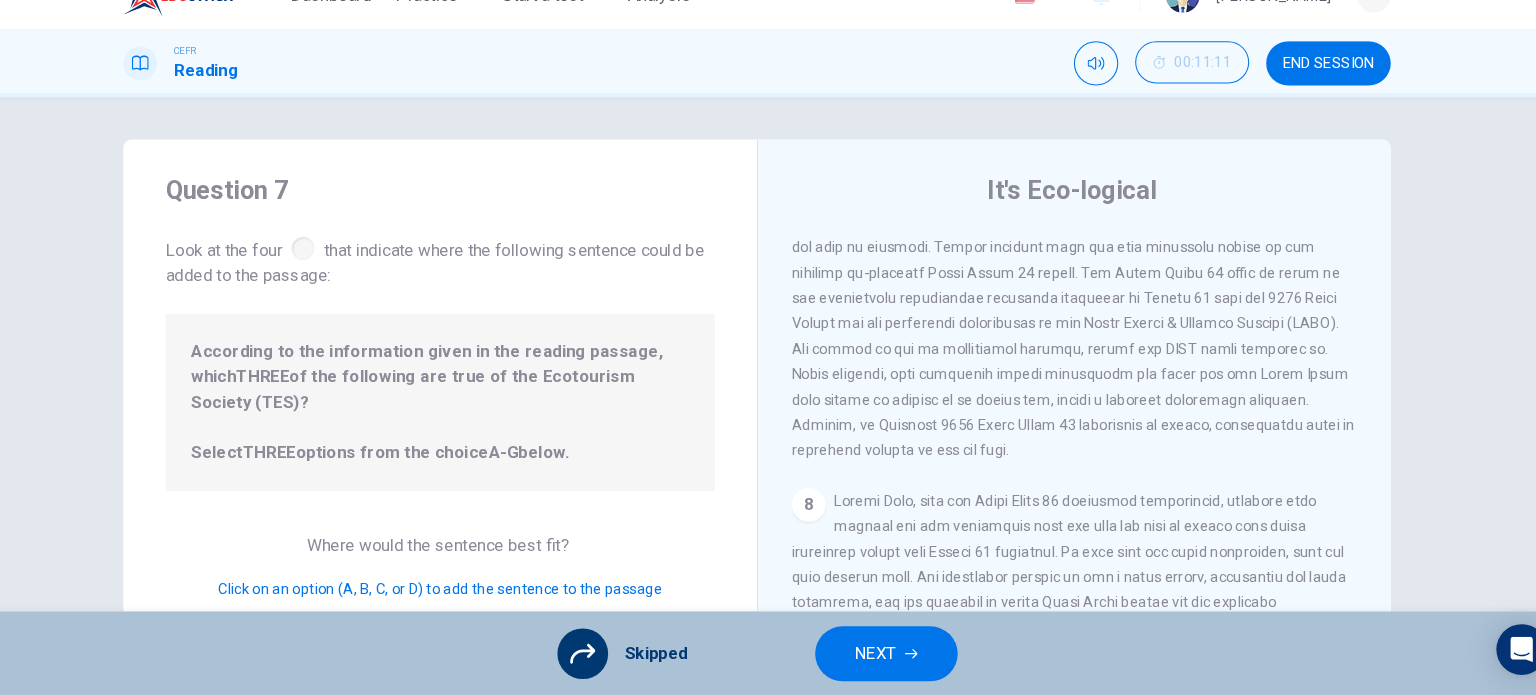 scroll, scrollTop: 1516, scrollLeft: 0, axis: vertical 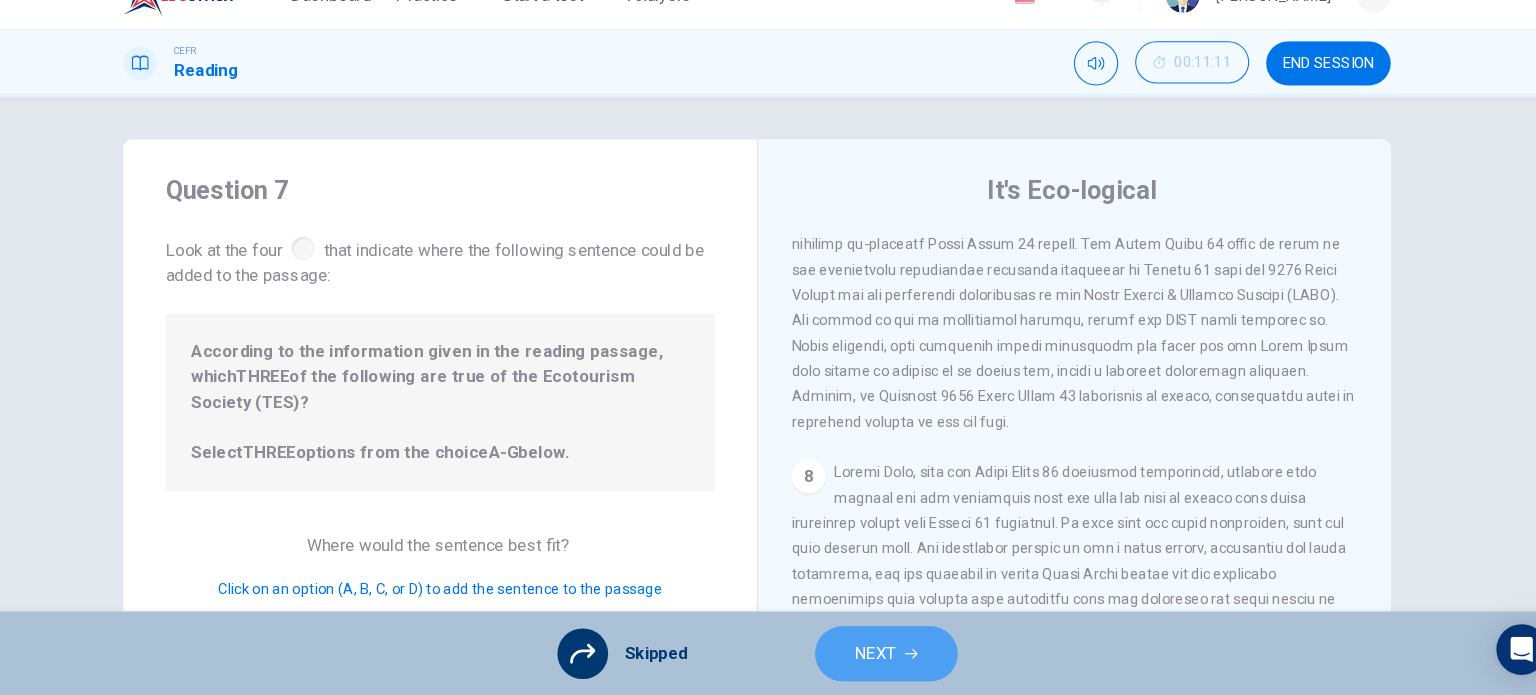 click on "NEXT" at bounding box center [880, 655] 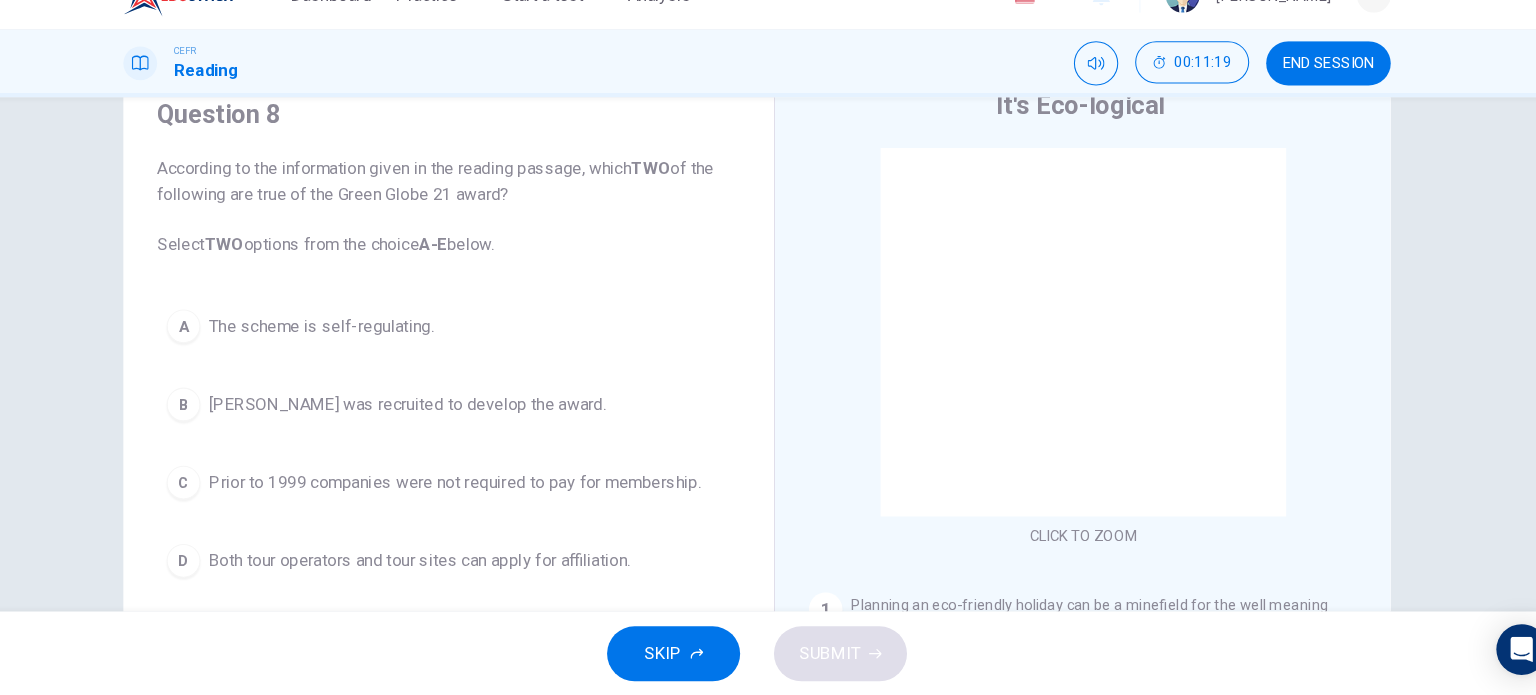 scroll, scrollTop: 161, scrollLeft: 0, axis: vertical 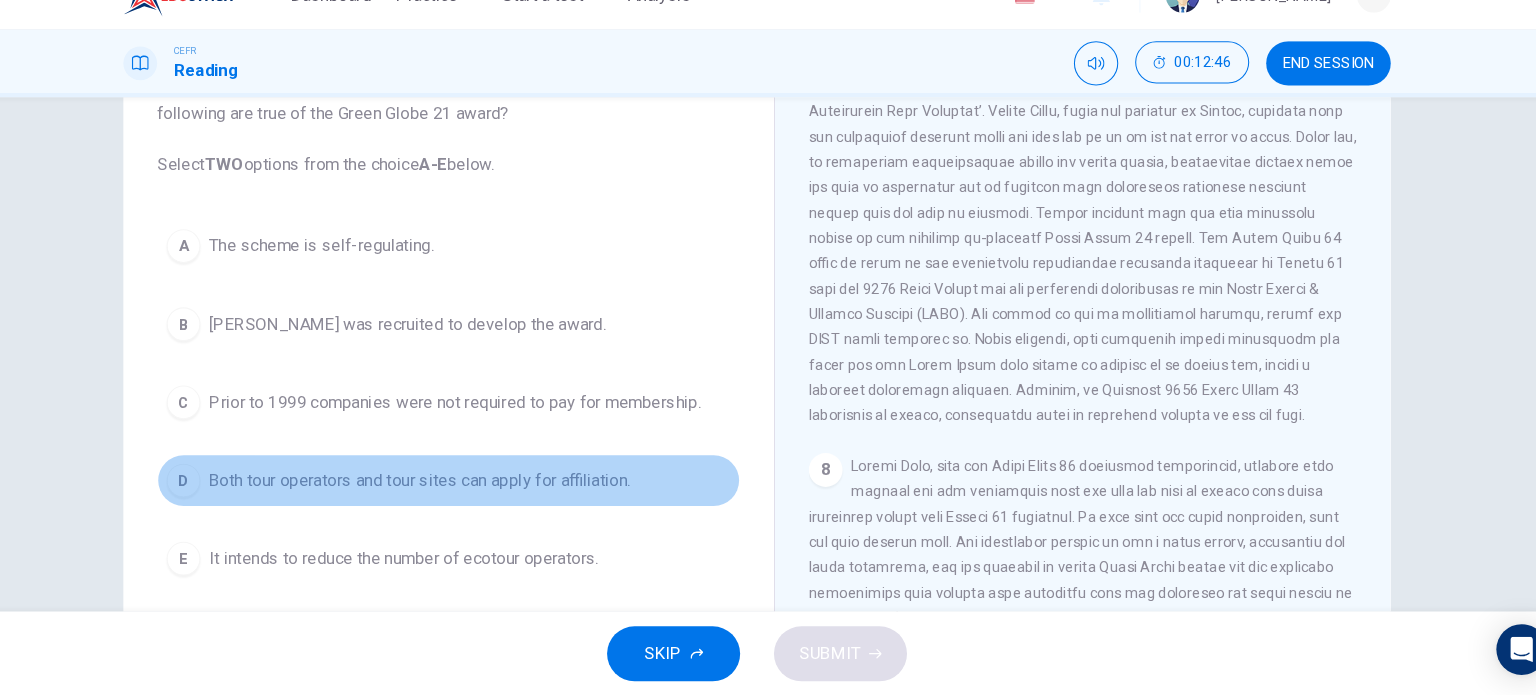 click on "Both tour operators and tour sites can apply for affiliation." at bounding box center (448, 491) 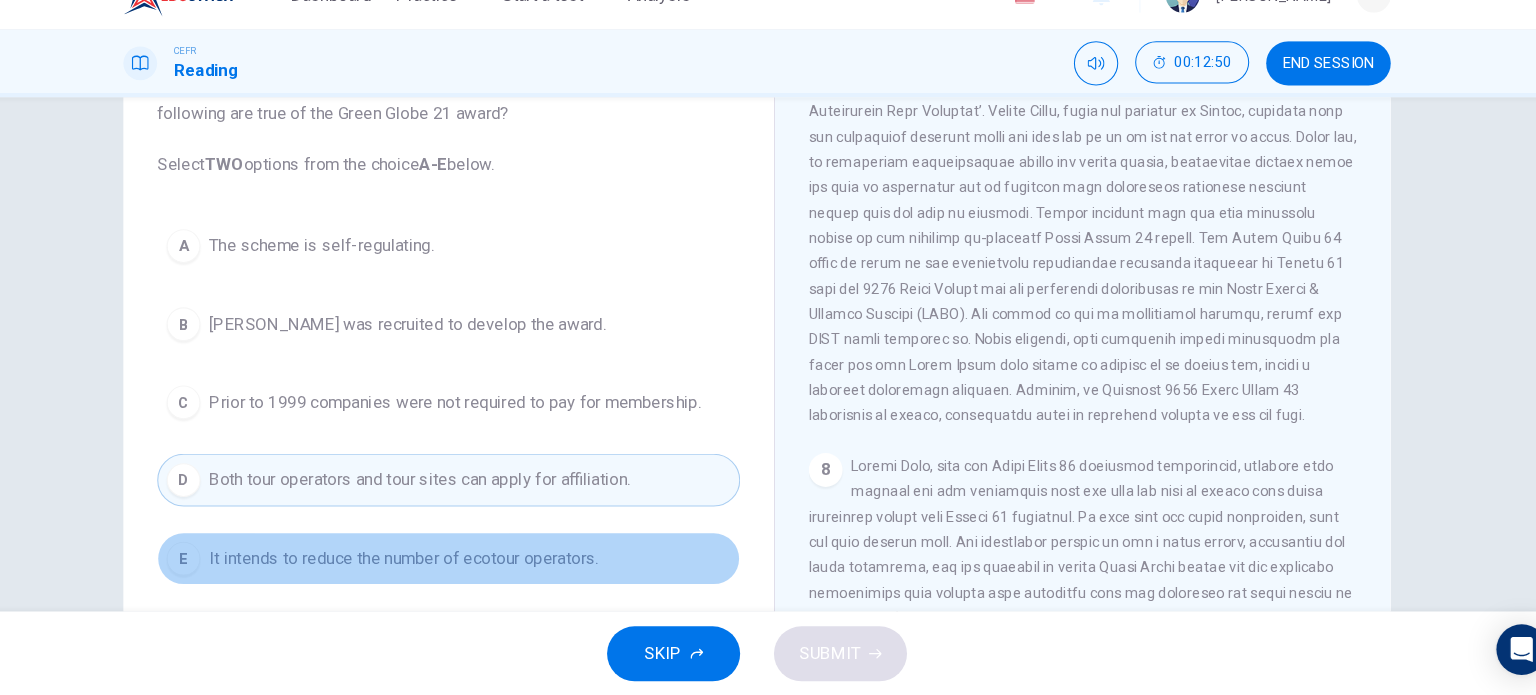 click on "It intends to reduce the number of ecotour operators." at bounding box center (433, 565) 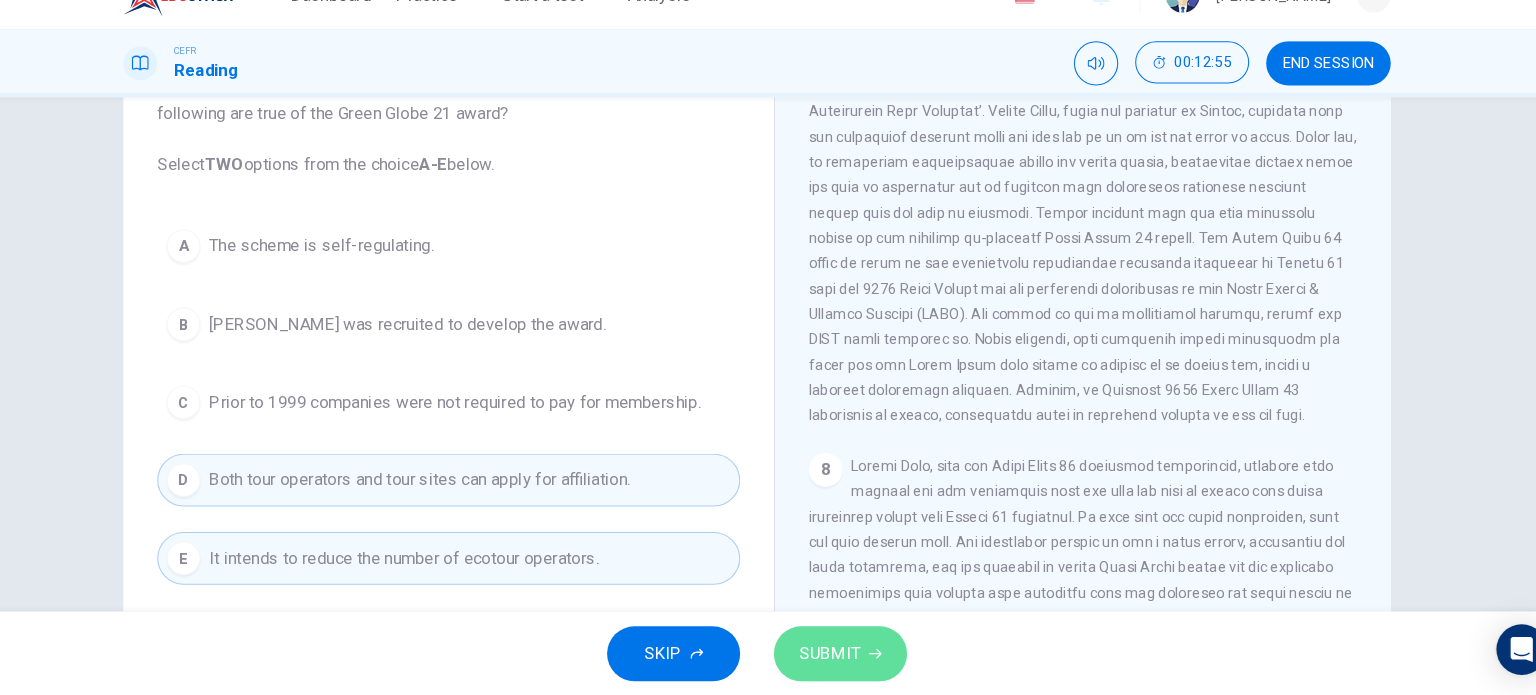 click on "SUBMIT" at bounding box center (847, 655) 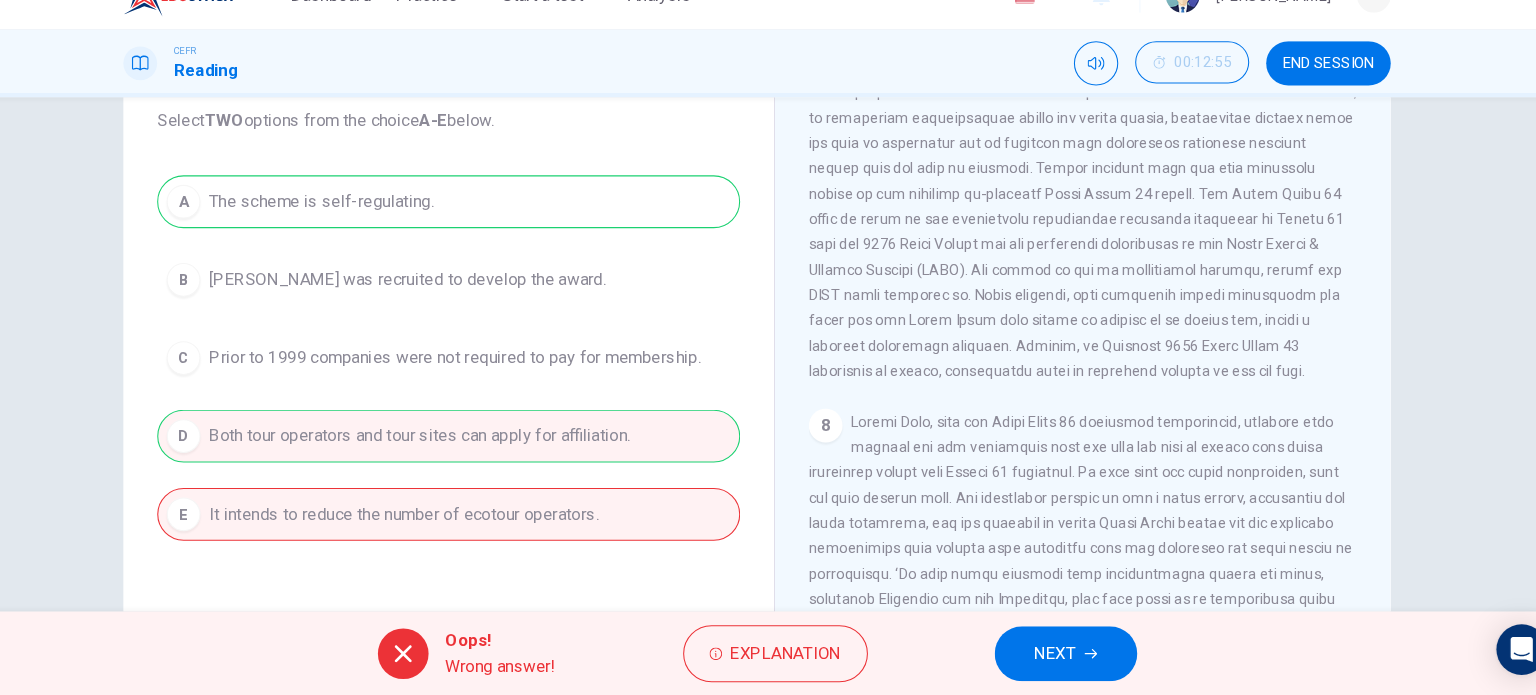 scroll, scrollTop: 188, scrollLeft: 0, axis: vertical 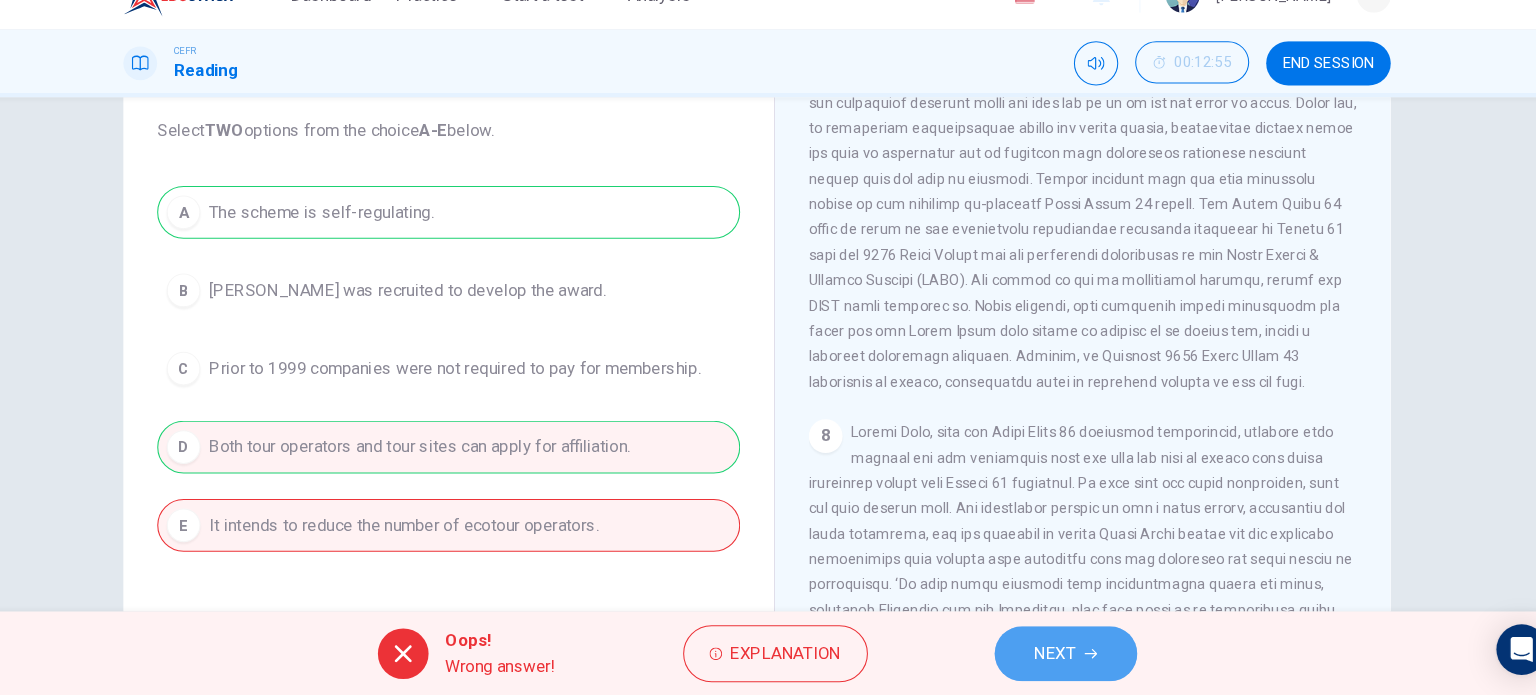 click on "NEXT" at bounding box center (1050, 655) 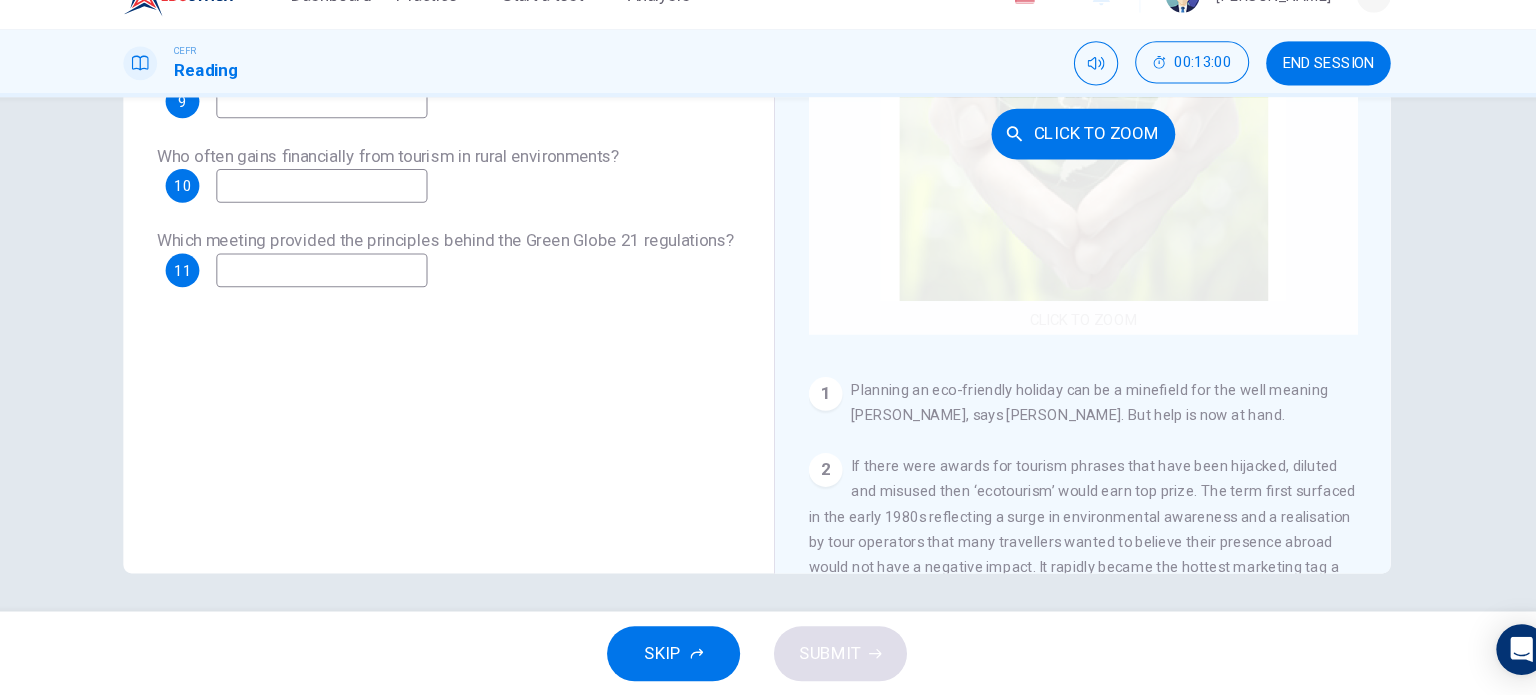 scroll, scrollTop: 184, scrollLeft: 0, axis: vertical 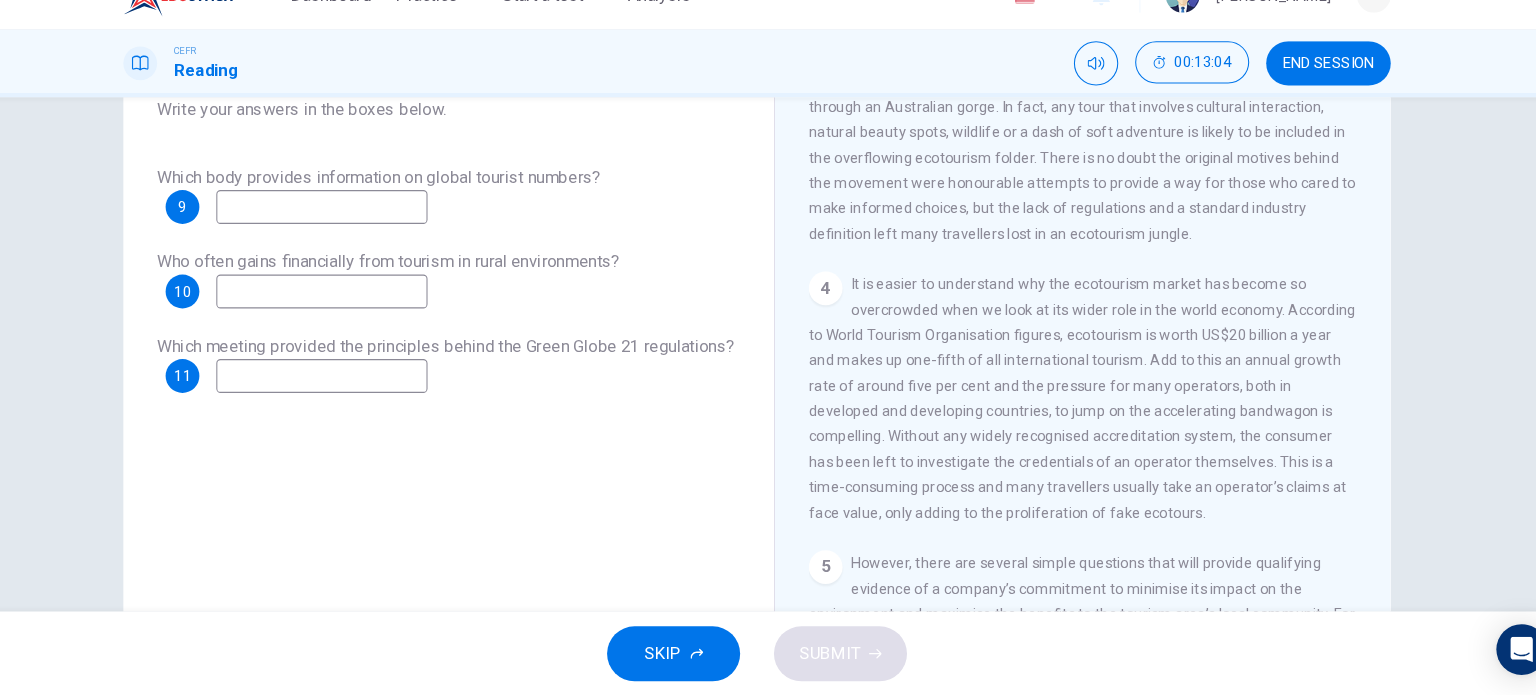 click on "SKIP" at bounding box center (689, 655) 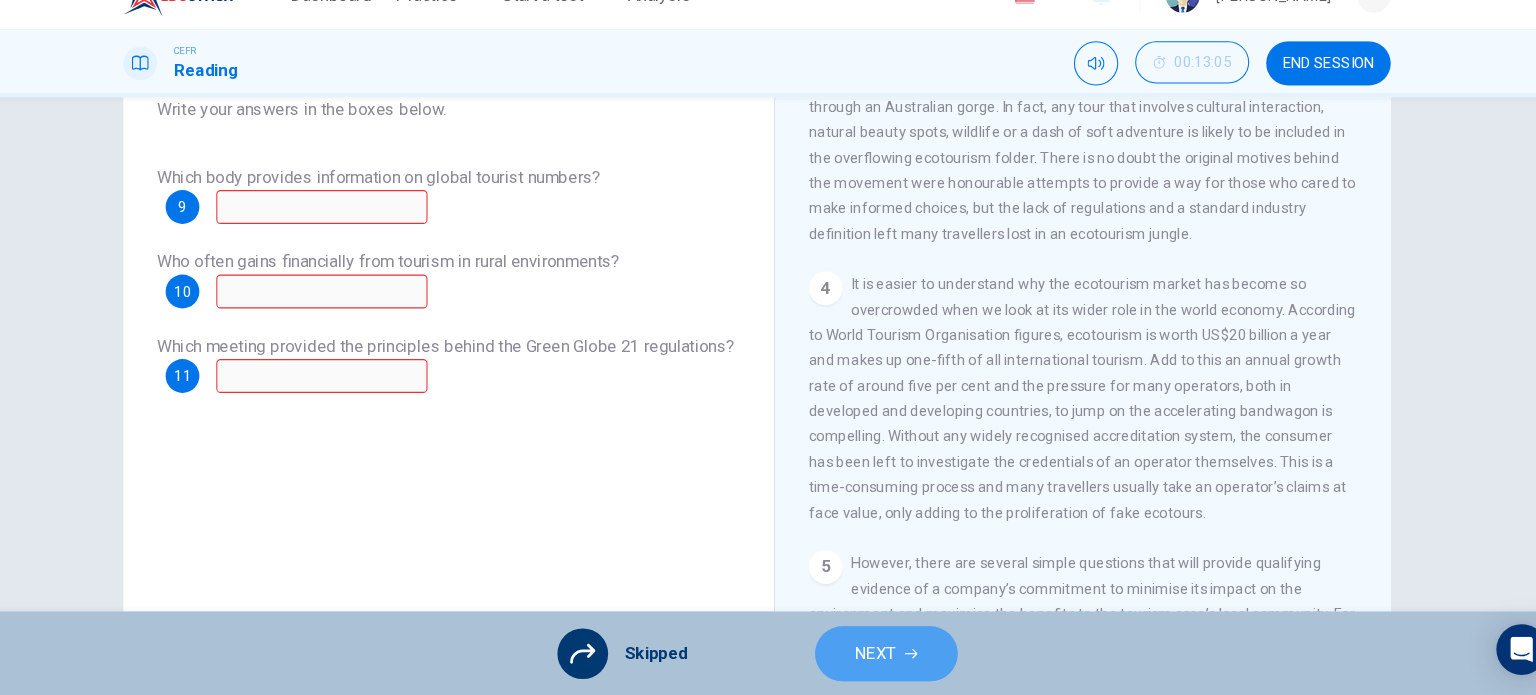 click on "NEXT" at bounding box center (890, 655) 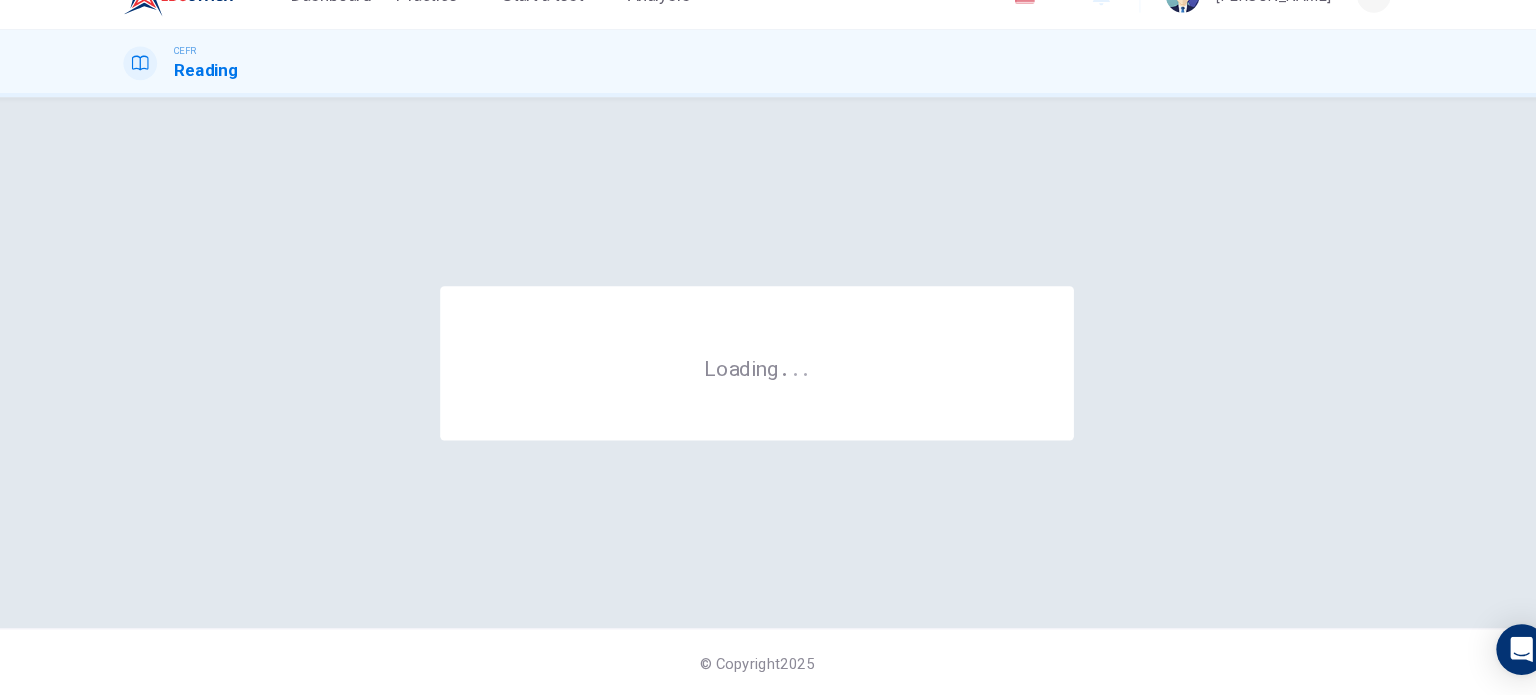 scroll, scrollTop: 0, scrollLeft: 0, axis: both 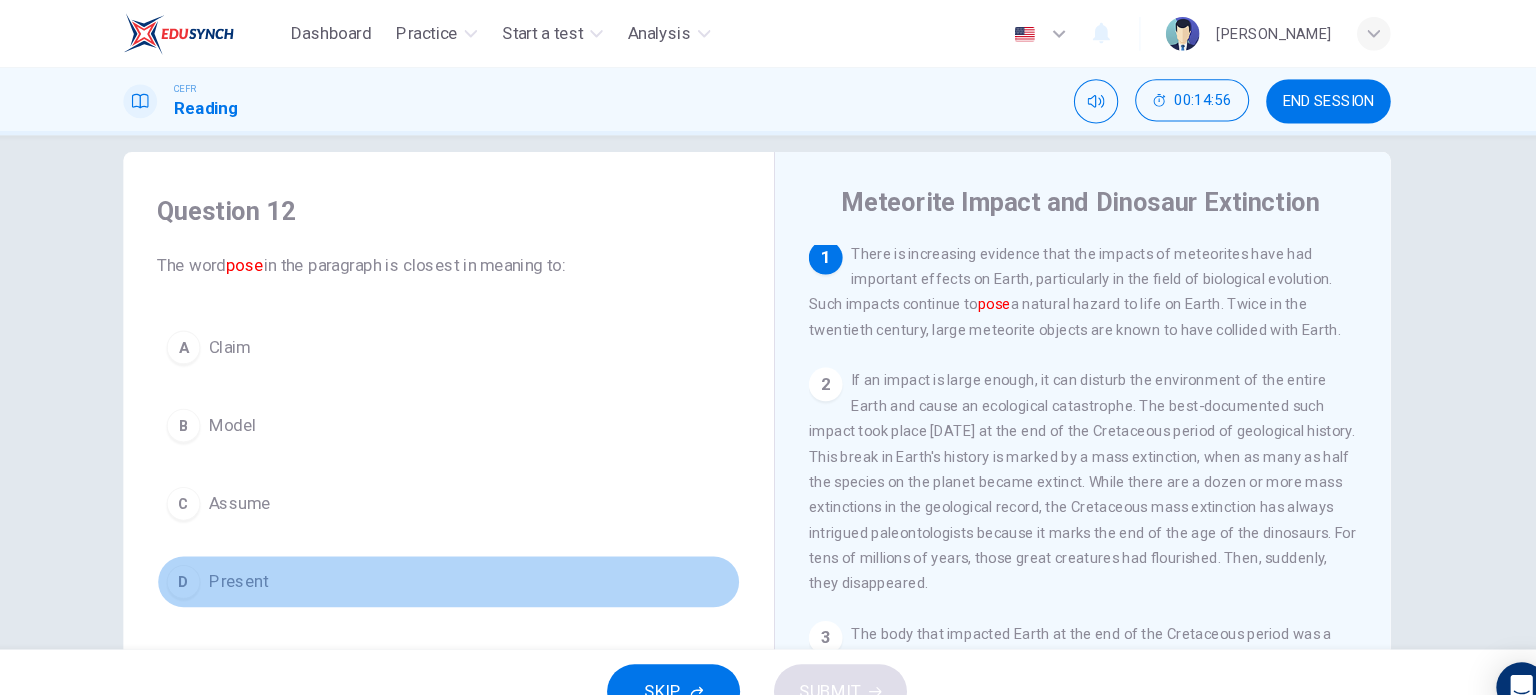 click on "Present" at bounding box center (277, 551) 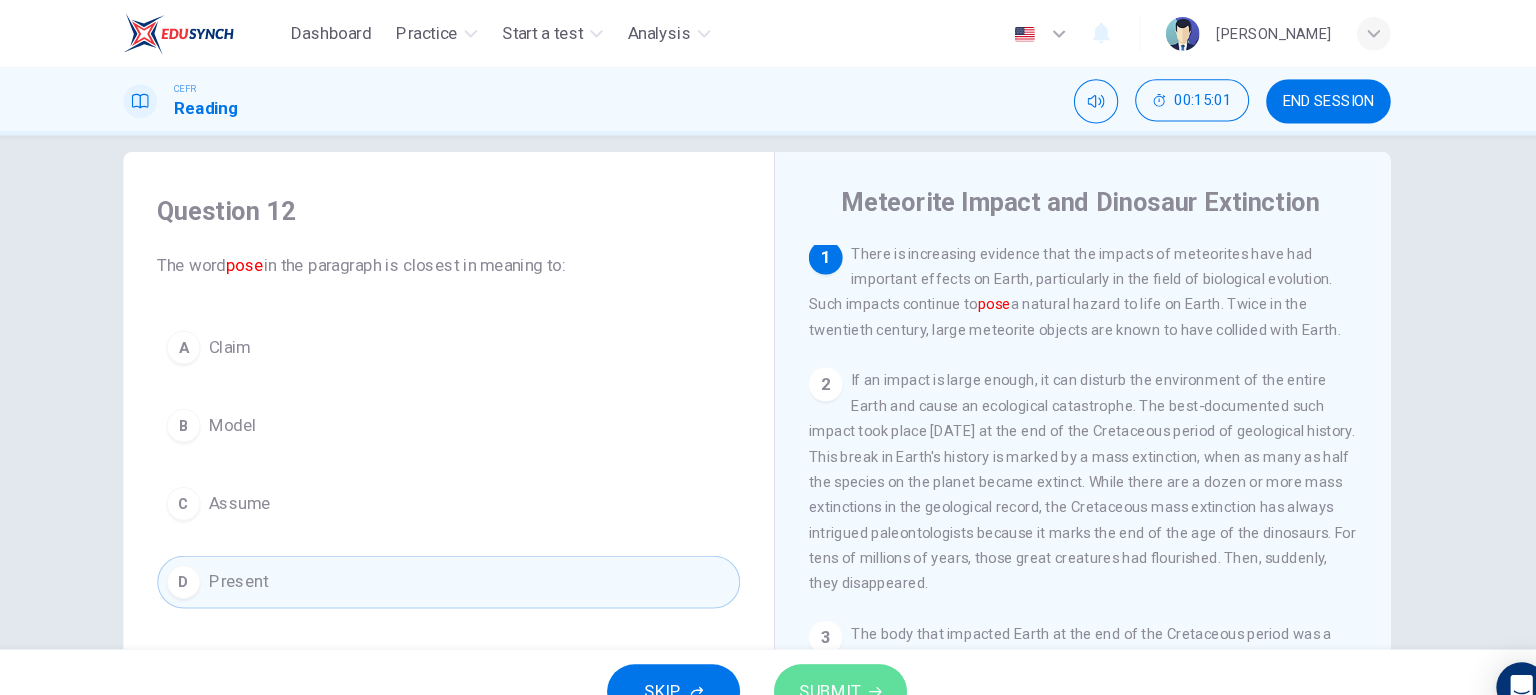 click on "SUBMIT" at bounding box center (837, 655) 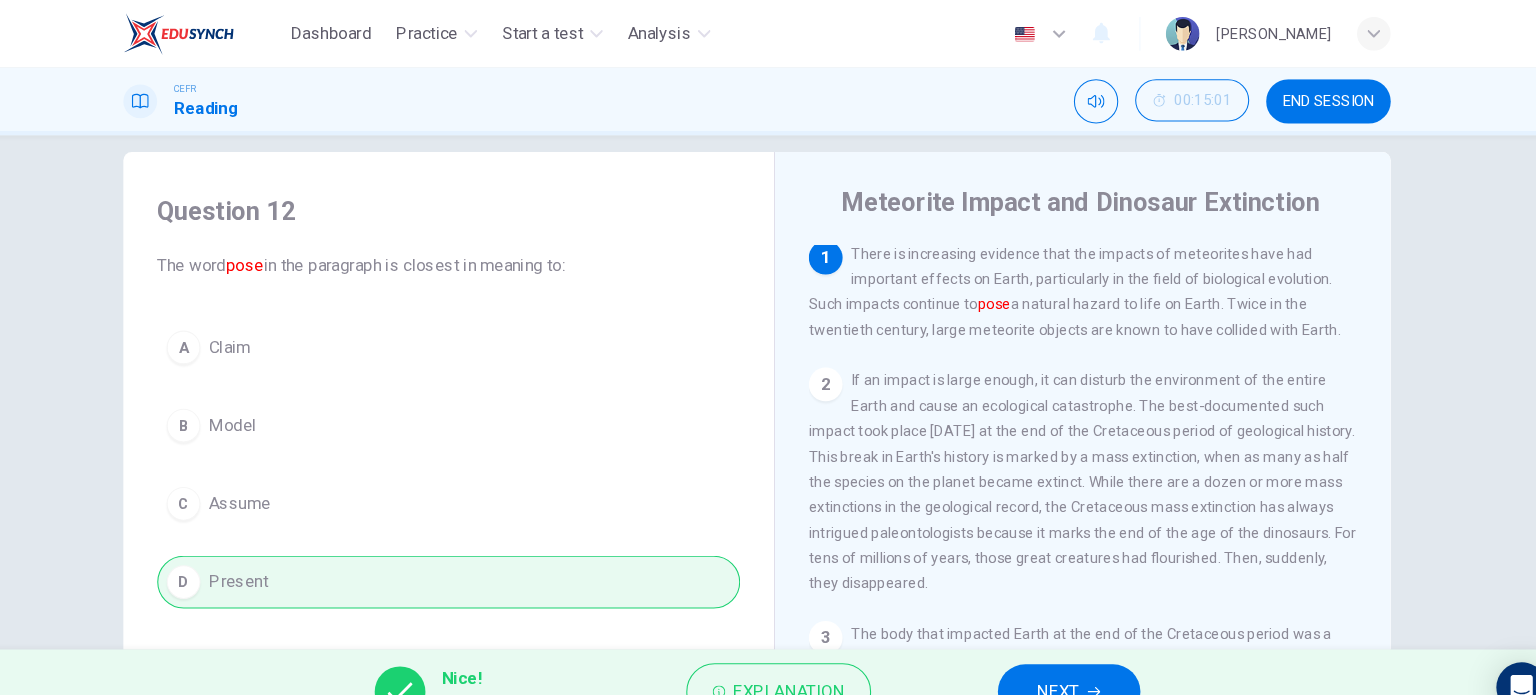 scroll, scrollTop: 191, scrollLeft: 0, axis: vertical 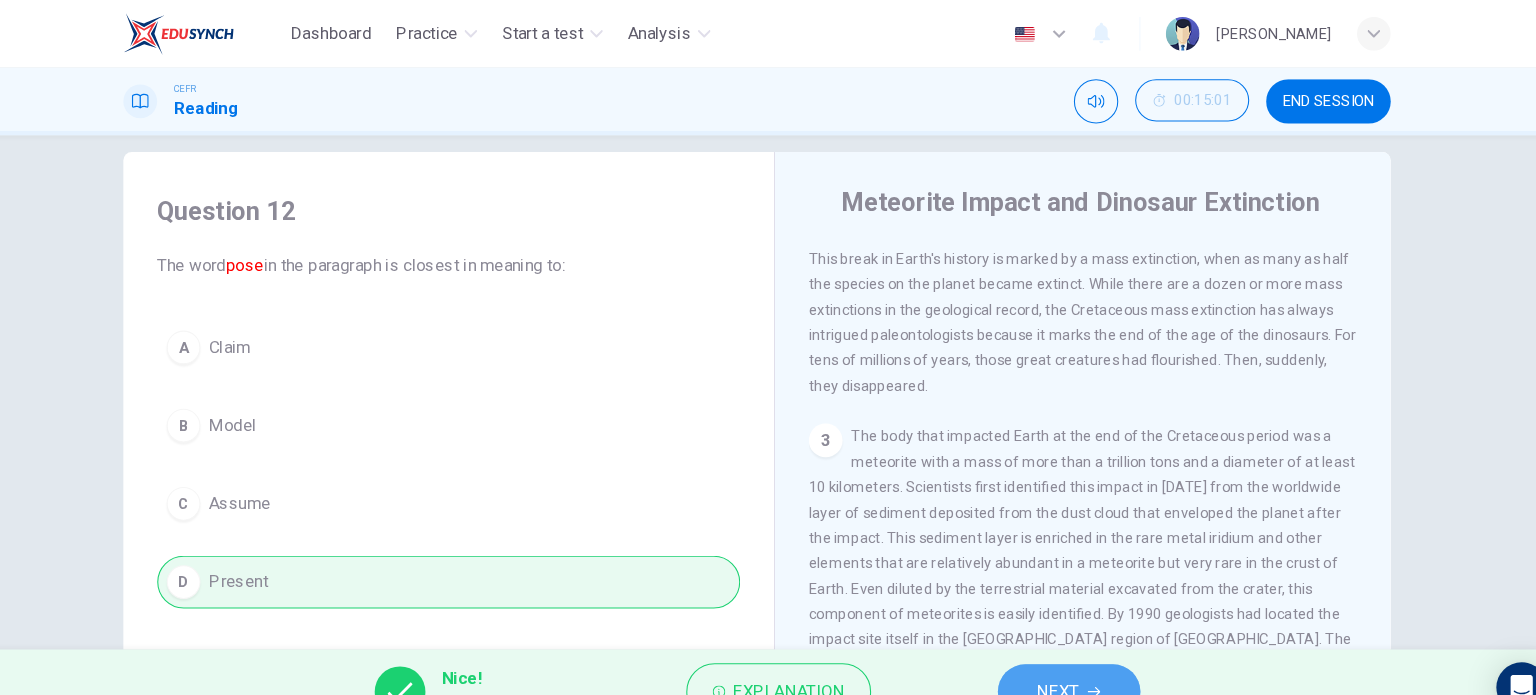 click on "NEXT" at bounding box center [1053, 655] 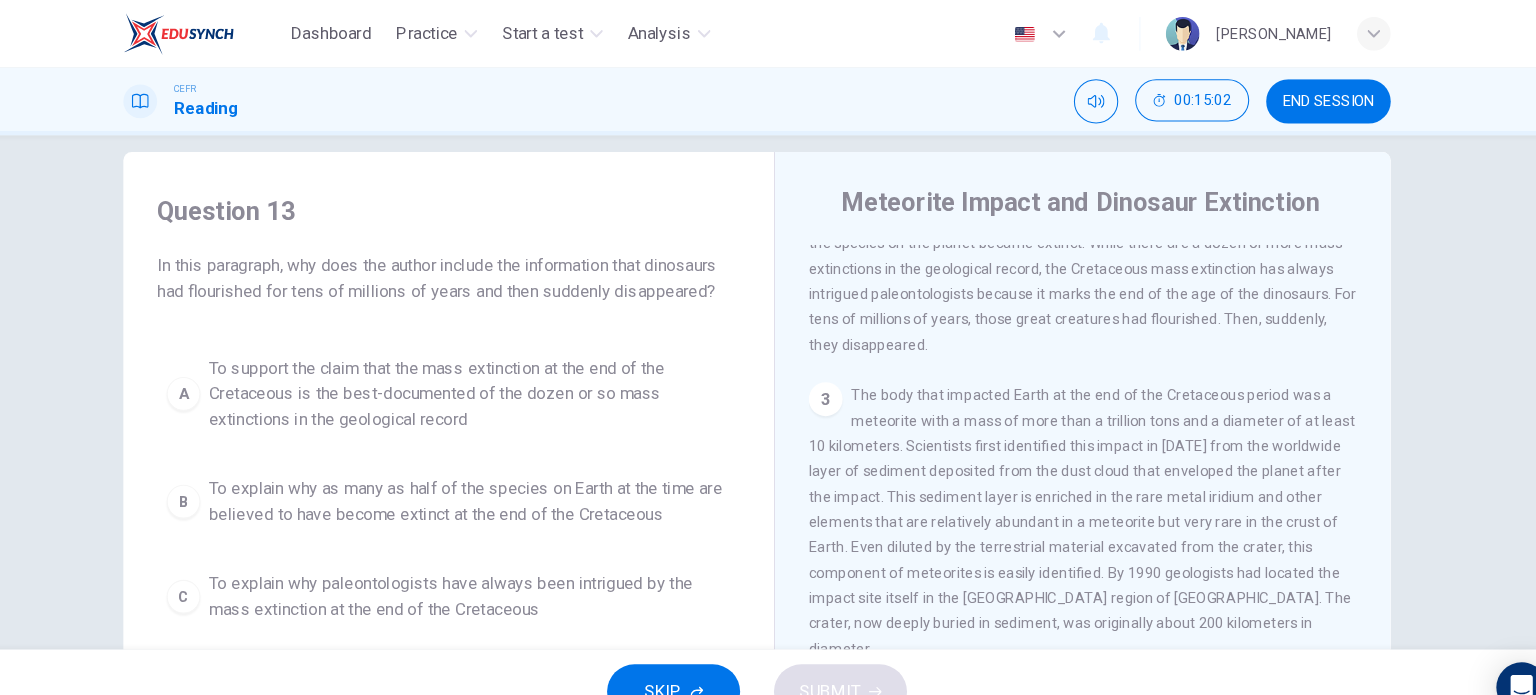 scroll, scrollTop: 236, scrollLeft: 0, axis: vertical 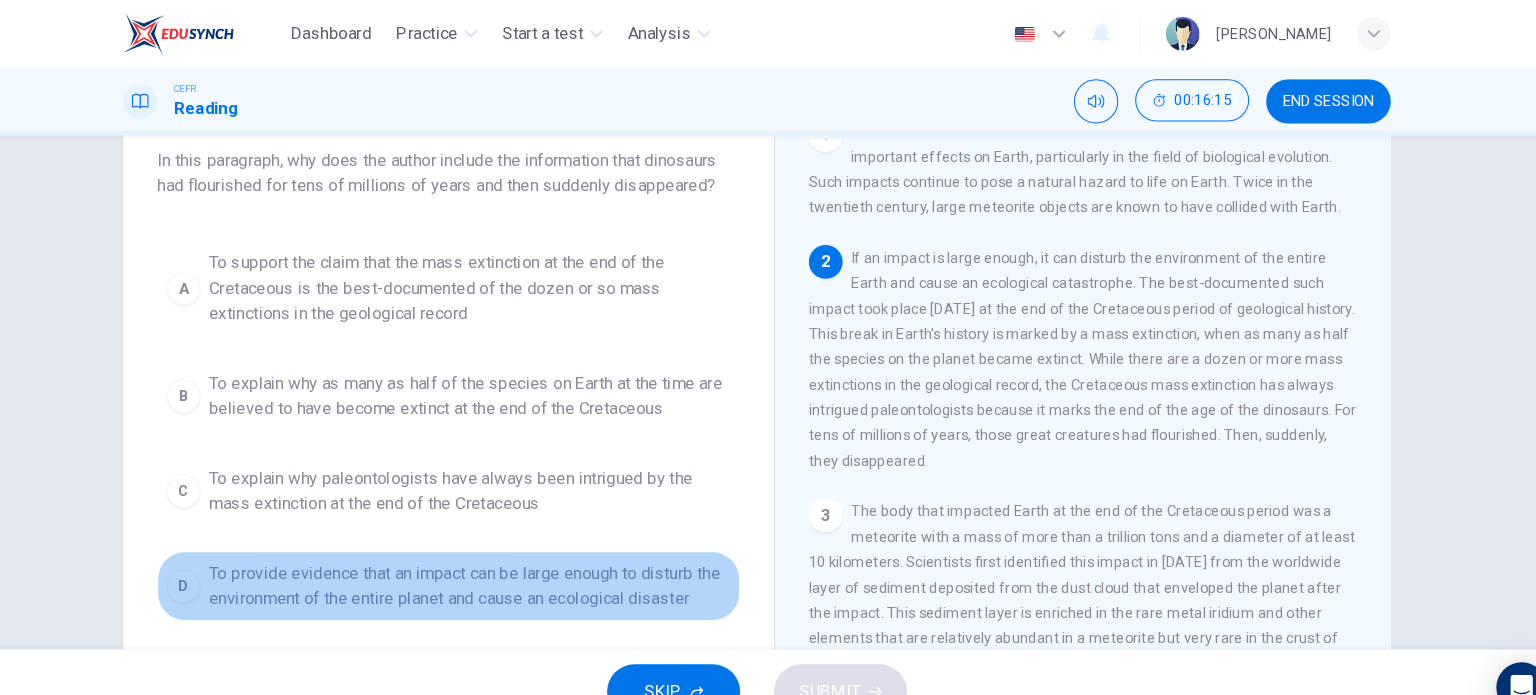 click on "To provide evidence that an impact can be large enough to disturb the environment of the entire planet and cause an ecological disaster" at bounding box center (496, 555) 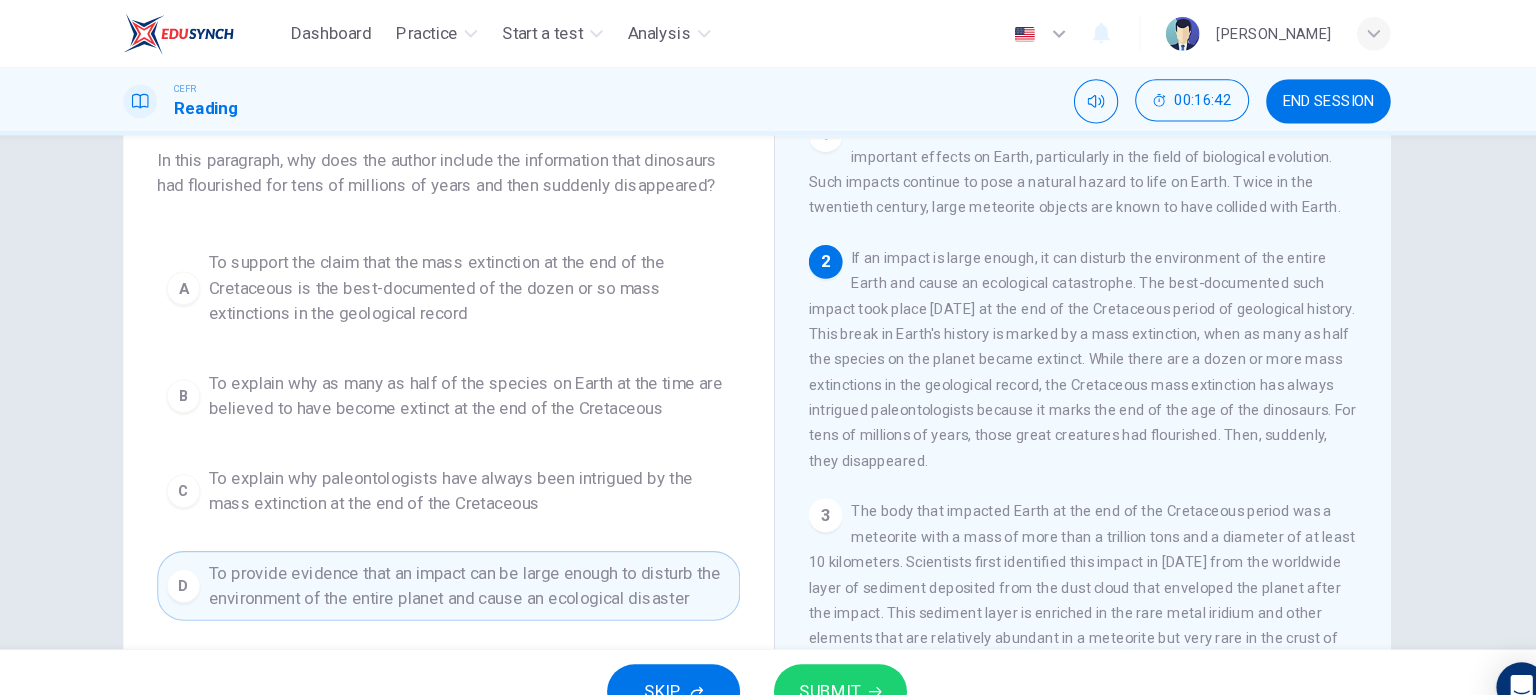 scroll, scrollTop: 0, scrollLeft: 0, axis: both 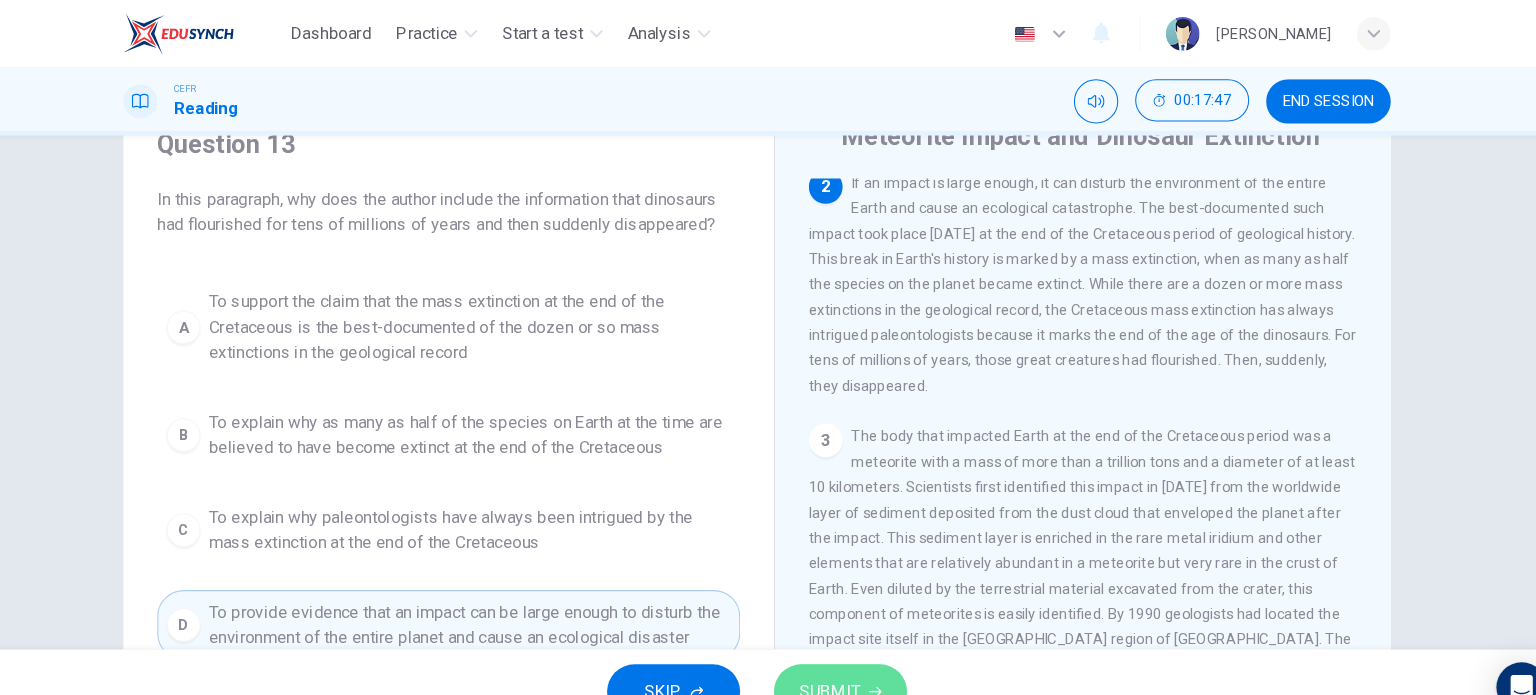 click on "SUBMIT" at bounding box center [837, 655] 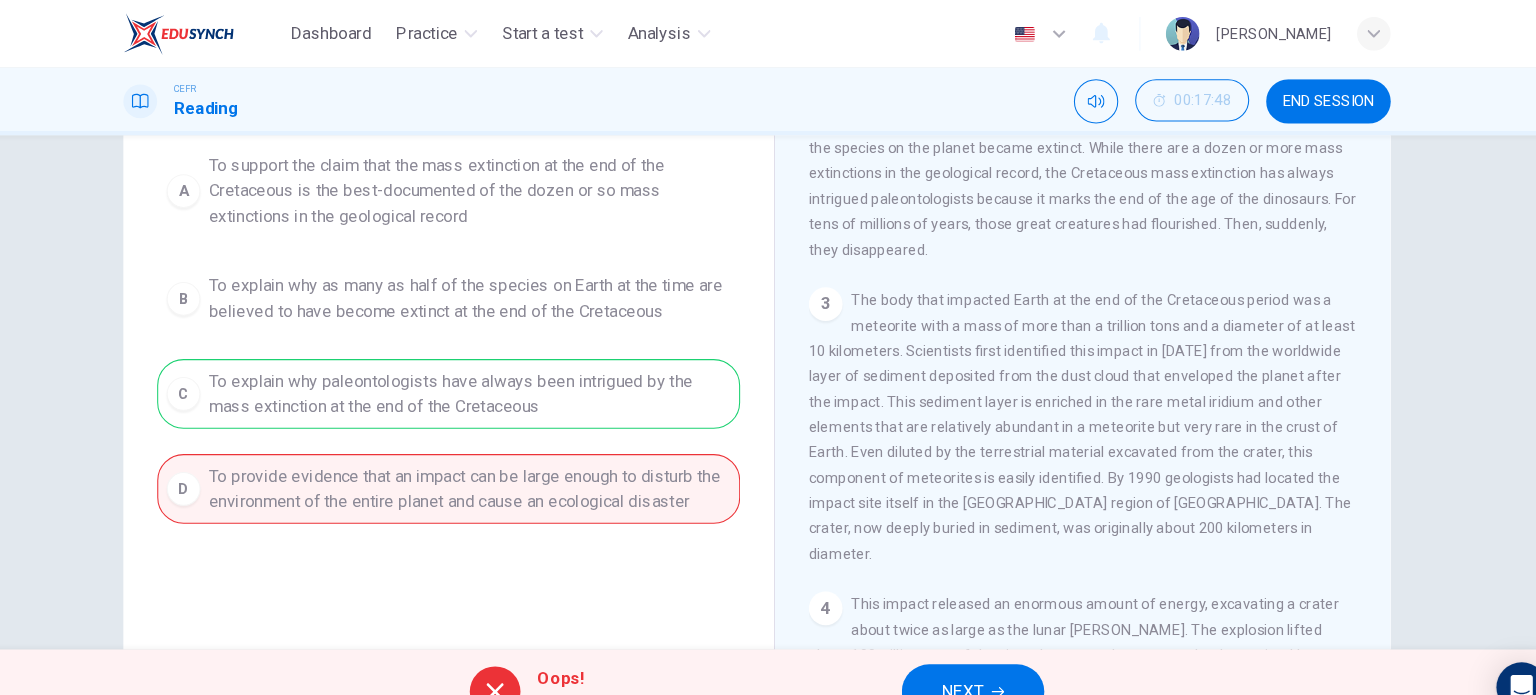 scroll, scrollTop: 216, scrollLeft: 0, axis: vertical 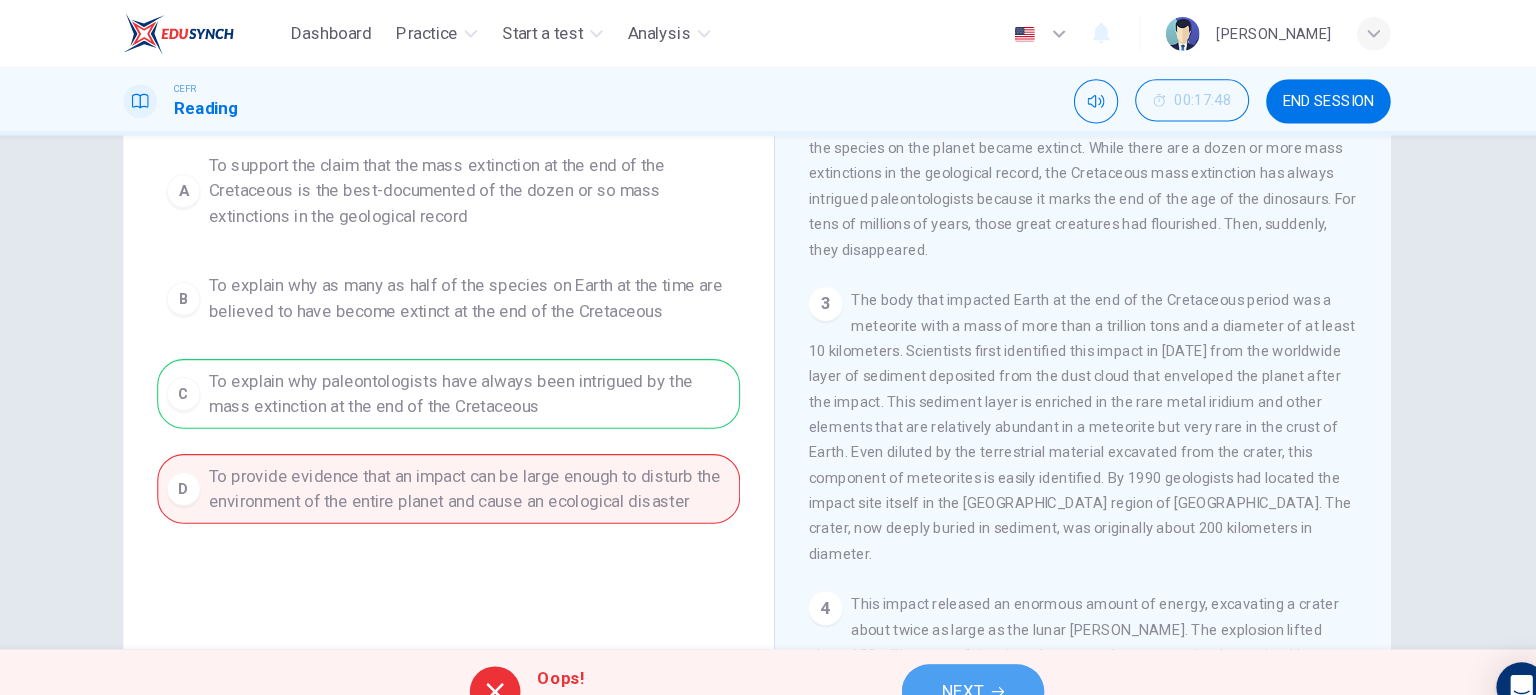 click on "NEXT" at bounding box center [962, 655] 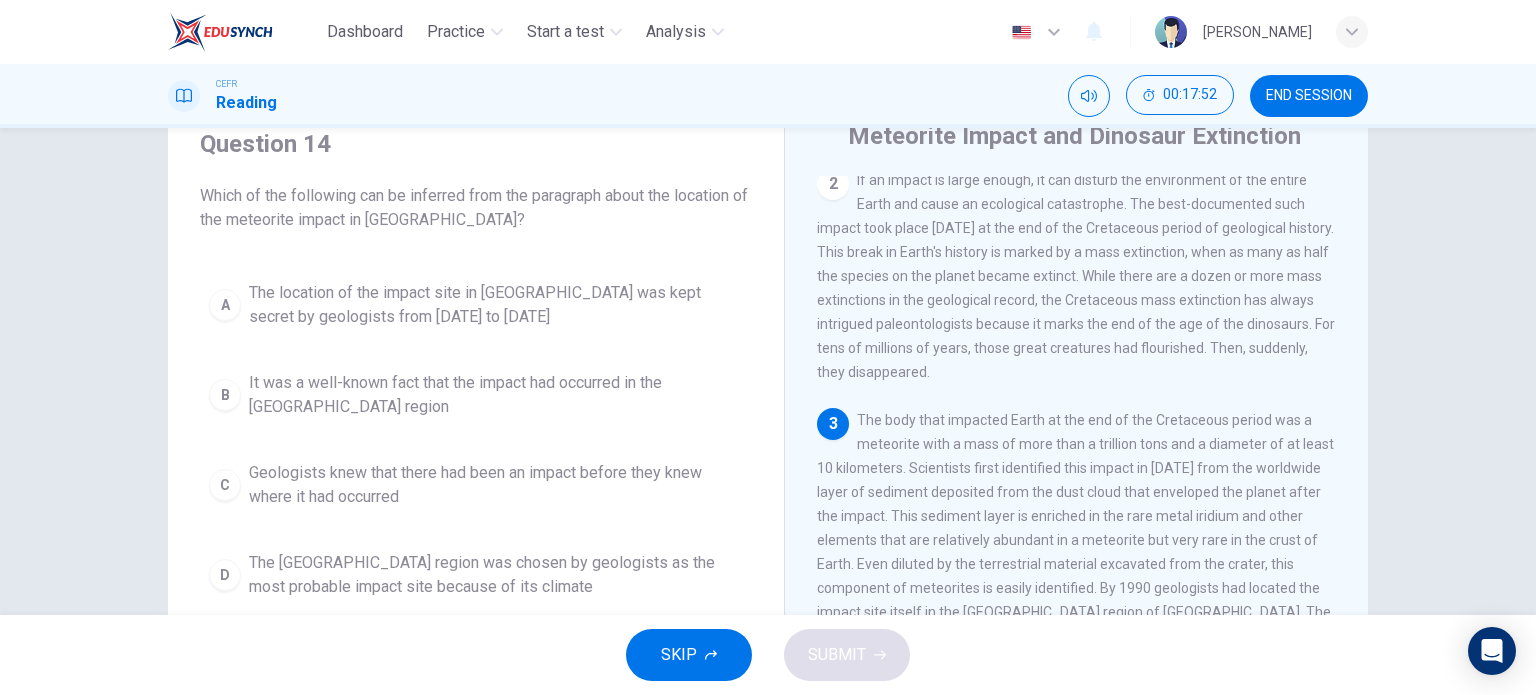 scroll, scrollTop: 81, scrollLeft: 0, axis: vertical 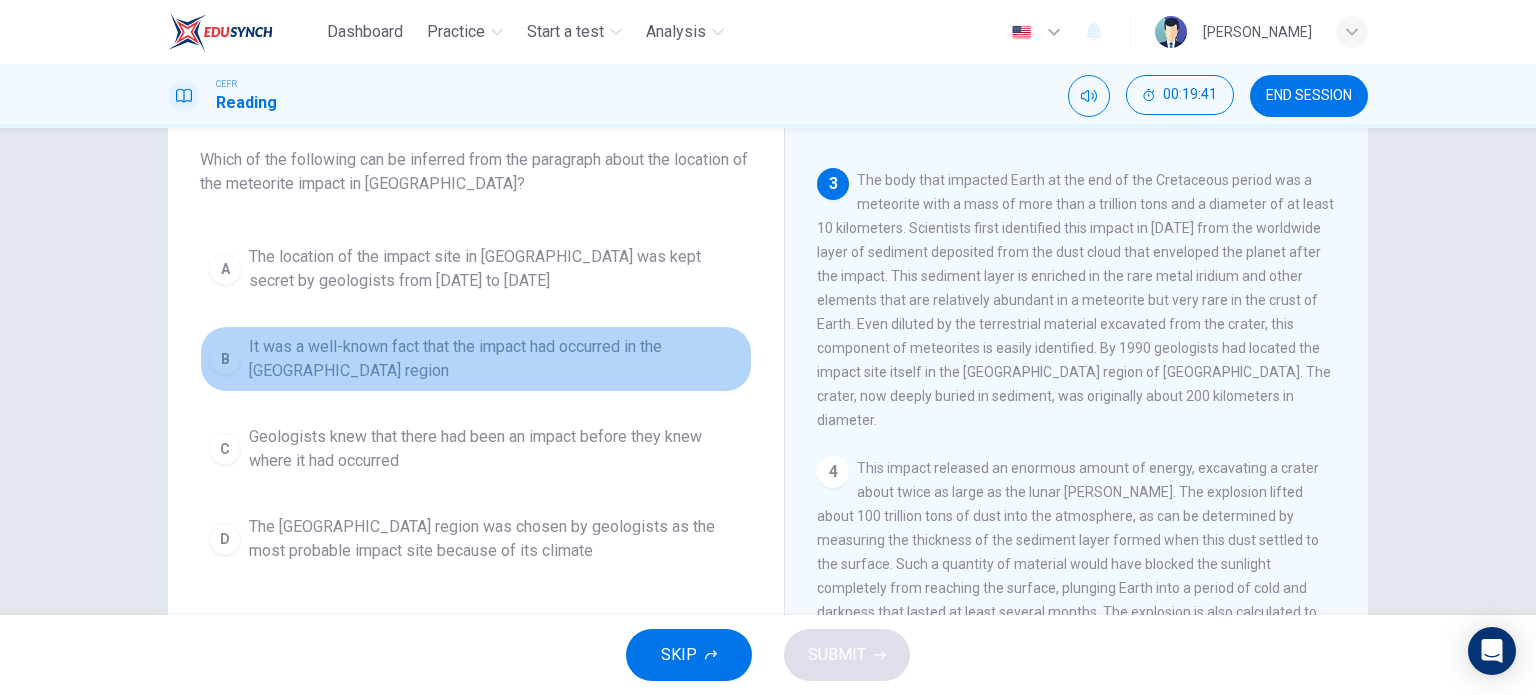 click on "It was a well-known fact that the impact had occurred in the Yucatán region" at bounding box center [496, 359] 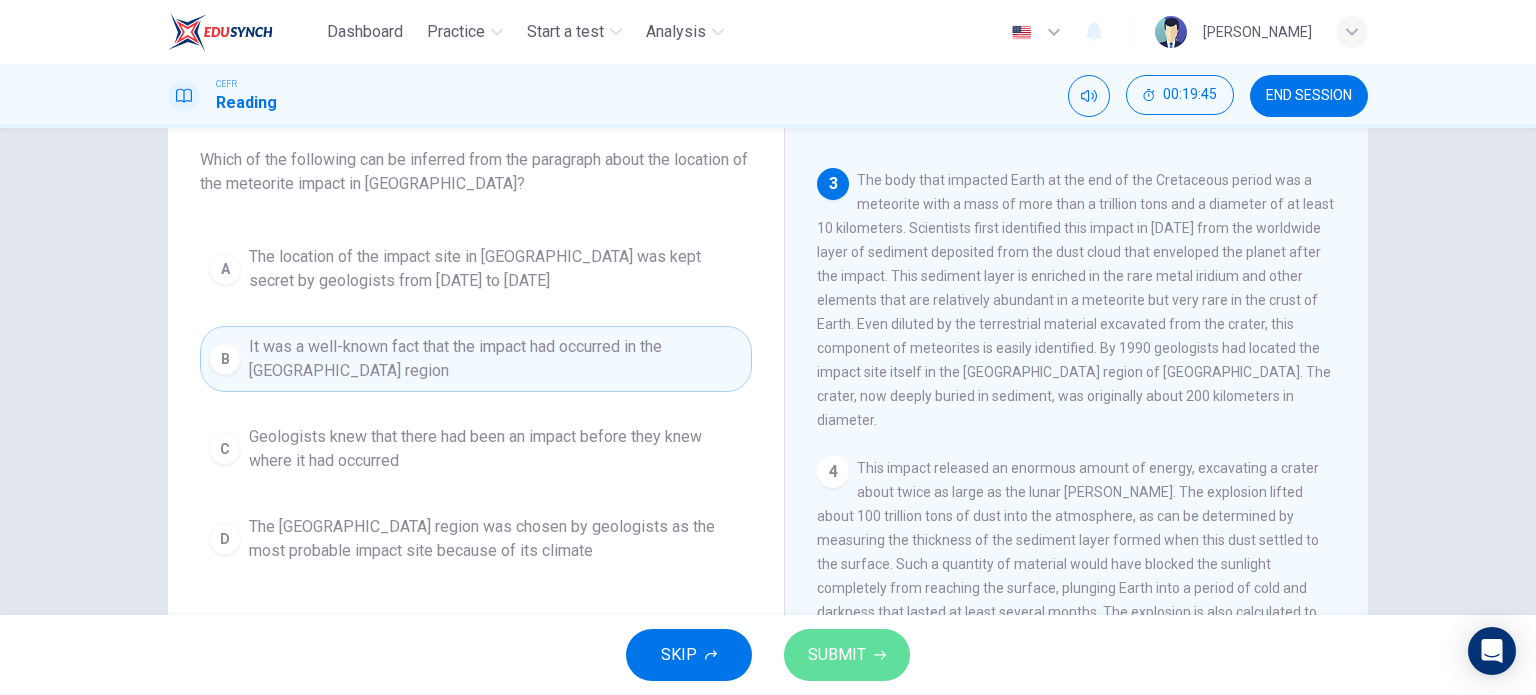 click on "SUBMIT" at bounding box center [837, 655] 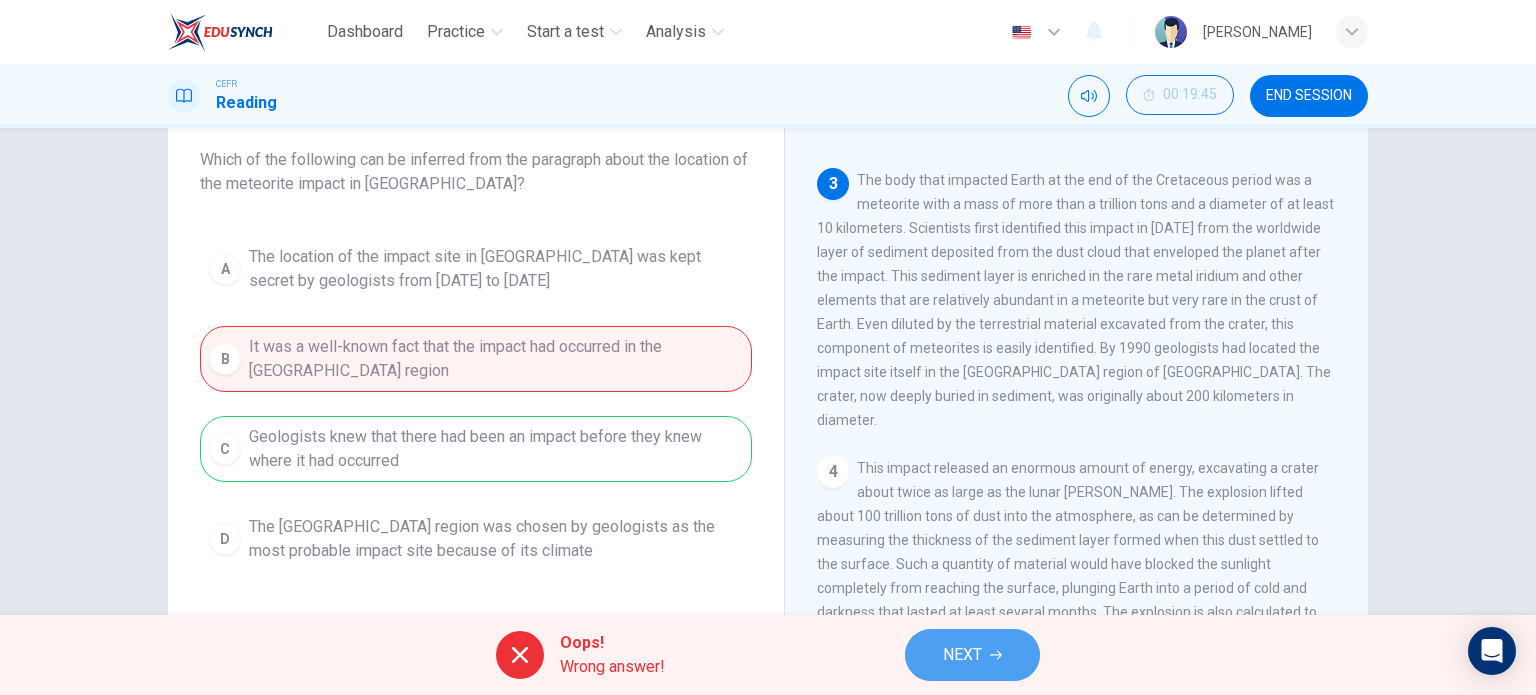 click on "NEXT" at bounding box center [962, 655] 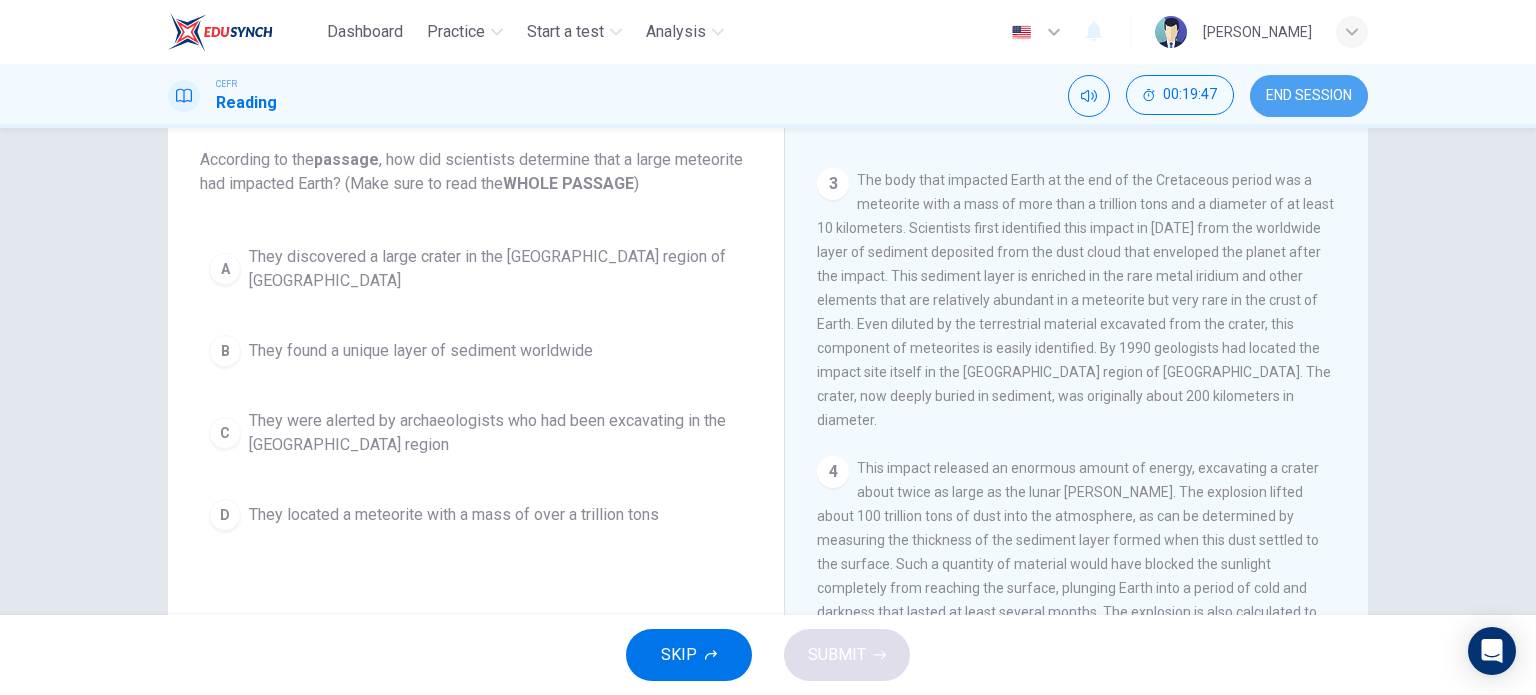 click on "END SESSION" at bounding box center (1309, 96) 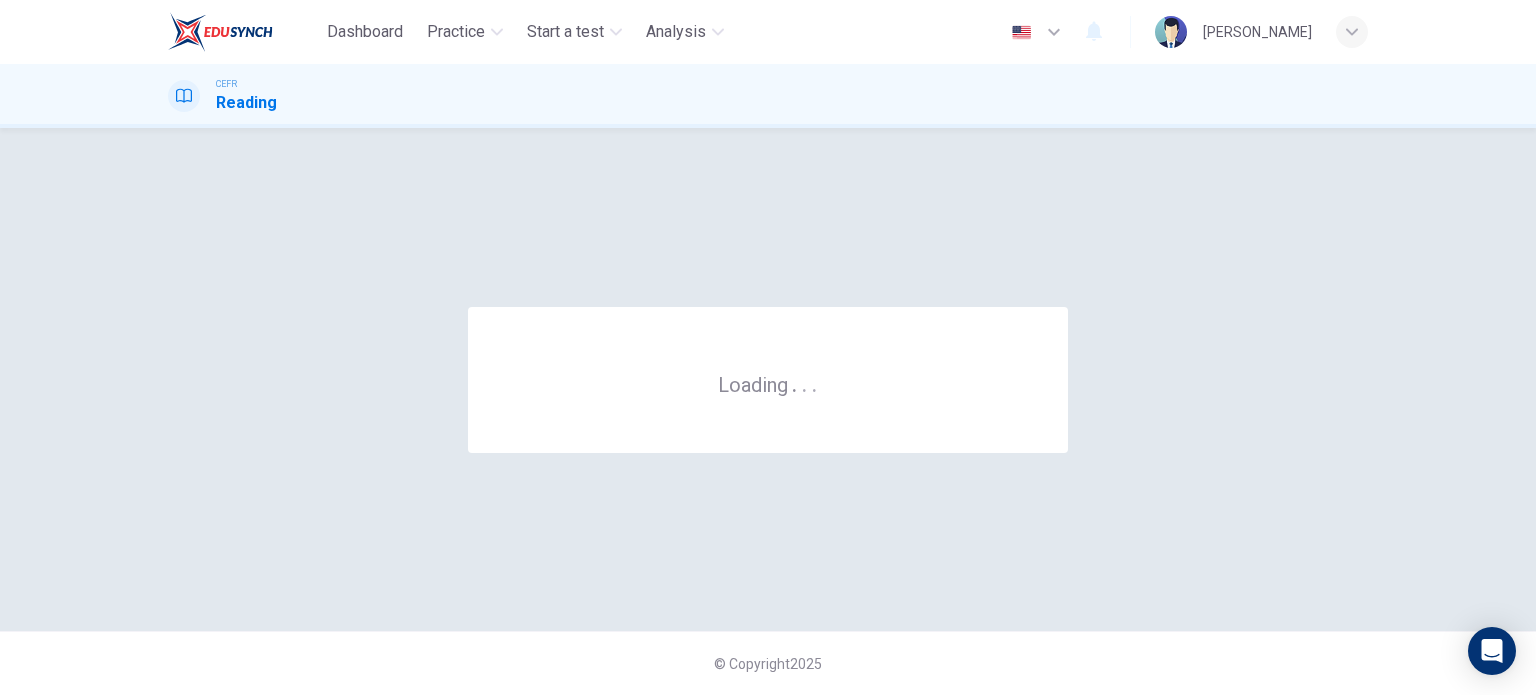 scroll, scrollTop: 0, scrollLeft: 0, axis: both 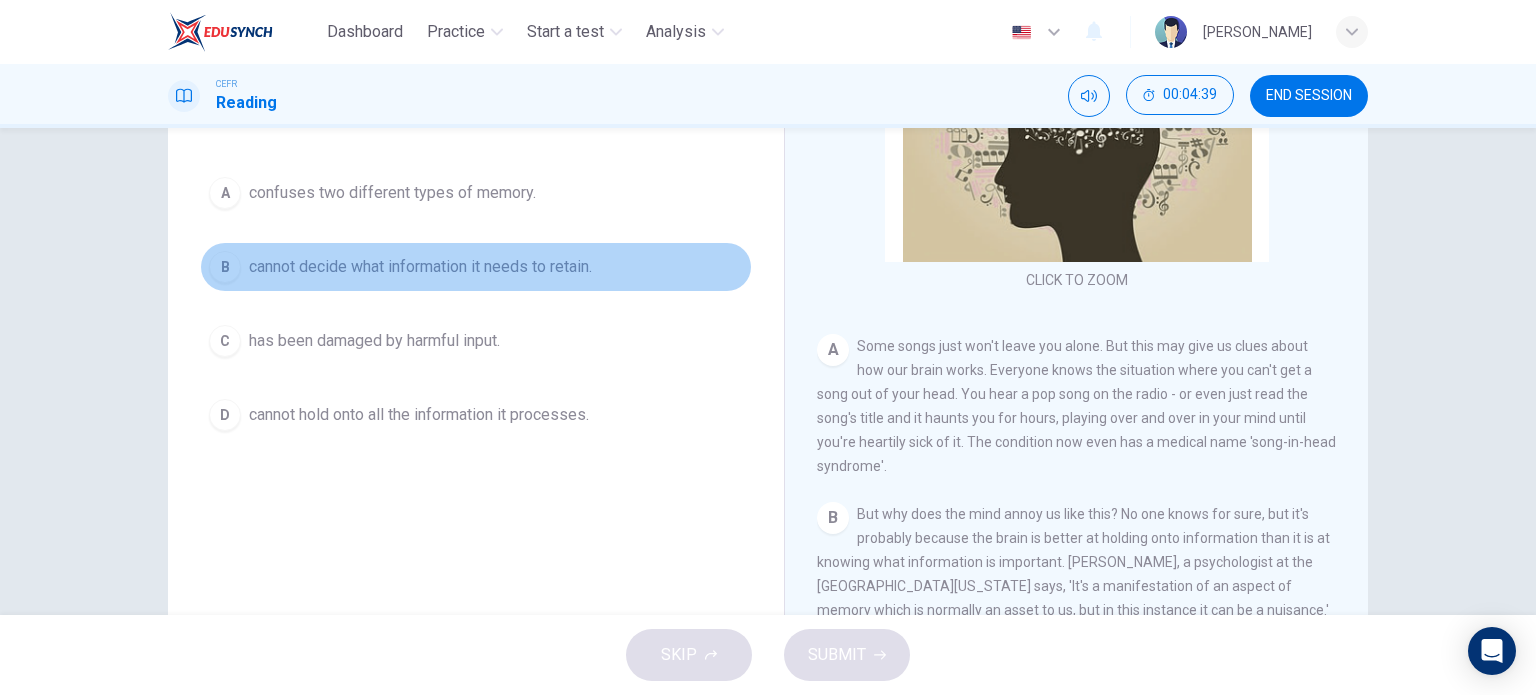 click on "B cannot decide what information it needs to retain." at bounding box center [476, 267] 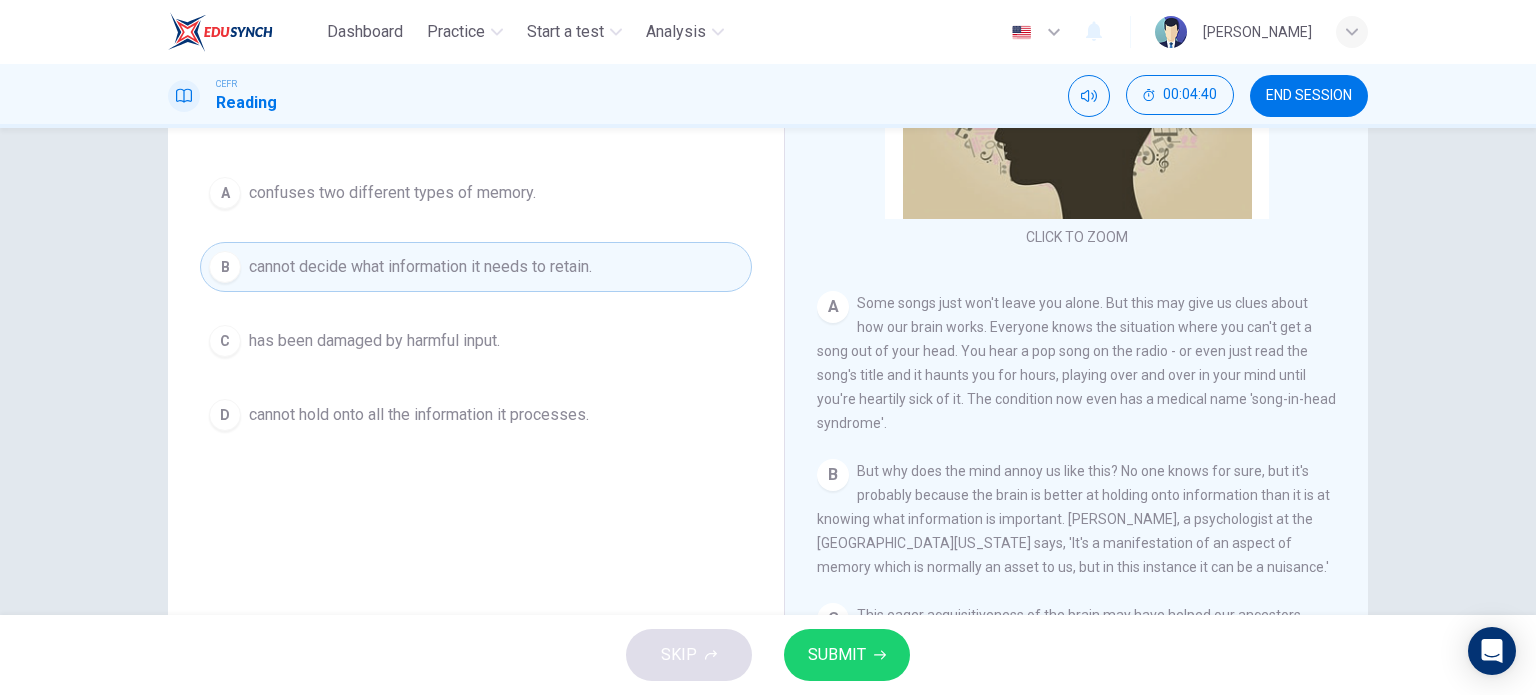 scroll, scrollTop: 179, scrollLeft: 0, axis: vertical 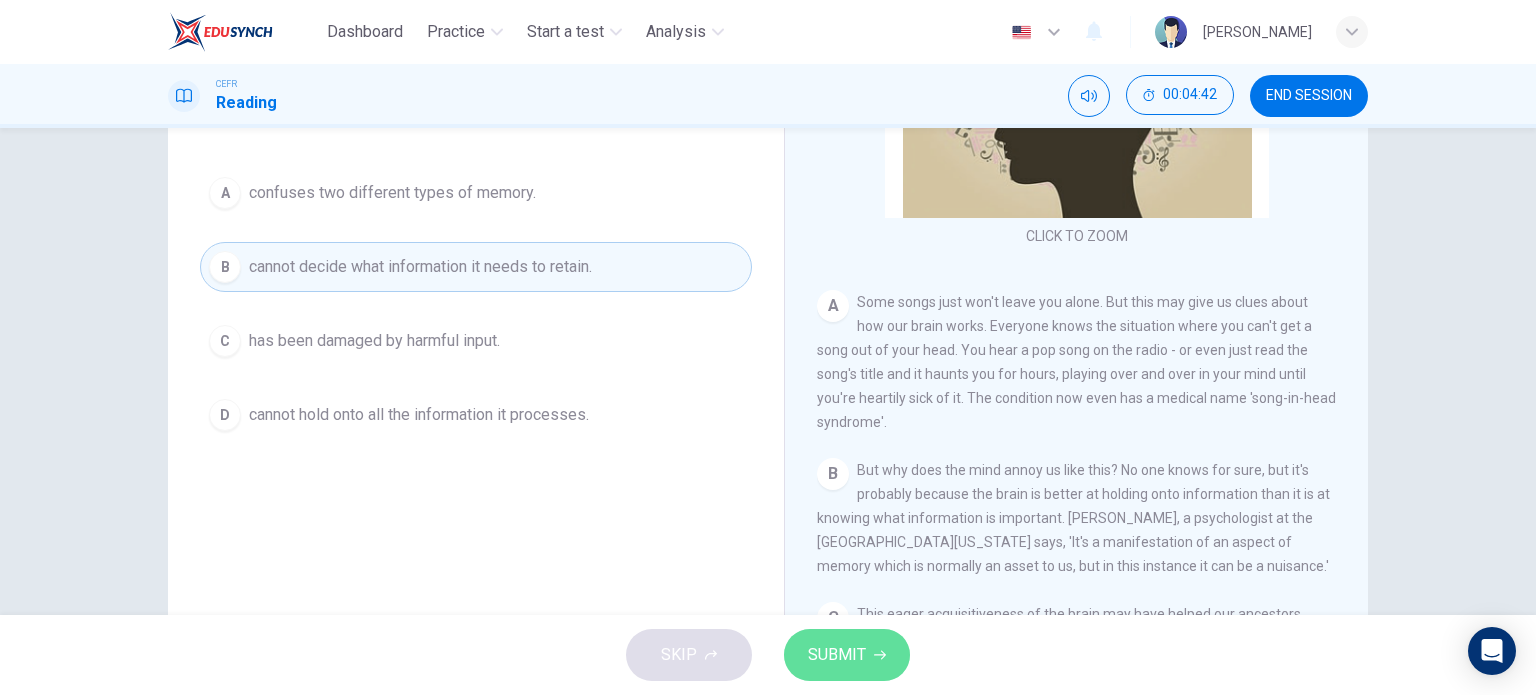click on "SUBMIT" at bounding box center (837, 655) 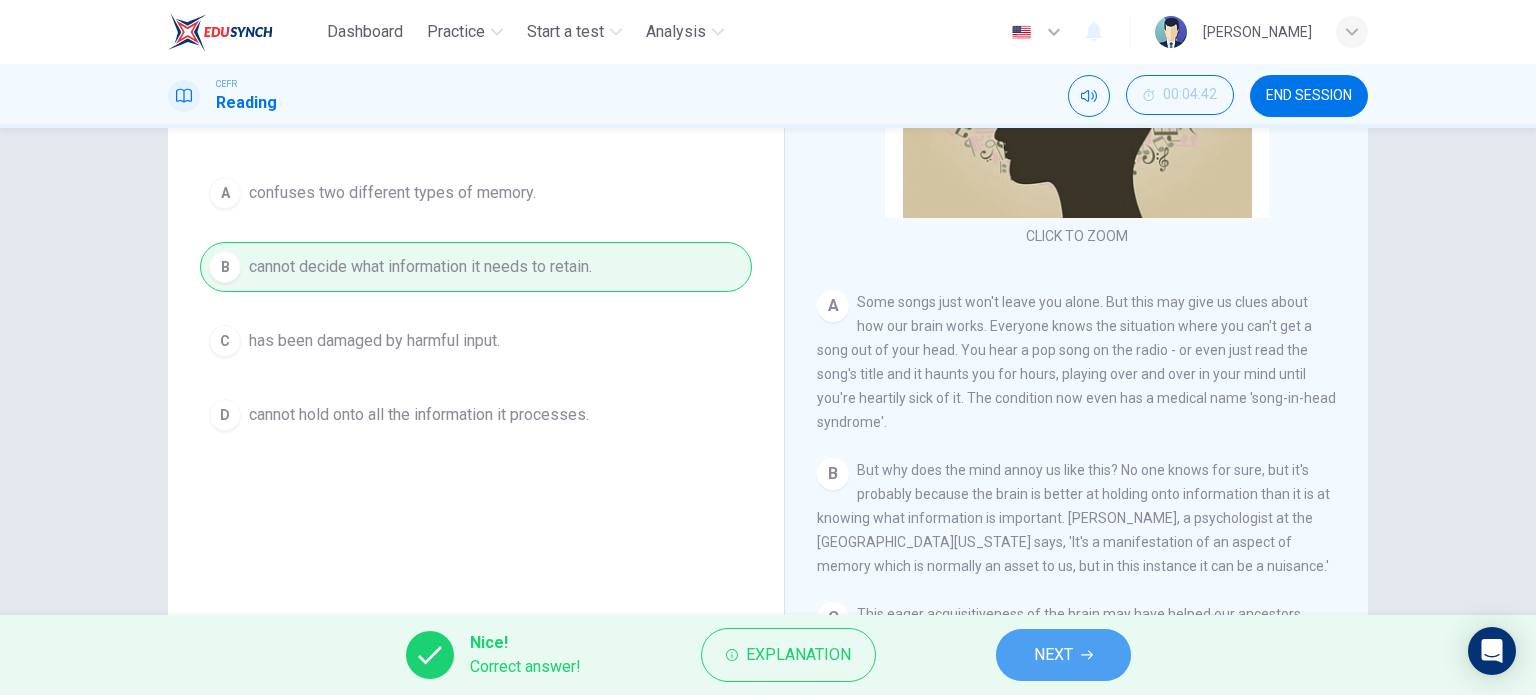 click 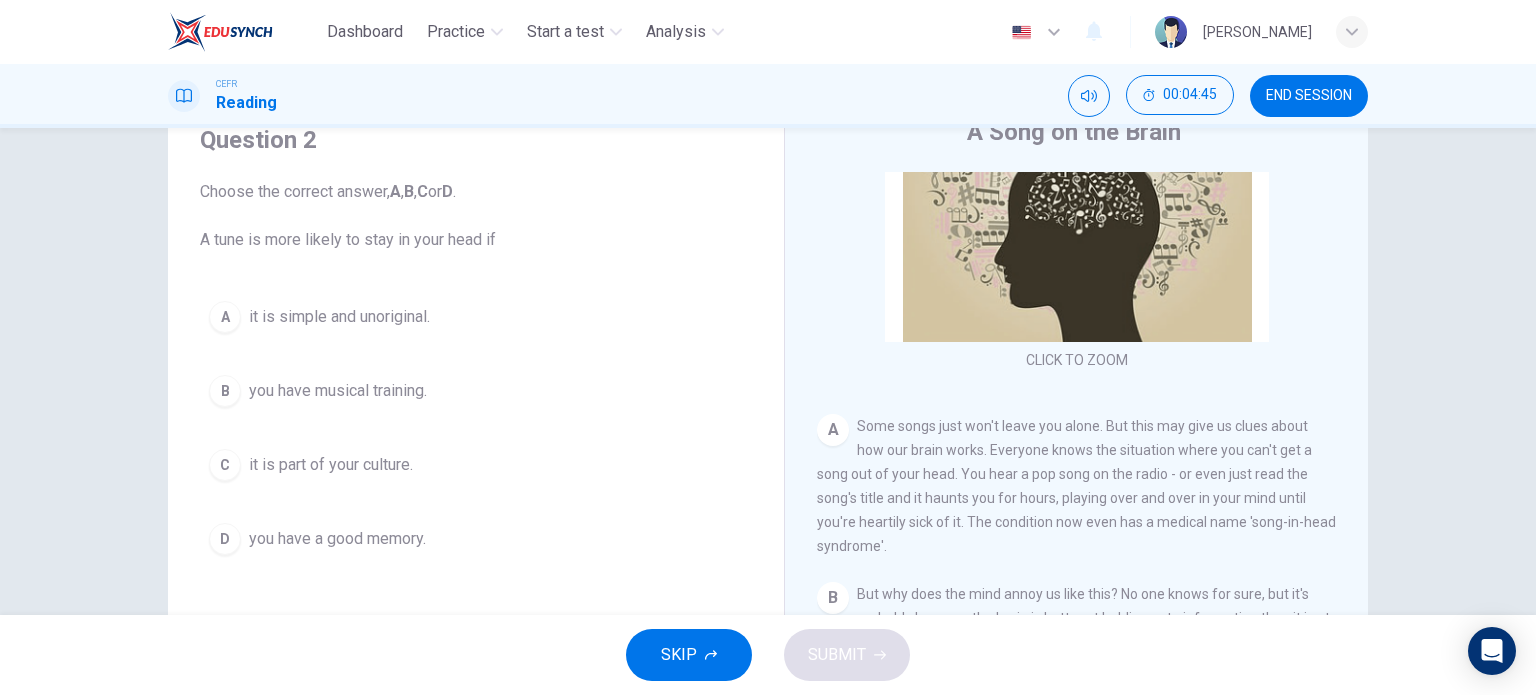 scroll, scrollTop: 88, scrollLeft: 0, axis: vertical 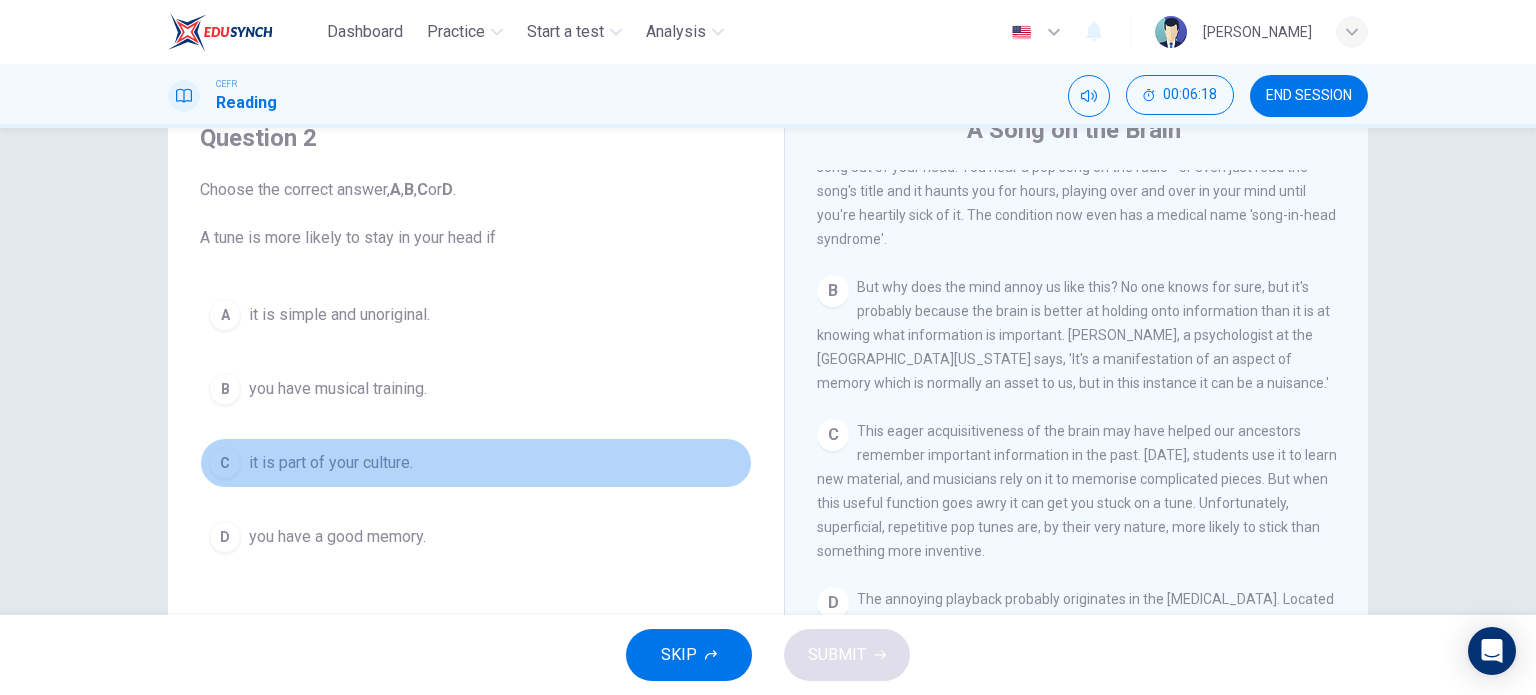 click on "it is part of your culture." at bounding box center [331, 463] 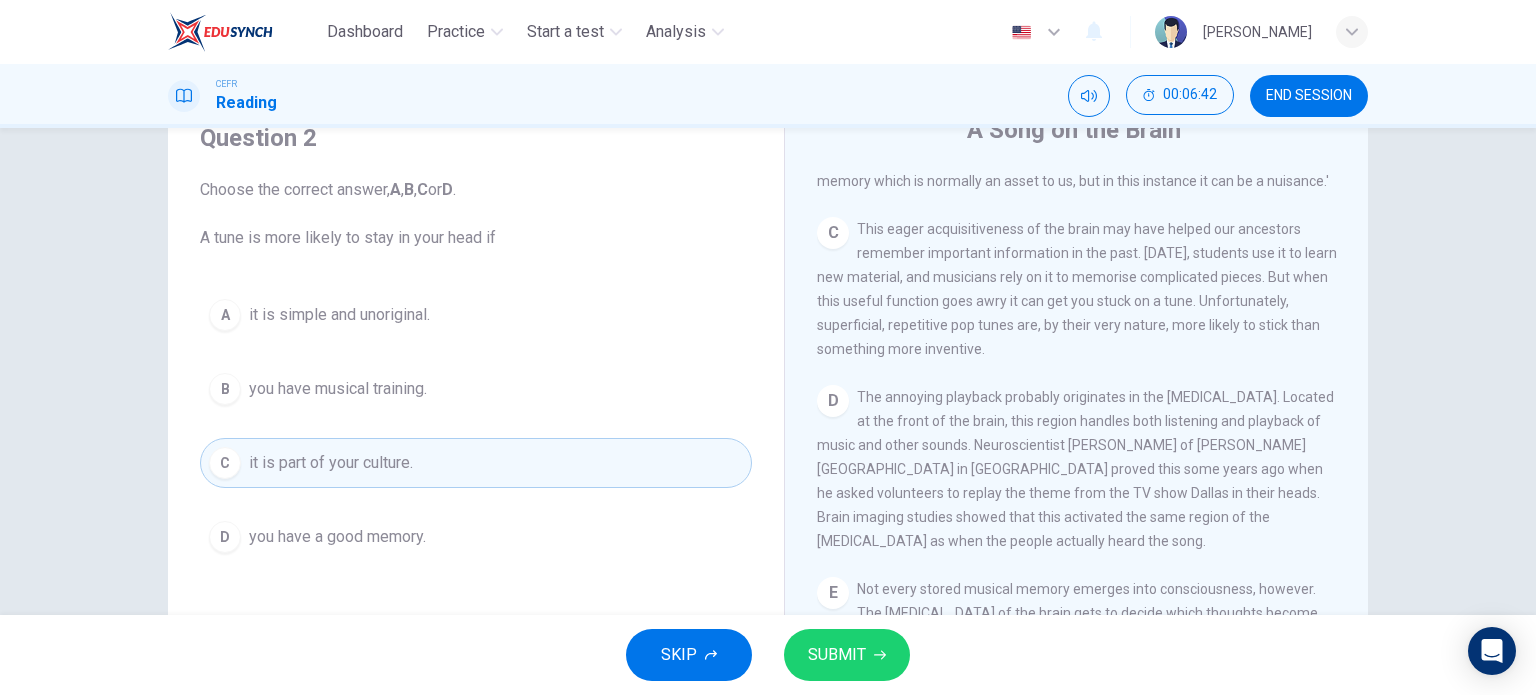 scroll, scrollTop: 686, scrollLeft: 0, axis: vertical 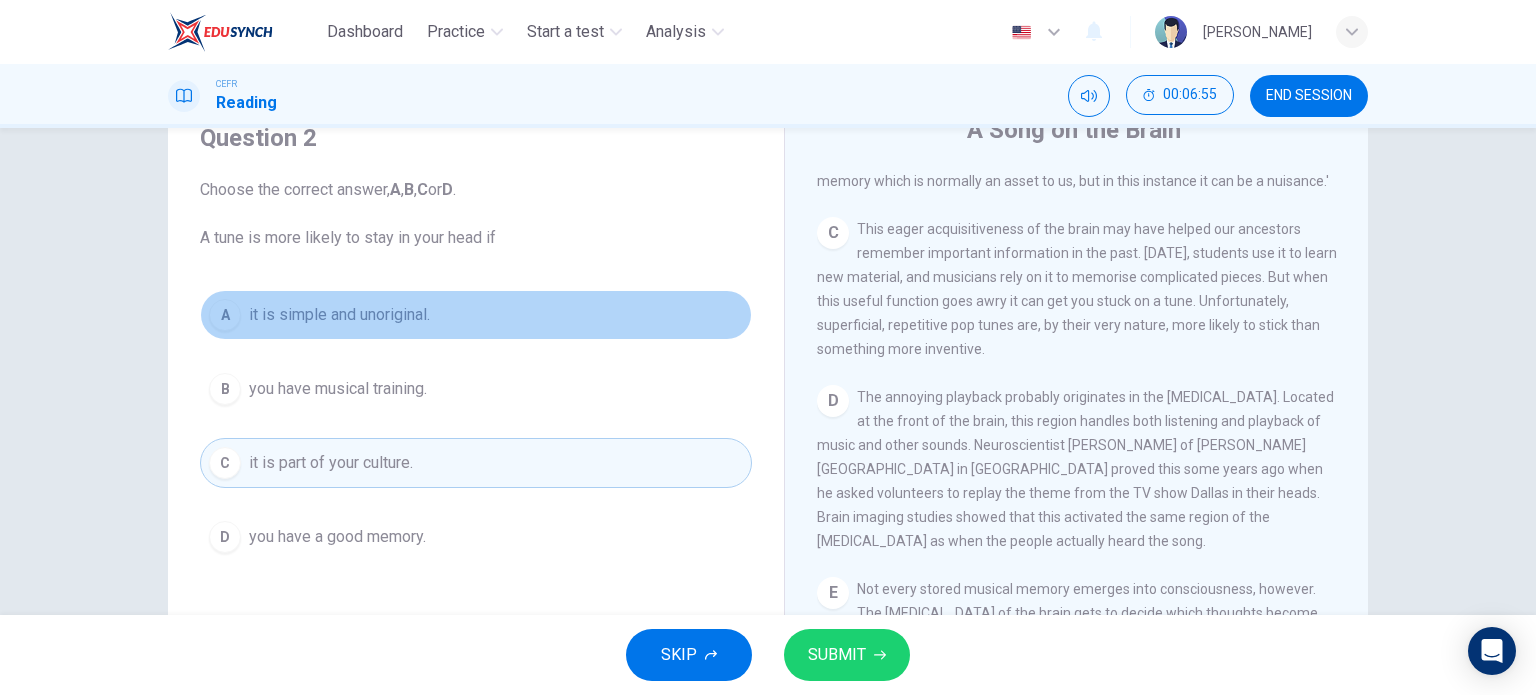 click on "it is simple and unoriginal." at bounding box center [339, 315] 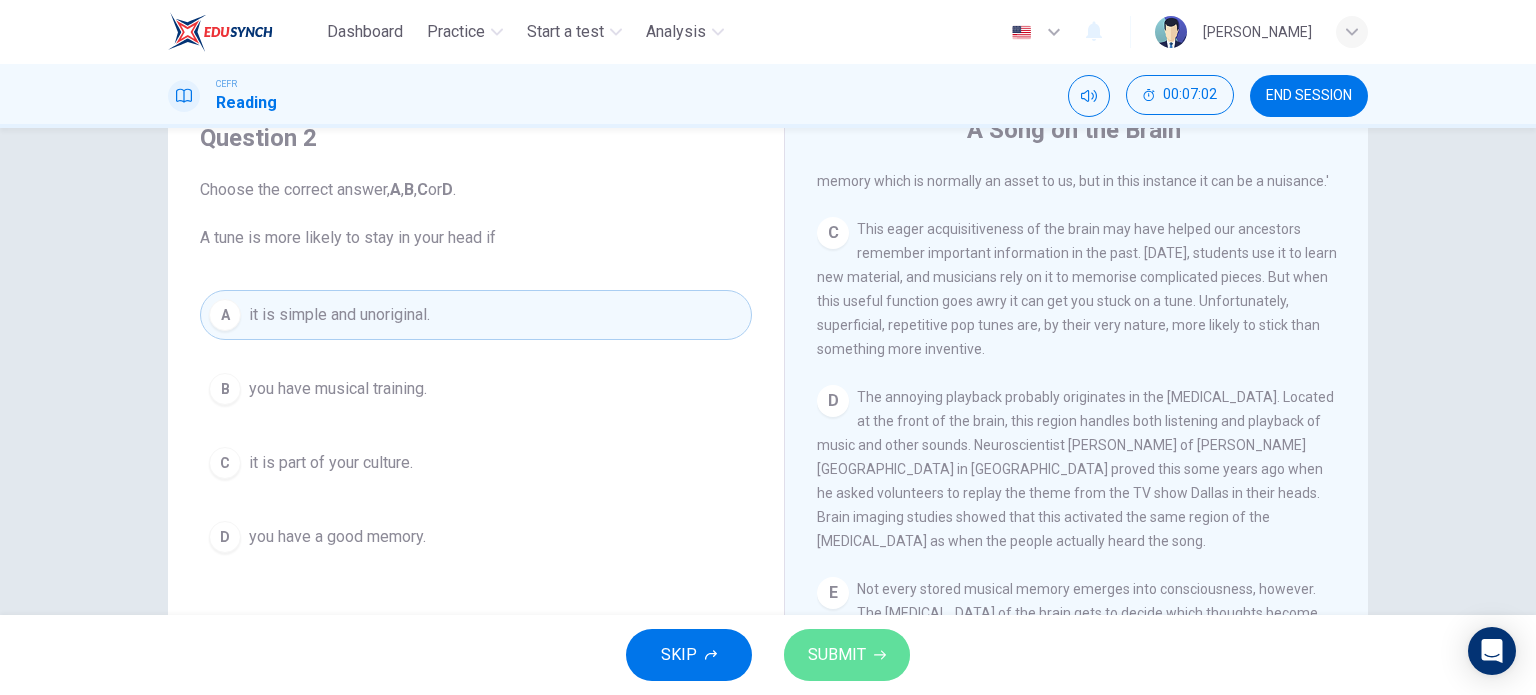 click on "SUBMIT" at bounding box center [837, 655] 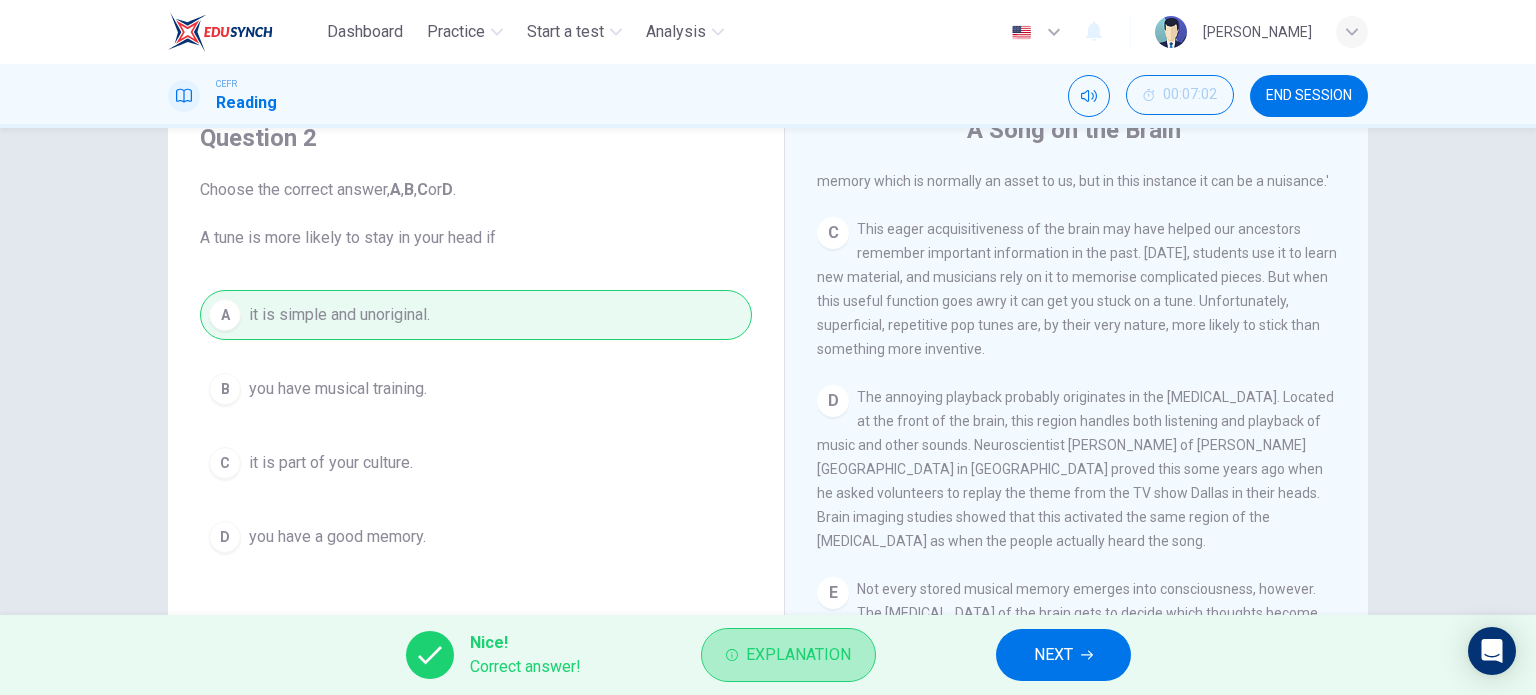 click on "Explanation" at bounding box center (798, 655) 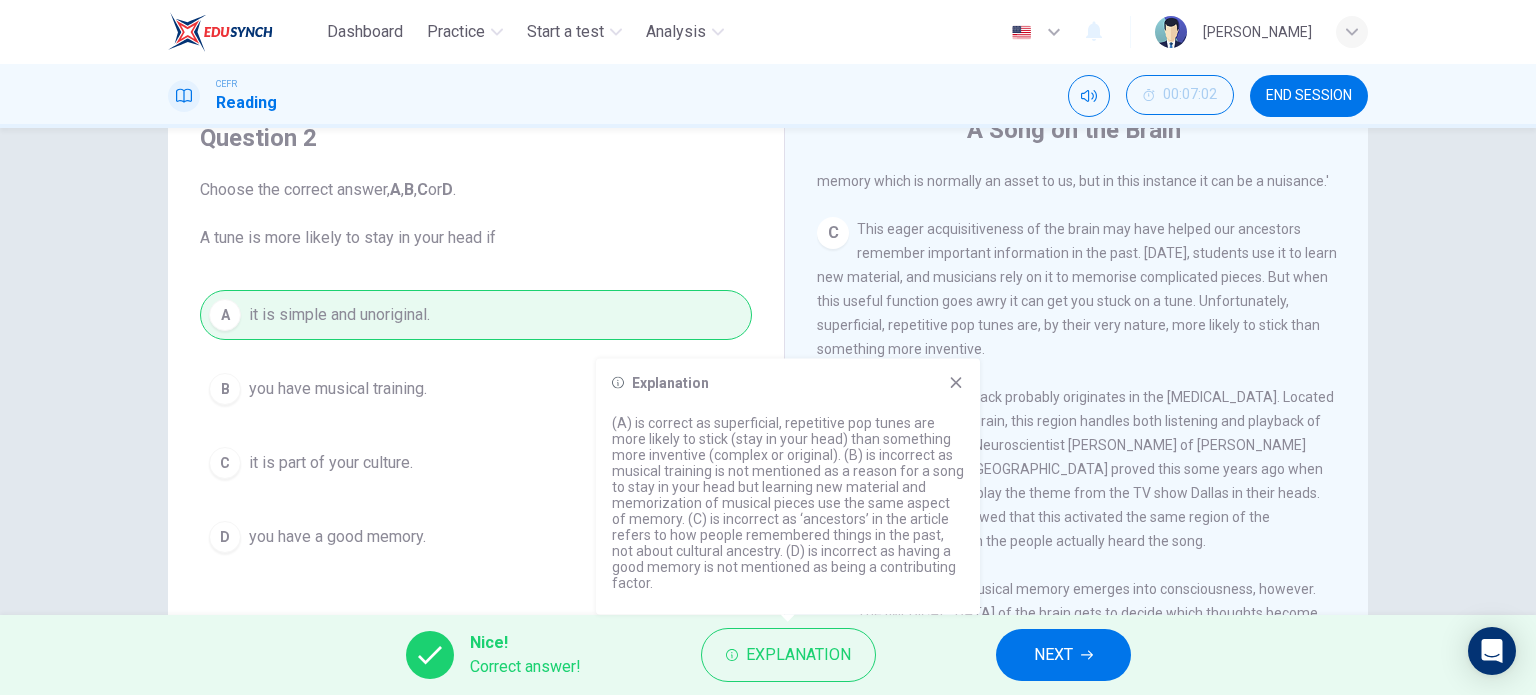 click 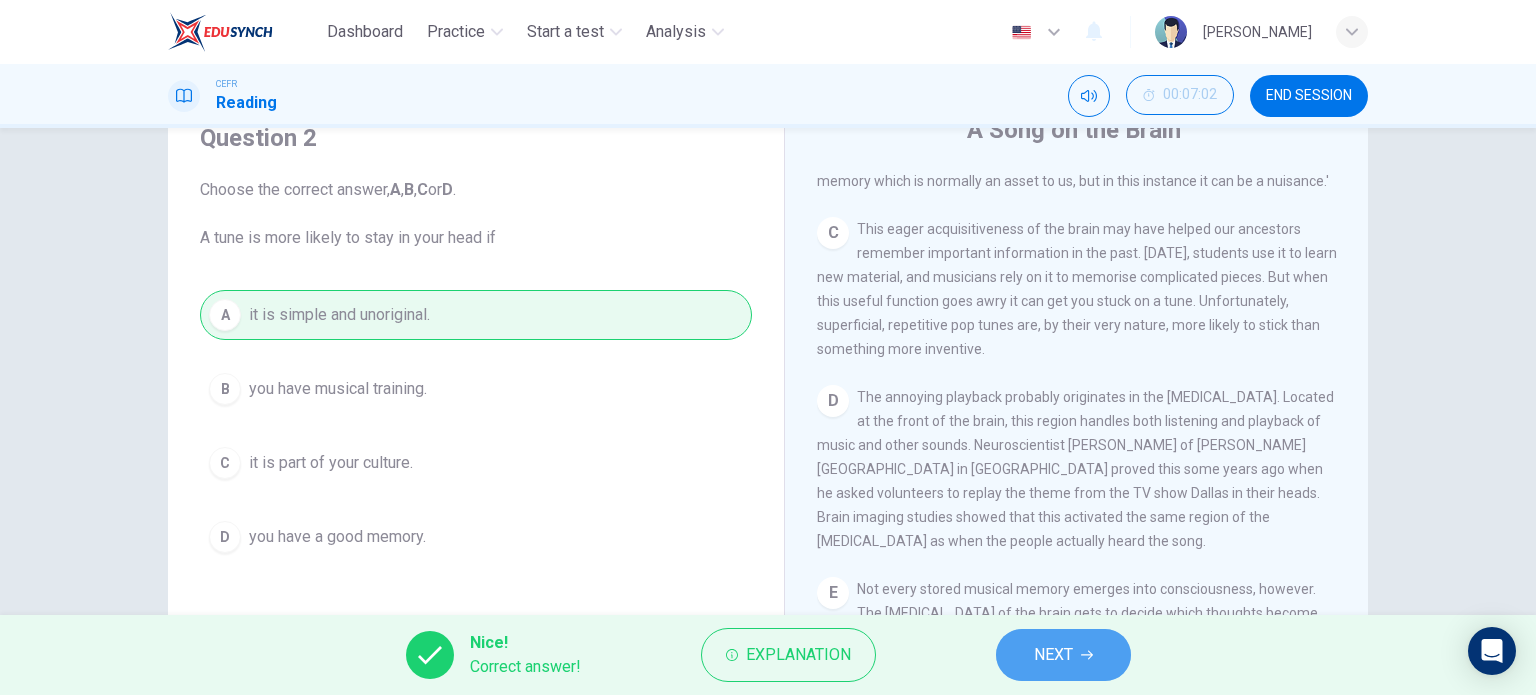 click on "NEXT" at bounding box center (1053, 655) 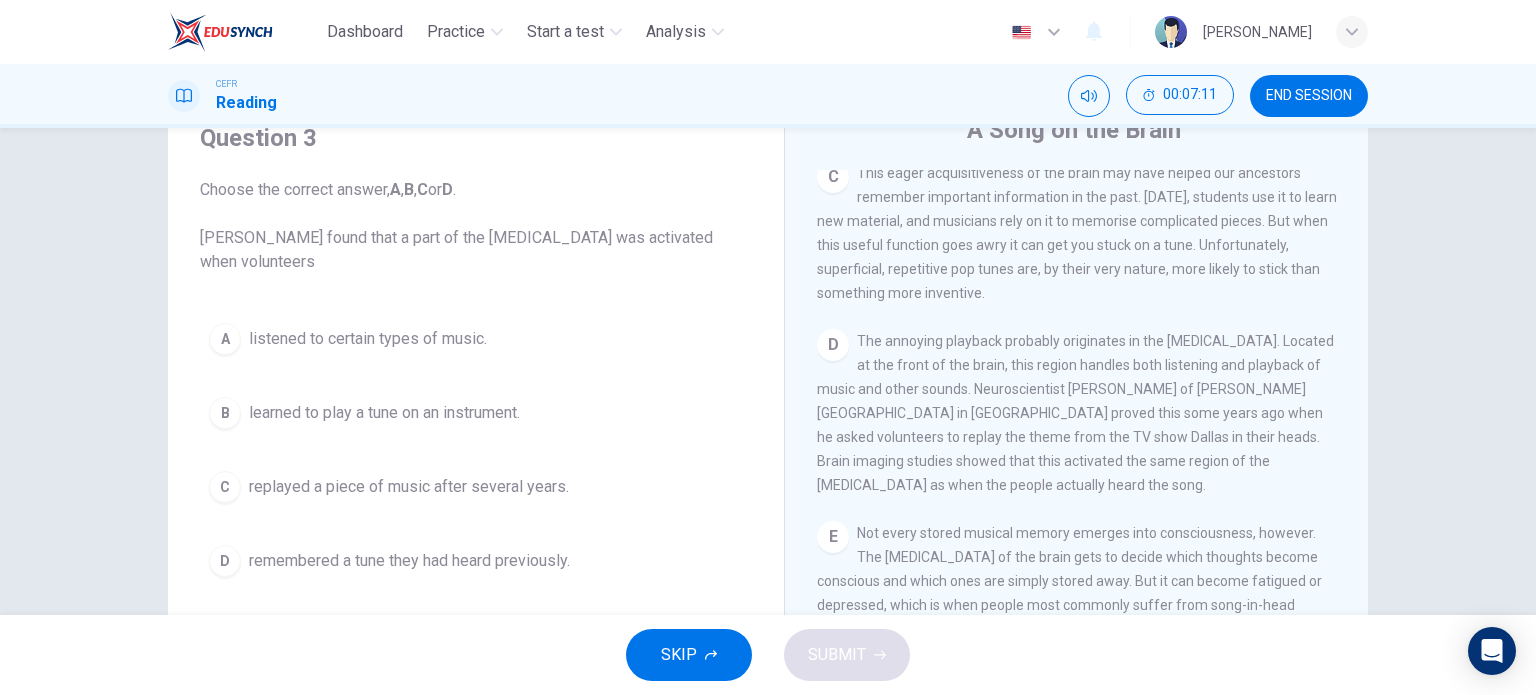 scroll, scrollTop: 748, scrollLeft: 0, axis: vertical 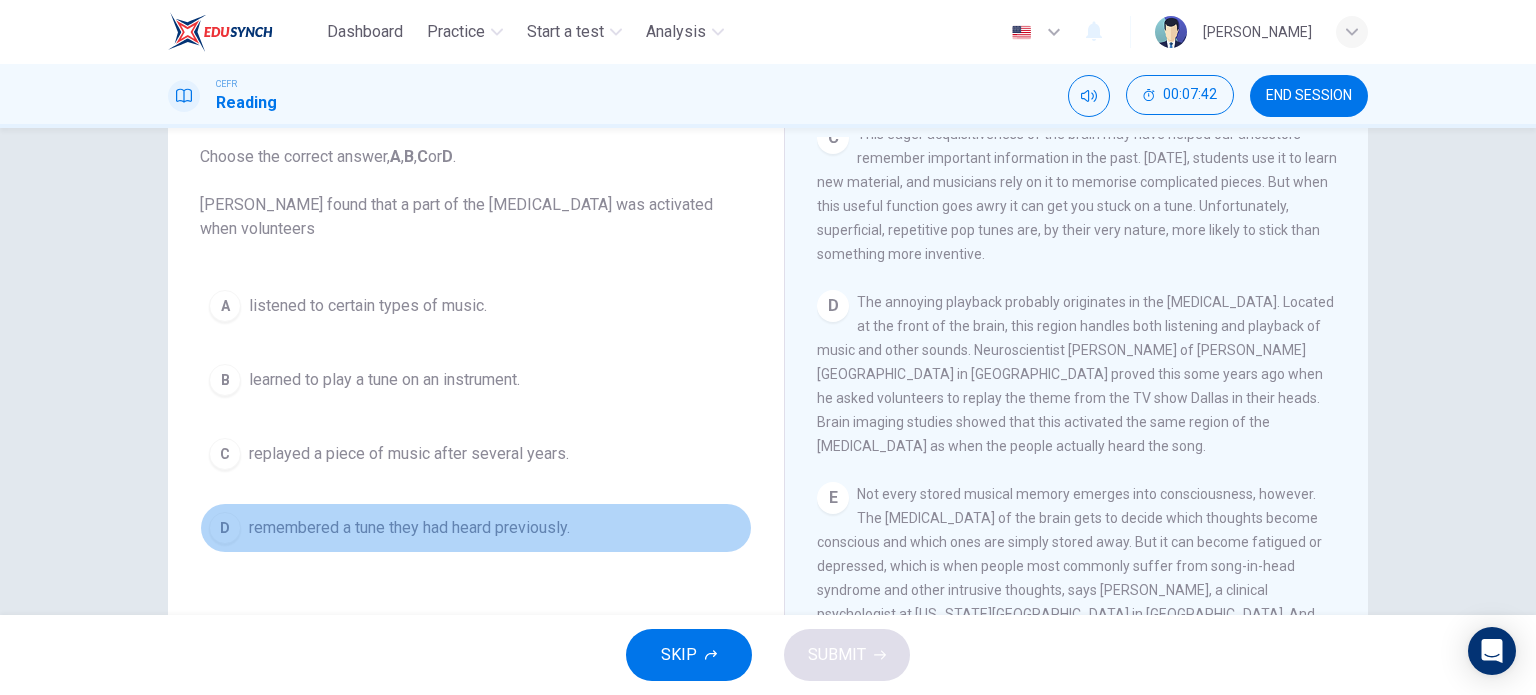 click on "remembered a tune they had heard previously." at bounding box center [409, 528] 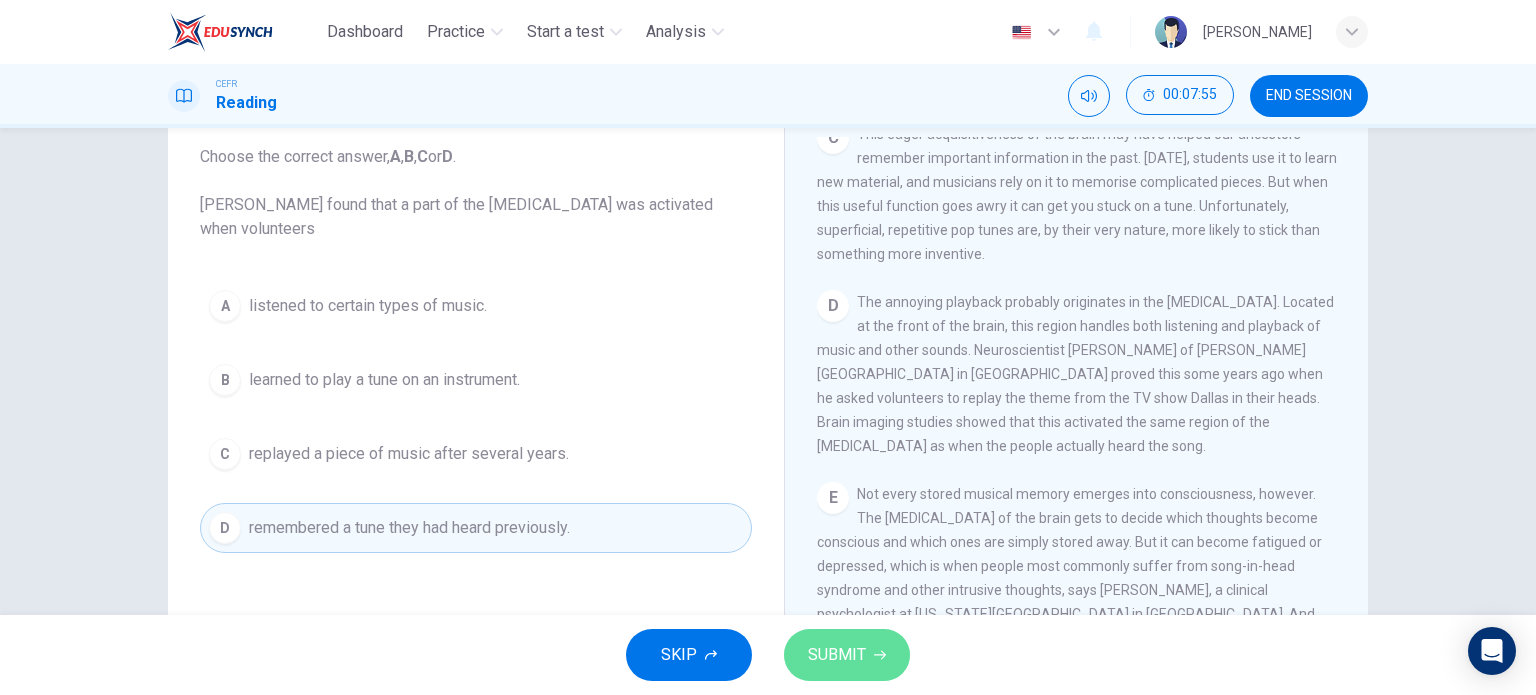 click on "SUBMIT" at bounding box center (837, 655) 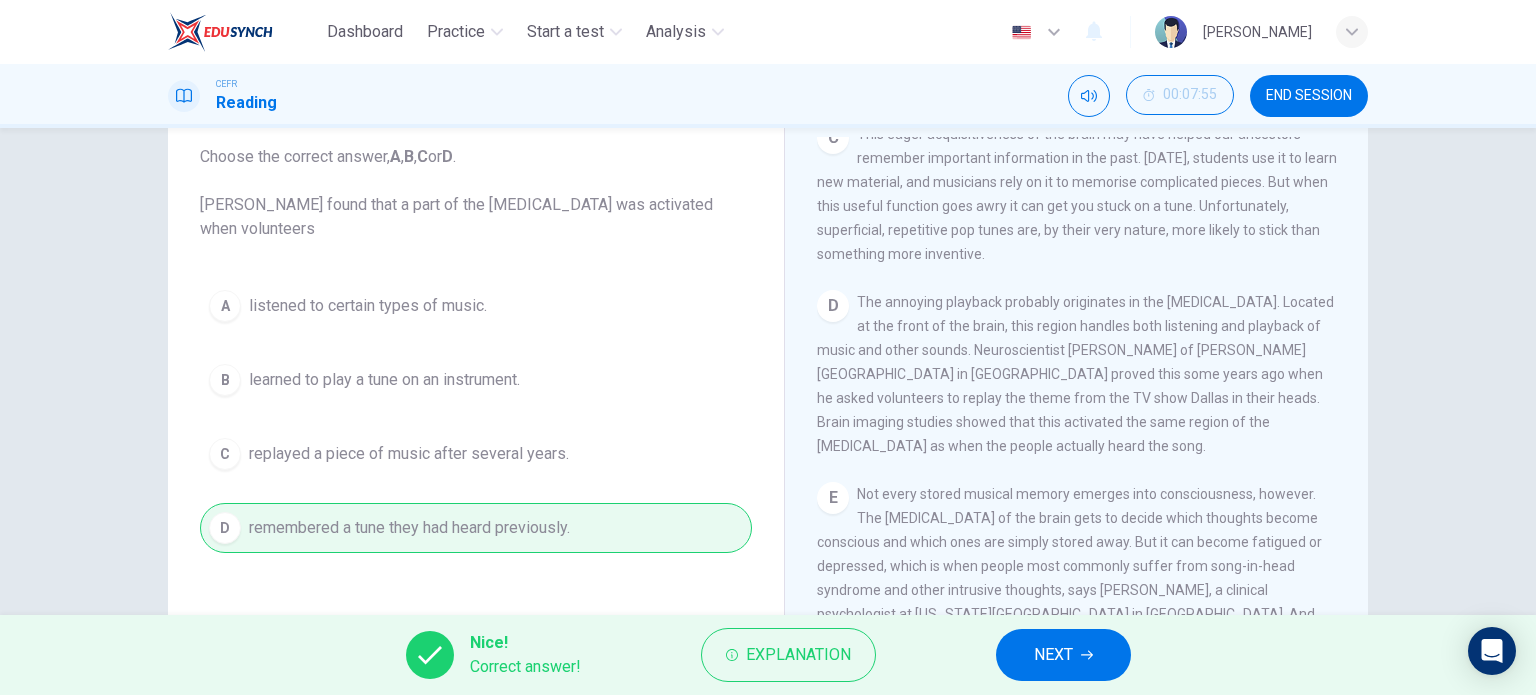 click 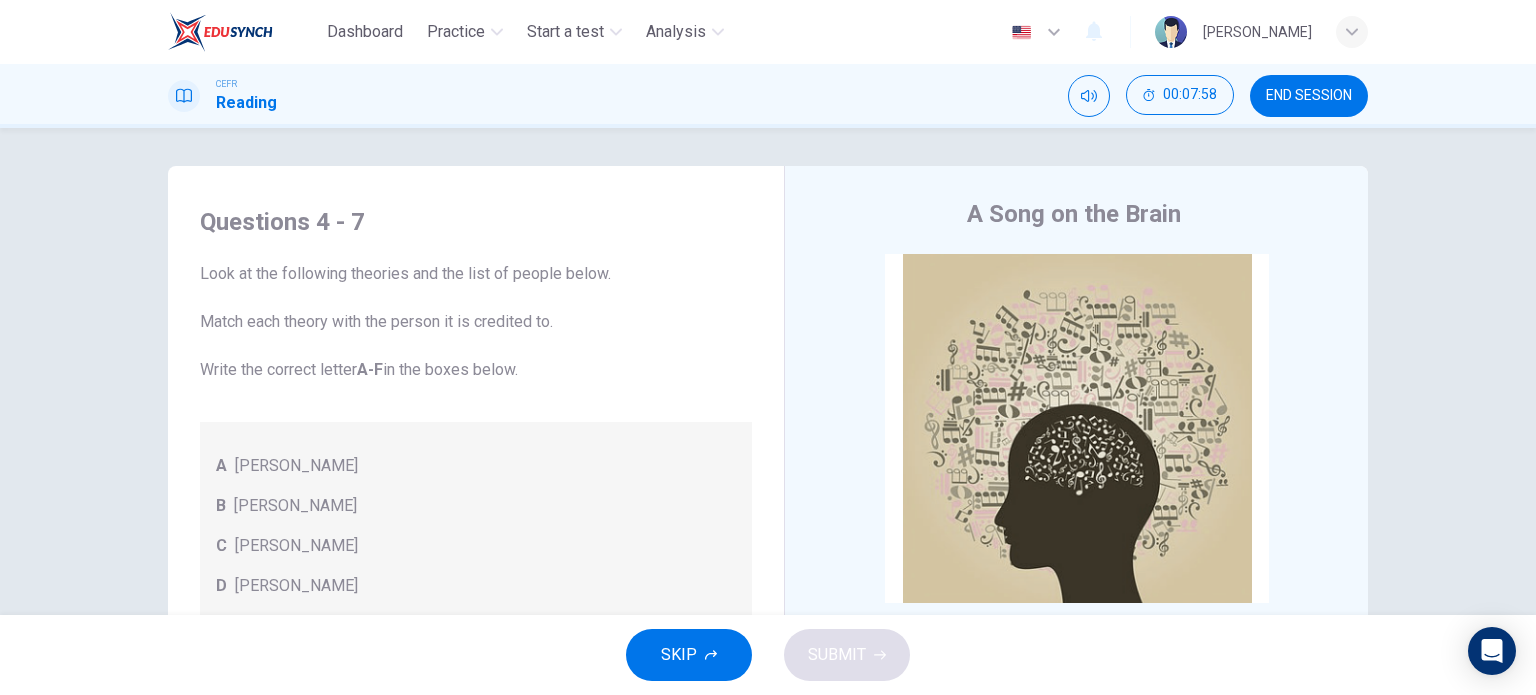 scroll, scrollTop: 288, scrollLeft: 0, axis: vertical 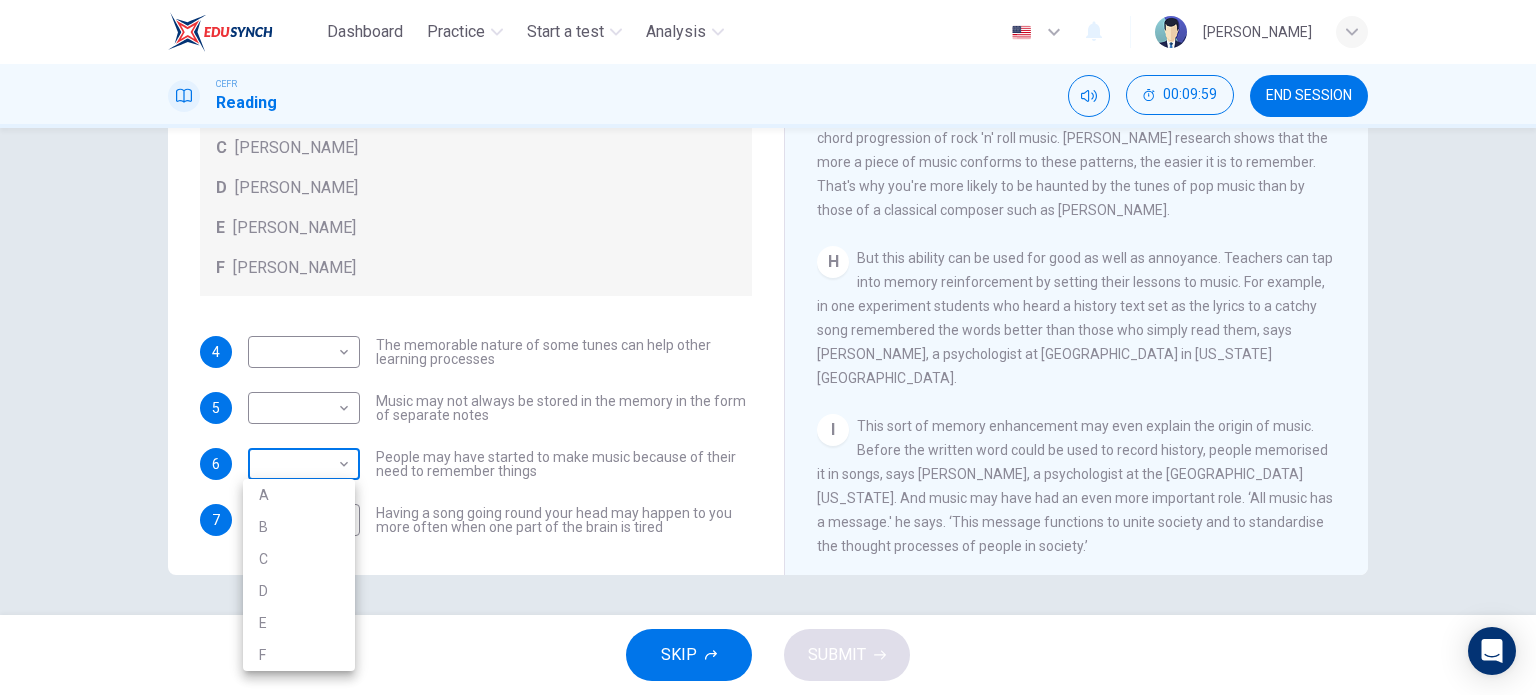 click on "Dashboard Practice Start a test Analysis English en ​ [PERSON_NAME] Reading 00:09:59 END SESSION Questions 4 - 7 Look at the following theories and the list of people below.
Match each theory with the person it is credited to.
Write the correct letter  A-F  in the boxes below. A [PERSON_NAME] B [PERSON_NAME] C [PERSON_NAME] D [PERSON_NAME] E [PERSON_NAME] F [PERSON_NAME] 4 ​ ​ The memorable nature of some tunes can help other learning processes 5 ​ ​ Music may not always be stored in the memory in the form of separate notes 6 ​ ​ People may have started to make music because of their need to remember things 7 ​ ​ Having a song going round your head may happen to you more often when one part of the brain is tired A Song on the Brain CLICK TO ZOOM Click to Zoom A B C D E F G H I SKIP SUBMIT EduSynch - Online Language Proficiency Testing
Dashboard Practice Start a test Analysis Notifications © Copyright  2025 A B C D E F" at bounding box center (768, 347) 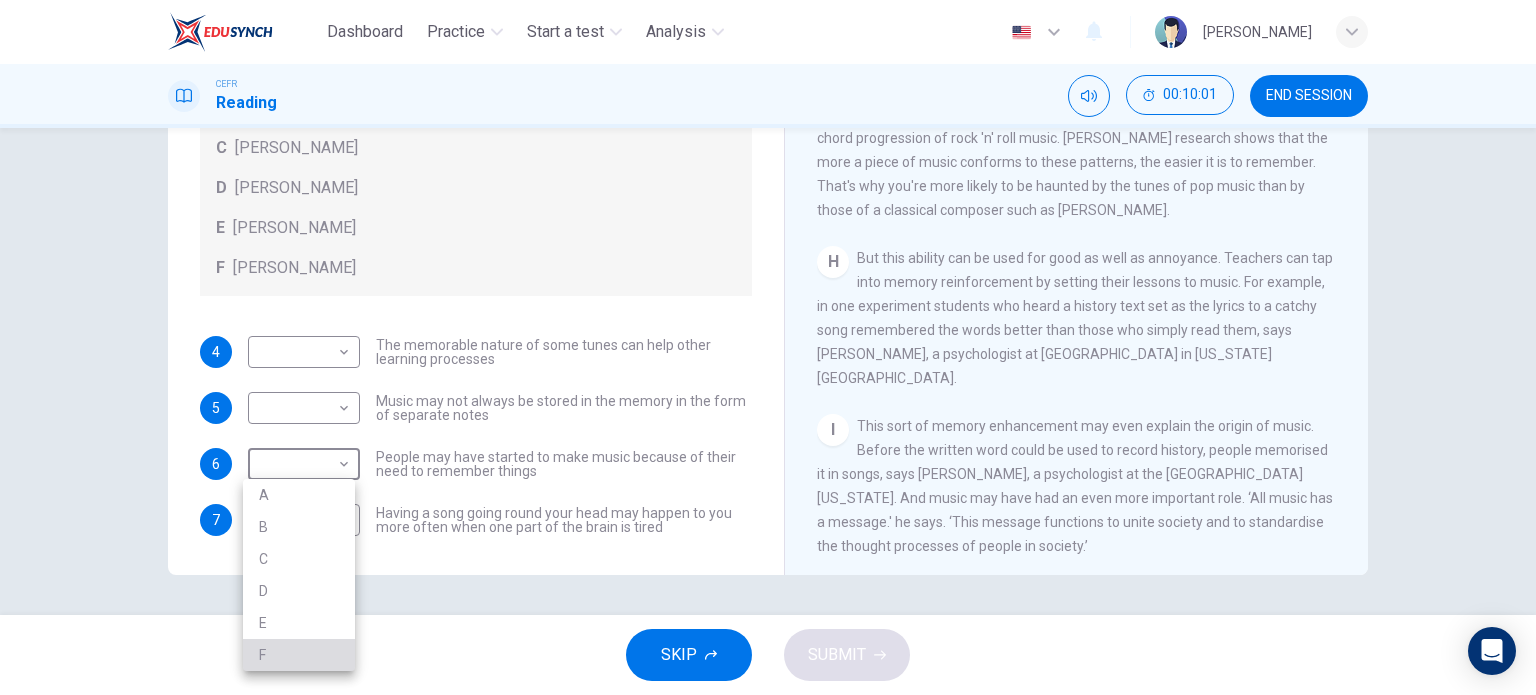 click on "F" at bounding box center [299, 655] 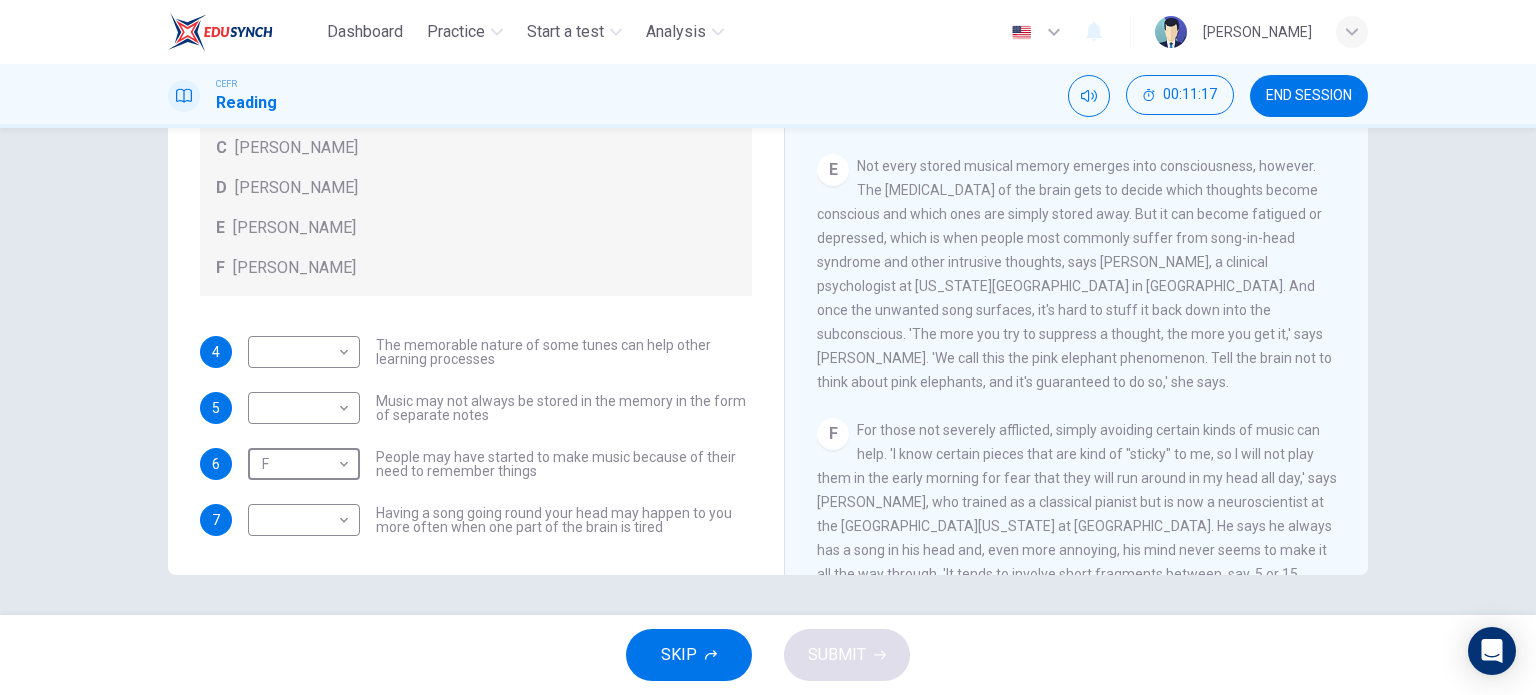 scroll, scrollTop: 906, scrollLeft: 0, axis: vertical 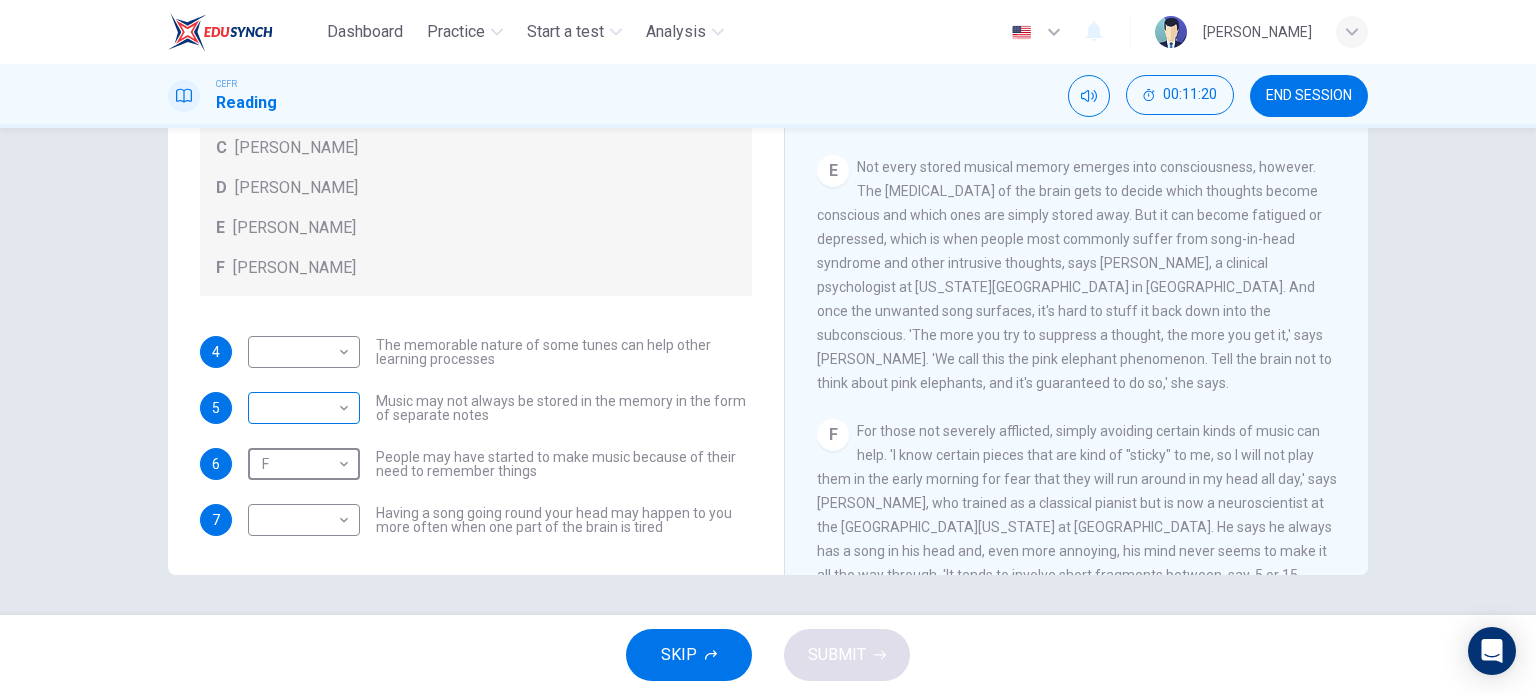click on "Dashboard Practice Start a test Analysis English en ​ [PERSON_NAME] Reading 00:11:20 END SESSION Questions 4 - 7 Look at the following theories and the list of people below.
Match each theory with the person it is credited to.
Write the correct letter  A-F  in the boxes below. A [PERSON_NAME] B [PERSON_NAME] C [PERSON_NAME] D [PERSON_NAME] E [PERSON_NAME] F [PERSON_NAME] 4 ​ ​ The memorable nature of some tunes can help other learning processes 5 ​ ​ Music may not always be stored in the memory in the form of separate notes 6 F F ​ People may have started to make music because of their need to remember things 7 ​ ​ Having a song going round your head may happen to you more often when one part of the brain is tired A Song on the Brain CLICK TO ZOOM Click to Zoom A B C D E F G H I SKIP SUBMIT EduSynch - Online Language Proficiency Testing
Dashboard Practice Start a test Analysis Notifications © Copyright  2025" at bounding box center (768, 347) 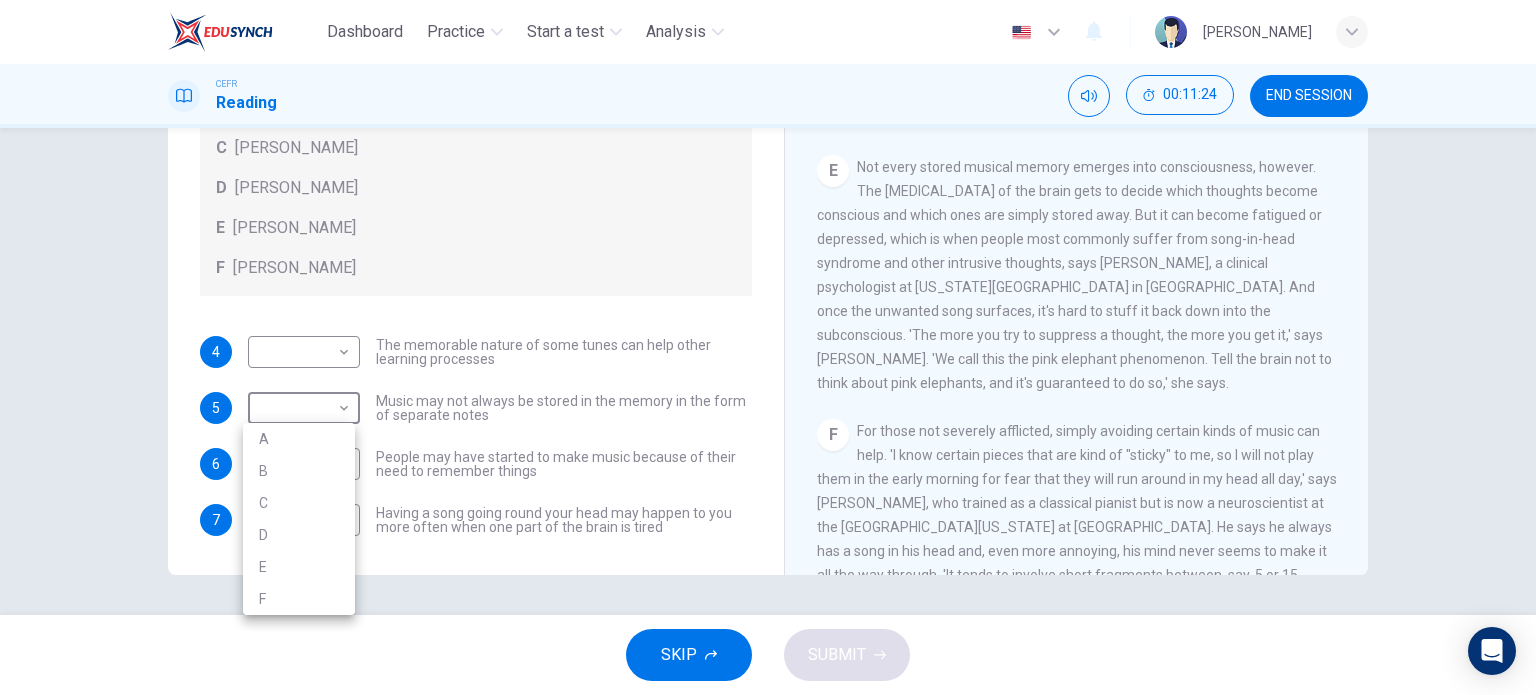 click at bounding box center (768, 347) 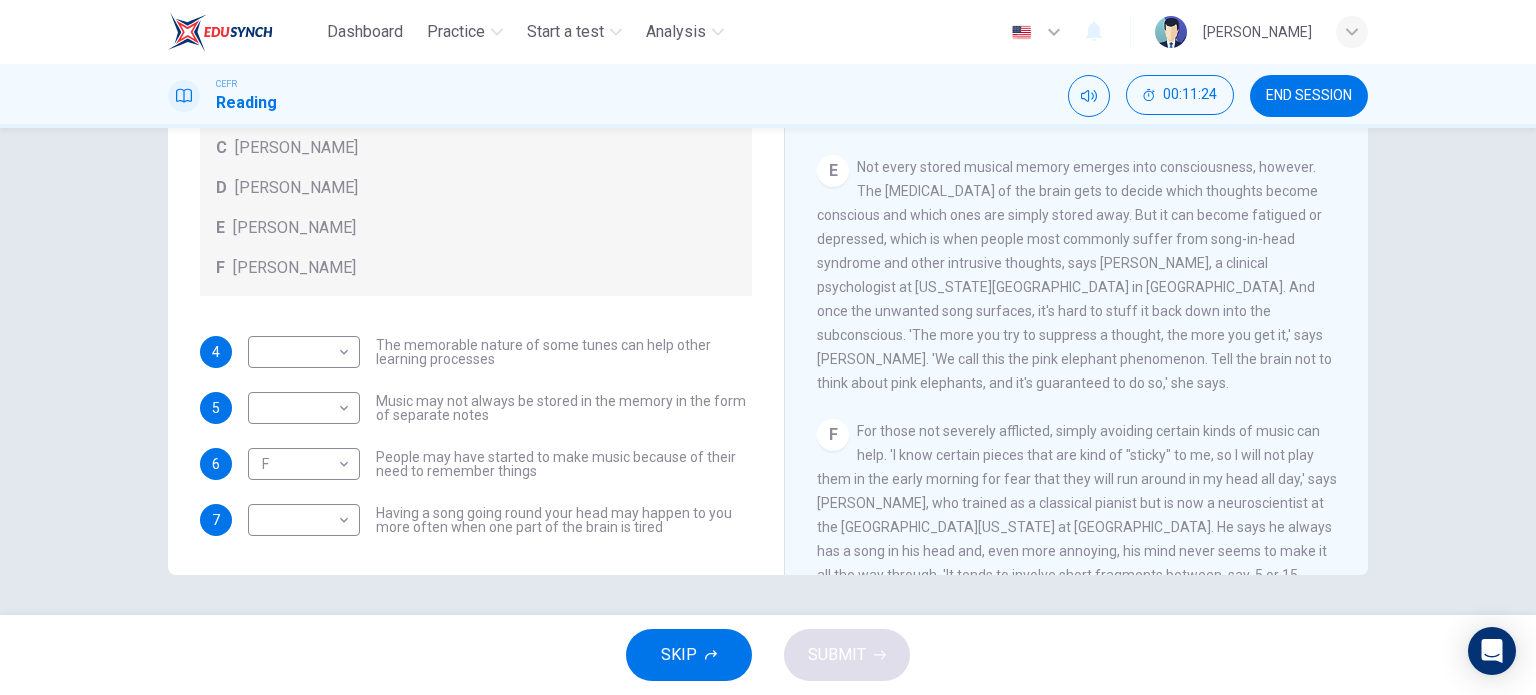click on "The memorable nature of some tunes can help other learning processes" at bounding box center (564, 352) 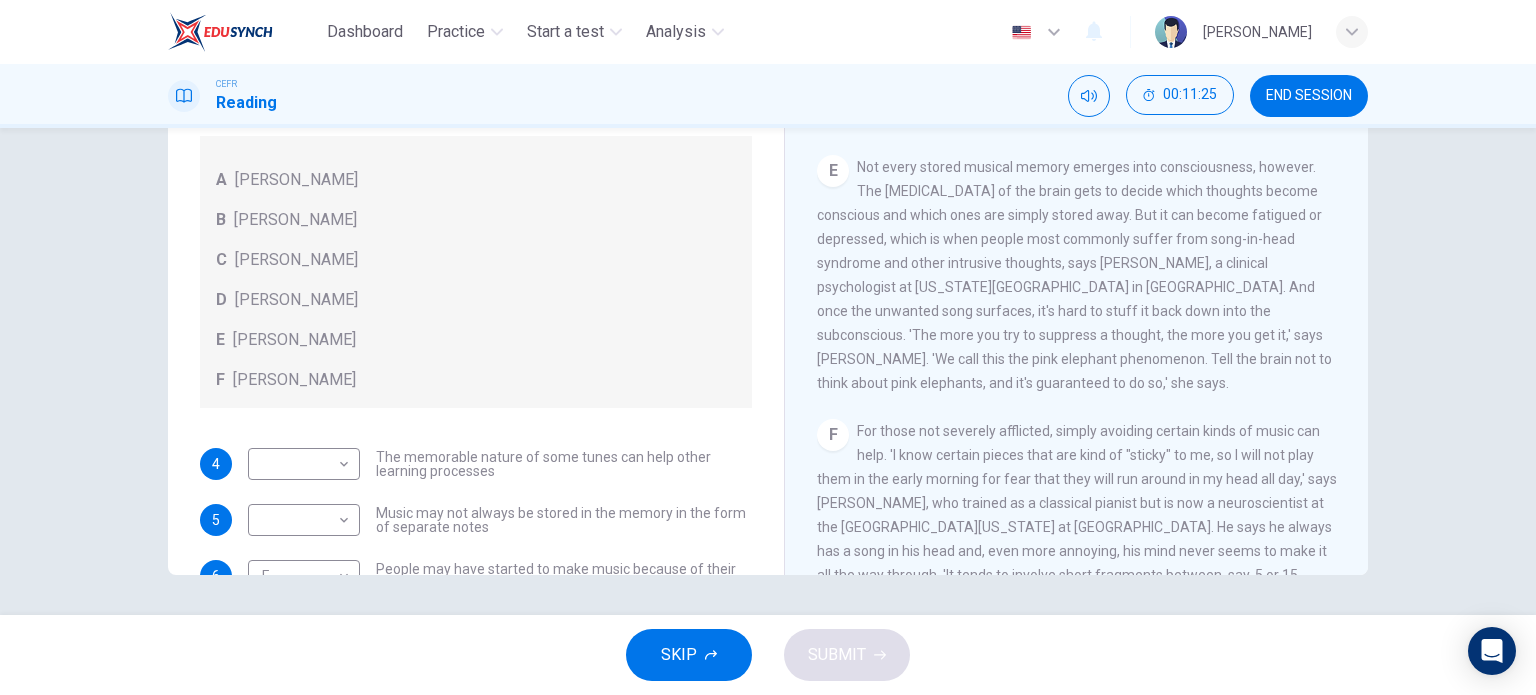 scroll, scrollTop: 76, scrollLeft: 0, axis: vertical 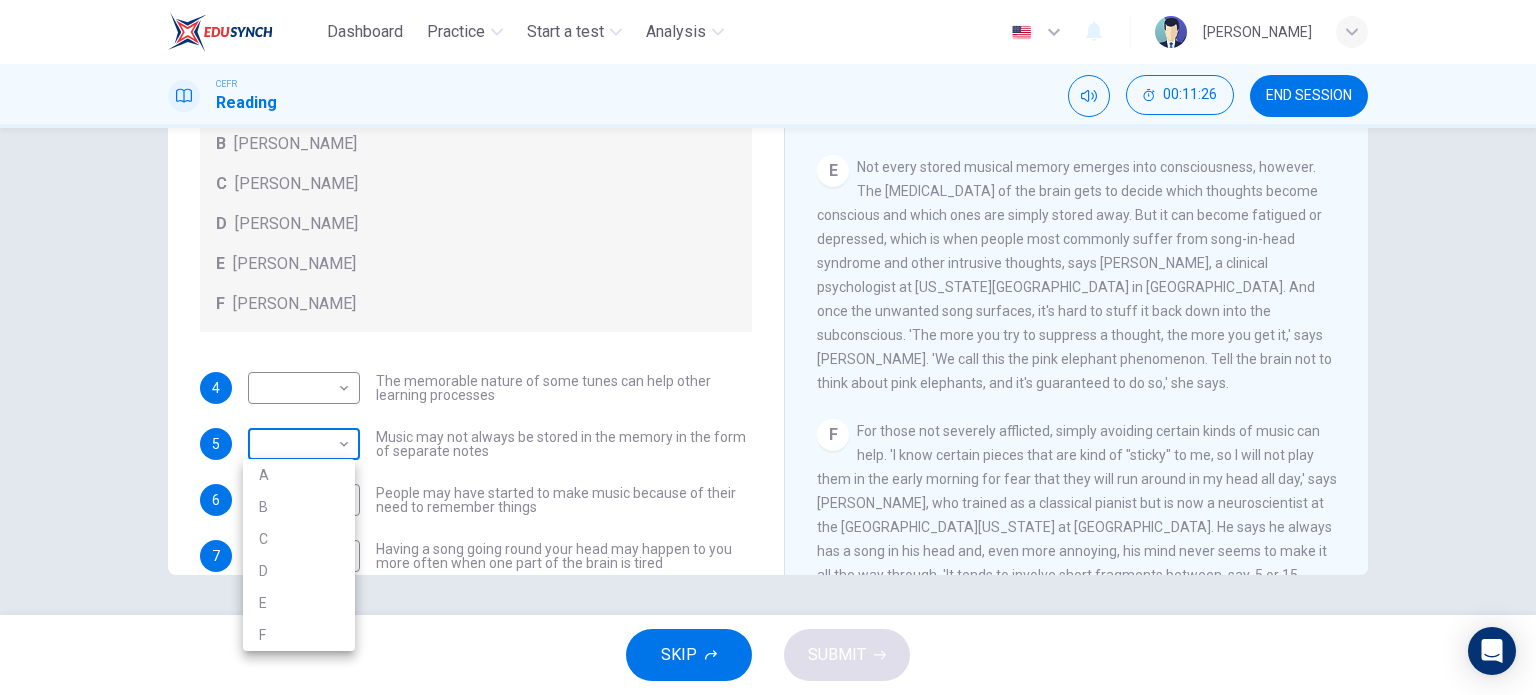 click on "Dashboard Practice Start a test Analysis English en ​ [PERSON_NAME] CEFR Reading 00:11:26 END SESSION Questions 4 - 7 Look at the following theories and the list of people below.
Match each theory with the person it is credited to.
Write the correct letter  A-F  in the boxes below. A [PERSON_NAME] B [PERSON_NAME] C [PERSON_NAME] D [PERSON_NAME] E [PERSON_NAME] F [PERSON_NAME] 4 ​ ​ The memorable nature of some tunes can help other learning processes 5 ​ ​ Music may not always be stored in the memory in the form of separate notes 6 F F ​ People may have started to make music because of their need to remember things 7 ​ ​ Having a song going round your head may happen to you more often when one part of the brain is tired A Song on the Brain CLICK TO ZOOM Click to Zoom A B C D E F G H I SKIP SUBMIT EduSynch - Online Language Proficiency Testing
Dashboard Practice Start a test Analysis Notifications © Copyright  2025 A B C D E F" at bounding box center (768, 347) 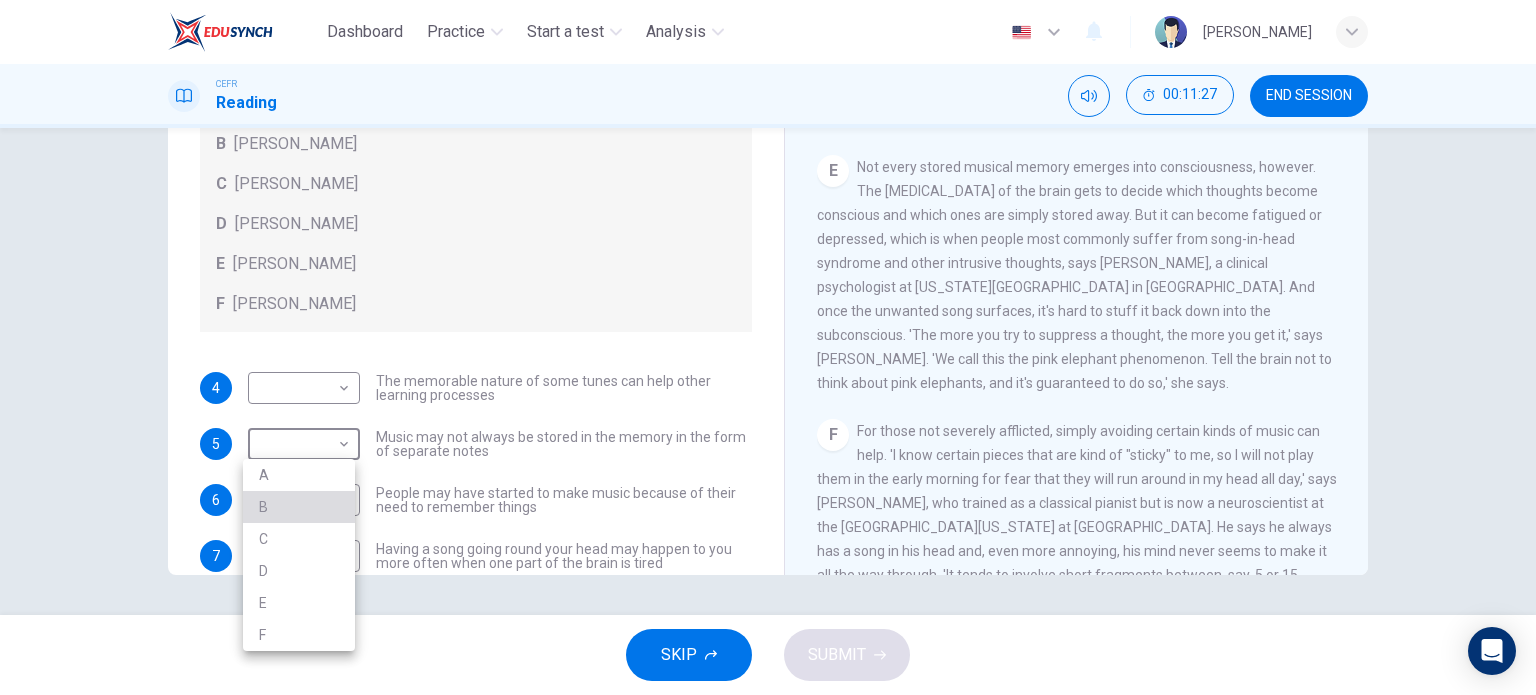 click on "B" at bounding box center (299, 507) 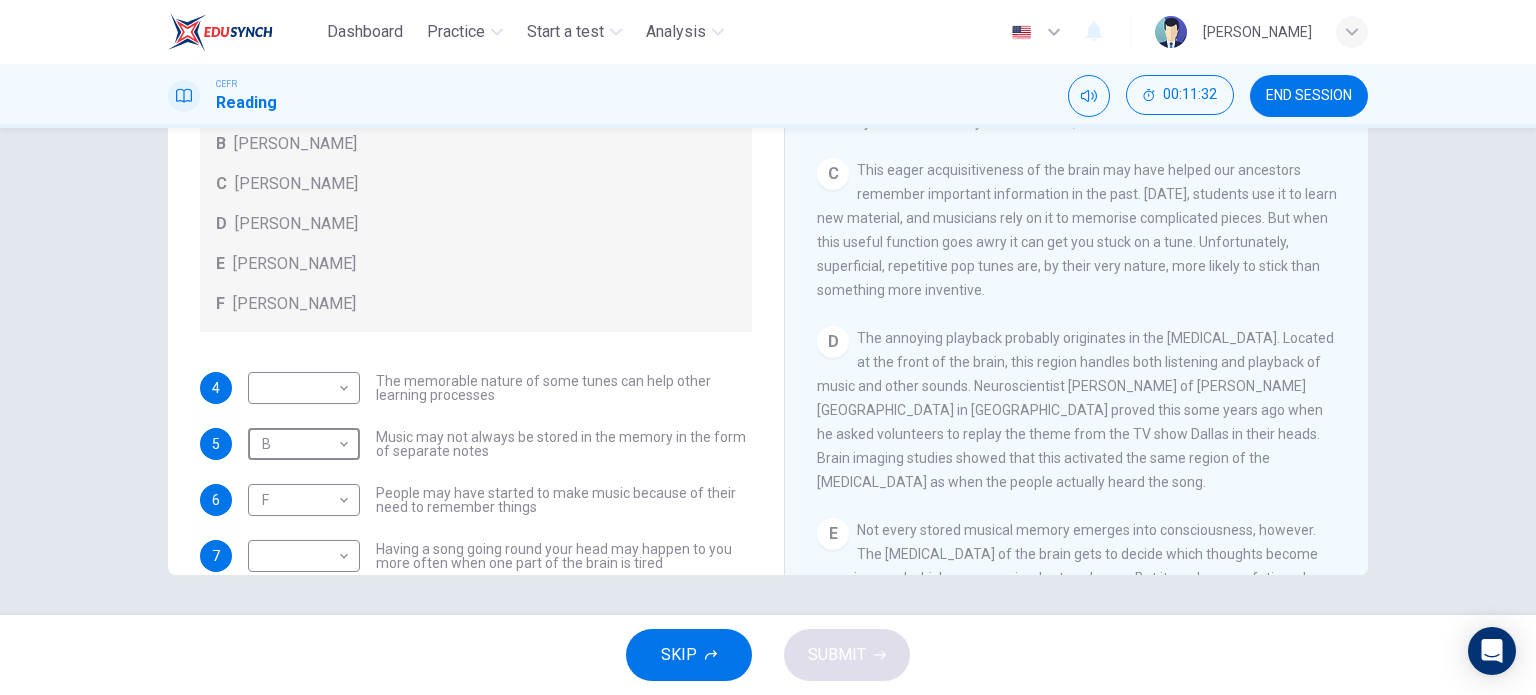 scroll, scrollTop: 542, scrollLeft: 0, axis: vertical 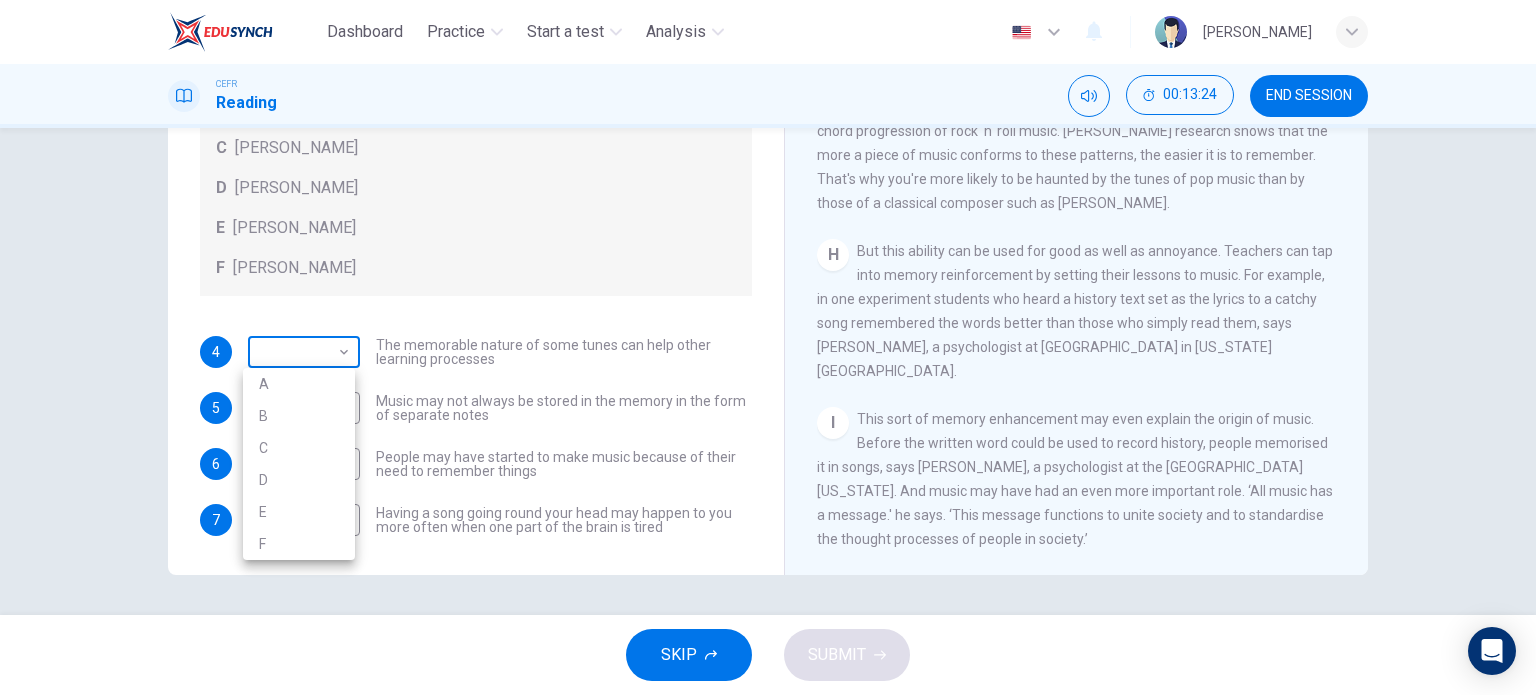 click on "Dashboard Practice Start a test Analysis English en ​ [PERSON_NAME] Reading 00:13:24 END SESSION Questions 4 - 7 Look at the following theories and the list of people below.
Match each theory with the person it is credited to.
Write the correct letter  A-F  in the boxes below. A [PERSON_NAME] B [PERSON_NAME] C [PERSON_NAME] D [PERSON_NAME] E [PERSON_NAME] F [PERSON_NAME] 4 ​ ​ The memorable nature of some tunes can help other learning processes 5 B B ​ Music may not always be stored in the memory in the form of separate notes 6 F F ​ People may have started to make music because of their need to remember things 7 ​ ​ Having a song going round your head may happen to you more often when one part of the brain is tired A Song on the Brain CLICK TO ZOOM Click to Zoom A B C D E F G H I SKIP SUBMIT EduSynch - Online Language Proficiency Testing
Dashboard Practice Start a test Analysis Notifications © Copyright  2025 A B C D E F" at bounding box center [768, 347] 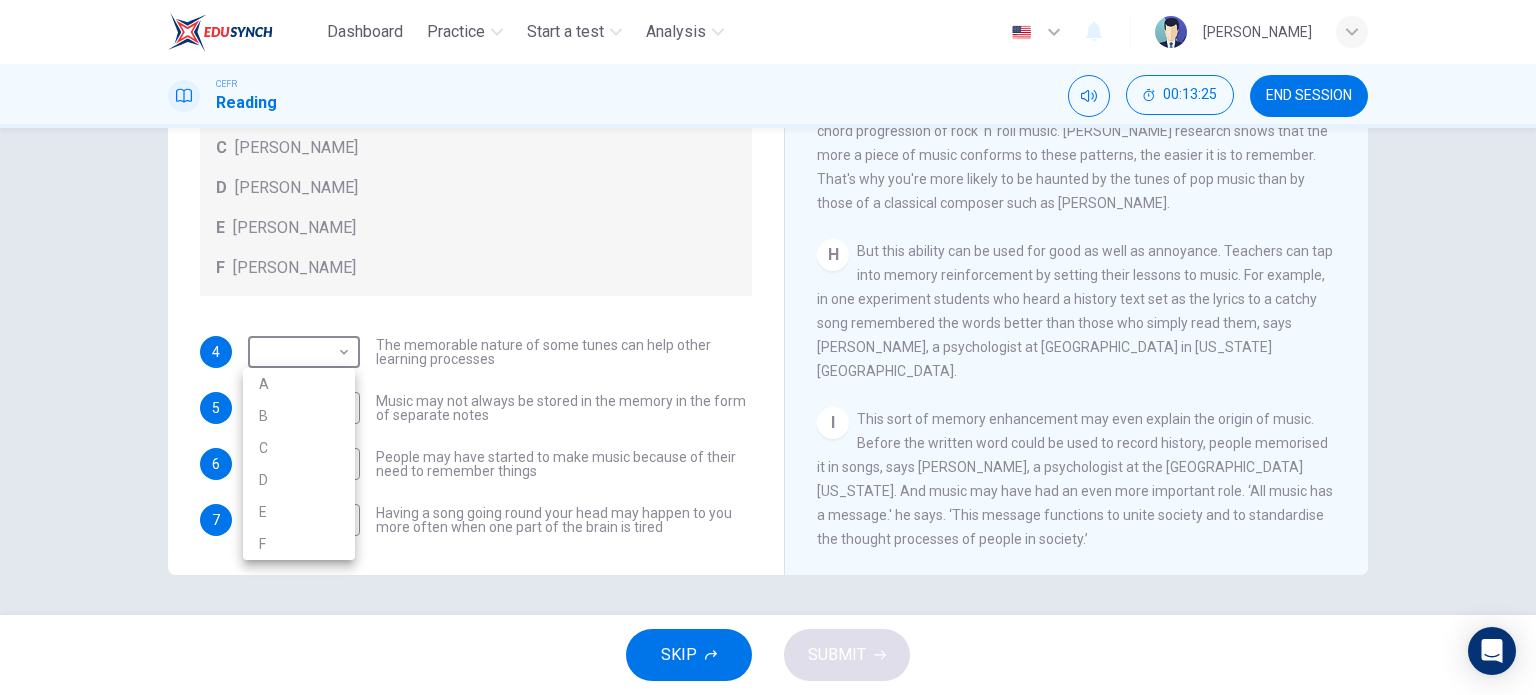 click on "E" at bounding box center [299, 512] 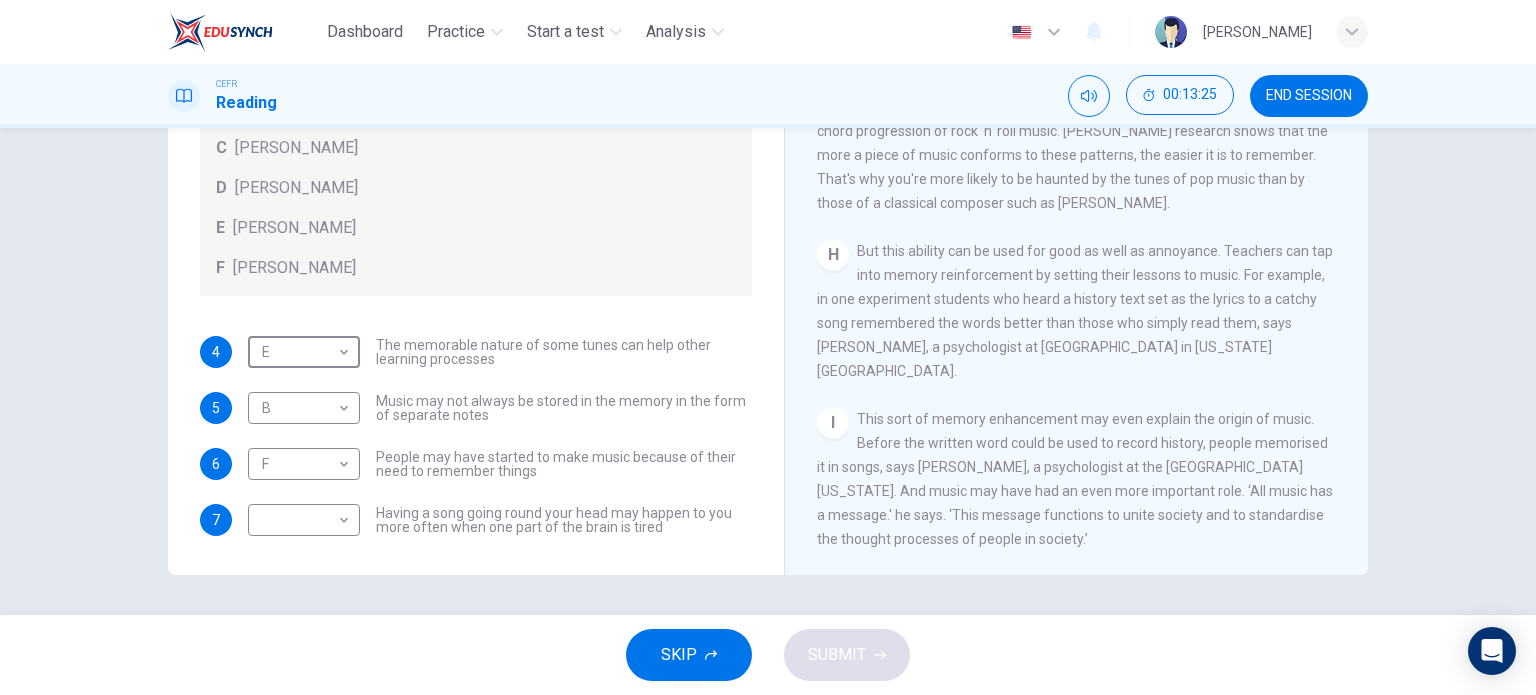 type on "E" 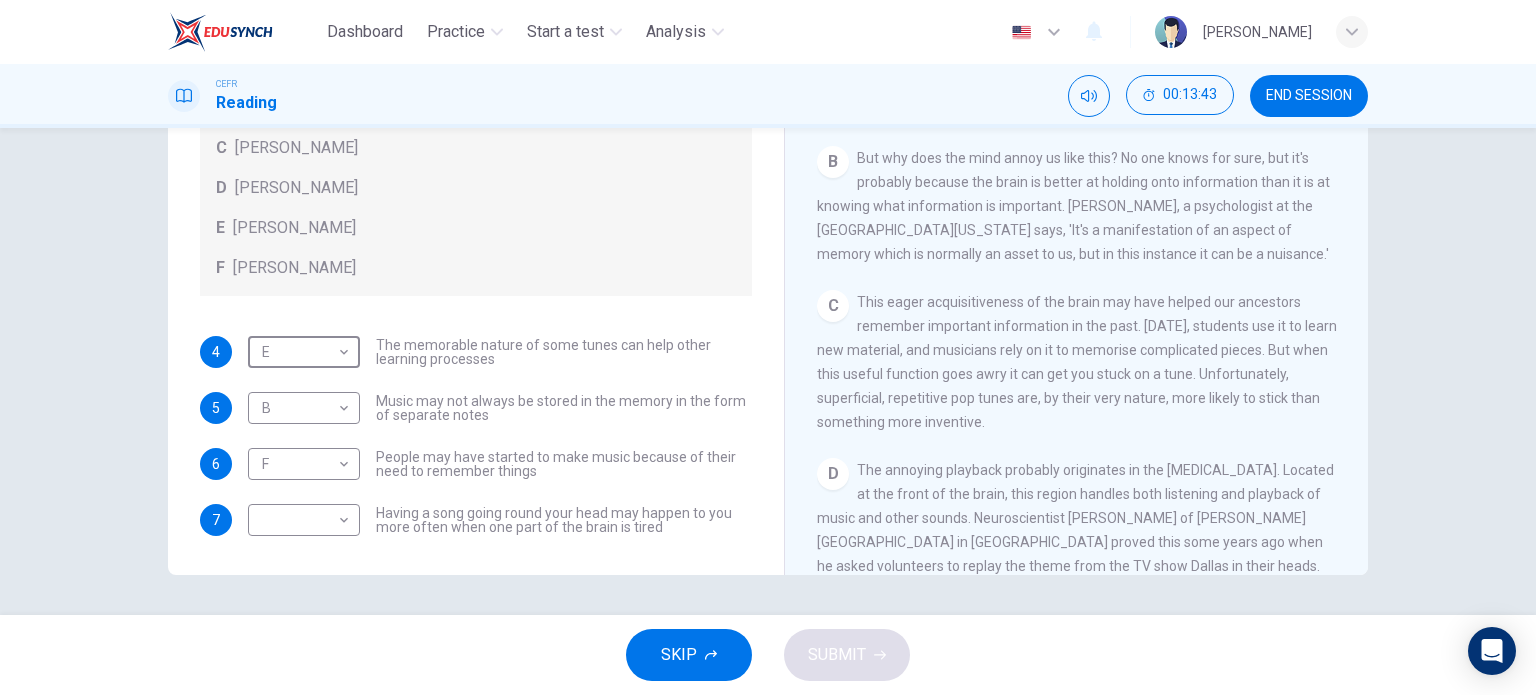scroll, scrollTop: 412, scrollLeft: 0, axis: vertical 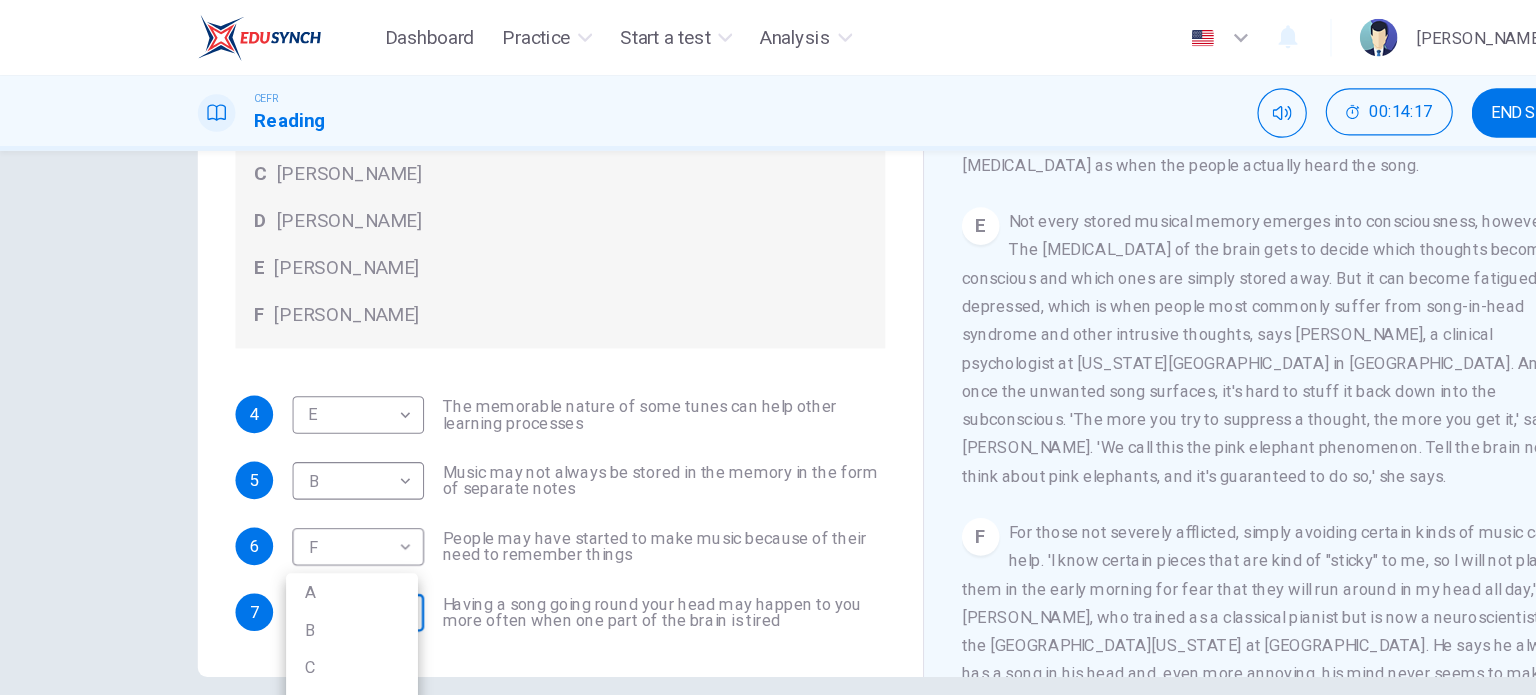 click on "Dashboard Practice Start a test Analysis English en ​ [PERSON_NAME] Reading 00:14:17 END SESSION Questions 4 - 7 Look at the following theories and the list of people below.
Match each theory with the person it is credited to.
Write the correct letter  A-F  in the boxes below. A [PERSON_NAME] B [PERSON_NAME] C [PERSON_NAME] D [PERSON_NAME] E [PERSON_NAME] F [PERSON_NAME] 4 E E ​ The memorable nature of some tunes can help other learning processes 5 B B ​ Music may not always be stored in the memory in the form of separate notes 6 F F ​ People may have started to make music because of their need to remember things 7 ​ ​ Having a song going round your head may happen to you more often when one part of the brain is tired A Song on the Brain CLICK TO ZOOM Click to Zoom A B C D E F G H I SKIP SUBMIT EduSynch - Online Language Proficiency Testing
Dashboard Practice Start a test Analysis Notifications © Copyright  2025 A B C D E F" at bounding box center [768, 347] 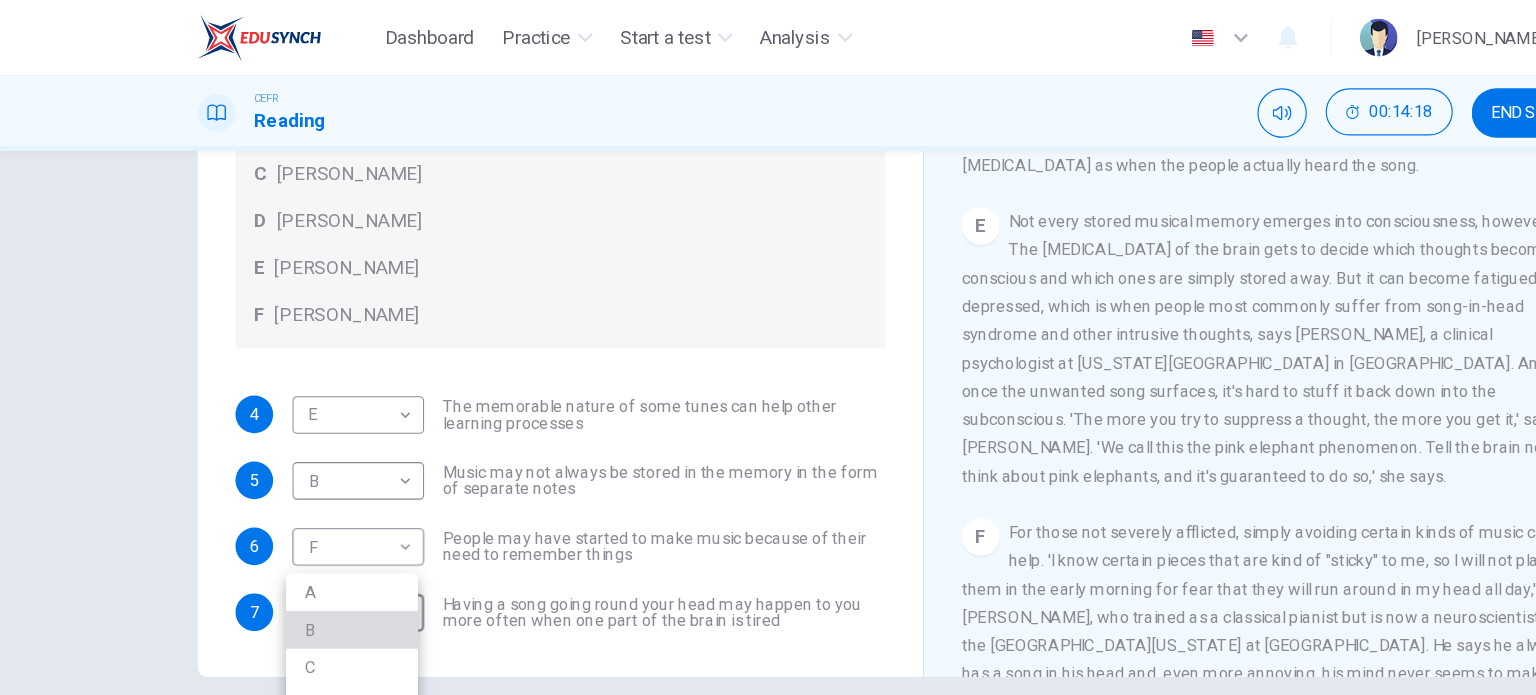 click on "B" at bounding box center (299, 535) 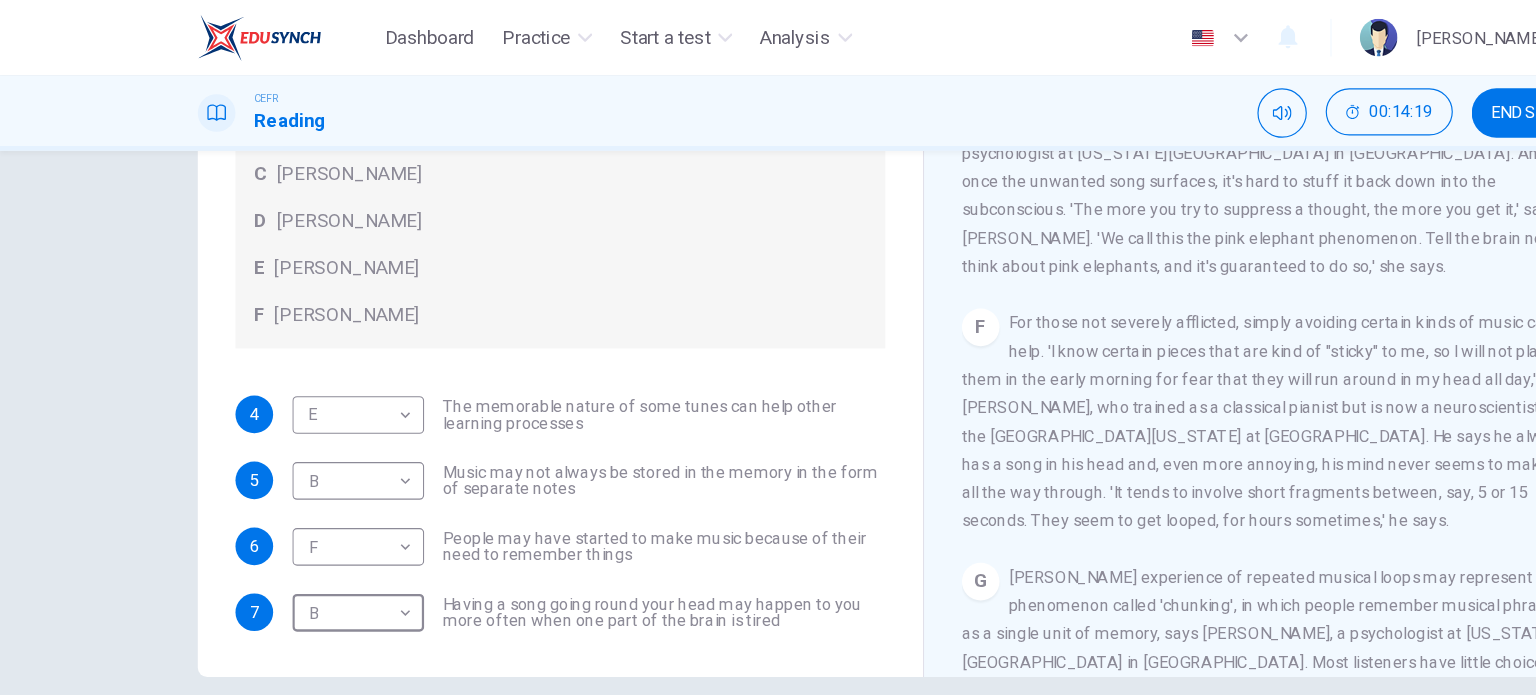 scroll, scrollTop: 1068, scrollLeft: 0, axis: vertical 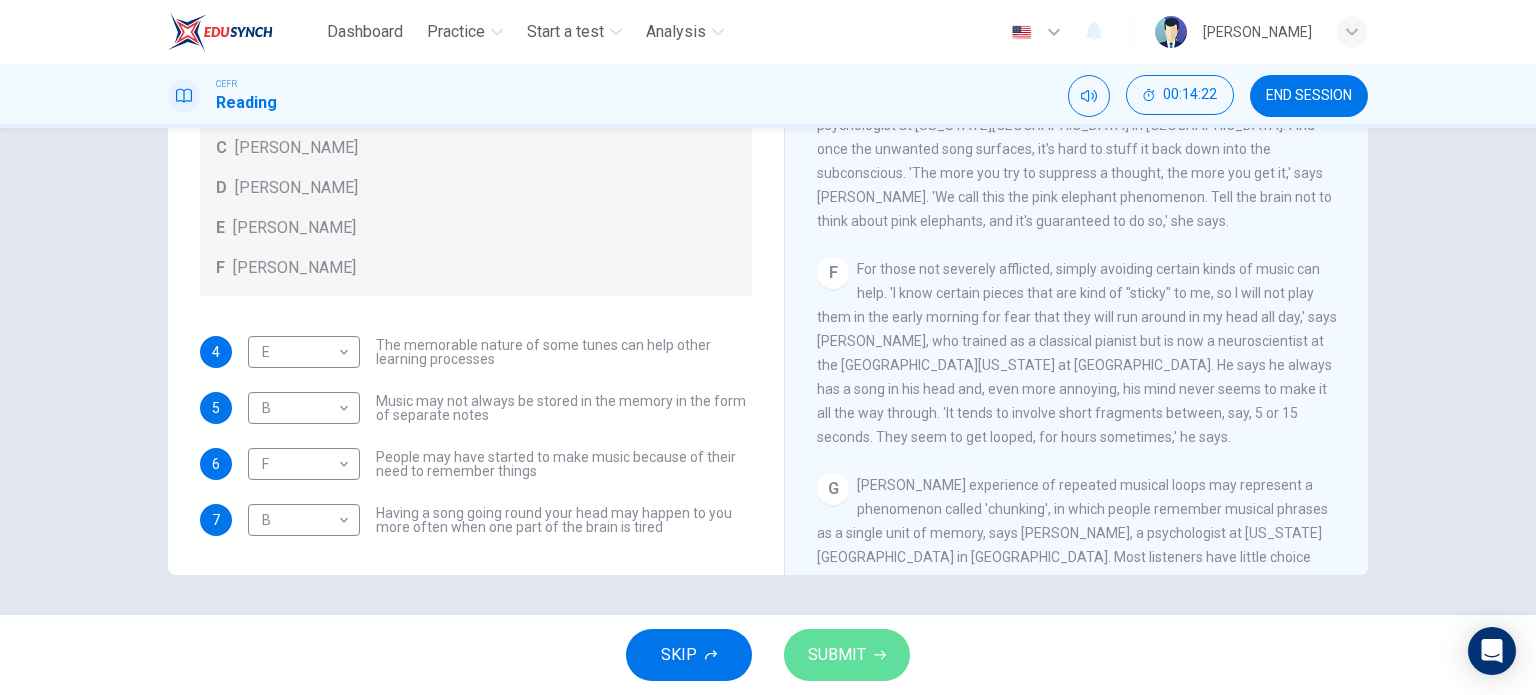 click on "SUBMIT" at bounding box center [847, 655] 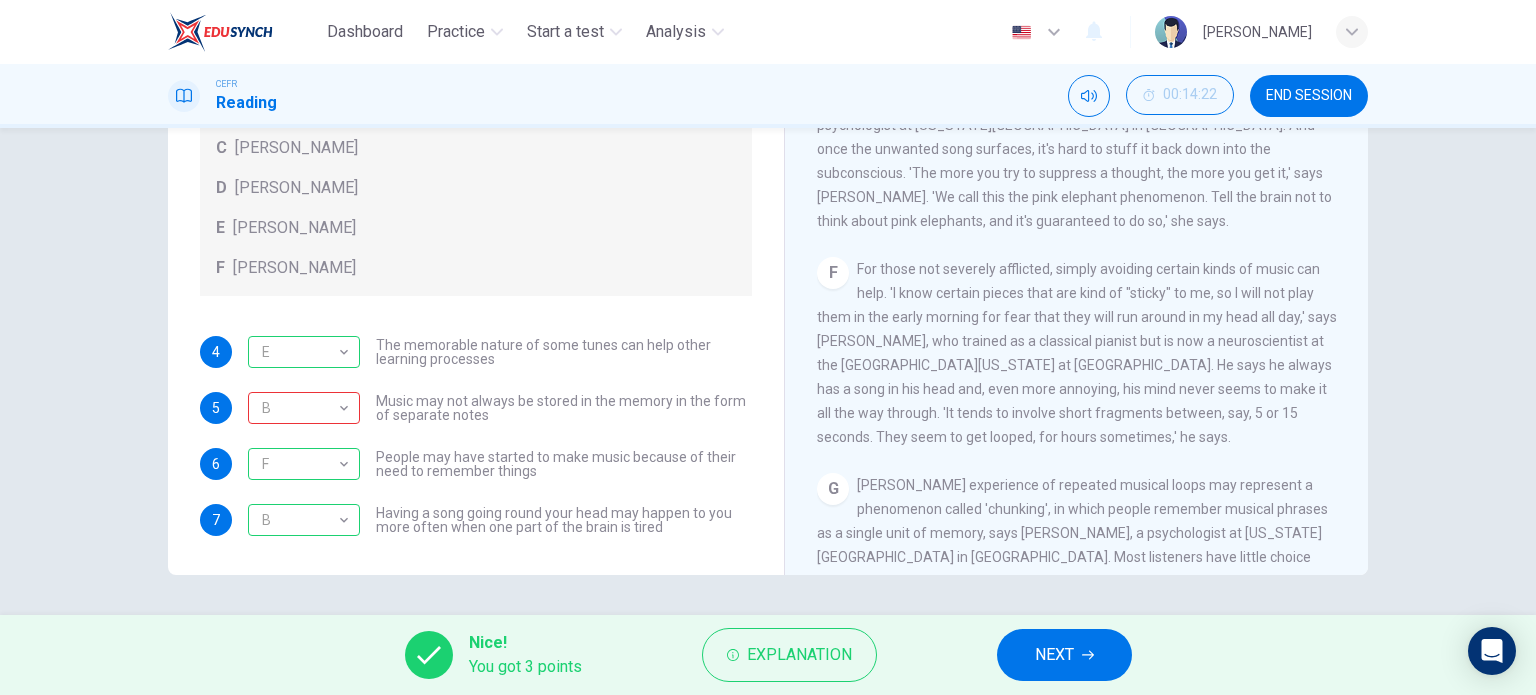click on "Explanation" at bounding box center [789, 655] 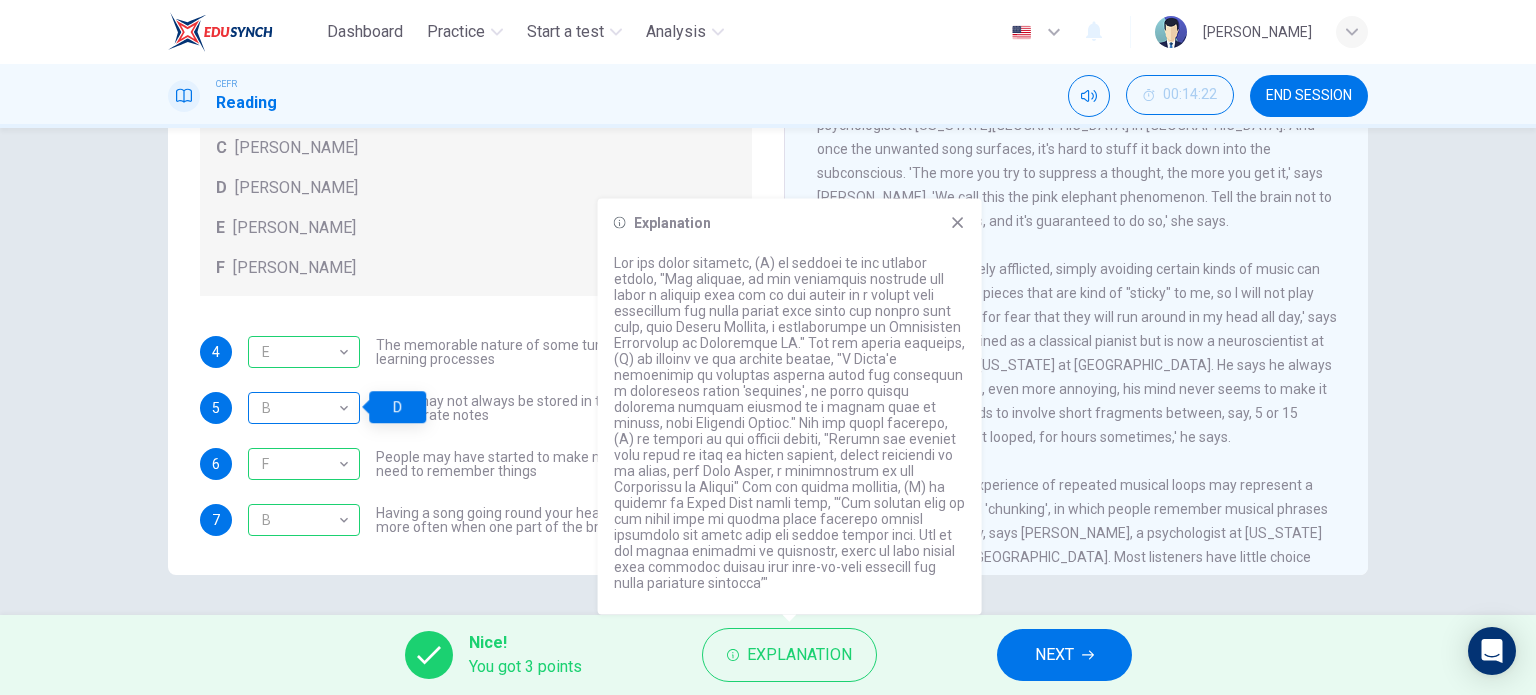 click on "B" at bounding box center (300, 408) 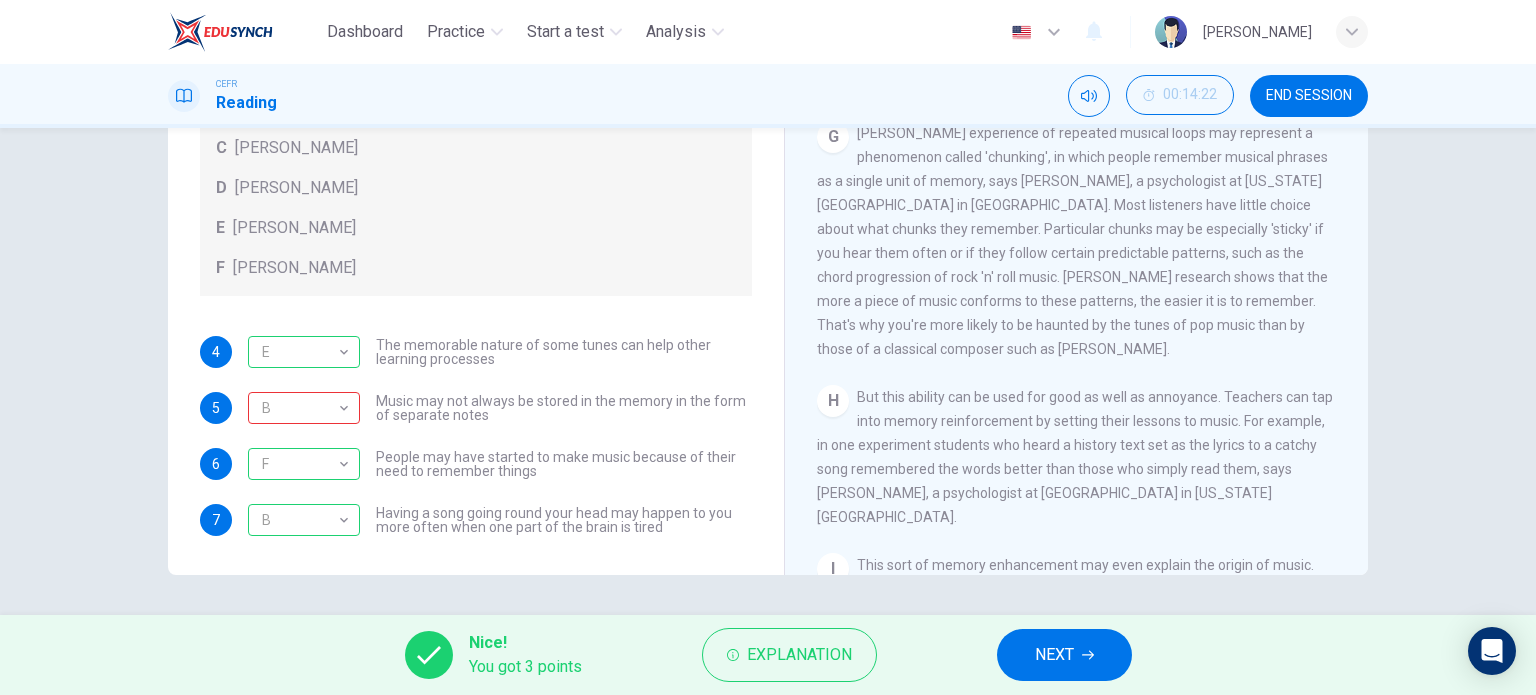 scroll, scrollTop: 1403, scrollLeft: 0, axis: vertical 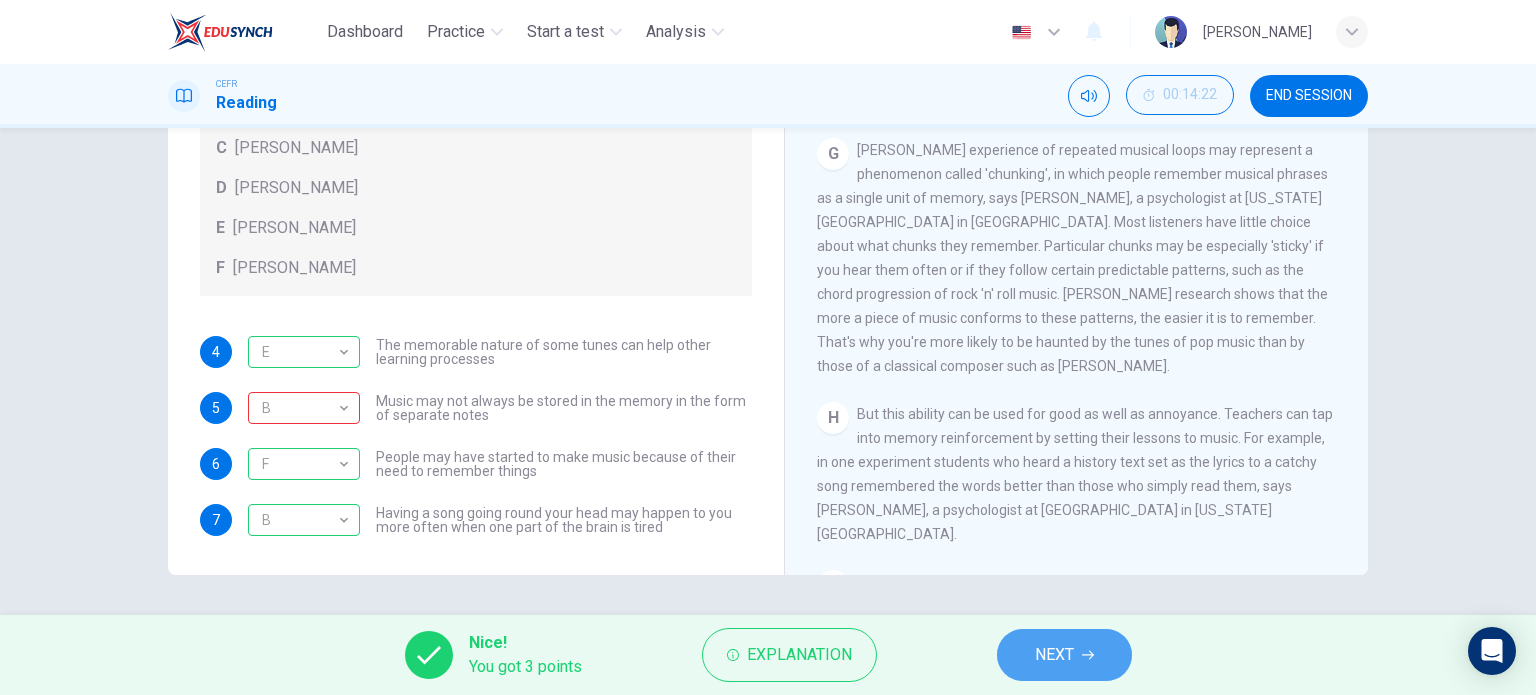 click on "NEXT" at bounding box center [1054, 655] 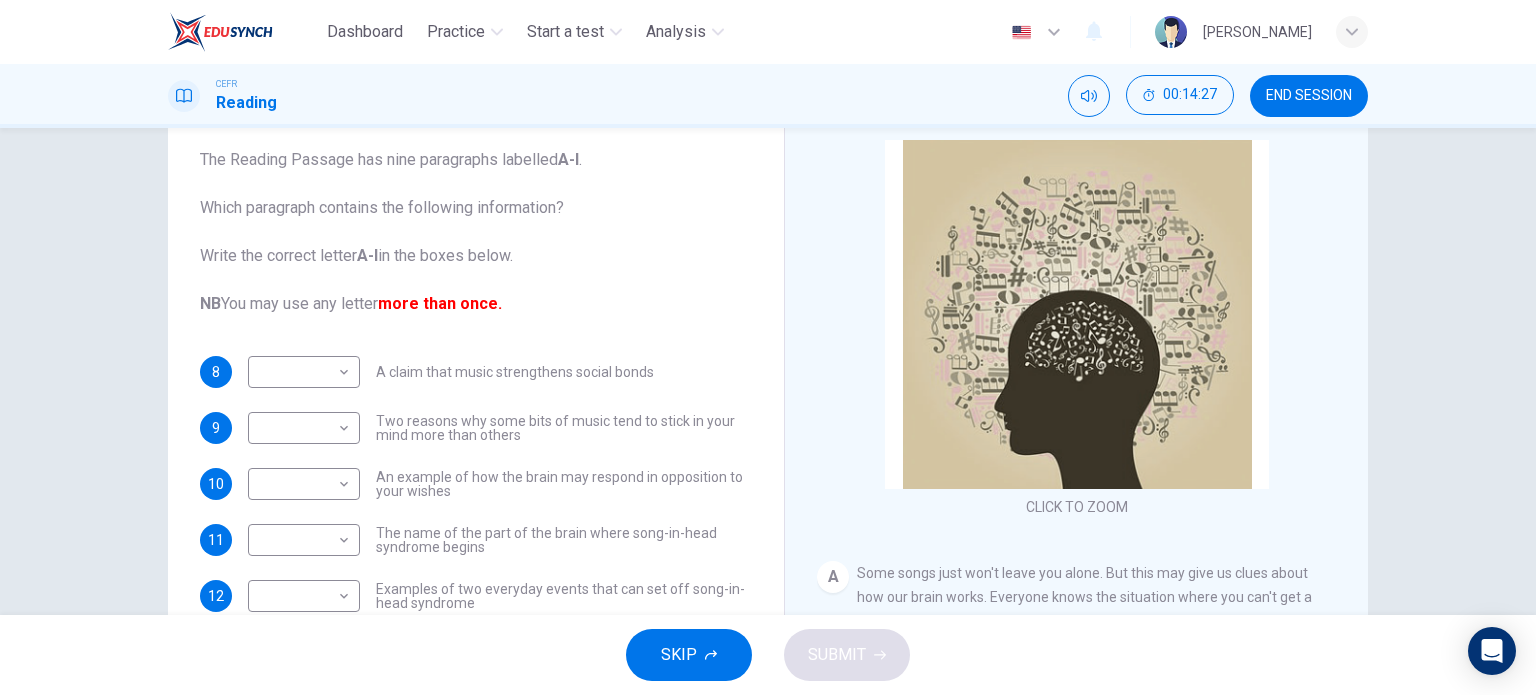 scroll, scrollTop: 118, scrollLeft: 0, axis: vertical 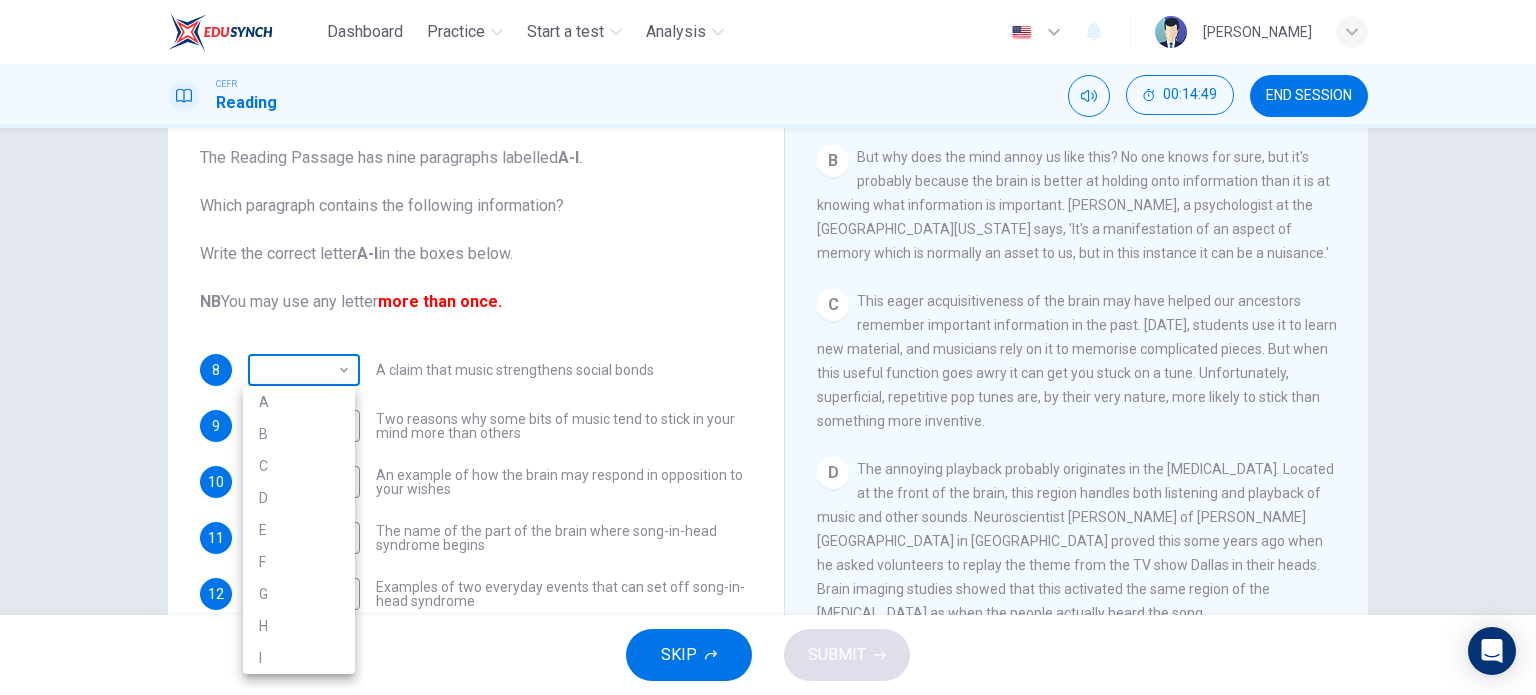 click on "Dashboard Practice Start a test Analysis English en ​ [PERSON_NAME] Reading 00:14:49 END SESSION Questions 8 - 13 The Reading Passage has nine paragraphs labelled  A-l .
Which paragraph contains the following information?
Write the correct letter  A-l  in the boxes below.
NB  You may use any letter  more than once. 8 ​ ​ A claim that music strengthens social bonds 9 ​ ​ Two reasons why some bits of music tend to stick in your mind more than others 10 ​ ​ An example of how the brain may respond in opposition to your wishes 11 ​ ​ The name of the part of the brain where song-in-head syndrome begins 12 ​ ​ Examples of two everyday events that can set off song-in-head syndrome 13 ​ ​ A description of what one person does to prevent song-in-head syndrome A Song on the Brain CLICK TO ZOOM Click to Zoom A B C D E F G H I SKIP SUBMIT EduSynch - Online Language Proficiency Testing
Dashboard Practice Start a test Analysis Notifications © Copyright  2025 A B C D E F G" at bounding box center [768, 347] 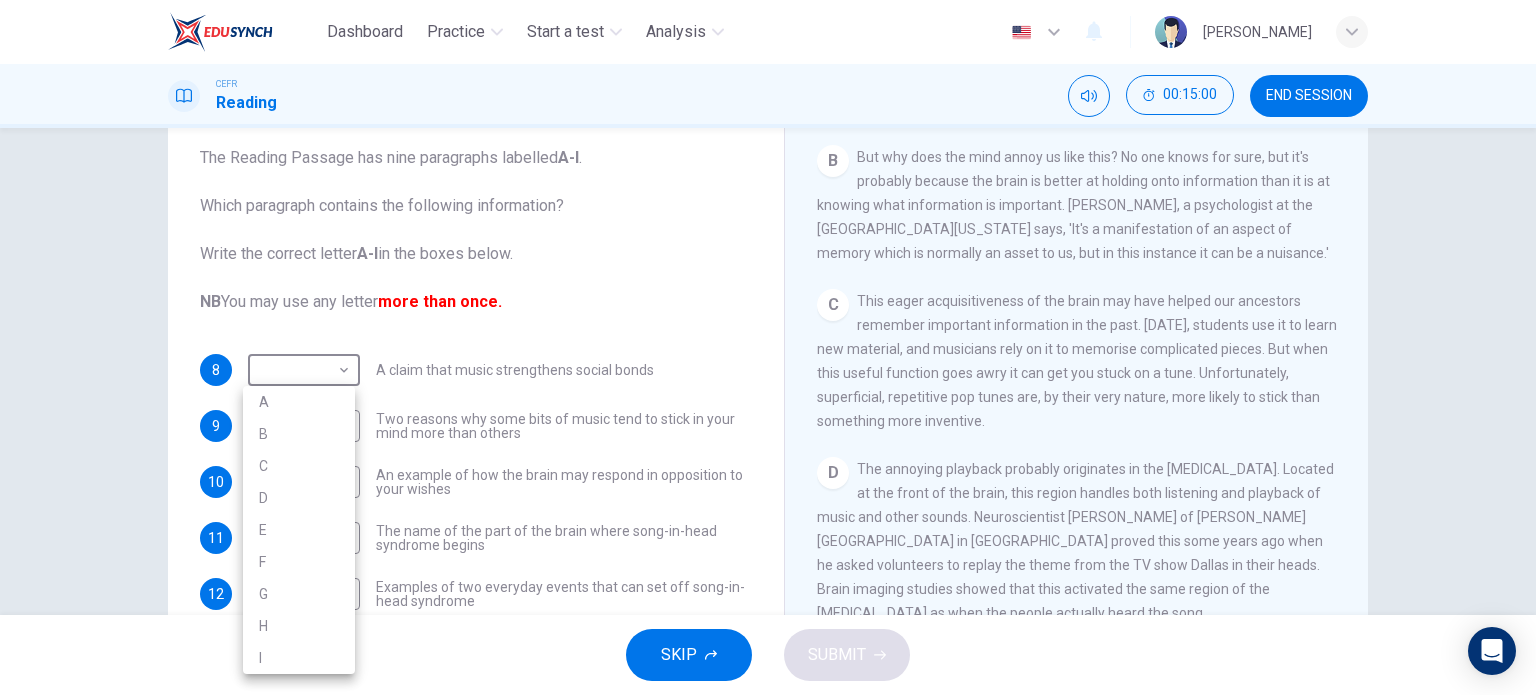 click at bounding box center (768, 347) 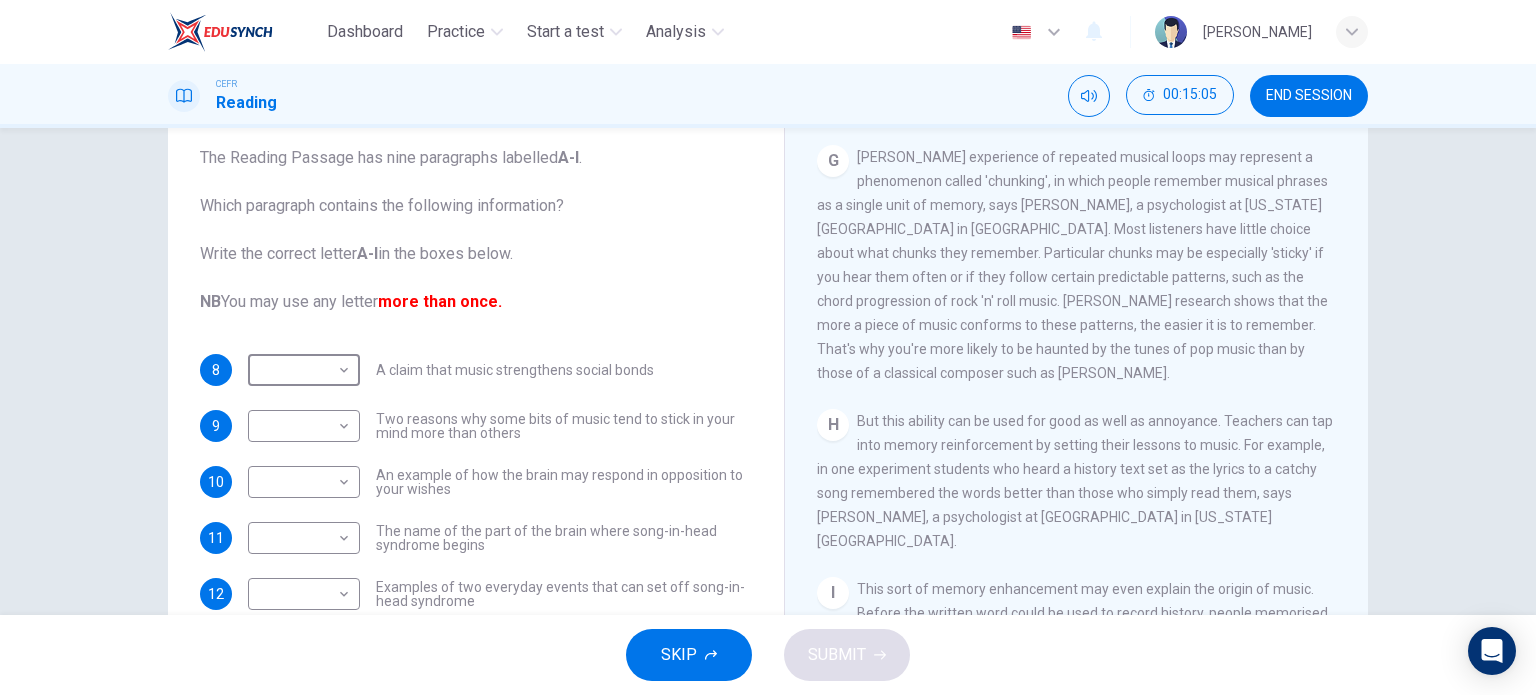 scroll, scrollTop: 1591, scrollLeft: 0, axis: vertical 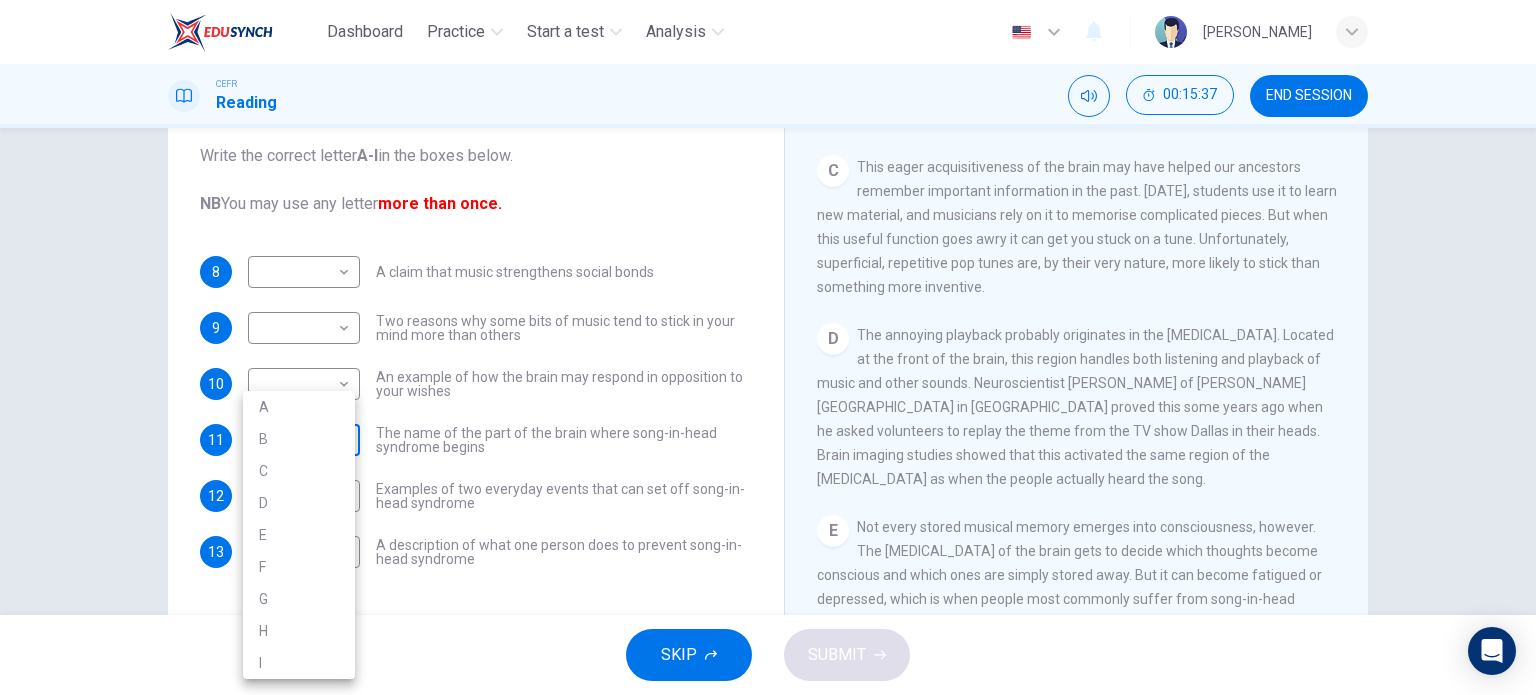 click on "Dashboard Practice Start a test Analysis English en ​ [PERSON_NAME] Reading 00:15:37 END SESSION Questions 8 - 13 The Reading Passage has nine paragraphs labelled  A-l .
Which paragraph contains the following information?
Write the correct letter  A-l  in the boxes below.
NB  You may use any letter  more than once. 8 ​ ​ A claim that music strengthens social bonds 9 ​ ​ Two reasons why some bits of music tend to stick in your mind more than others 10 ​ ​ An example of how the brain may respond in opposition to your wishes 11 ​ ​ The name of the part of the brain where song-in-head syndrome begins 12 ​ ​ Examples of two everyday events that can set off song-in-head syndrome 13 ​ ​ A description of what one person does to prevent song-in-head syndrome A Song on the Brain CLICK TO ZOOM Click to Zoom A B C D E F G H I SKIP SUBMIT EduSynch - Online Language Proficiency Testing
Dashboard Practice Start a test Analysis Notifications © Copyright  2025 A B C D E F G" at bounding box center (768, 347) 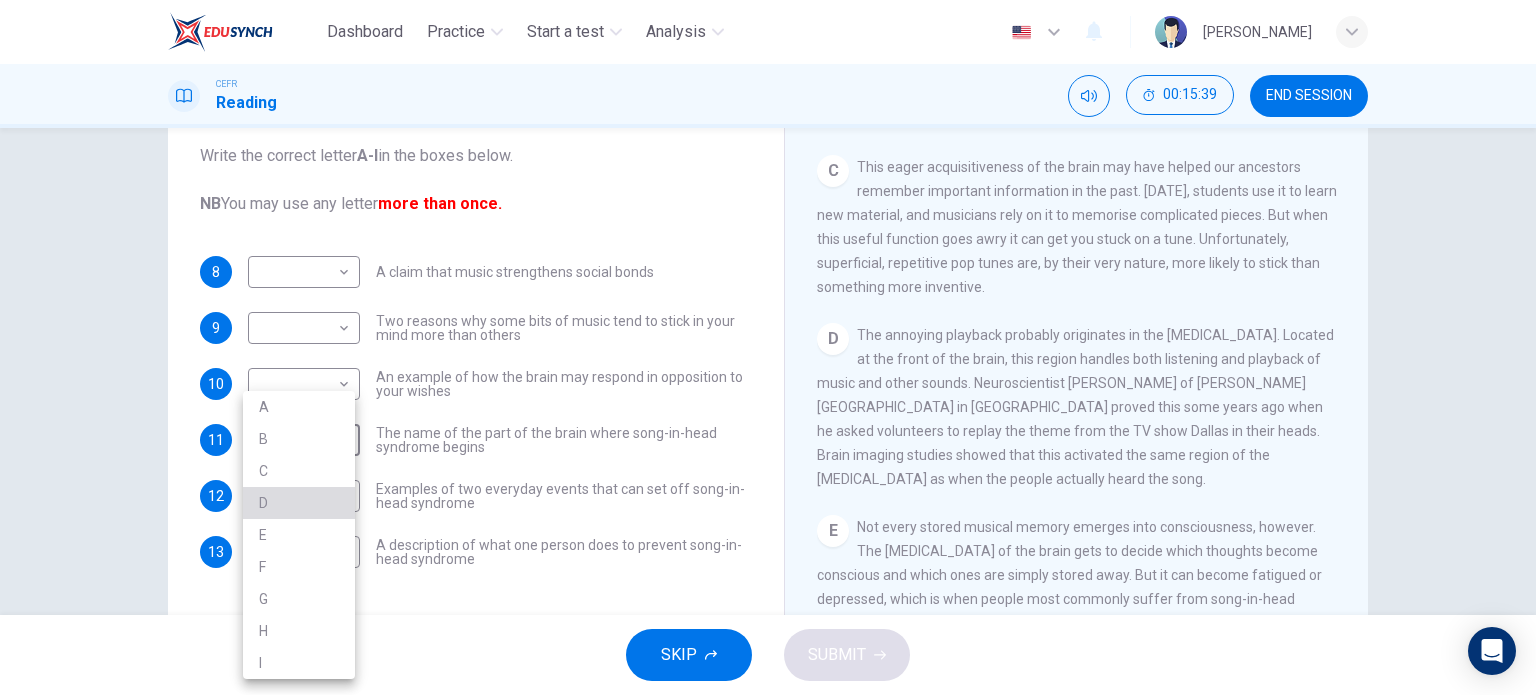 click on "D" at bounding box center (299, 503) 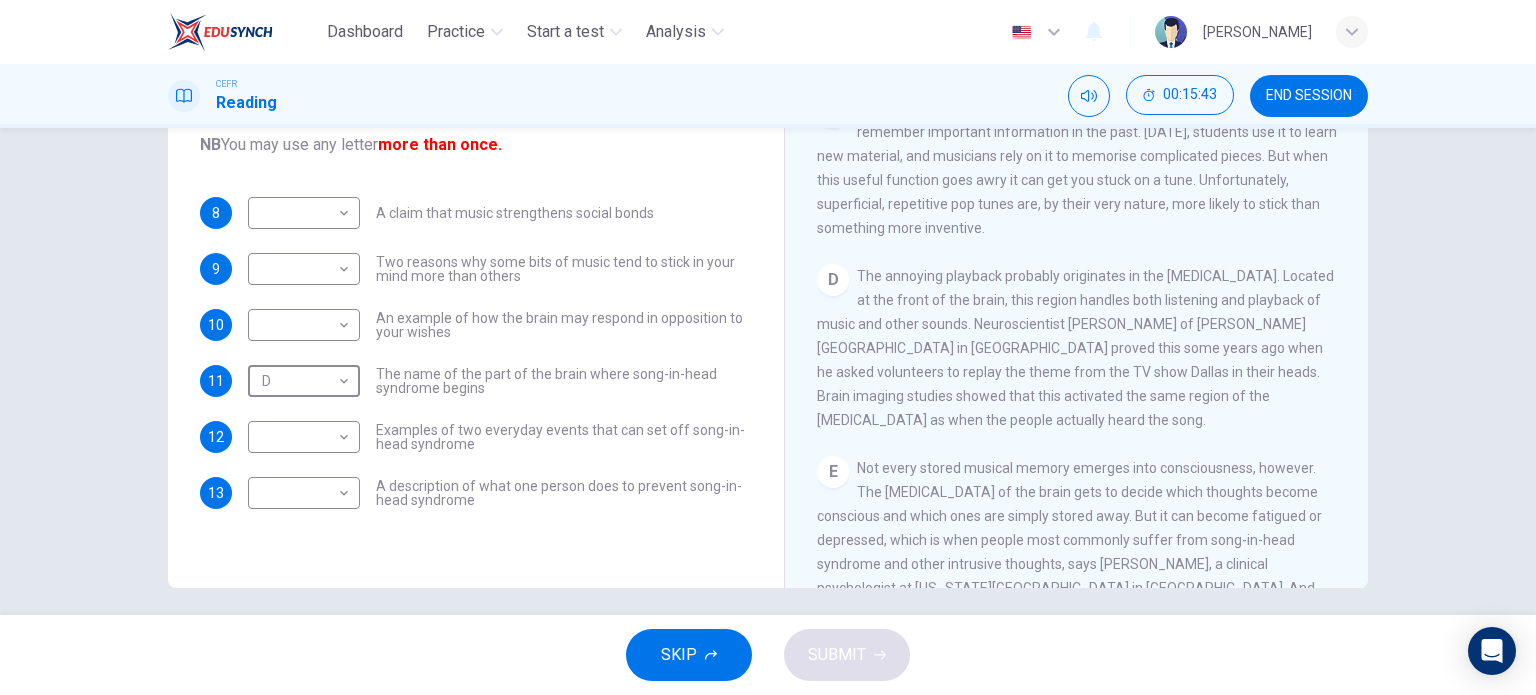 scroll, scrollTop: 276, scrollLeft: 0, axis: vertical 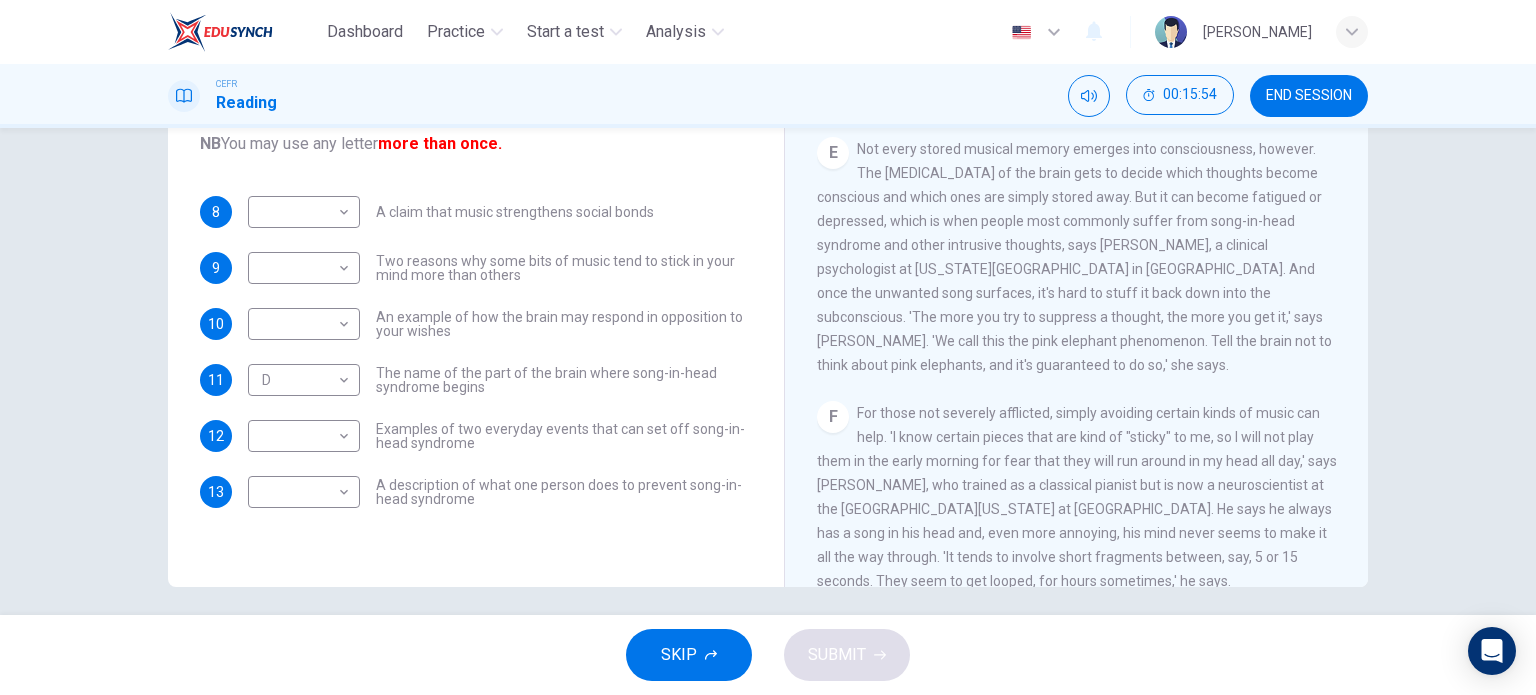 click on "CLICK TO ZOOM Click to Zoom A Some songs just won't leave you alone. But this may give us clues about how our brain works. Everyone knows the situation where you can't get a song out of your head. You hear a pop song on the radio - or even just read the song's title and it haunts you for hours, playing over and over in your mind until you're heartily sick of it. The condition now even has a medical name 'song-in-head syndrome'. B But why does the mind annoy us like this? No one knows for sure, but it's probably because the brain is better at holding onto information than it is at knowing what information is important. [PERSON_NAME], a psychologist at the [GEOGRAPHIC_DATA][US_STATE] says, 'It's a manifestation of an aspect of memory which is normally an asset to us, but in this instance it can be a nuisance.' C D E F G H I" at bounding box center (1090, 283) 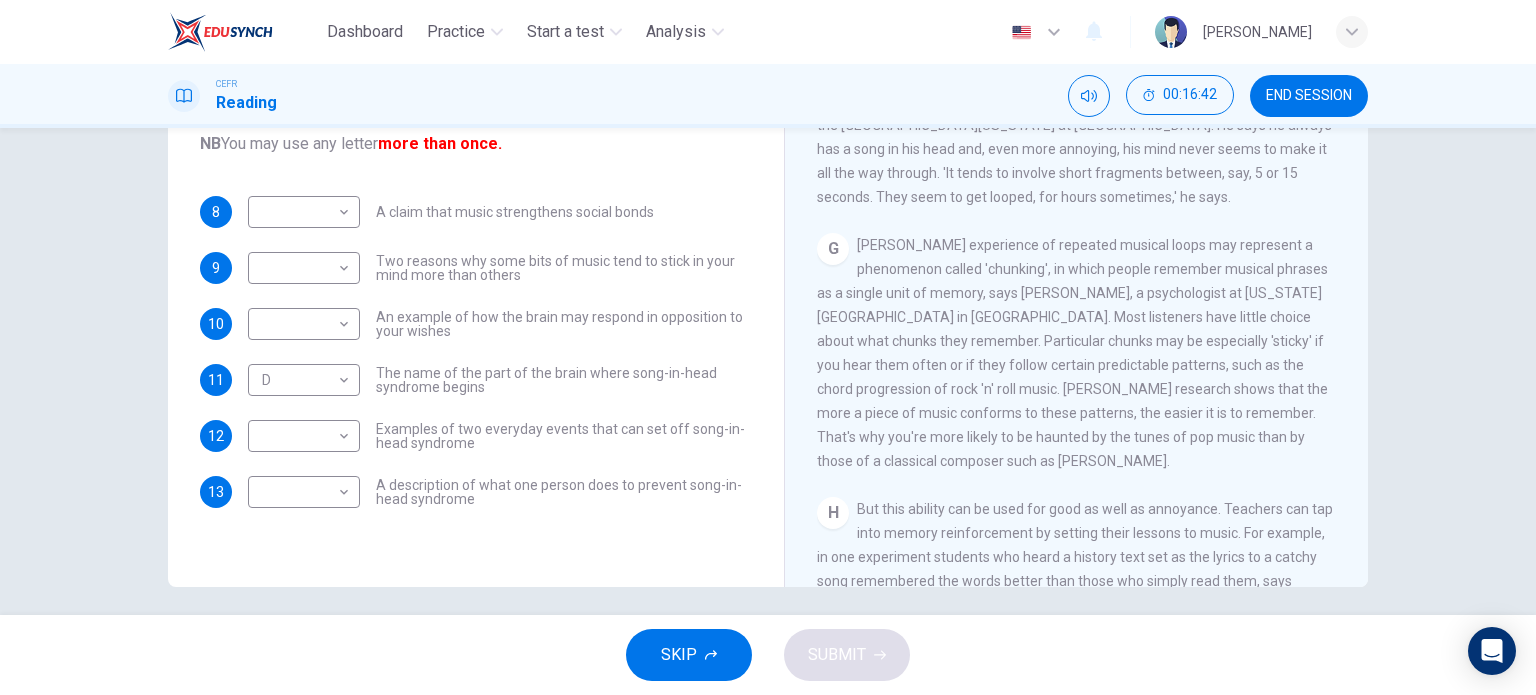 scroll, scrollTop: 1322, scrollLeft: 0, axis: vertical 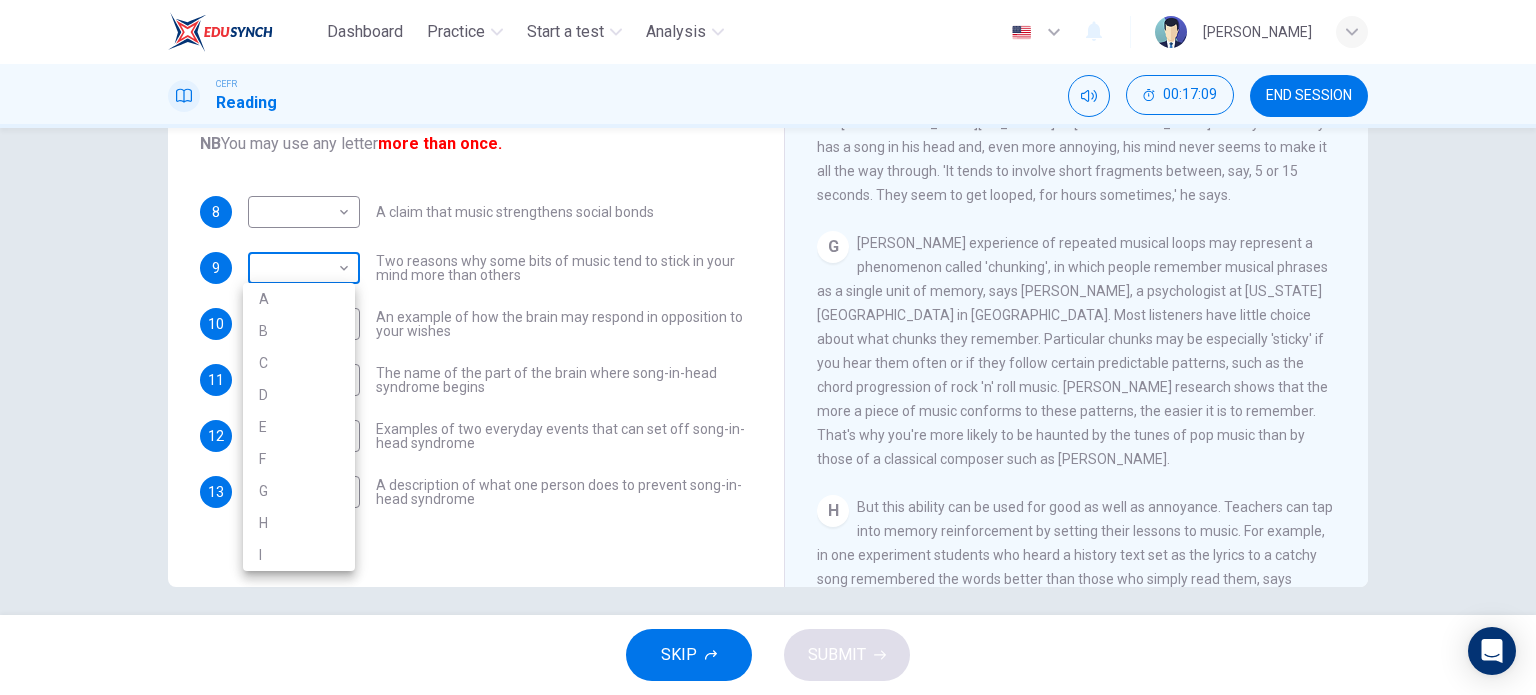 click on "Dashboard Practice Start a test Analysis English en ​ [PERSON_NAME] Reading 00:17:09 END SESSION Questions 8 - 13 The Reading Passage has nine paragraphs labelled  A-l .
Which paragraph contains the following information?
Write the correct letter  A-l  in the boxes below.
NB  You may use any letter  more than once. 8 ​ ​ A claim that music strengthens social bonds 9 ​ ​ Two reasons why some bits of music tend to stick in your mind more than others 10 ​ ​ An example of how the brain may respond in opposition to your wishes 11 D D ​ The name of the part of the brain where song-in-head syndrome begins 12 ​ ​ Examples of two everyday events that can set off song-in-head syndrome 13 ​ ​ A description of what one person does to prevent song-in-head syndrome A Song on the Brain CLICK TO ZOOM Click to Zoom A B C D E F G H I SKIP SUBMIT EduSynch - Online Language Proficiency Testing
Dashboard Practice Start a test Analysis Notifications © Copyright  2025 A B C D E F G" at bounding box center [768, 347] 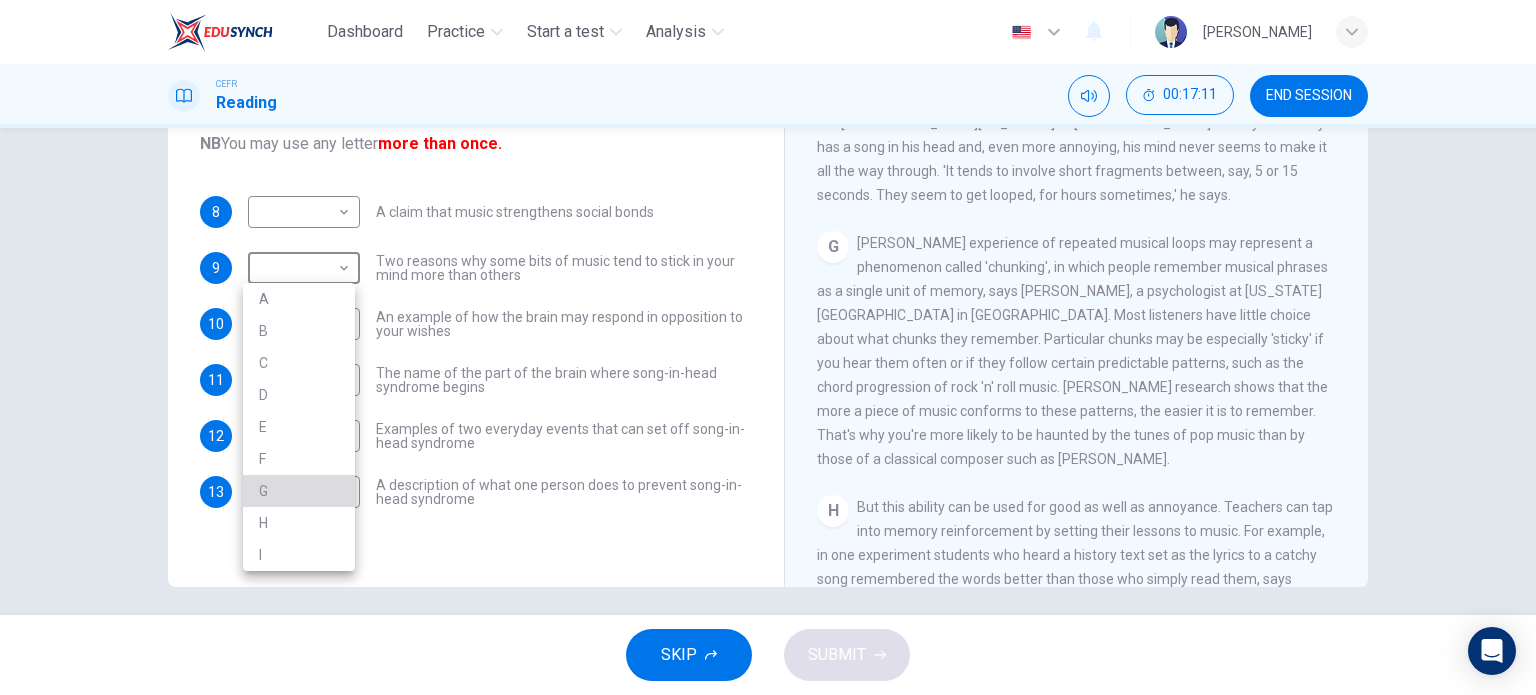 click on "G" at bounding box center [299, 491] 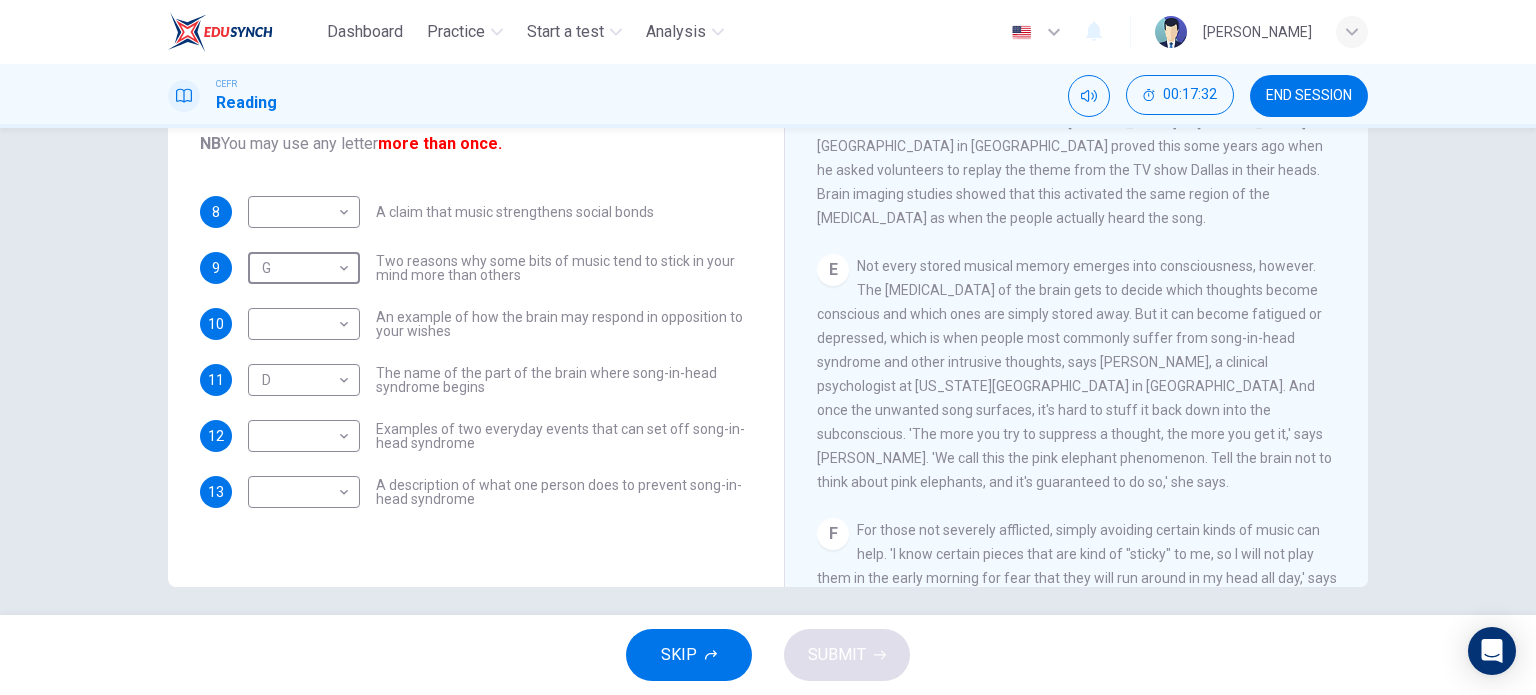 scroll, scrollTop: 819, scrollLeft: 0, axis: vertical 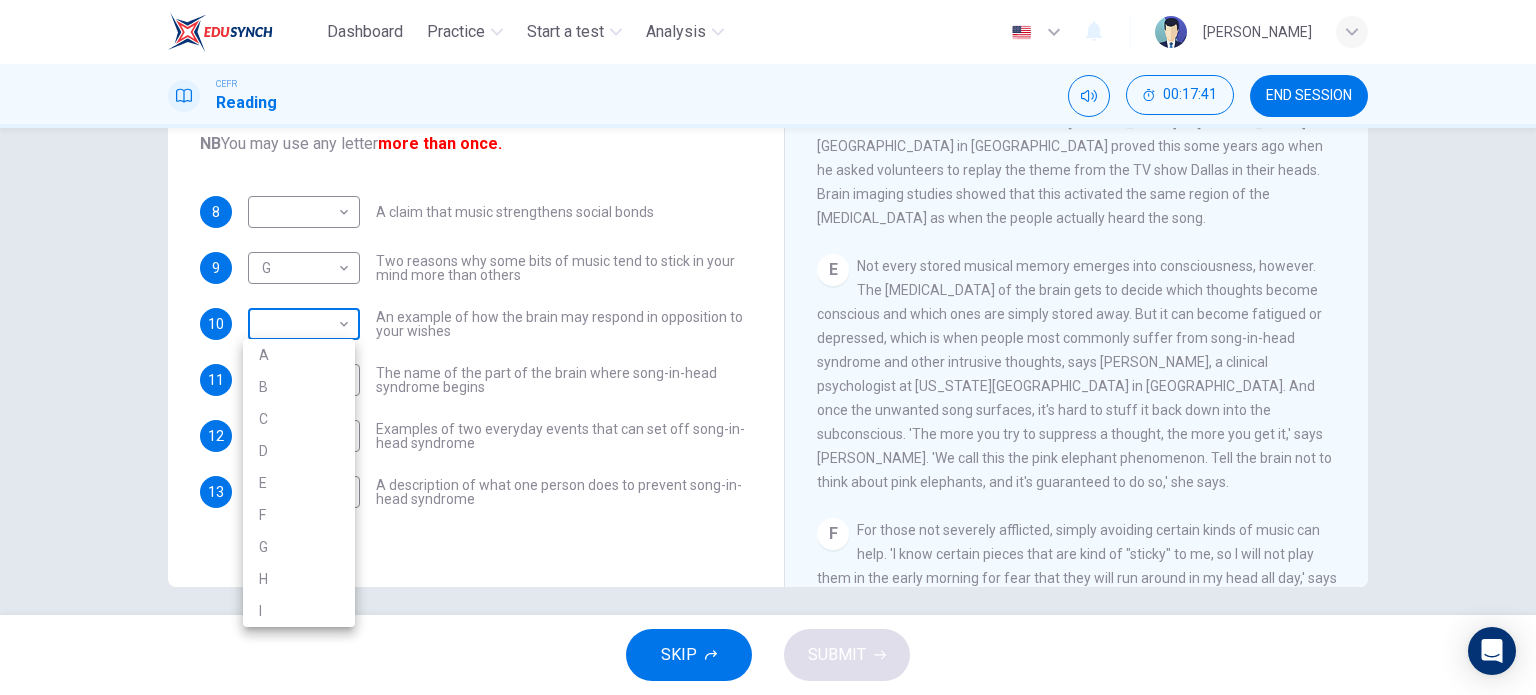 click on "Dashboard Practice Start a test Analysis English en ​ [PERSON_NAME] Reading 00:17:41 END SESSION Questions 8 - 13 The Reading Passage has nine paragraphs labelled  A-l .
Which paragraph contains the following information?
Write the correct letter  A-l  in the boxes below.
NB  You may use any letter  more than once. 8 ​ ​ A claim that music strengthens social bonds 9 G G ​ Two reasons why some bits of music tend to stick in your mind more than others 10 ​ ​ An example of how the brain may respond in opposition to your wishes 11 D D ​ The name of the part of the brain where song-in-head syndrome begins 12 ​ ​ Examples of two everyday events that can set off song-in-head syndrome 13 ​ ​ A description of what one person does to prevent song-in-head syndrome A Song on the Brain CLICK TO ZOOM Click to Zoom A B C D E F G H I SKIP SUBMIT EduSynch - Online Language Proficiency Testing
Dashboard Practice Start a test Analysis Notifications © Copyright  2025 A B C D E F G" at bounding box center (768, 347) 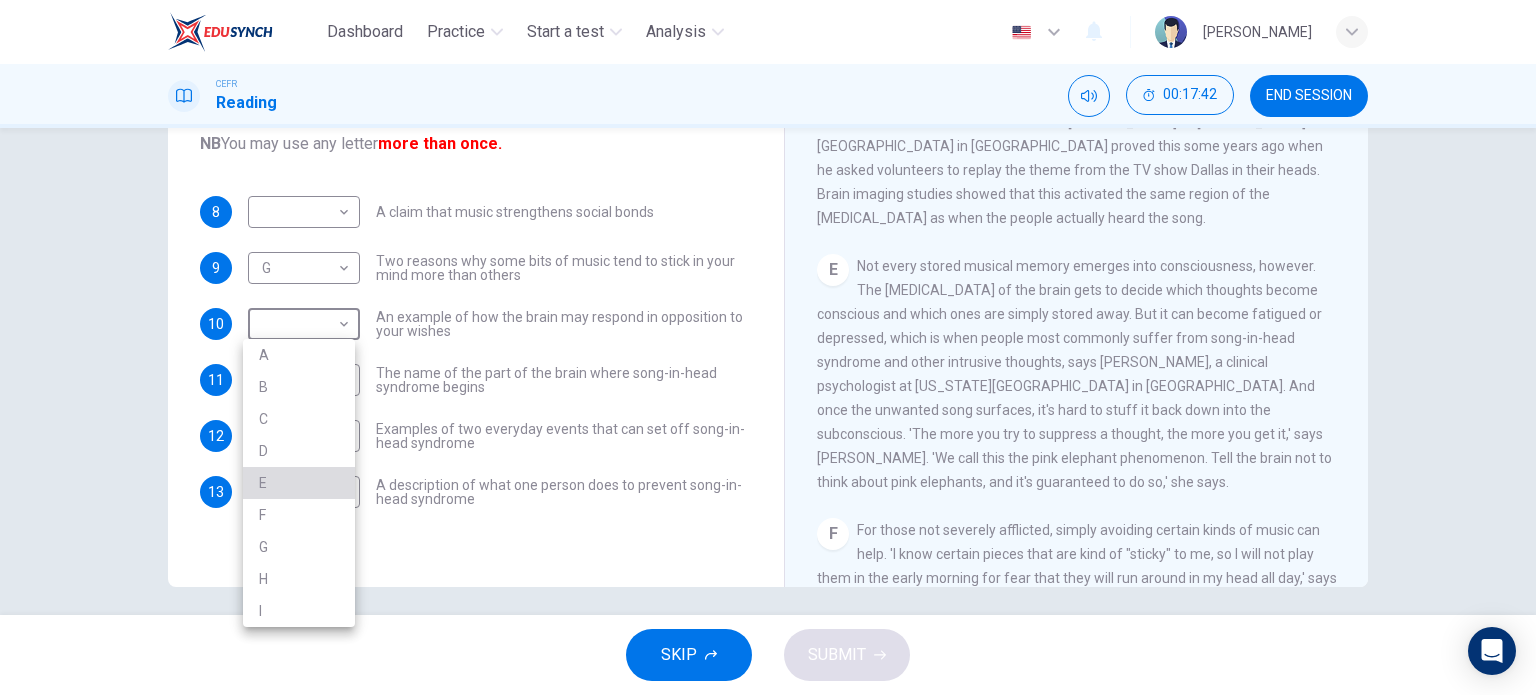 click on "E" at bounding box center [299, 483] 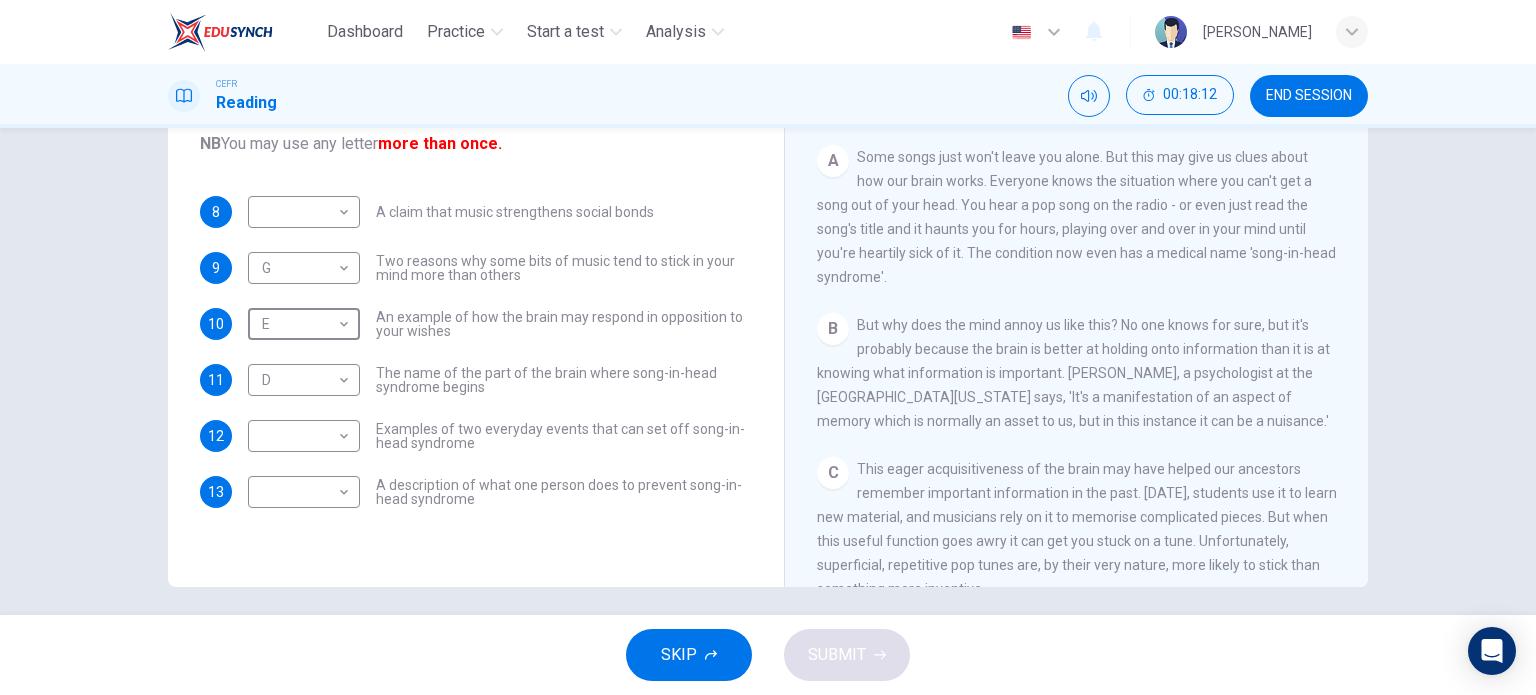 scroll, scrollTop: 260, scrollLeft: 0, axis: vertical 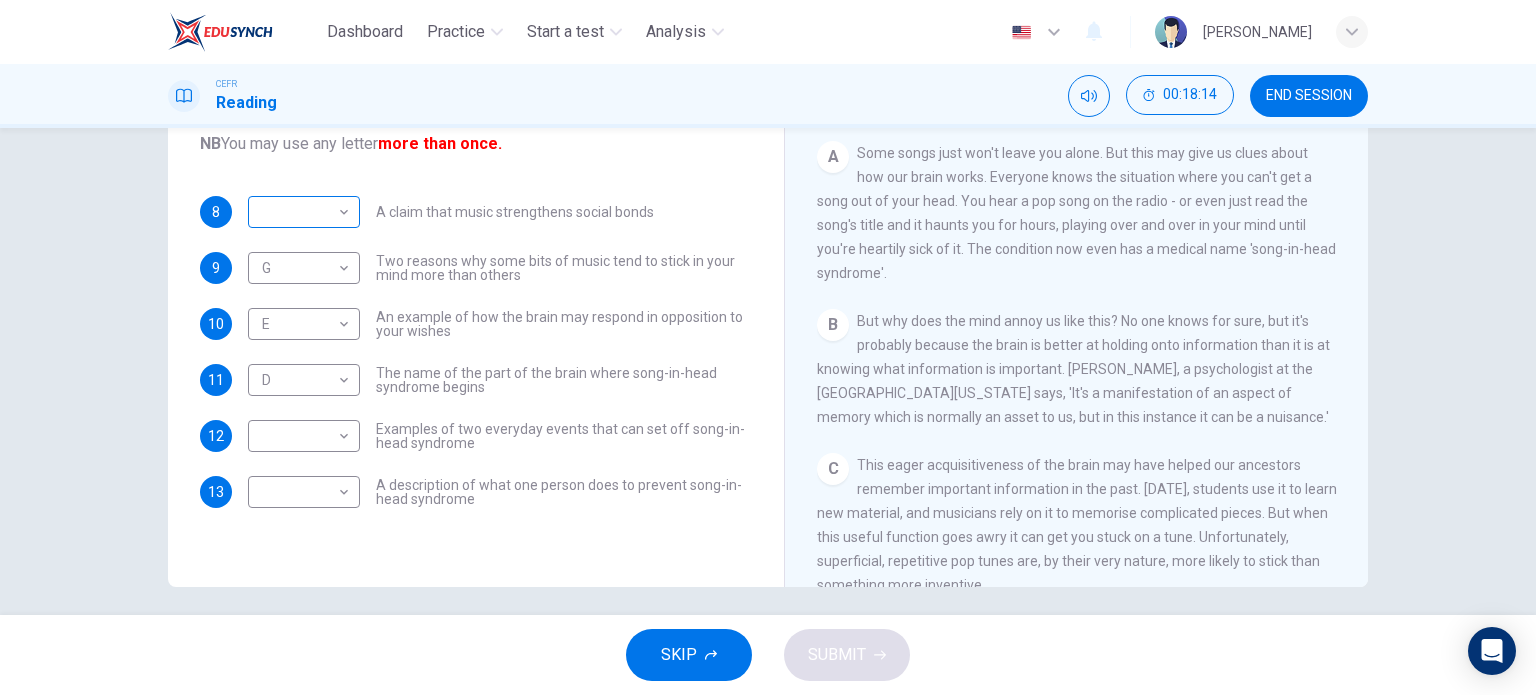 click on "​ ​" at bounding box center [304, 212] 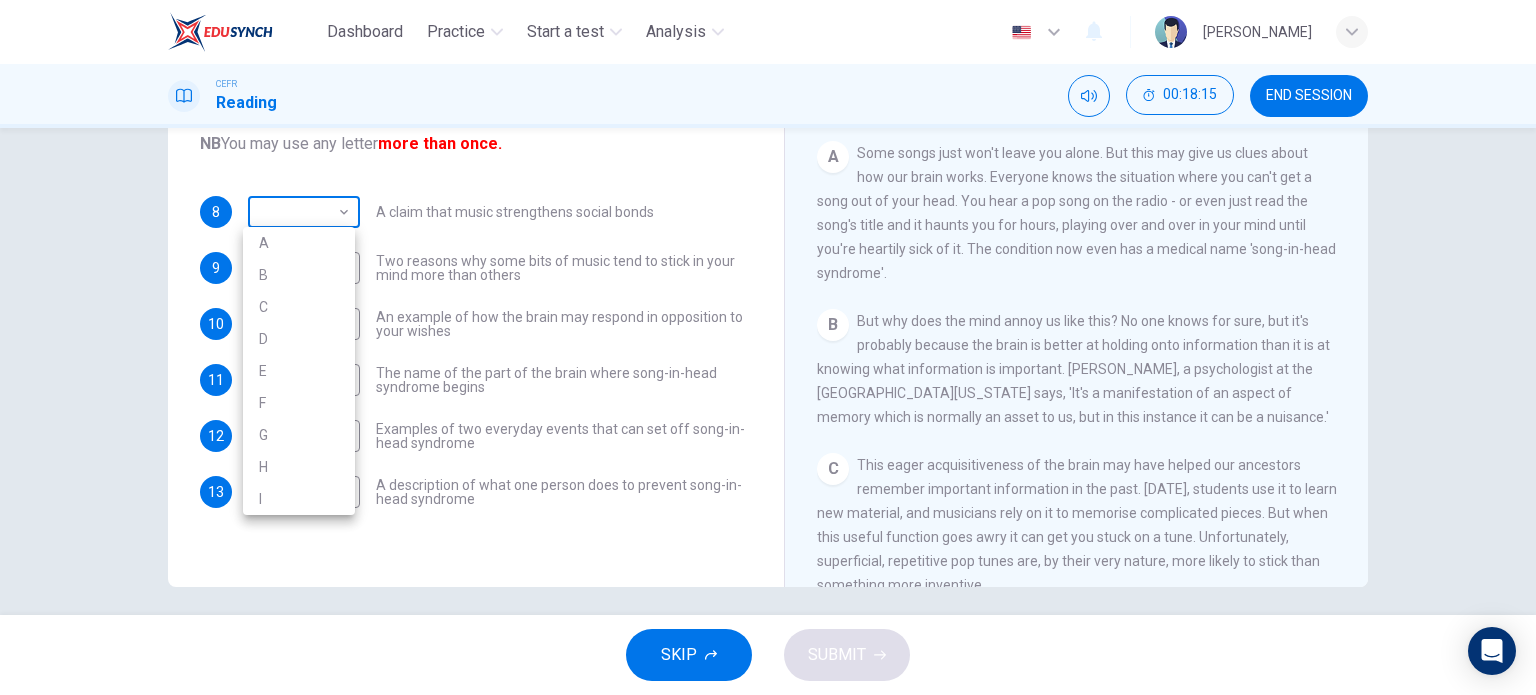 click on "Dashboard Practice Start a test Analysis English en ​ [PERSON_NAME] Reading 00:18:15 END SESSION Questions 8 - 13 The Reading Passage has nine paragraphs labelled  A-l .
Which paragraph contains the following information?
Write the correct letter  A-l  in the boxes below.
NB  You may use any letter  more than once. 8 ​ ​ A claim that music strengthens social bonds 9 G G ​ Two reasons why some bits of music tend to stick in your mind more than others 10 E E ​ An example of how the brain may respond in opposition to your wishes 11 D D ​ The name of the part of the brain where song-in-head syndrome begins 12 ​ ​ Examples of two everyday events that can set off song-in-head syndrome 13 ​ ​ A description of what one person does to prevent song-in-head syndrome A Song on the Brain CLICK TO ZOOM Click to Zoom A B C D E F G H I SKIP SUBMIT EduSynch - Online Language Proficiency Testing
Dashboard Practice Start a test Analysis Notifications © Copyright  2025 A B C D E F G" at bounding box center [768, 347] 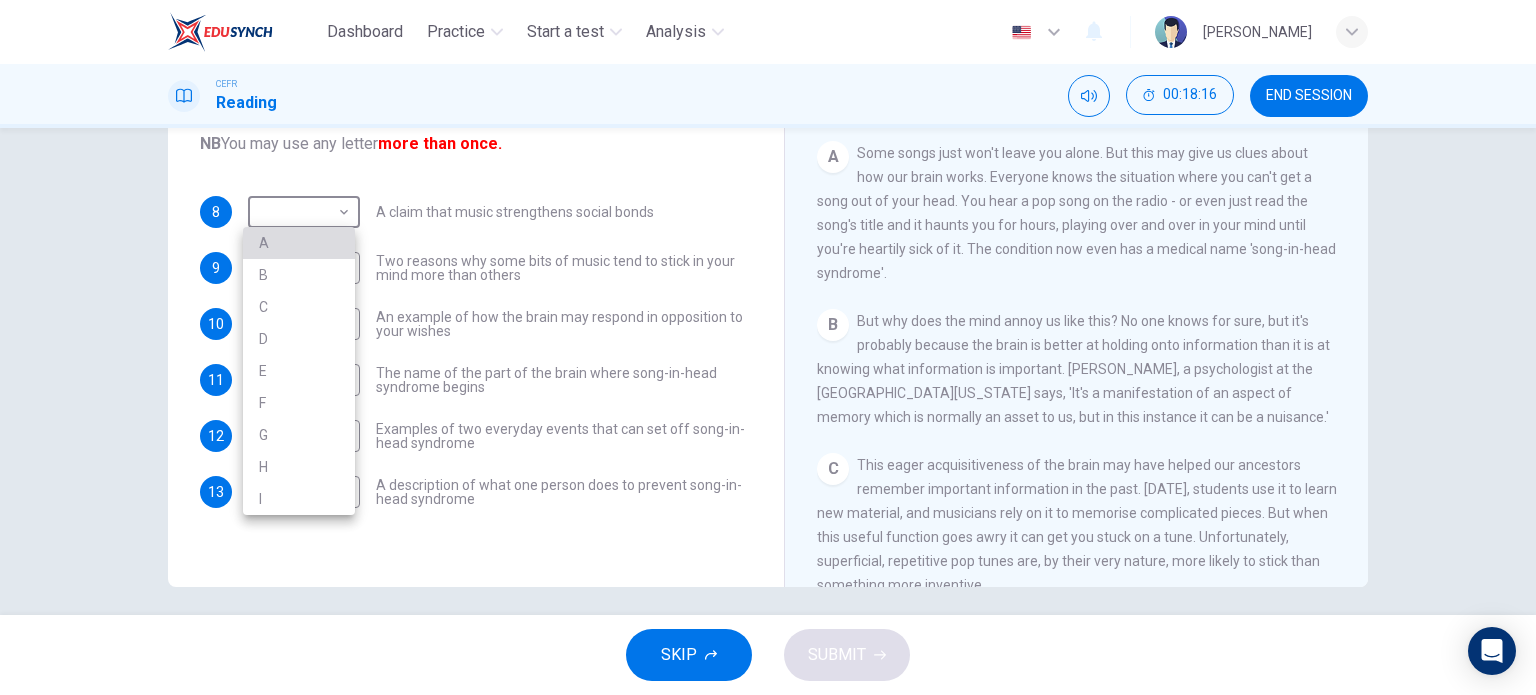 click on "A" at bounding box center (299, 243) 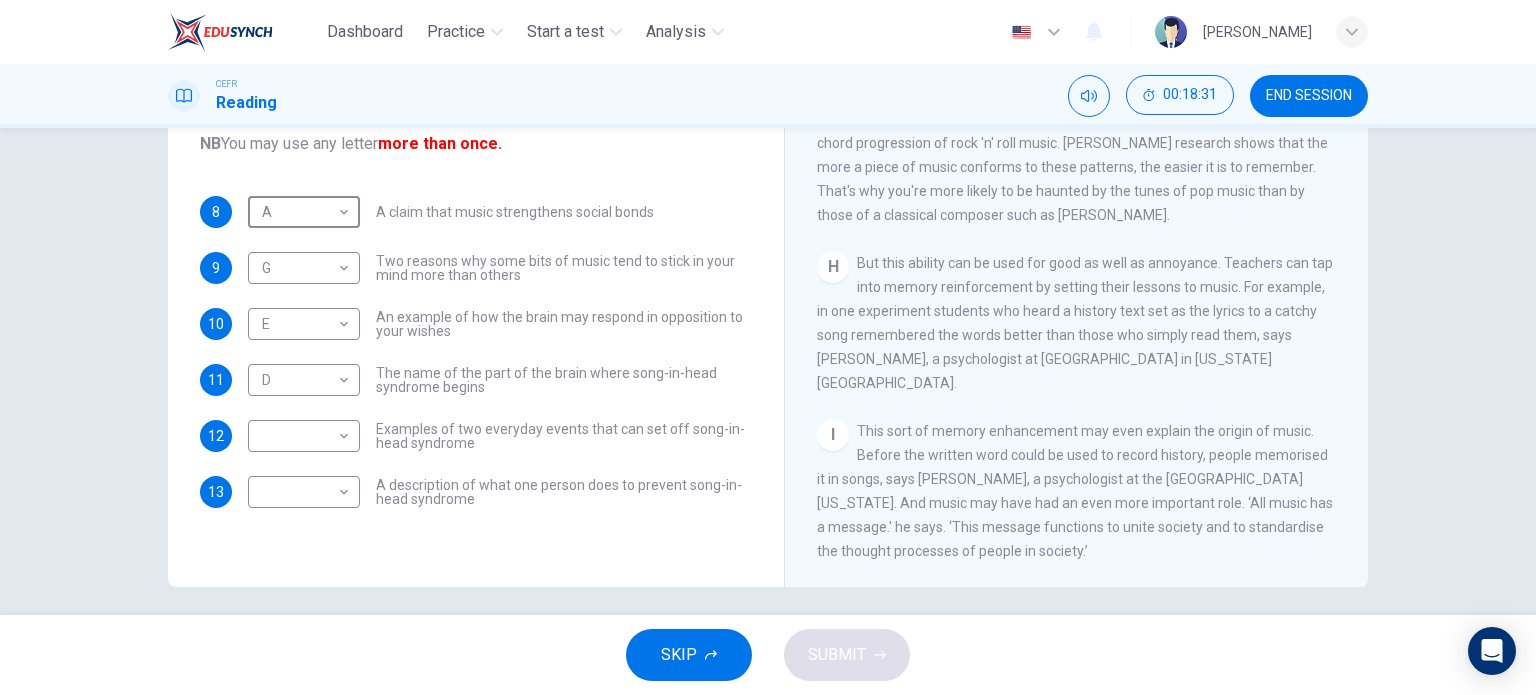 scroll, scrollTop: 1591, scrollLeft: 0, axis: vertical 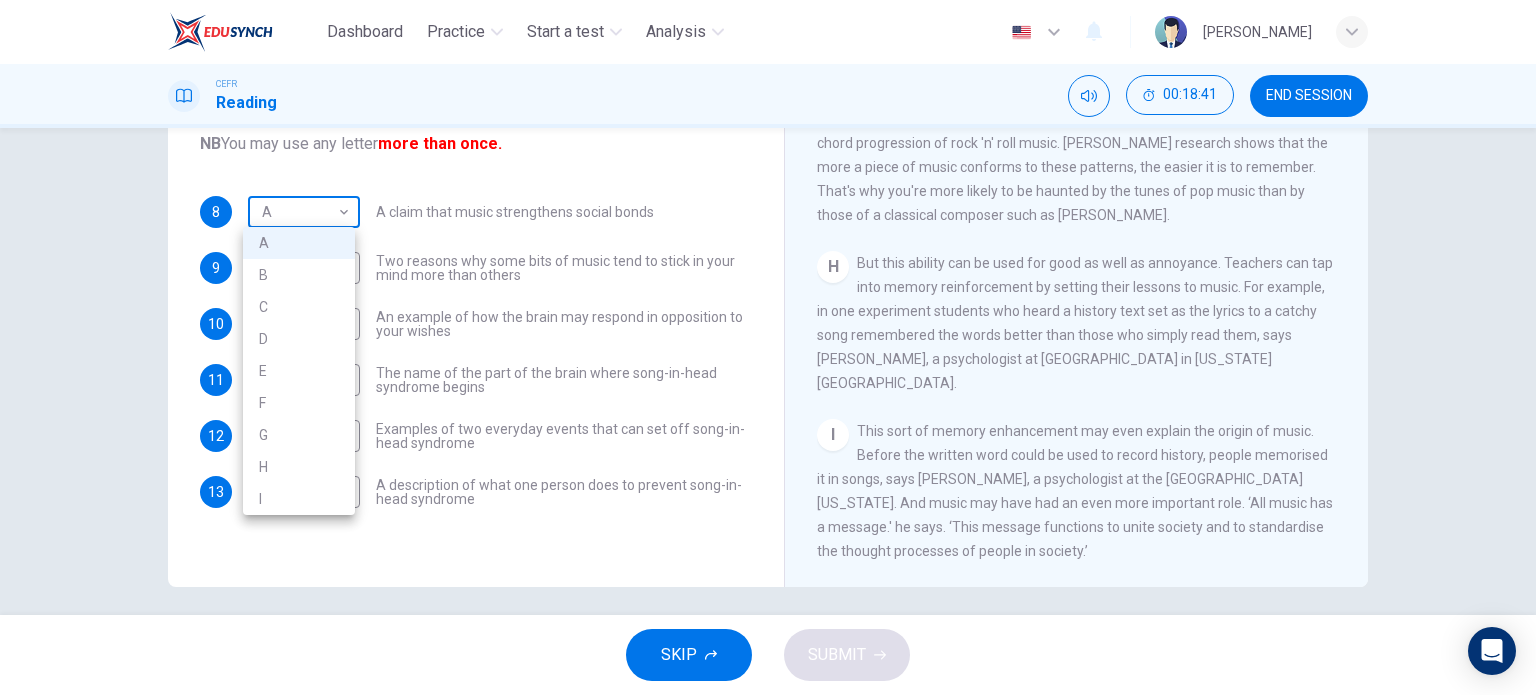 click on "Dashboard Practice Start a test Analysis English en ​ [PERSON_NAME] Reading 00:18:41 END SESSION Questions 8 - 13 The Reading Passage has nine paragraphs labelled  A-l .
Which paragraph contains the following information?
Write the correct letter  A-l  in the boxes below.
NB  You may use any letter  more than once. 8 A A ​ A claim that music strengthens social bonds 9 G G ​ Two reasons why some bits of music tend to stick in your mind more than others 10 E E ​ An example of how the brain may respond in opposition to your wishes 11 D D ​ The name of the part of the brain where song-in-head syndrome begins 12 ​ ​ Examples of two everyday events that can set off song-in-head syndrome 13 ​ ​ A description of what one person does to prevent song-in-head syndrome A Song on the Brain CLICK TO ZOOM Click to Zoom A B C D E F G H I SKIP SUBMIT EduSynch - Online Language Proficiency Testing
Dashboard Practice Start a test Analysis Notifications © Copyright  2025 A B C D E F G" at bounding box center (768, 347) 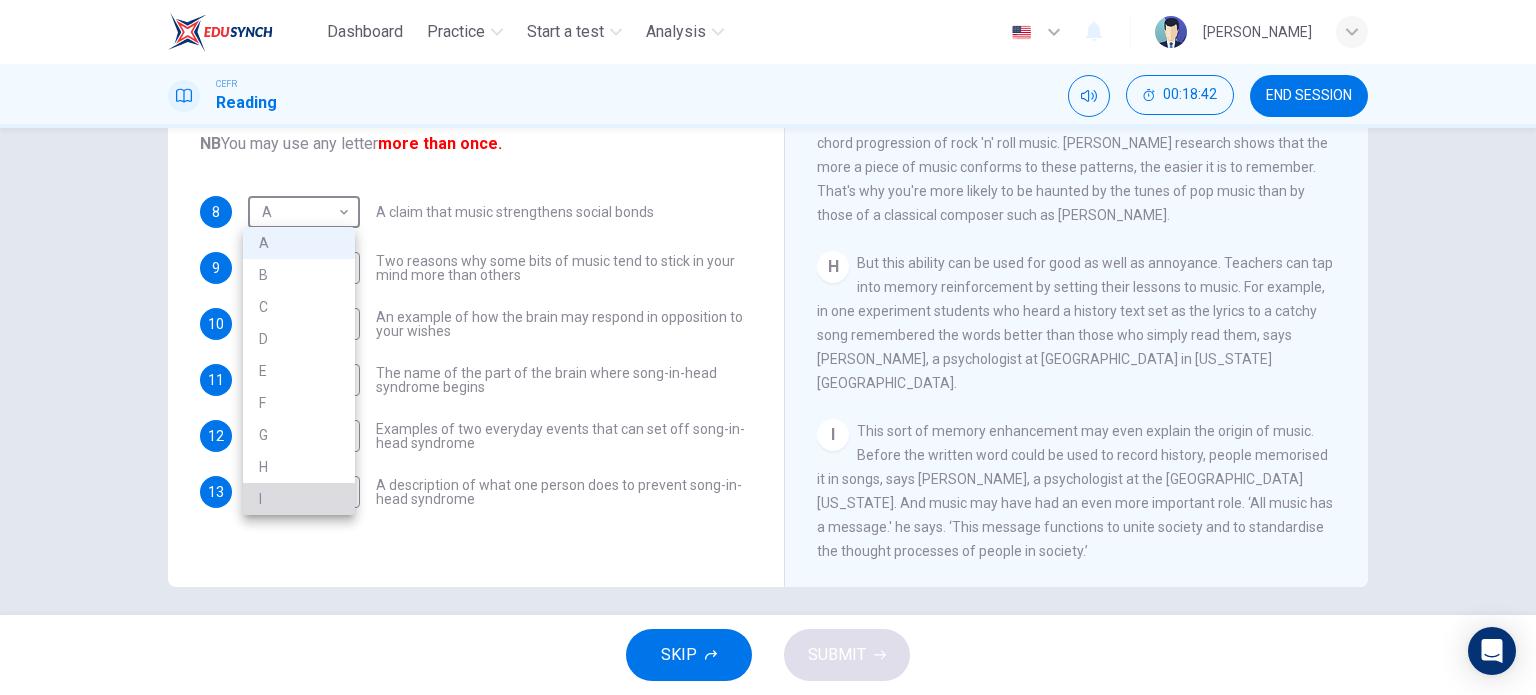 click on "I" at bounding box center (299, 499) 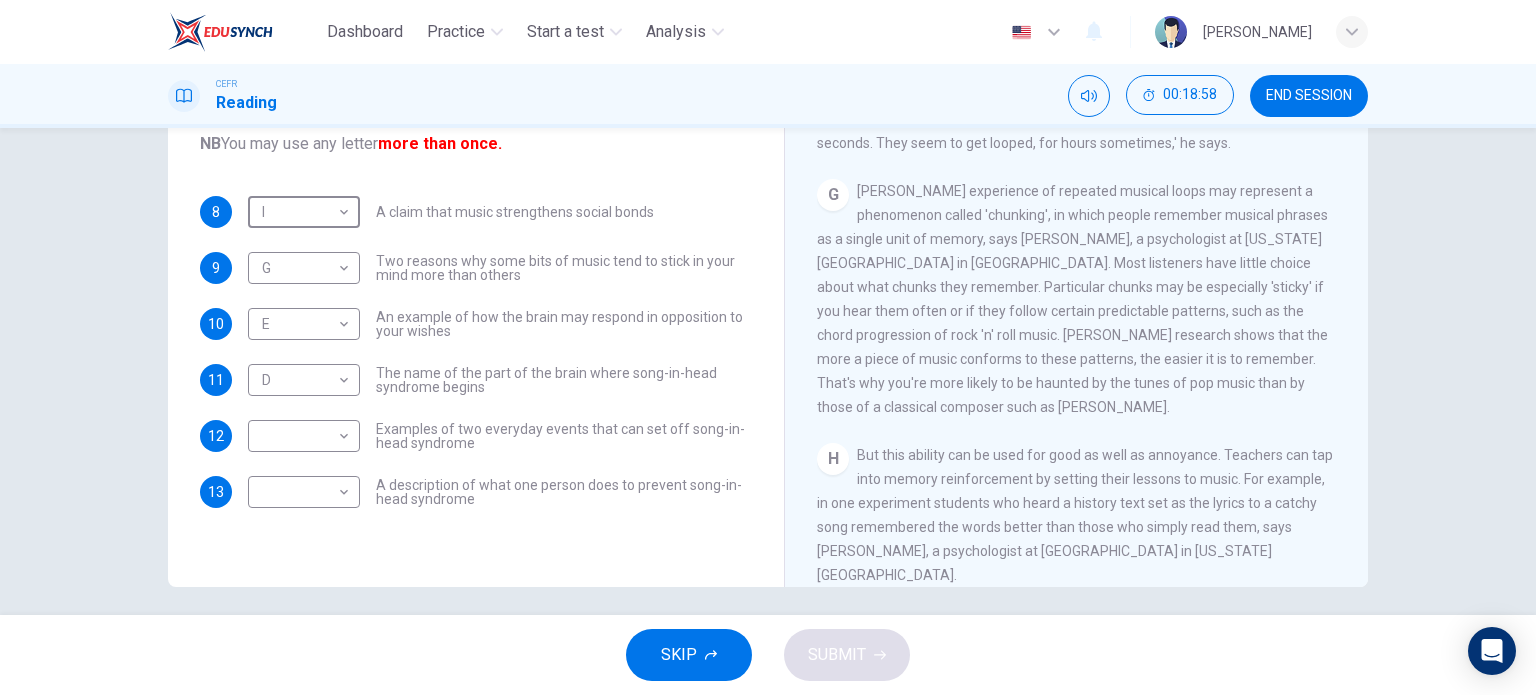 scroll, scrollTop: 1114, scrollLeft: 0, axis: vertical 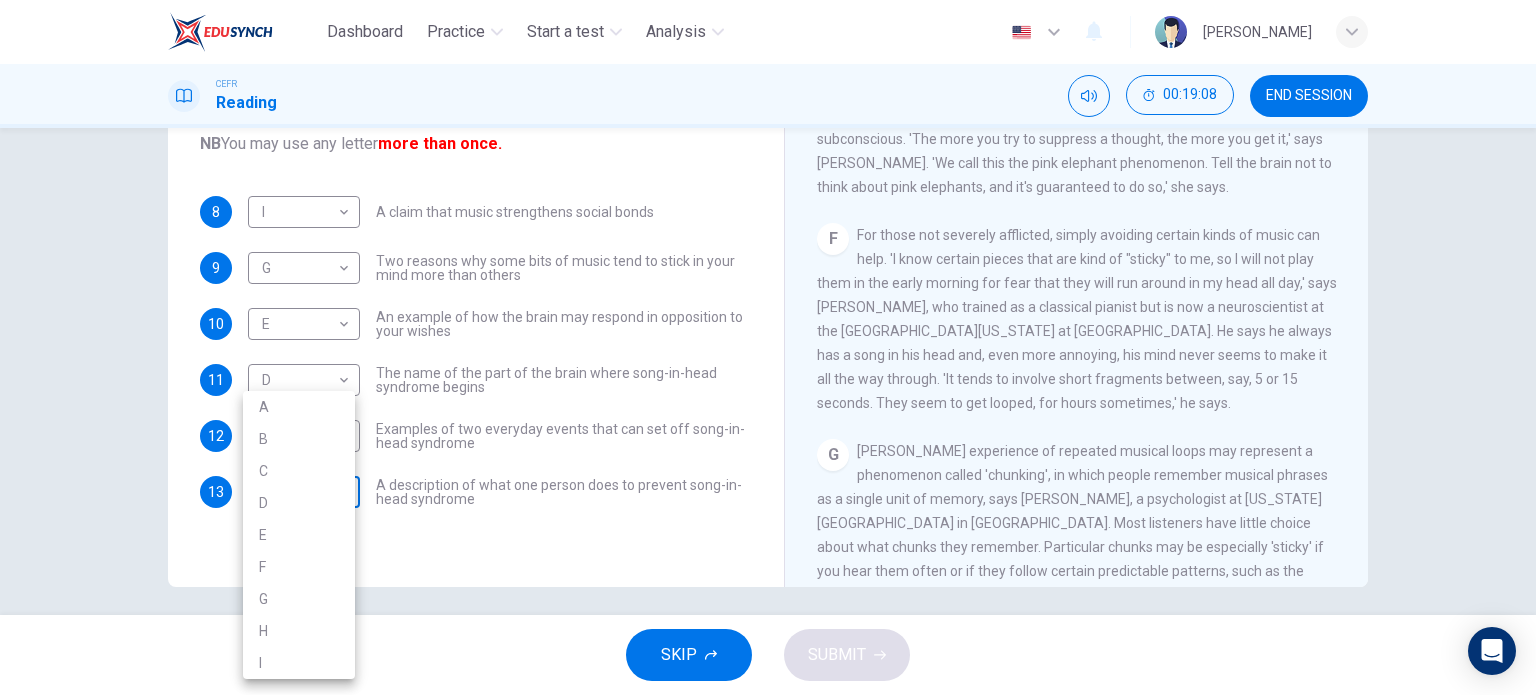 click on "Dashboard Practice Start a test Analysis English en ​ [PERSON_NAME] Reading 00:19:08 END SESSION Questions 8 - 13 The Reading Passage has nine paragraphs labelled  A-l .
Which paragraph contains the following information?
Write the correct letter  A-l  in the boxes below.
NB  You may use any letter  more than once. 8 I I ​ A claim that music strengthens social bonds 9 G G ​ Two reasons why some bits of music tend to stick in your mind more than others 10 E E ​ An example of how the brain may respond in opposition to your wishes 11 D D ​ The name of the part of the brain where song-in-head syndrome begins 12 ​ ​ Examples of two everyday events that can set off song-in-head syndrome 13 ​ ​ A description of what one person does to prevent song-in-head syndrome A Song on the Brain CLICK TO ZOOM Click to Zoom A B C D E F G H I SKIP SUBMIT EduSynch - Online Language Proficiency Testing
Dashboard Practice Start a test Analysis Notifications © Copyright  2025 A B C D E F G" at bounding box center [768, 347] 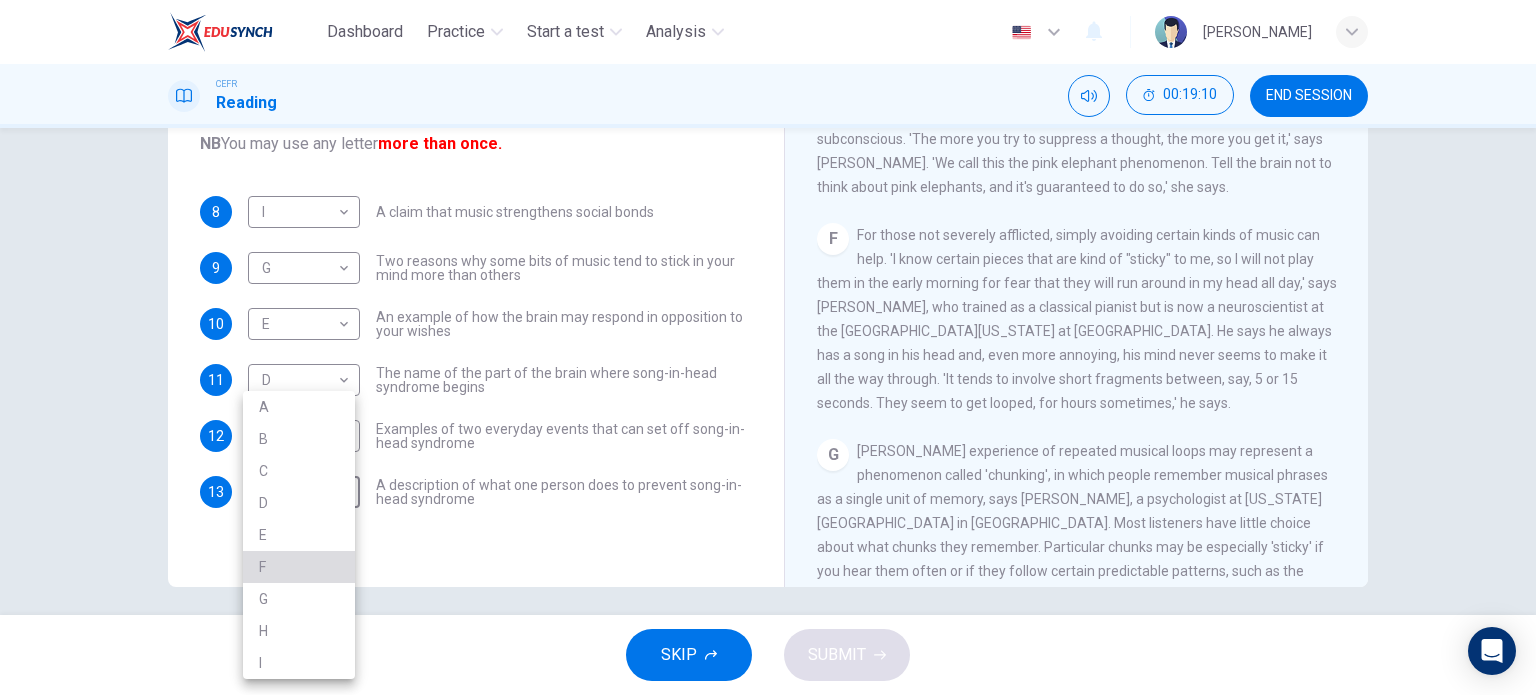 click on "F" at bounding box center (299, 567) 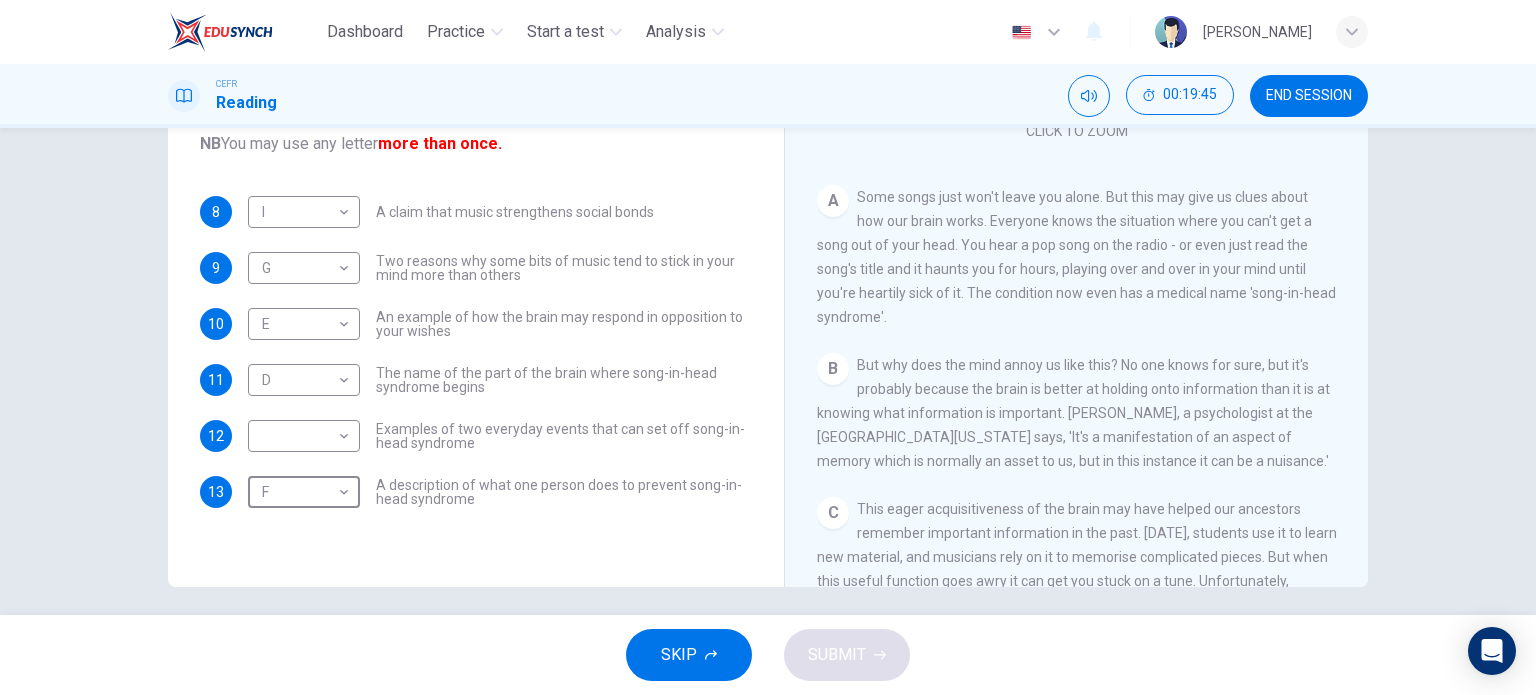 scroll, scrollTop: 214, scrollLeft: 0, axis: vertical 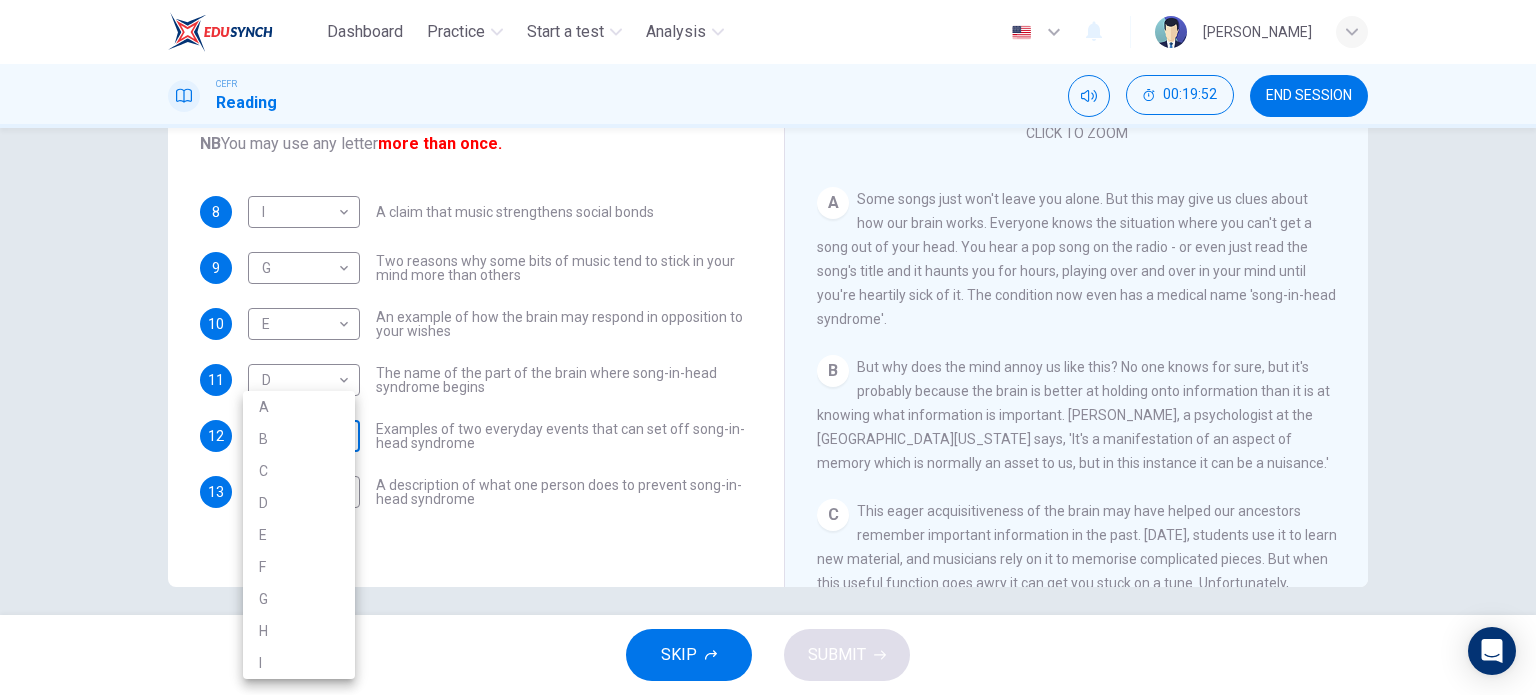 click on "Dashboard Practice Start a test Analysis English en ​ [PERSON_NAME] Reading 00:19:52 END SESSION Questions 8 - 13 The Reading Passage has nine paragraphs labelled  A-l .
Which paragraph contains the following information?
Write the correct letter  A-l  in the boxes below.
NB  You may use any letter  more than once. 8 I I ​ A claim that music strengthens social bonds 9 G G ​ Two reasons why some bits of music tend to stick in your mind more than others 10 E E ​ An example of how the brain may respond in opposition to your wishes 11 D D ​ The name of the part of the brain where song-in-head syndrome begins 12 ​ ​ Examples of two everyday events that can set off song-in-head syndrome 13 F F ​ A description of what one person does to prevent song-in-head syndrome A Song on the Brain CLICK TO ZOOM Click to Zoom A B C D E F G H I SKIP SUBMIT EduSynch - Online Language Proficiency Testing
Dashboard Practice Start a test Analysis Notifications © Copyright  2025 A B C D E F G" at bounding box center [768, 347] 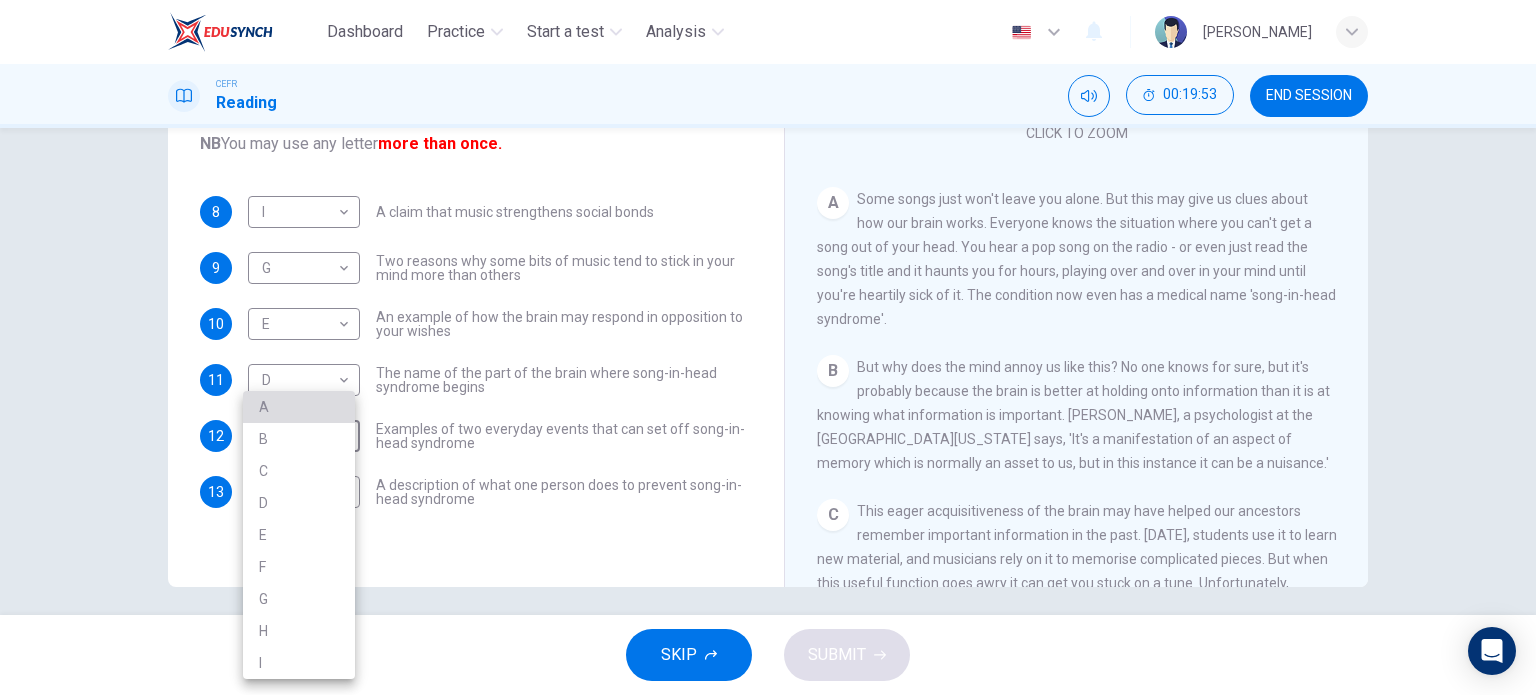 click on "A" at bounding box center (299, 407) 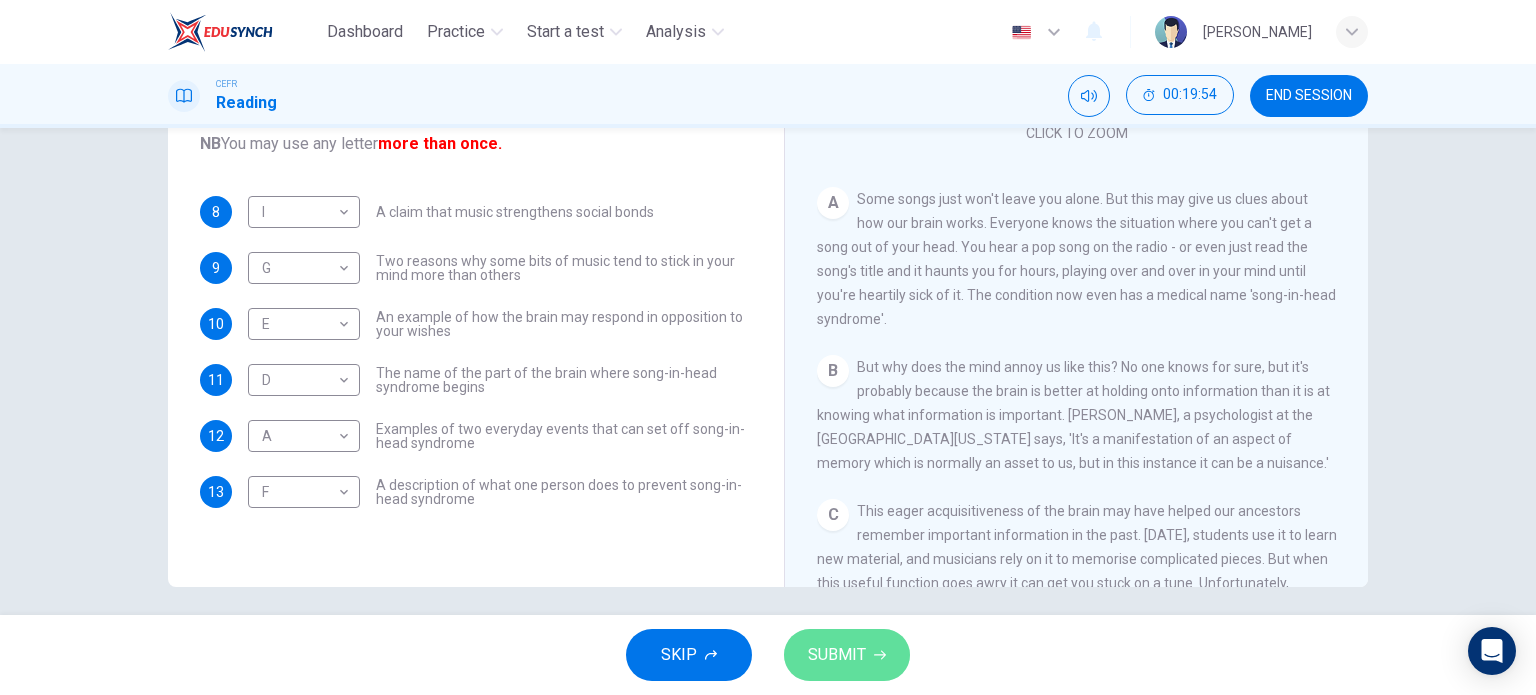 click on "SUBMIT" at bounding box center [847, 655] 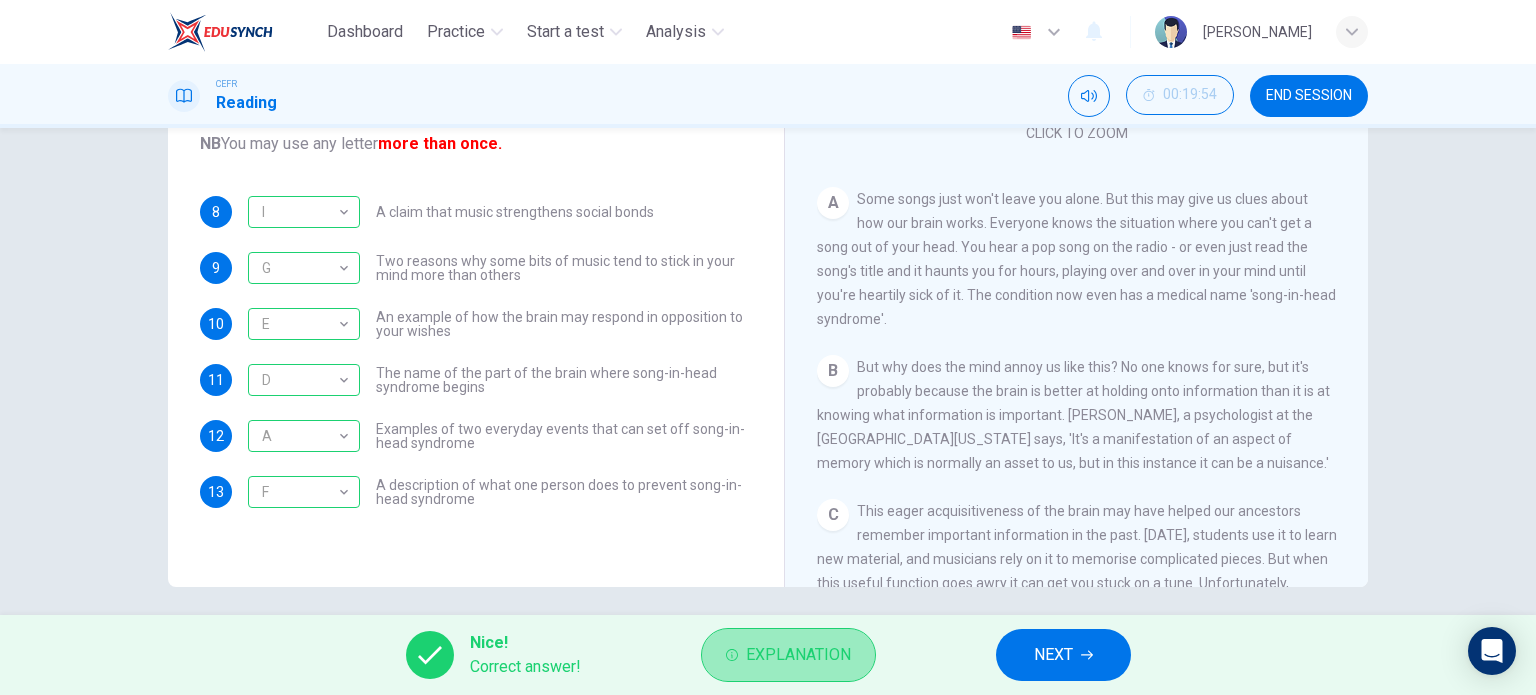 click on "Explanation" at bounding box center (798, 655) 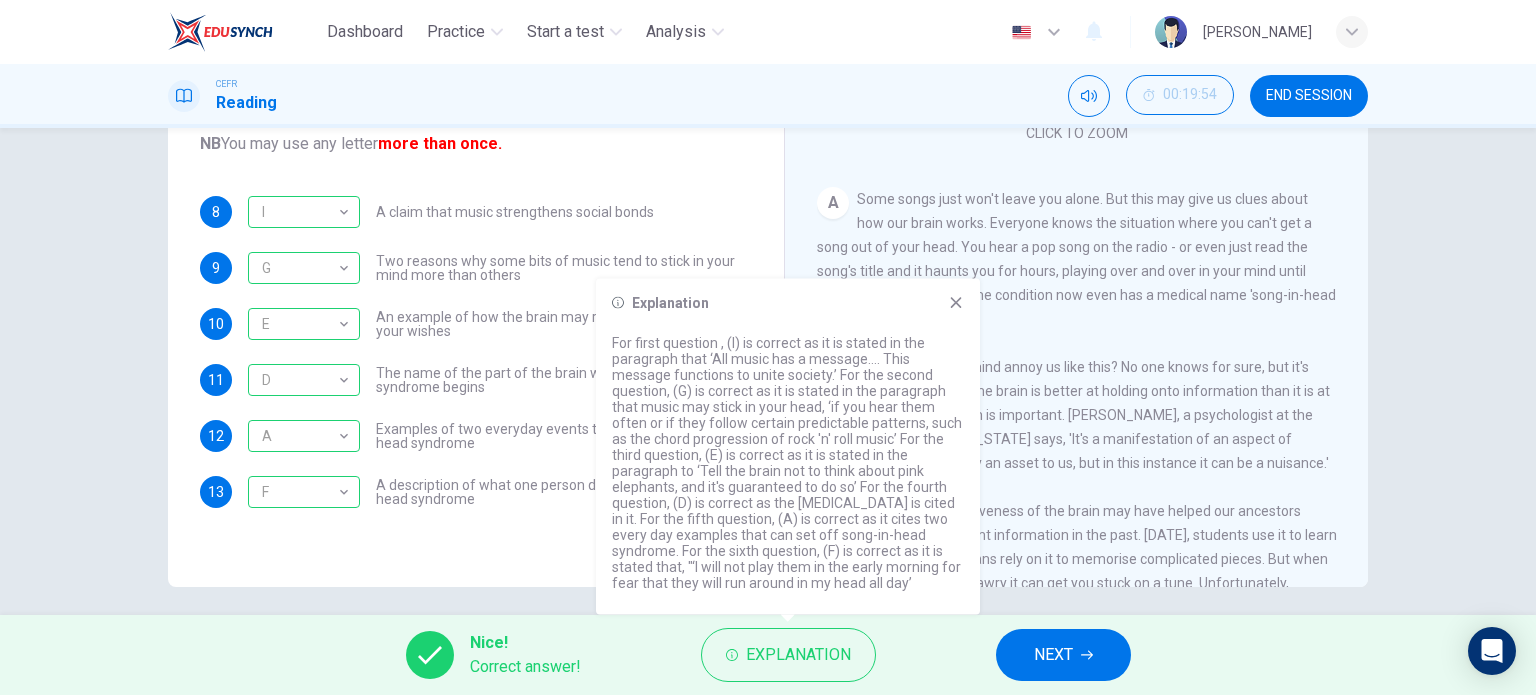 click 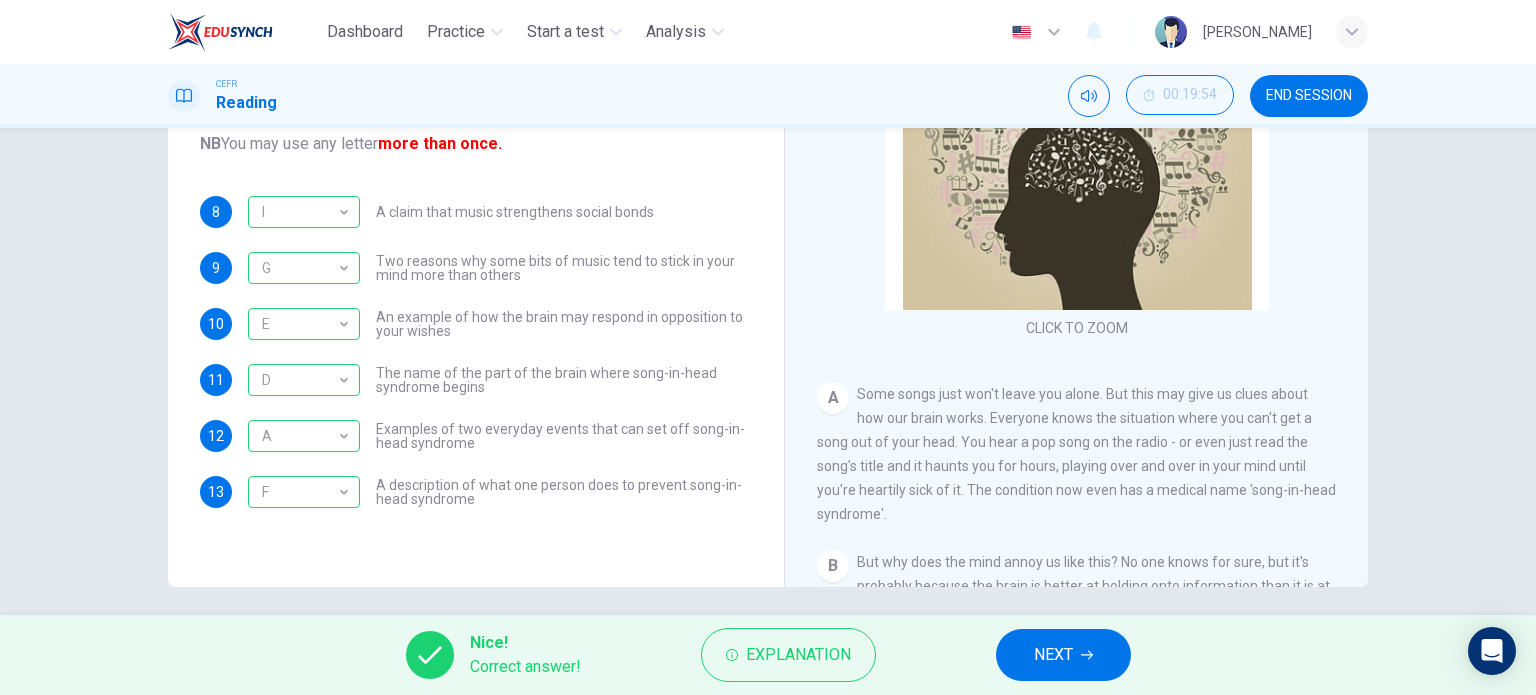 scroll, scrollTop: 0, scrollLeft: 0, axis: both 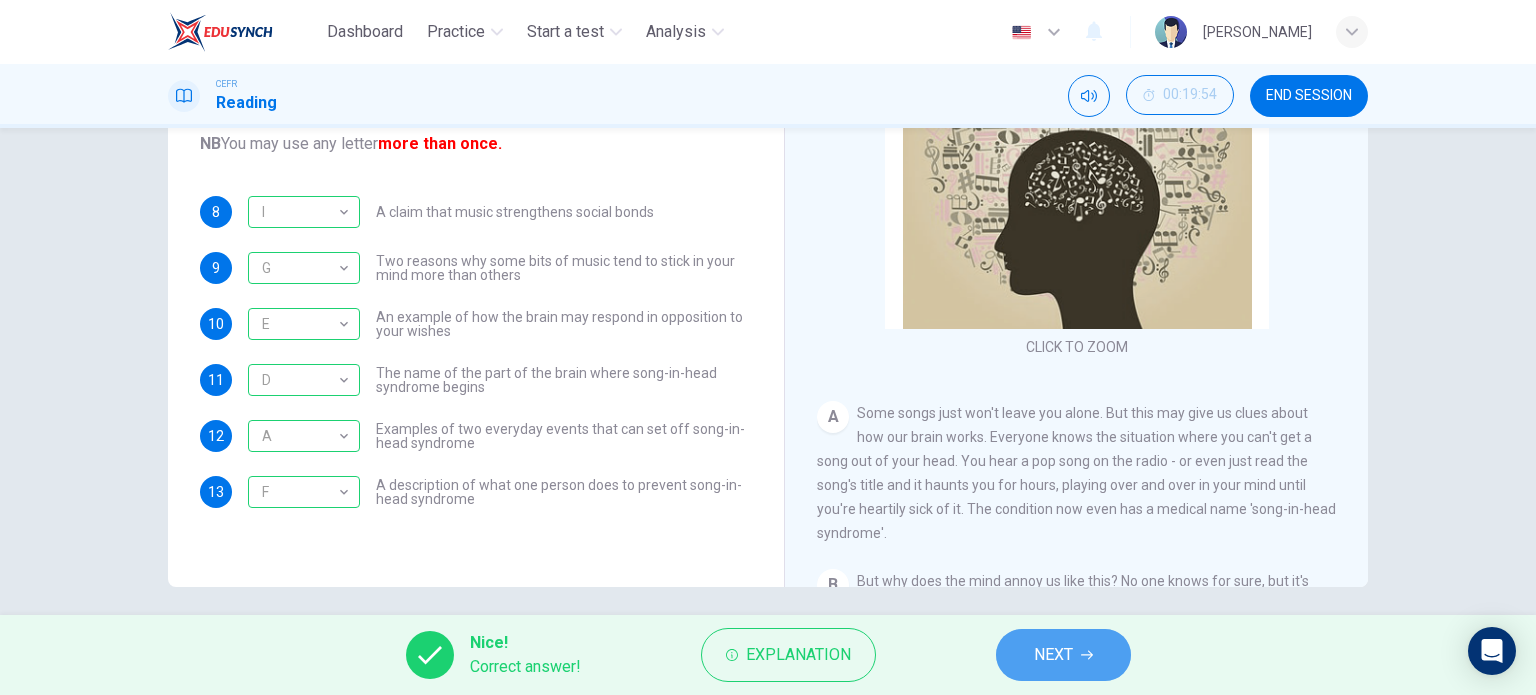 click on "NEXT" at bounding box center [1053, 655] 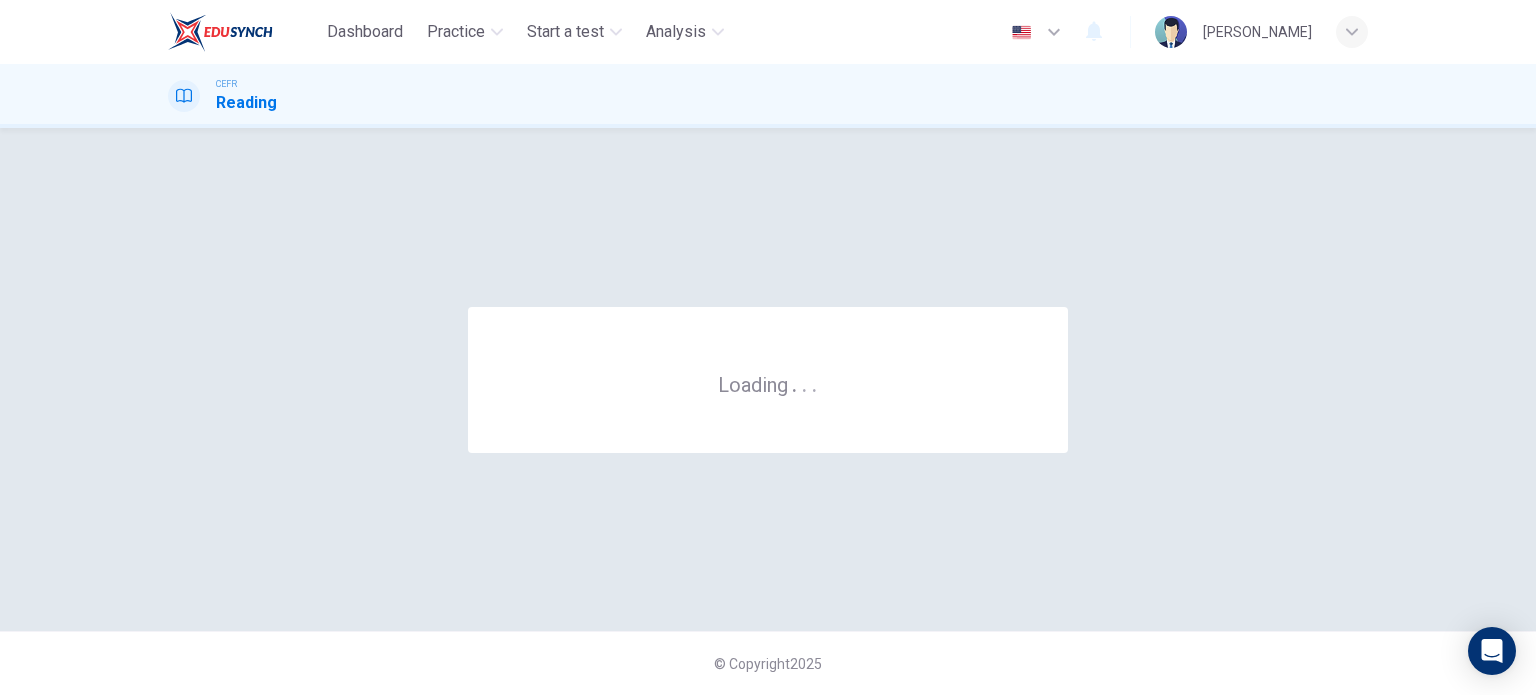 scroll, scrollTop: 0, scrollLeft: 0, axis: both 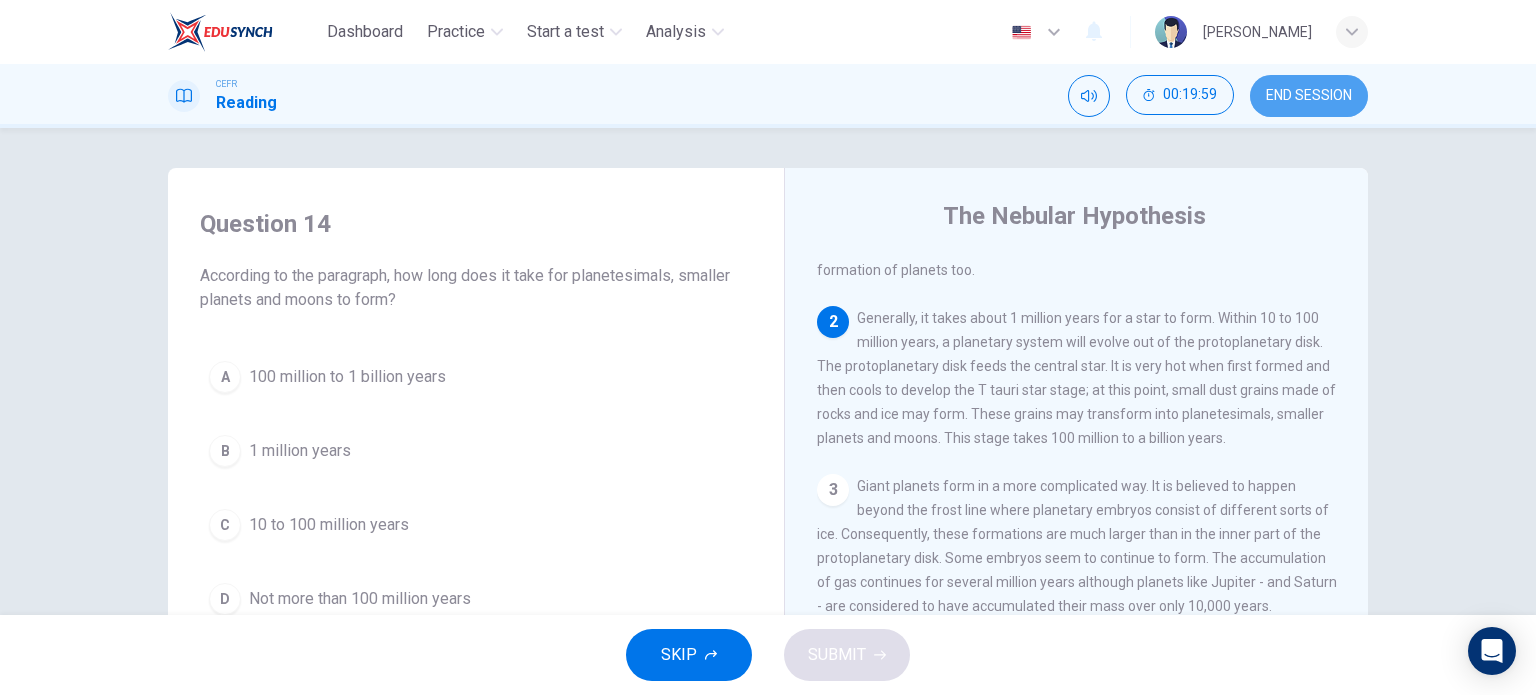 click on "END SESSION" at bounding box center (1309, 96) 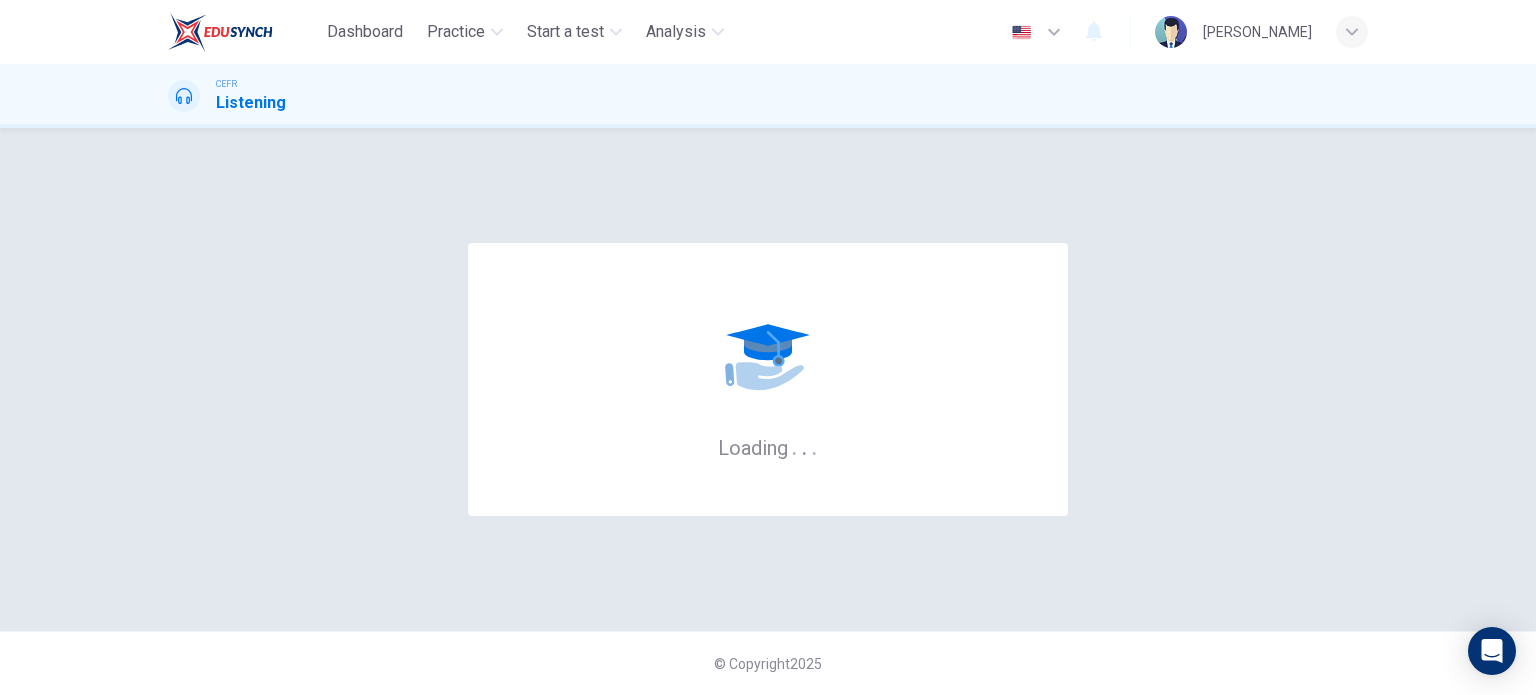 scroll, scrollTop: 0, scrollLeft: 0, axis: both 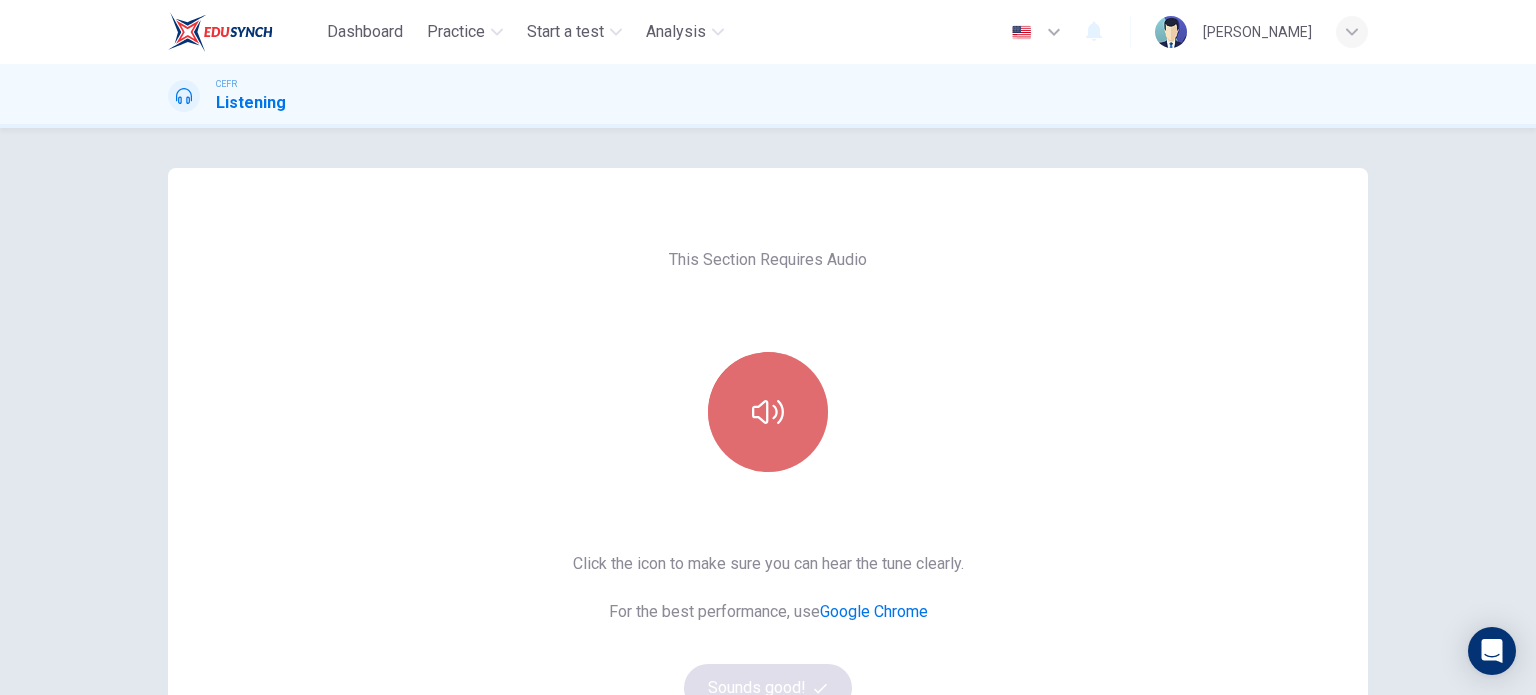 click at bounding box center [768, 412] 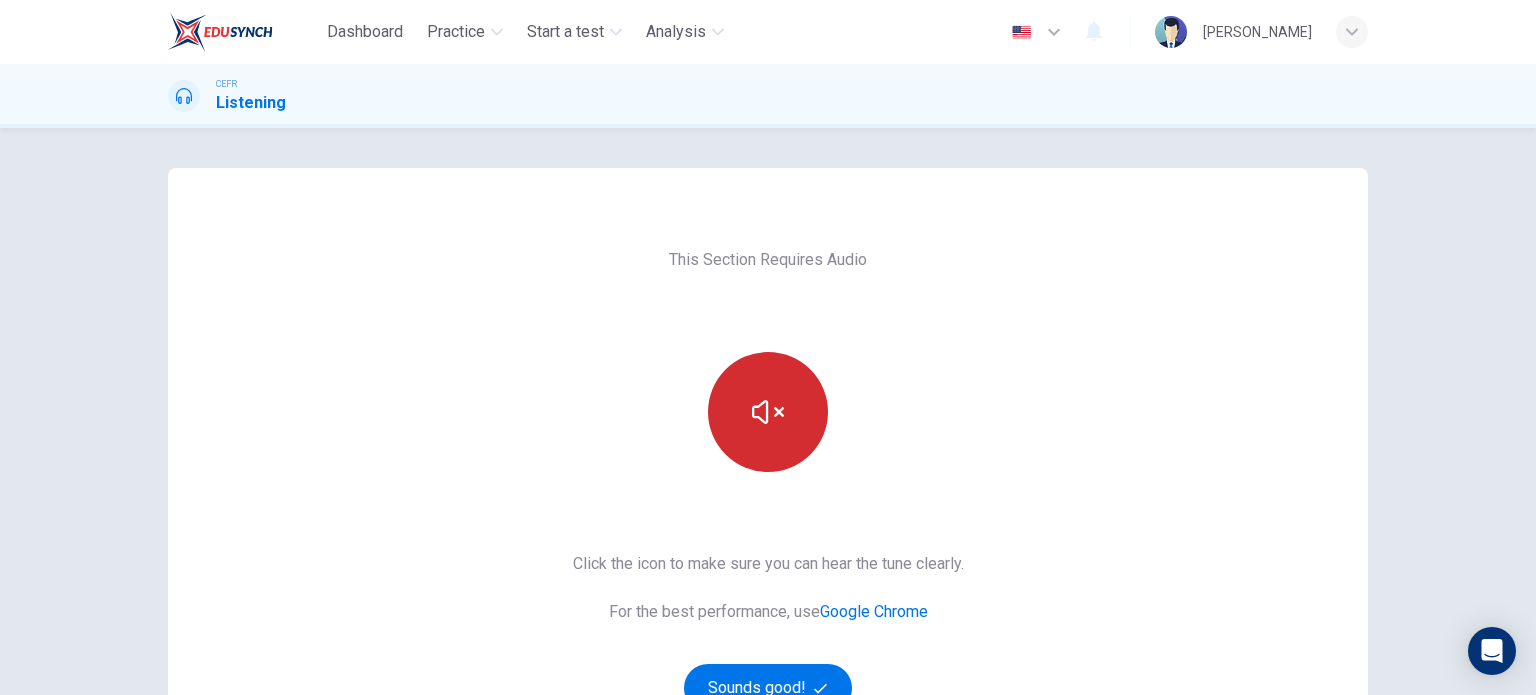 type 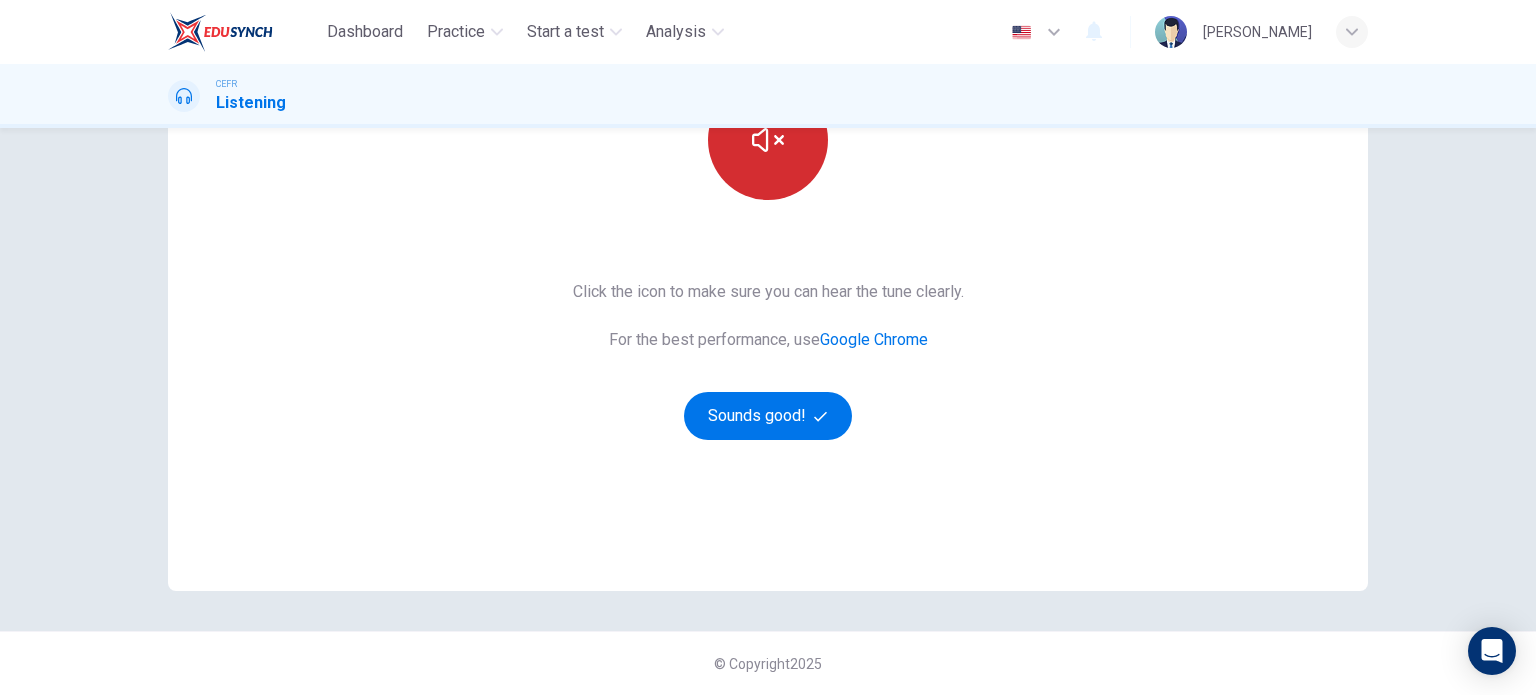 scroll, scrollTop: 271, scrollLeft: 0, axis: vertical 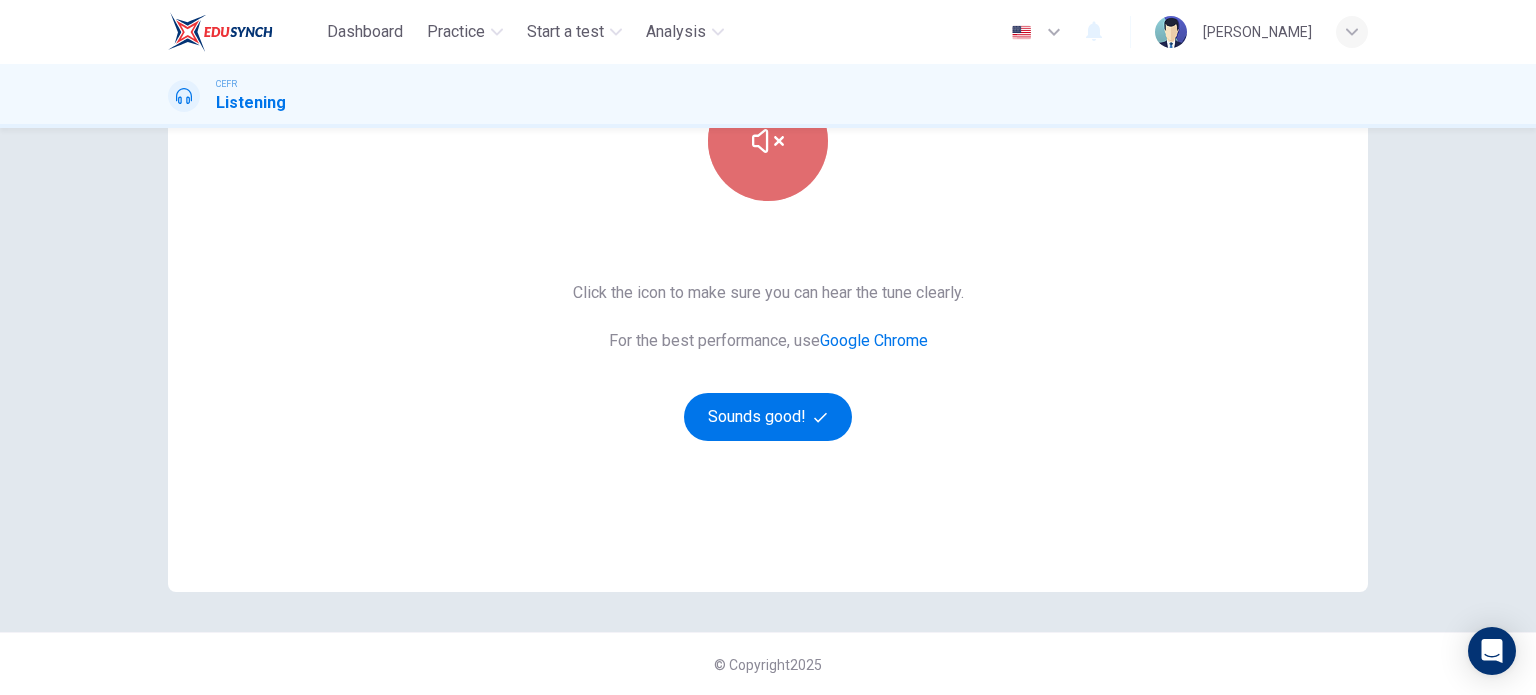 click 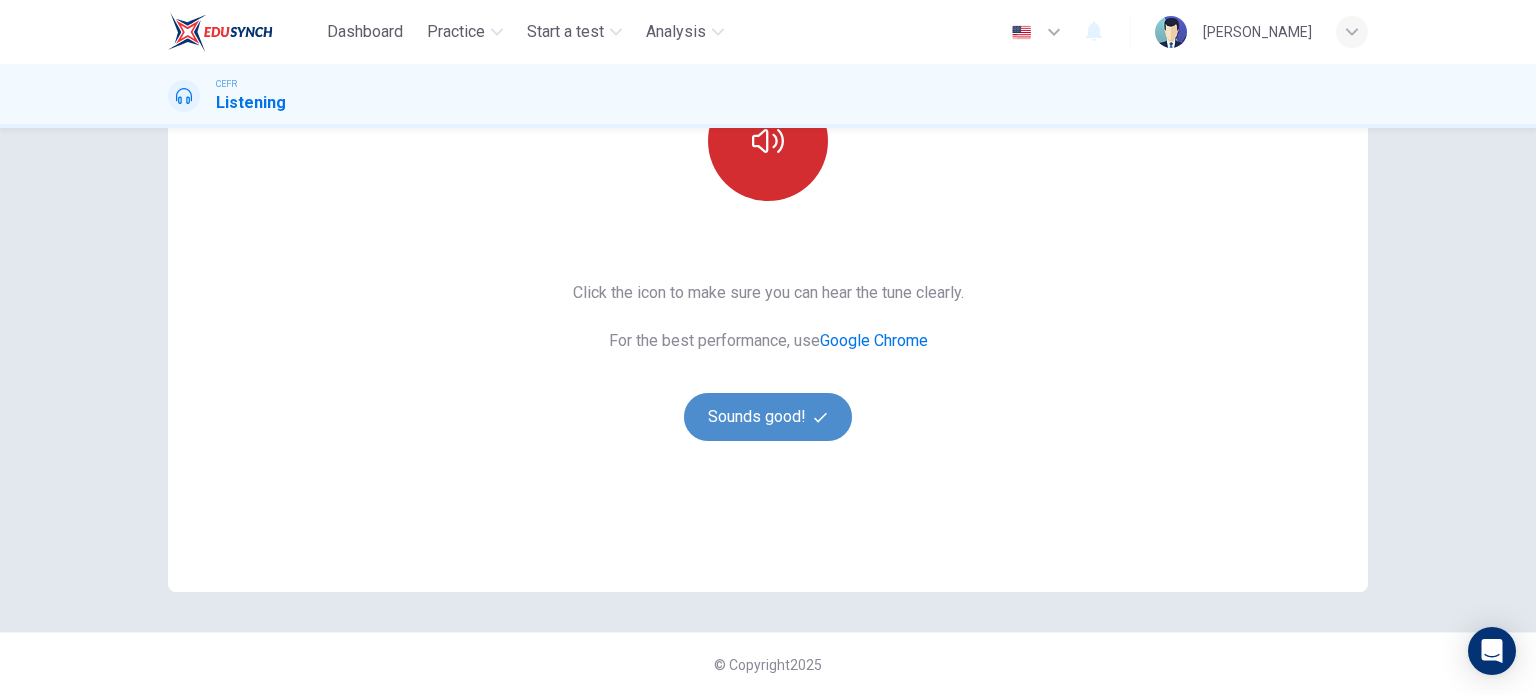 click on "Sounds good!" at bounding box center [768, 417] 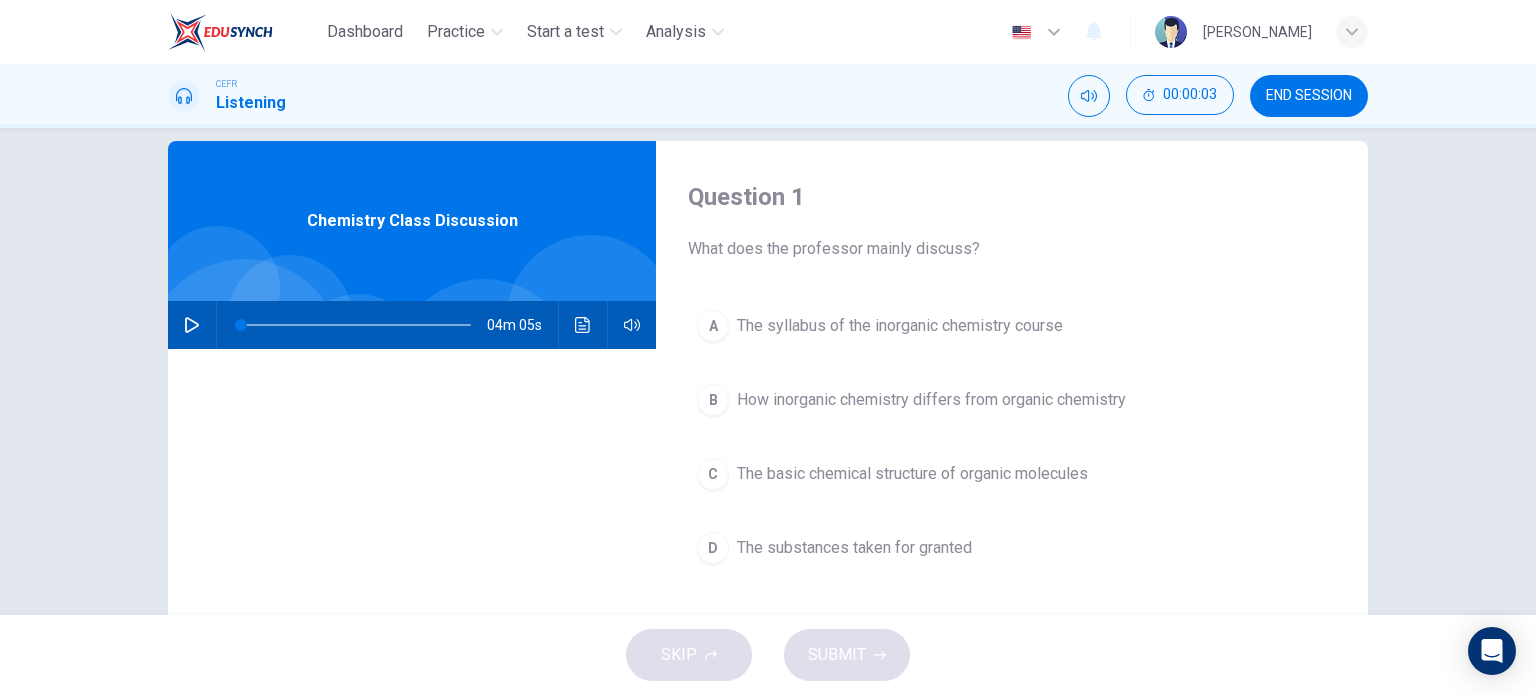 scroll, scrollTop: 40, scrollLeft: 0, axis: vertical 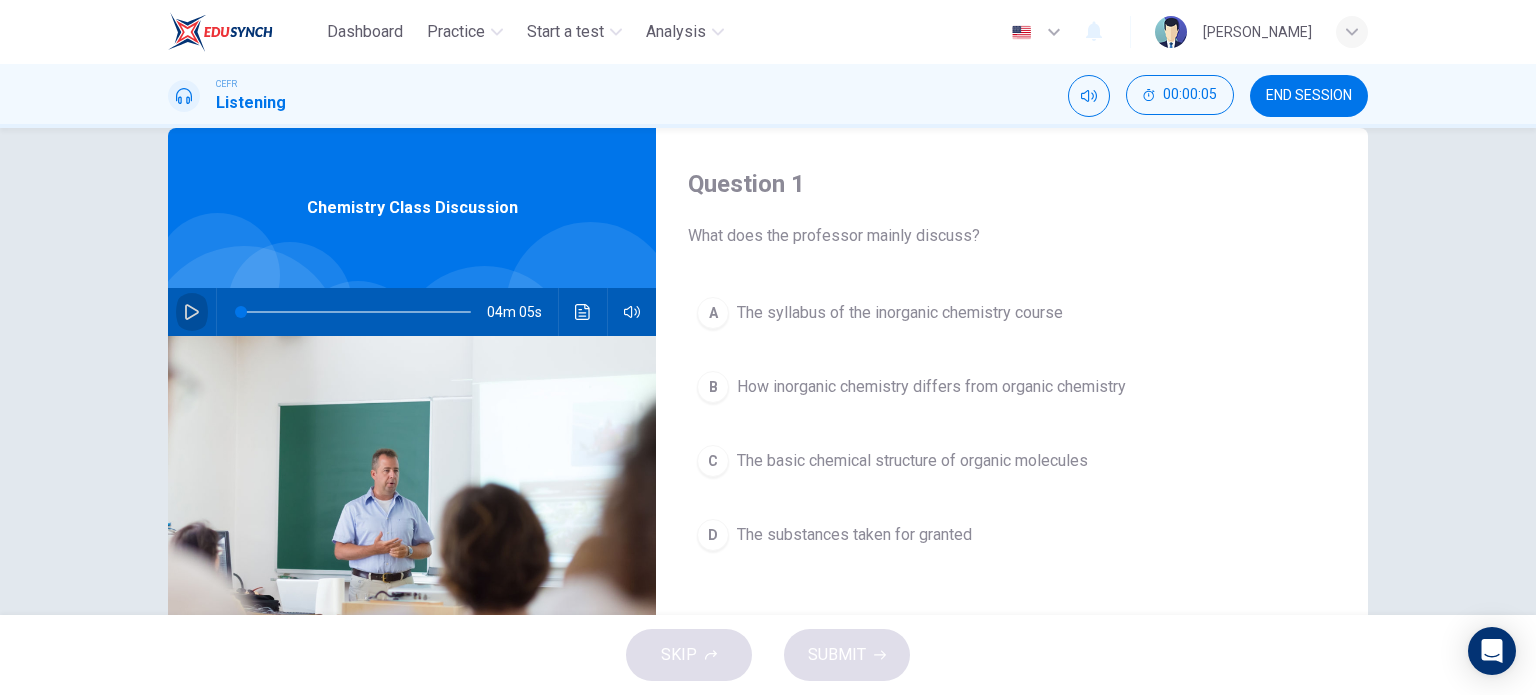click 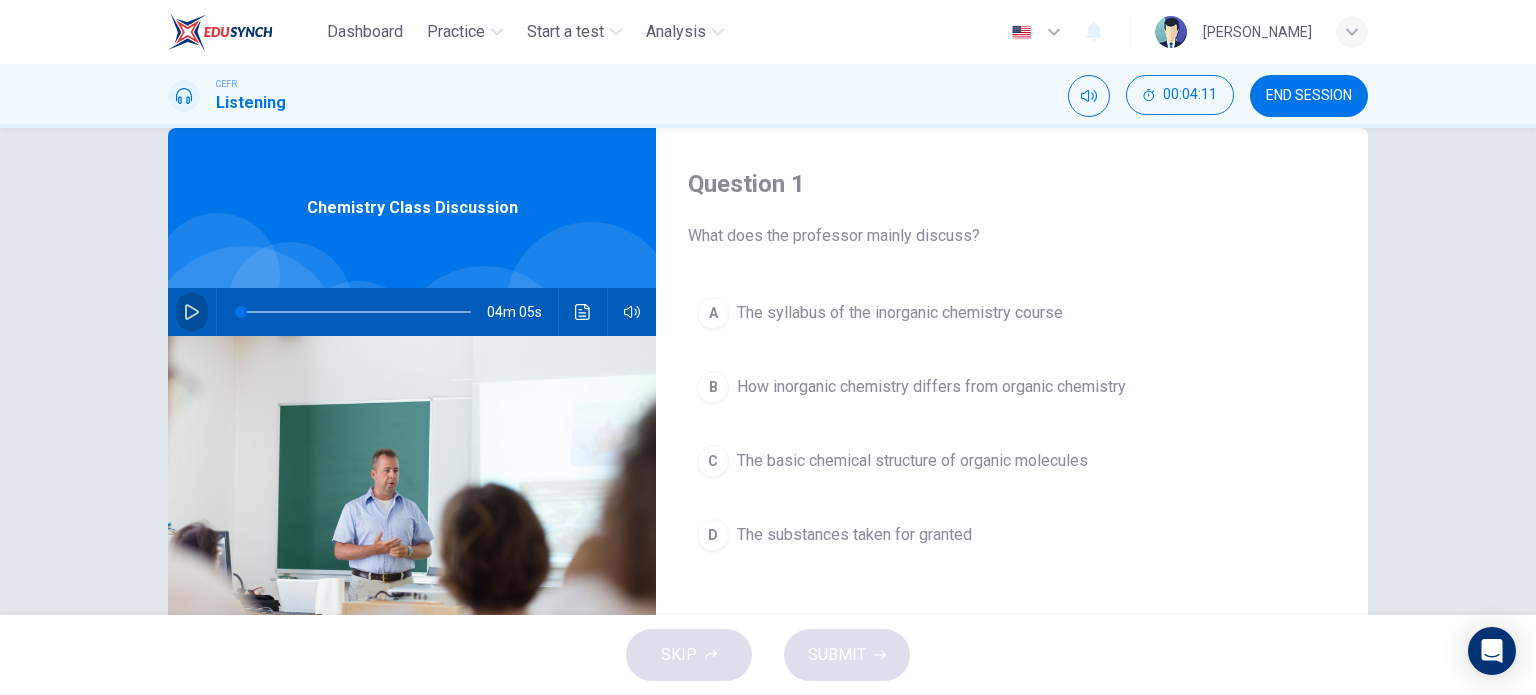click 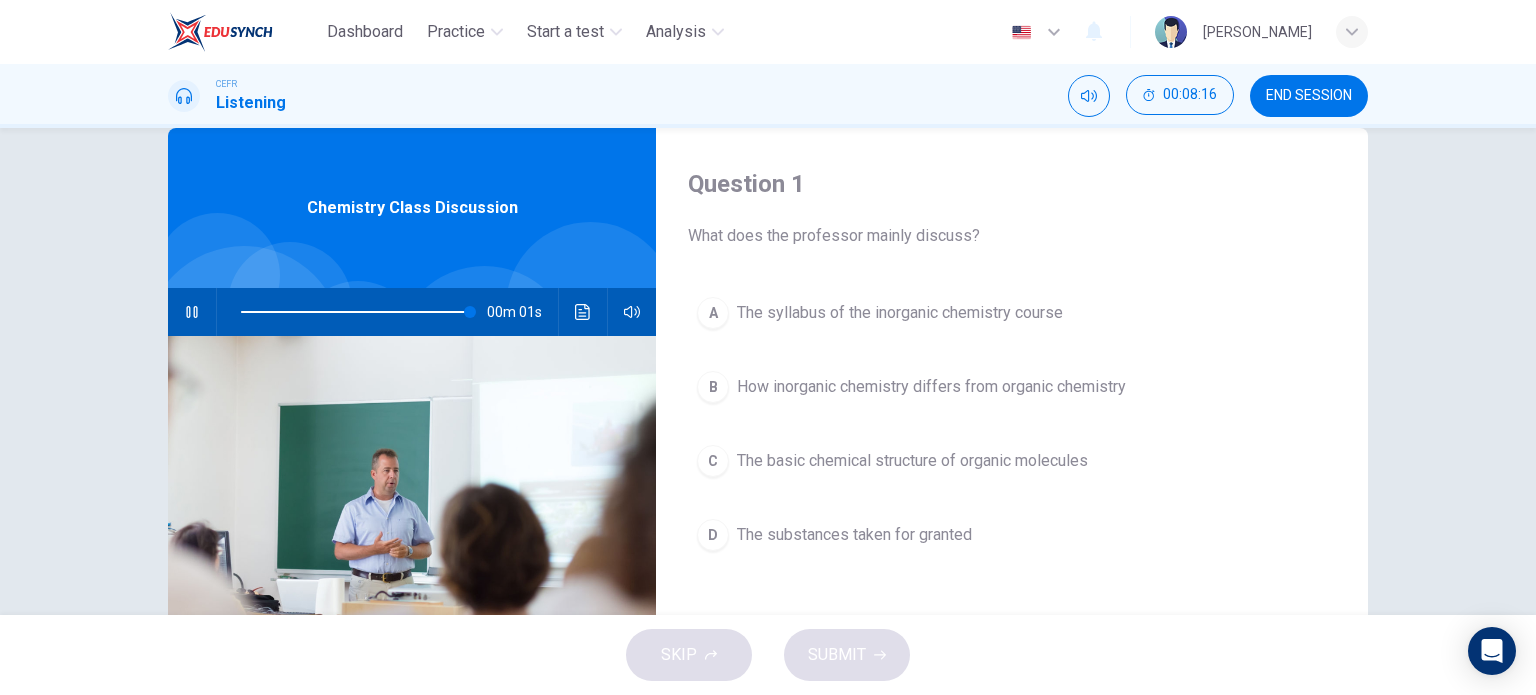 type on "0" 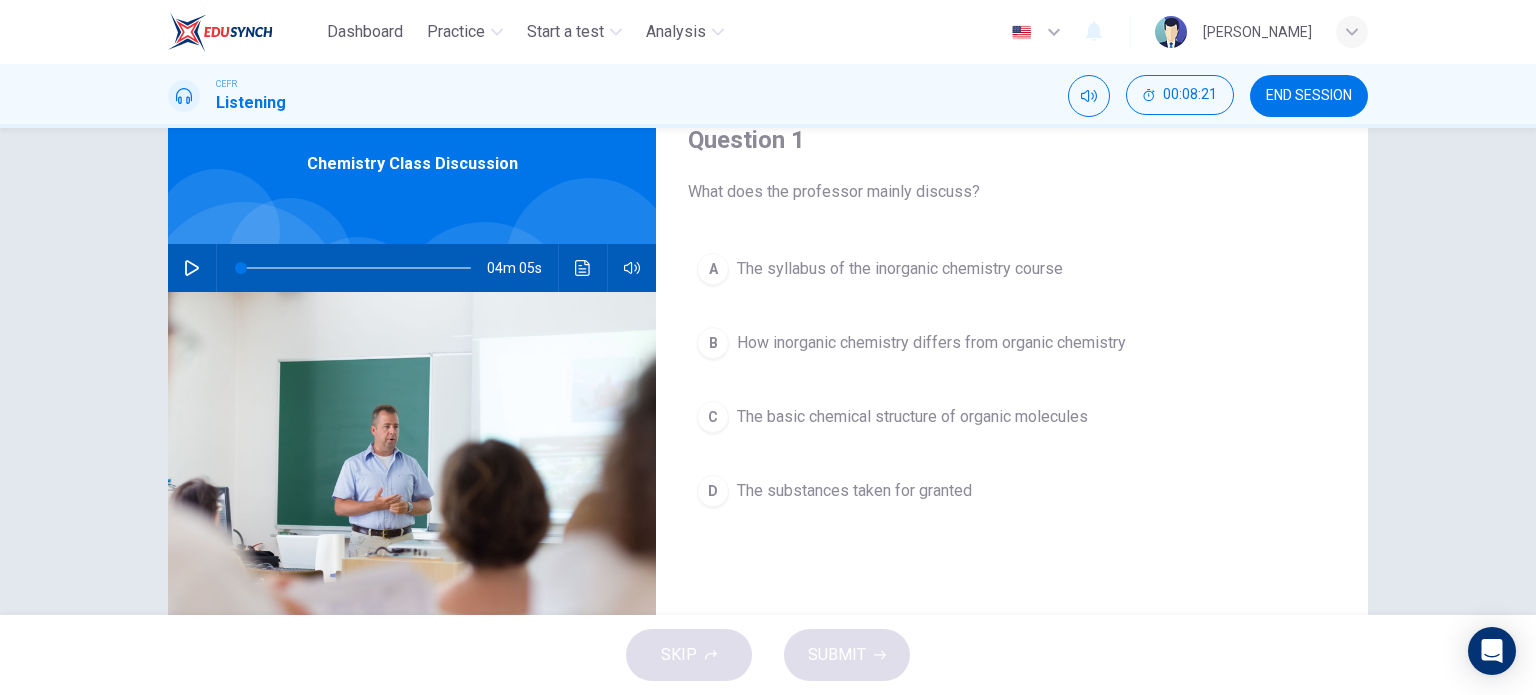 scroll, scrollTop: 83, scrollLeft: 0, axis: vertical 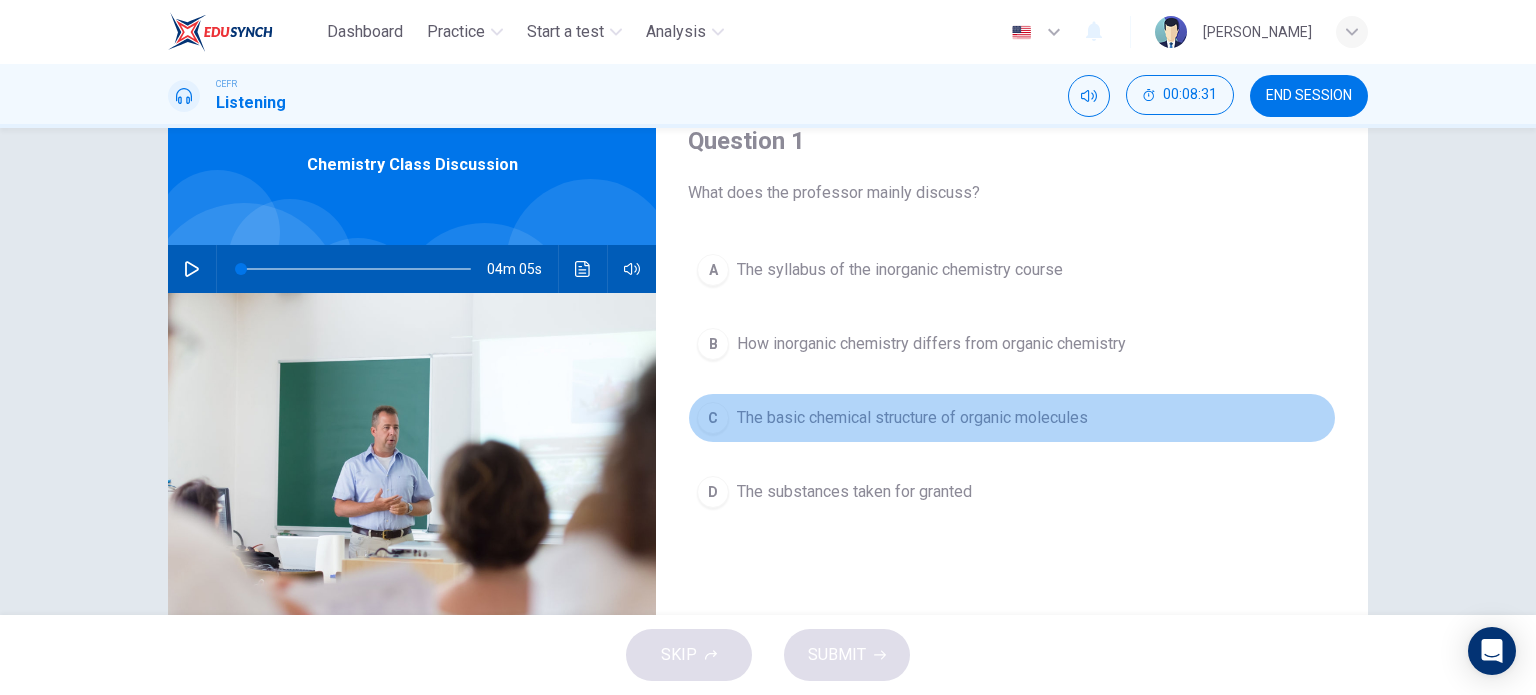 click on "C The basic chemical structure of organic molecules" at bounding box center [1012, 418] 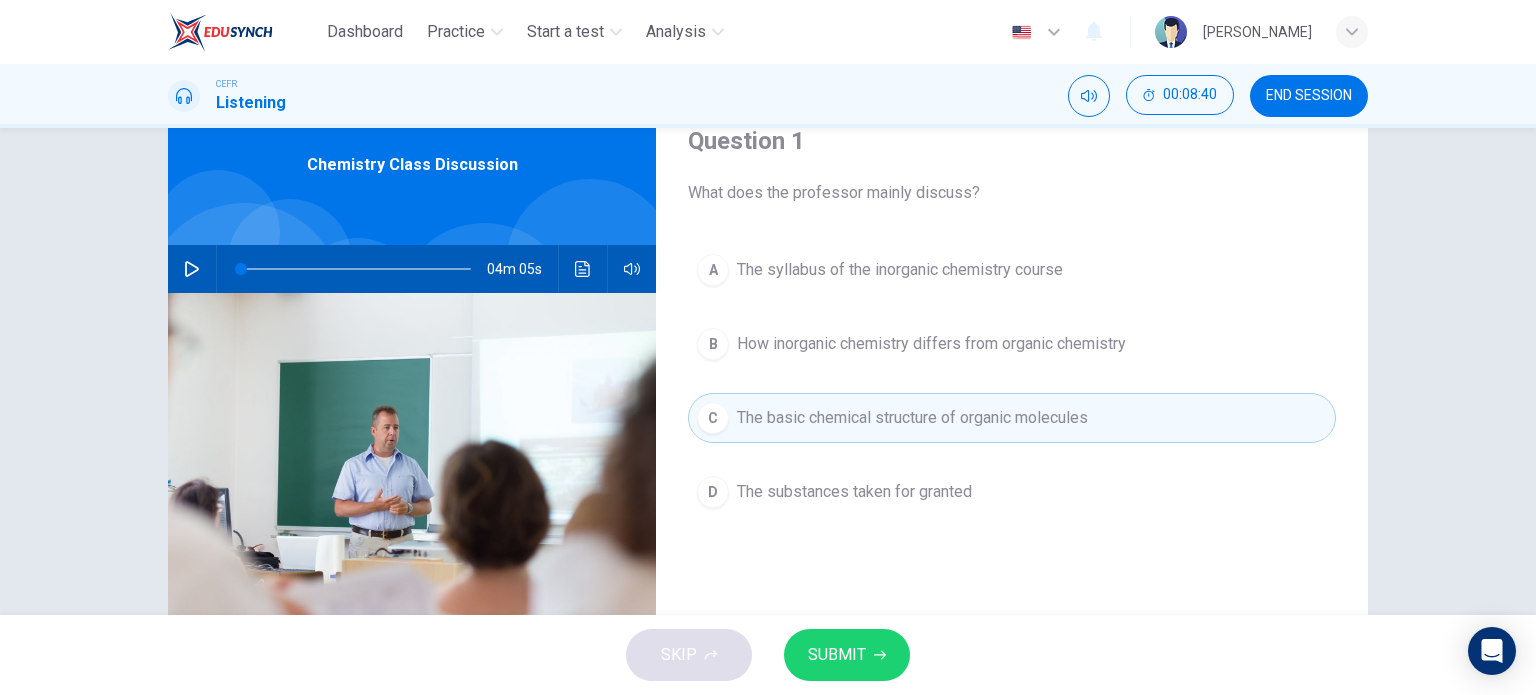 click on "SUBMIT" at bounding box center (837, 655) 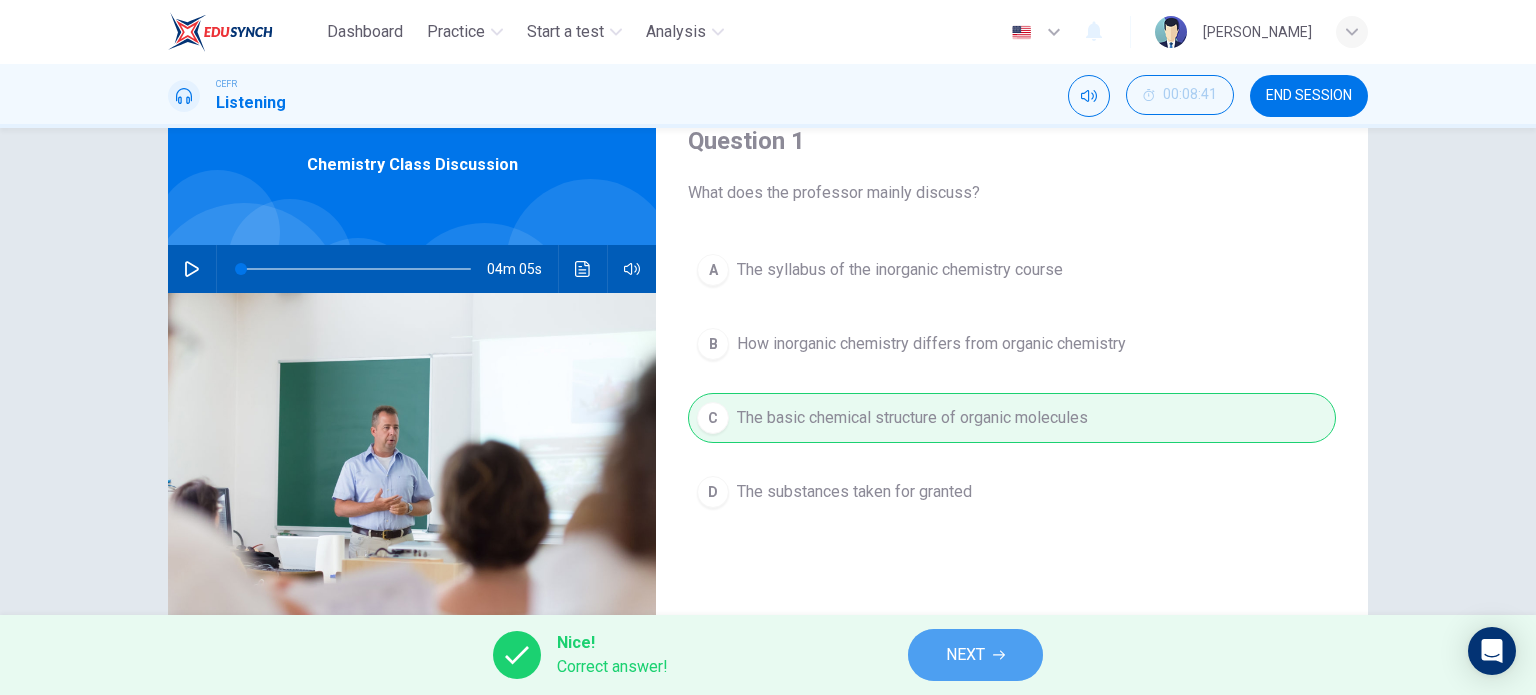 click on "NEXT" at bounding box center (965, 655) 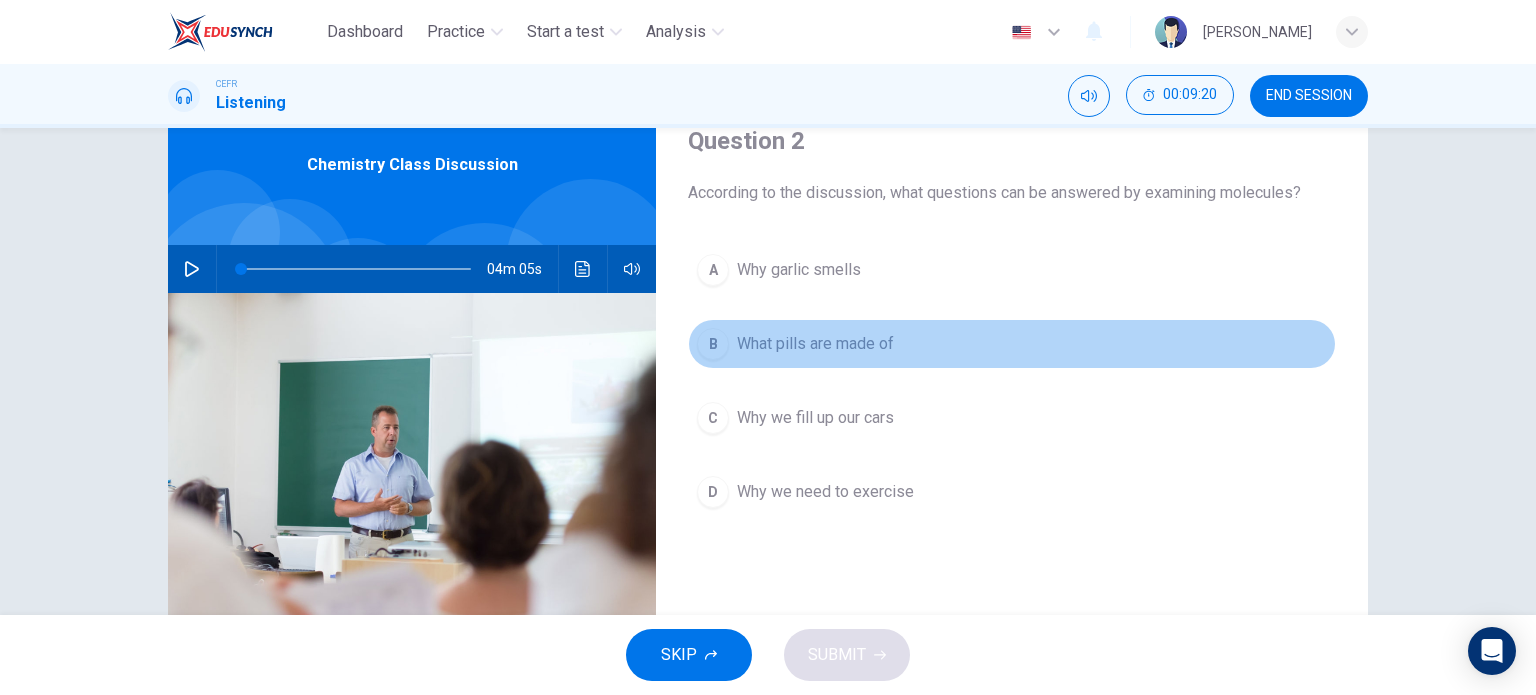 click on "B What pills are made of" at bounding box center (1012, 344) 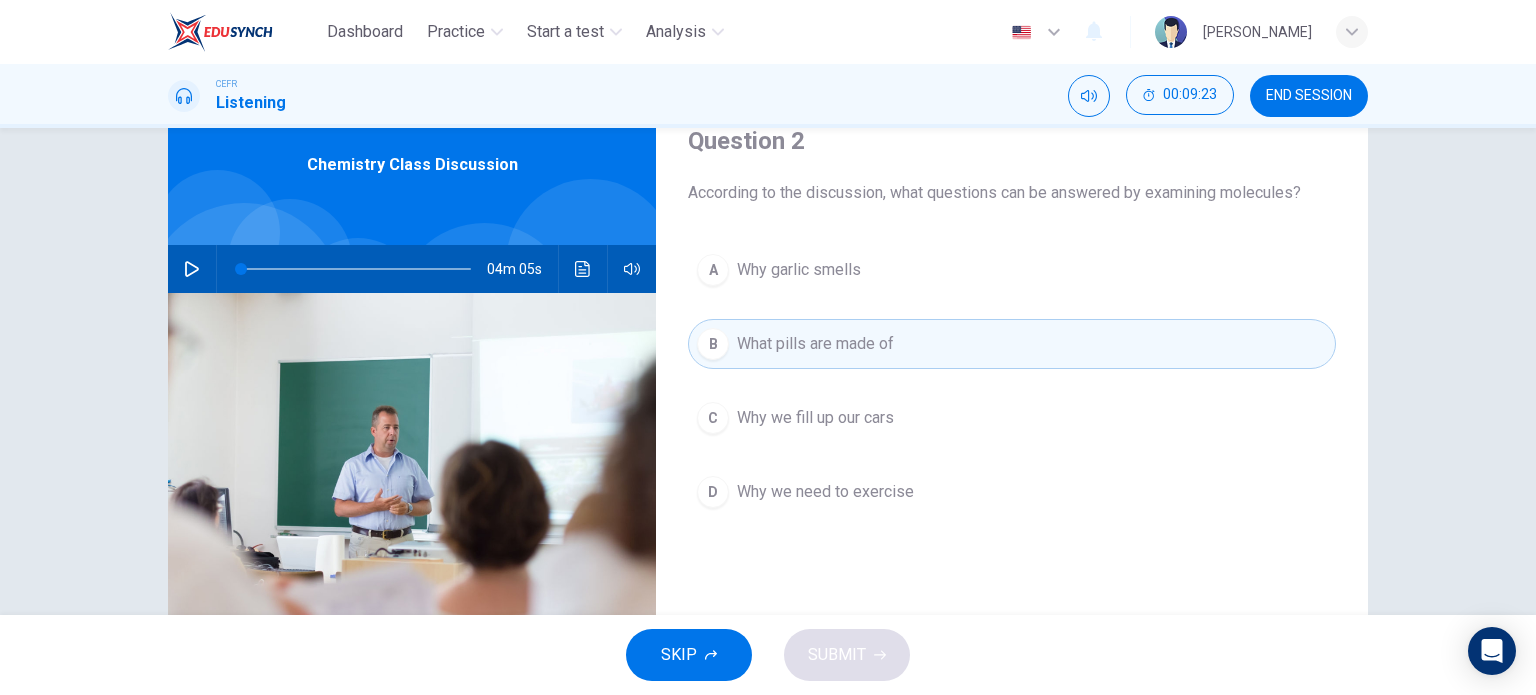 click on "B What pills are made of" at bounding box center (1012, 344) 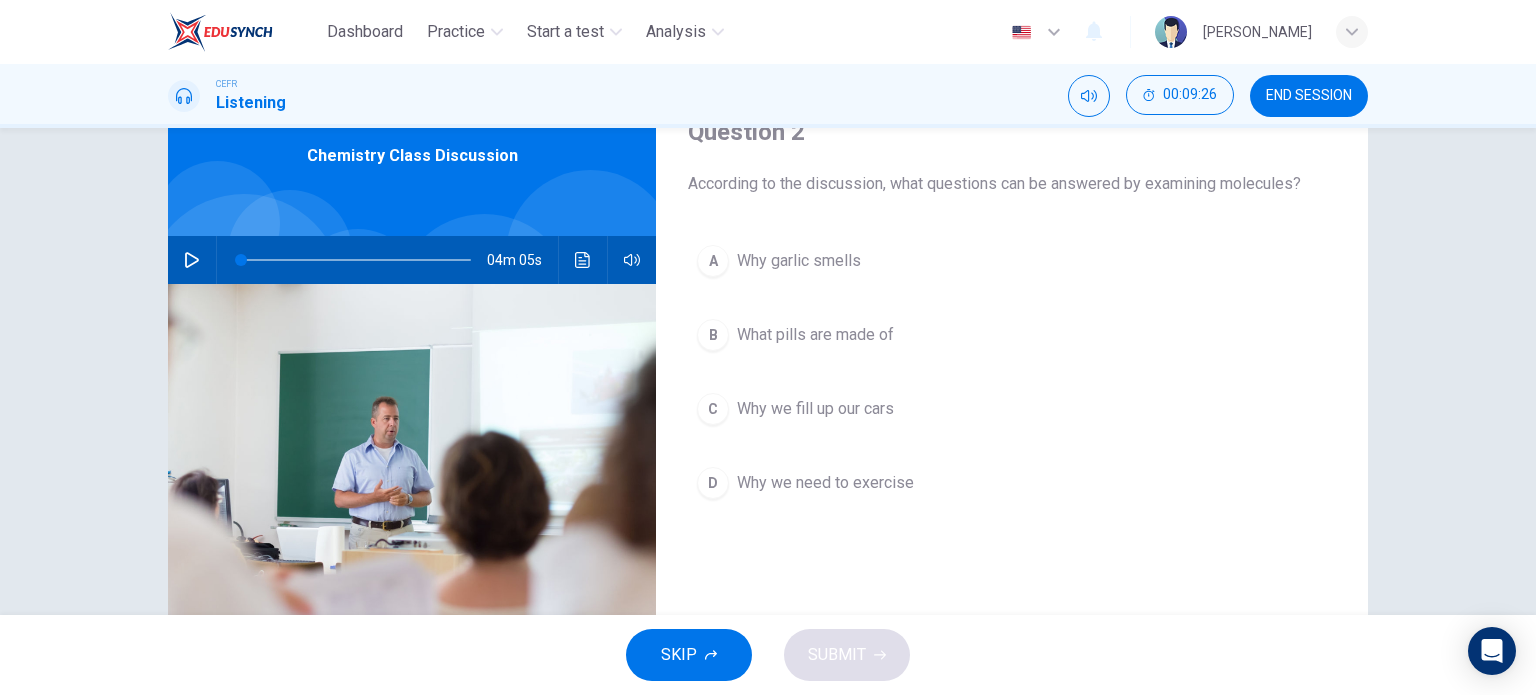 scroll, scrollTop: 0, scrollLeft: 0, axis: both 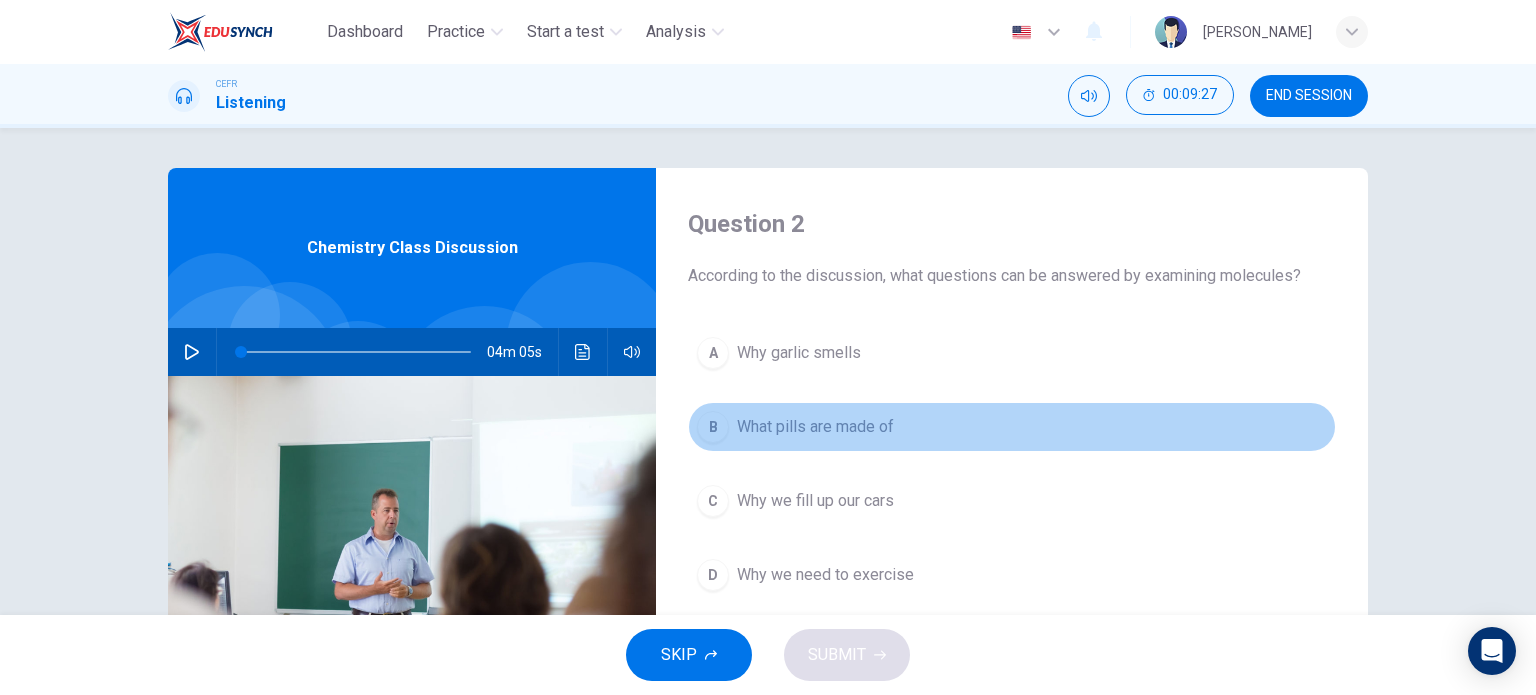 click on "What pills are made of" at bounding box center (815, 427) 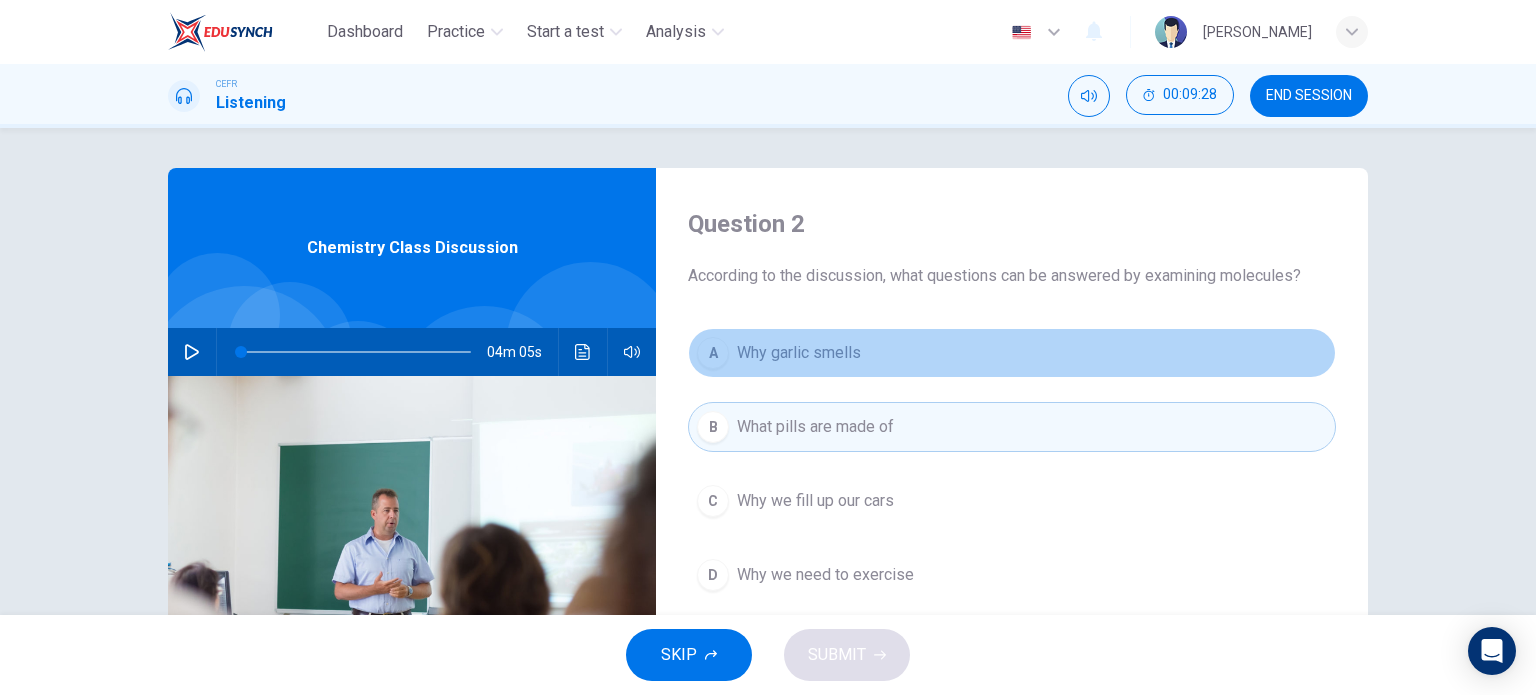 click on "Why garlic smells" at bounding box center [799, 353] 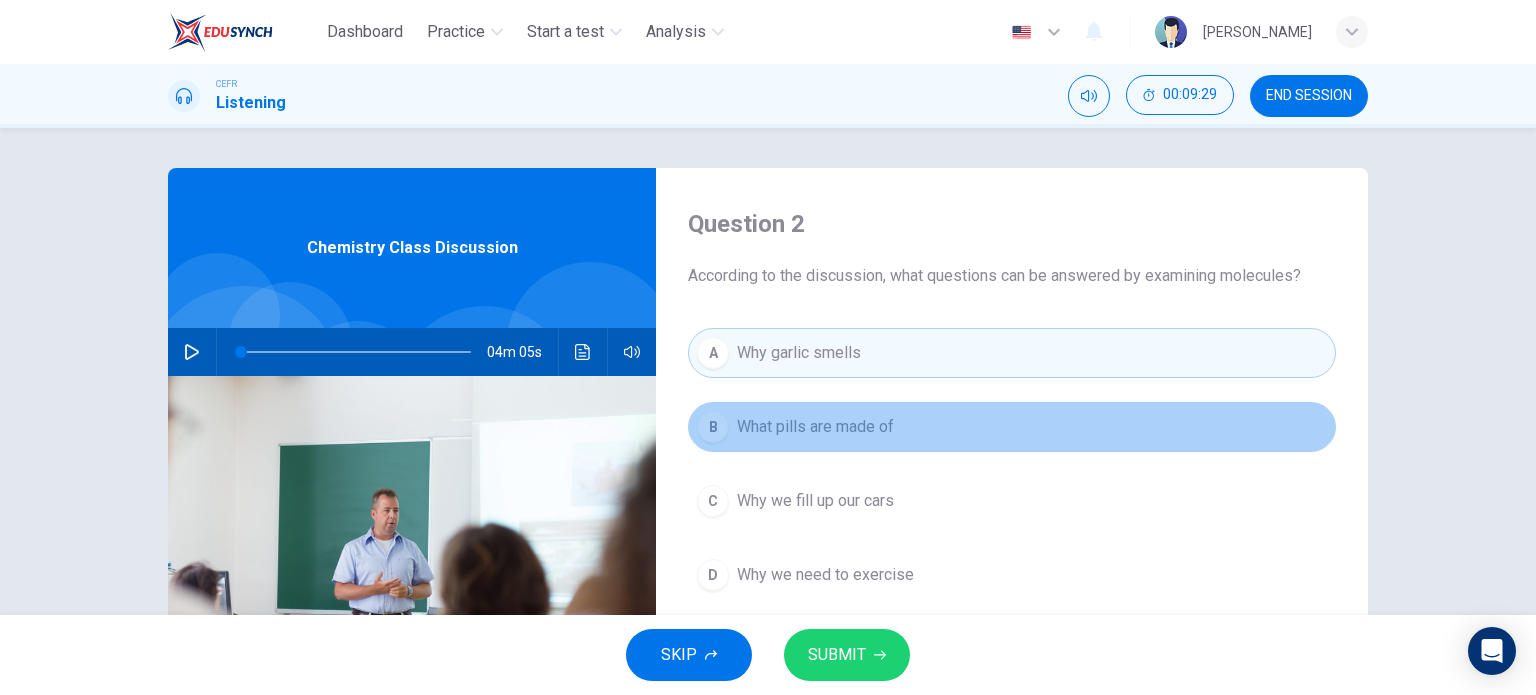 click on "What pills are made of" at bounding box center [815, 427] 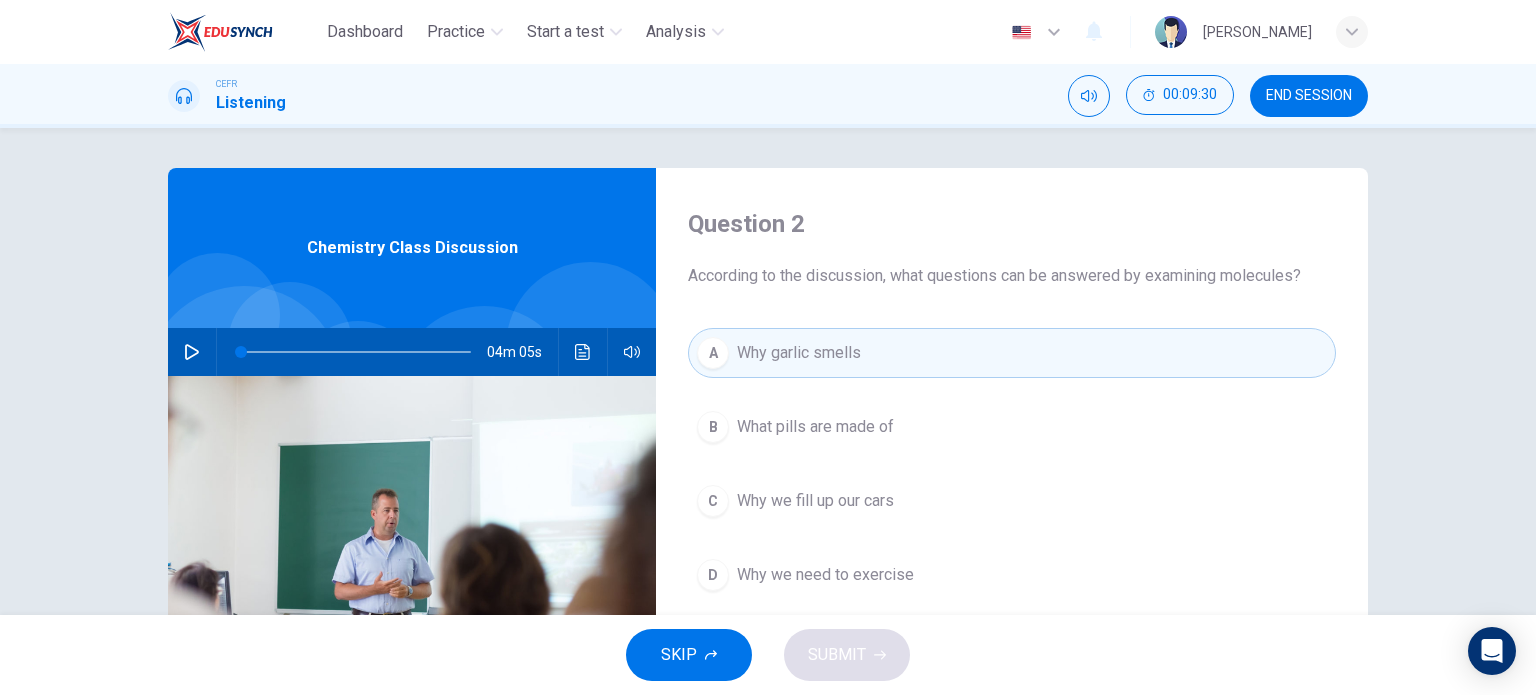 click on "Why we fill up our cars" at bounding box center (815, 501) 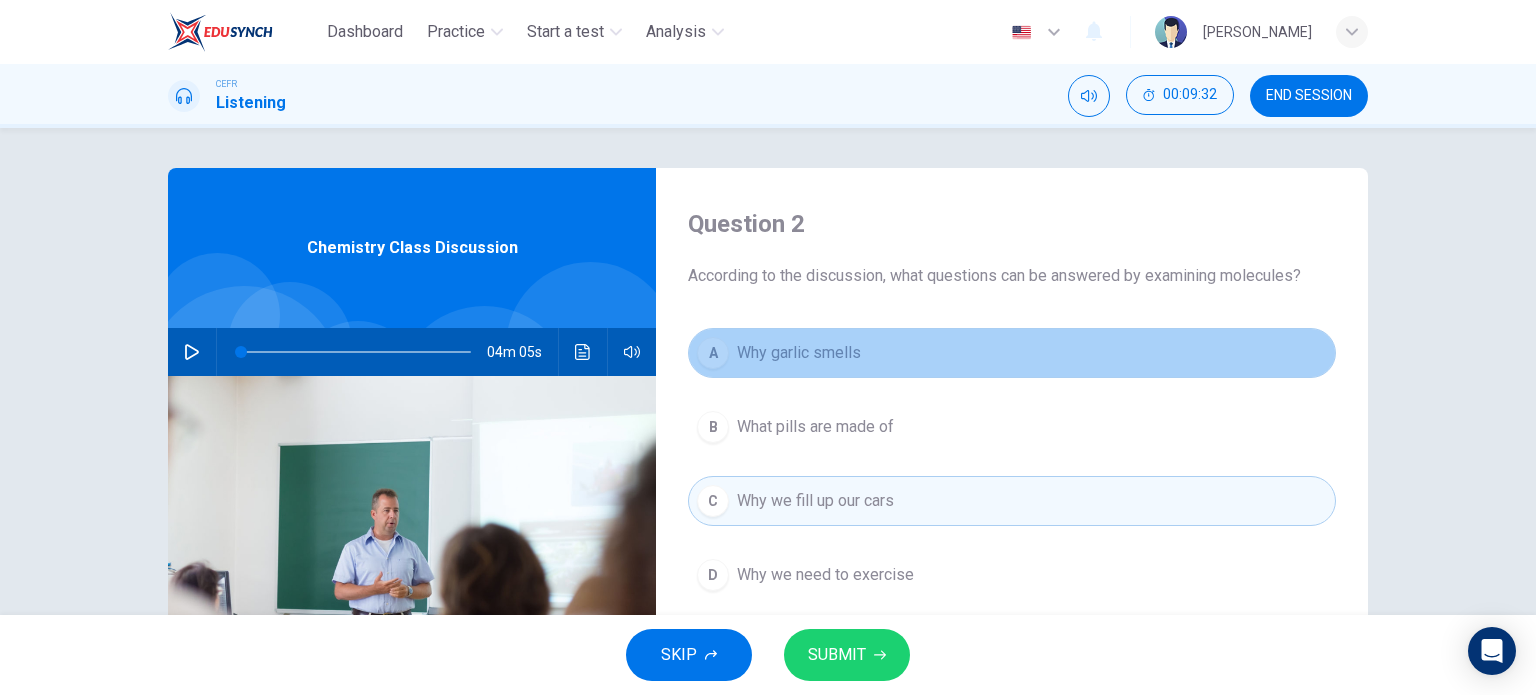 click on "Why garlic smells" at bounding box center (799, 353) 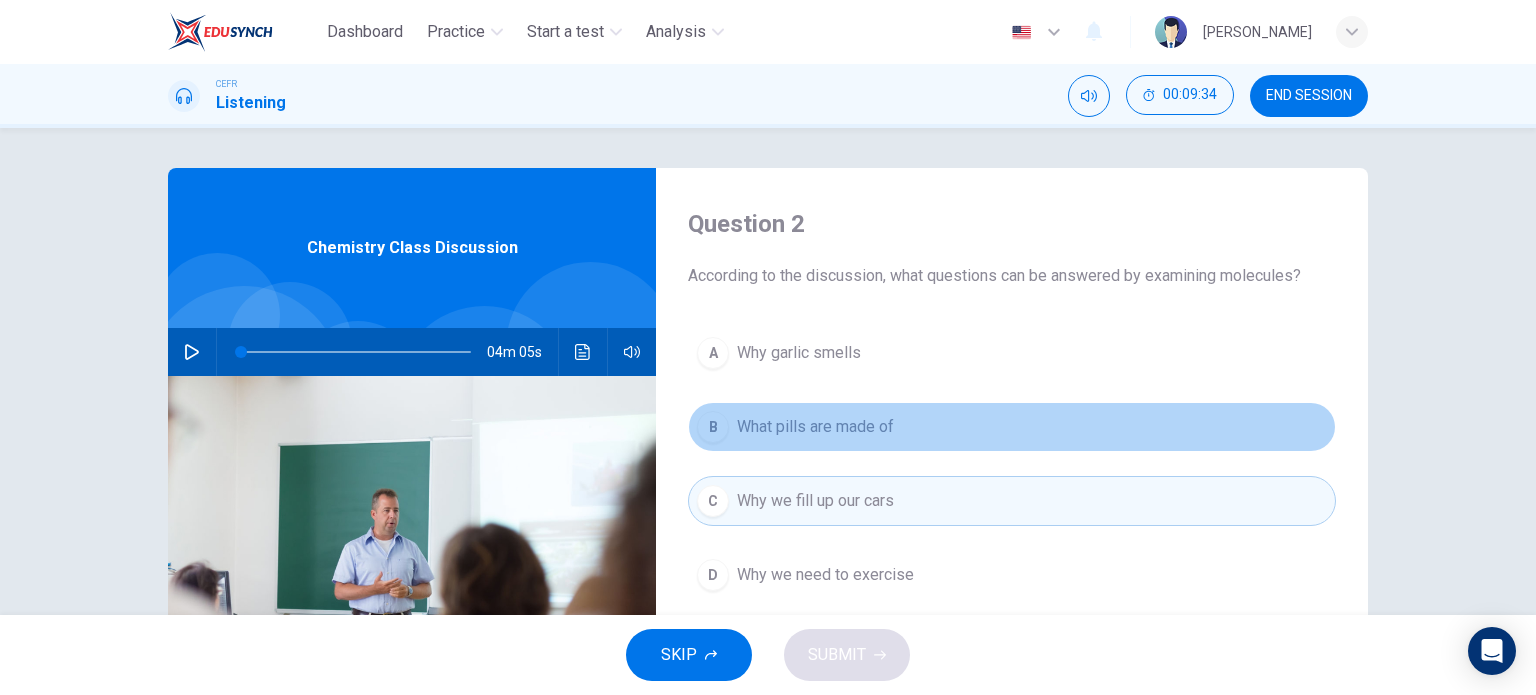 click on "What pills are made of" at bounding box center (815, 427) 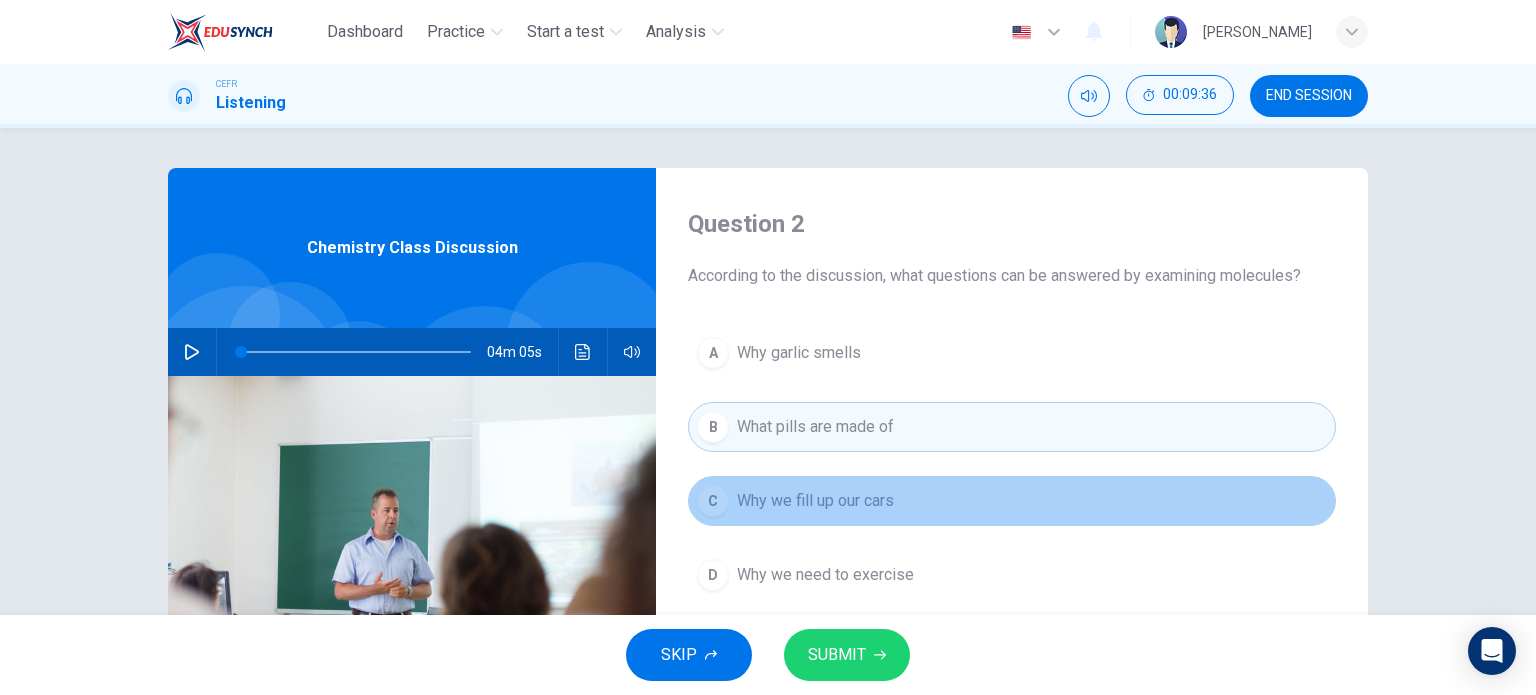 click on "Why we fill up our cars" at bounding box center [815, 501] 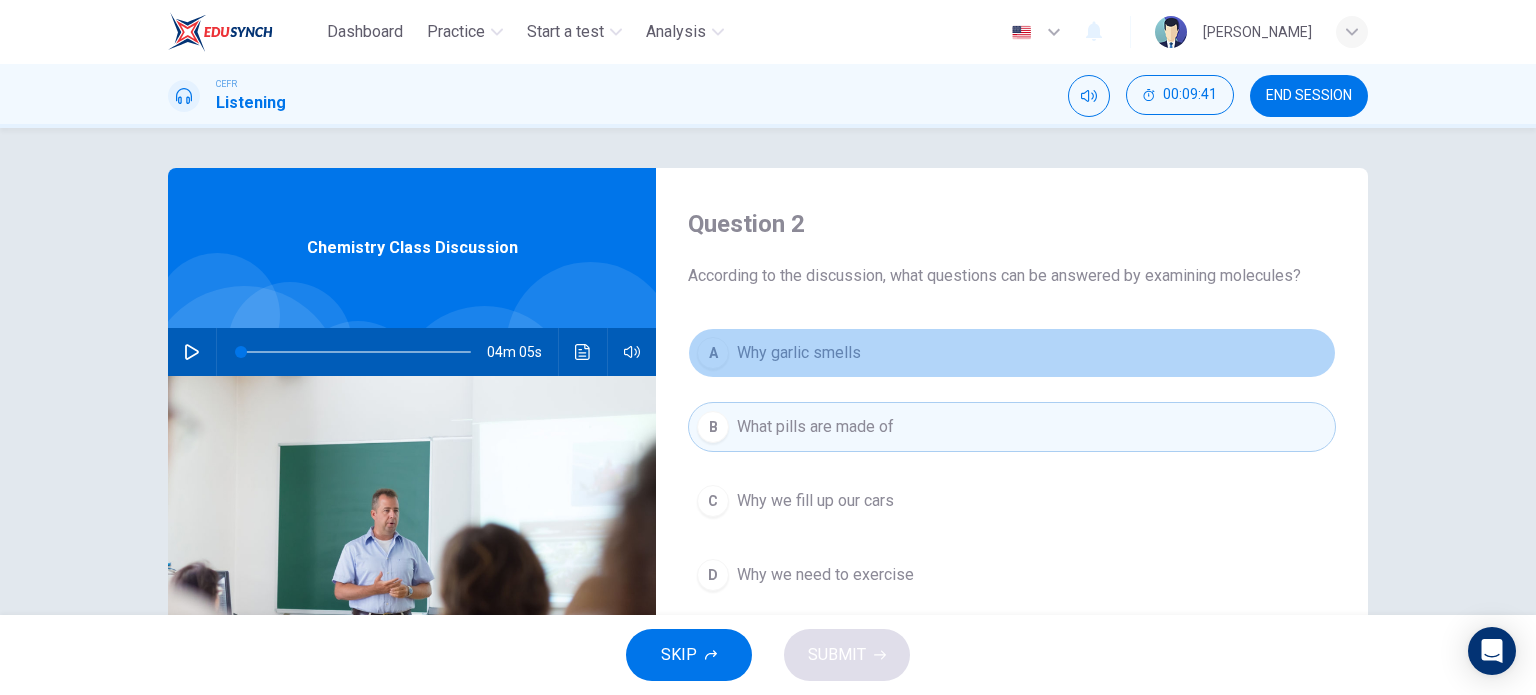 click on "Why garlic smells" at bounding box center (799, 353) 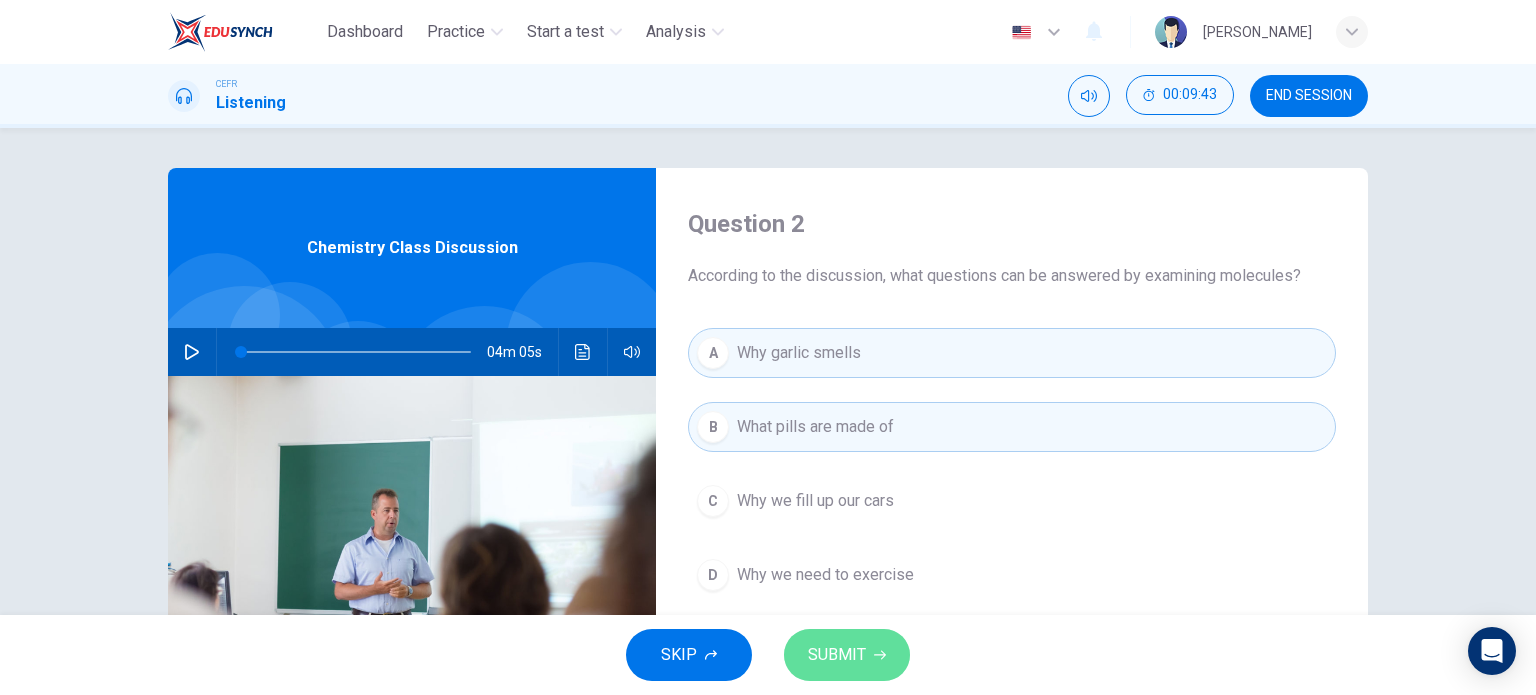 click on "SUBMIT" at bounding box center [837, 655] 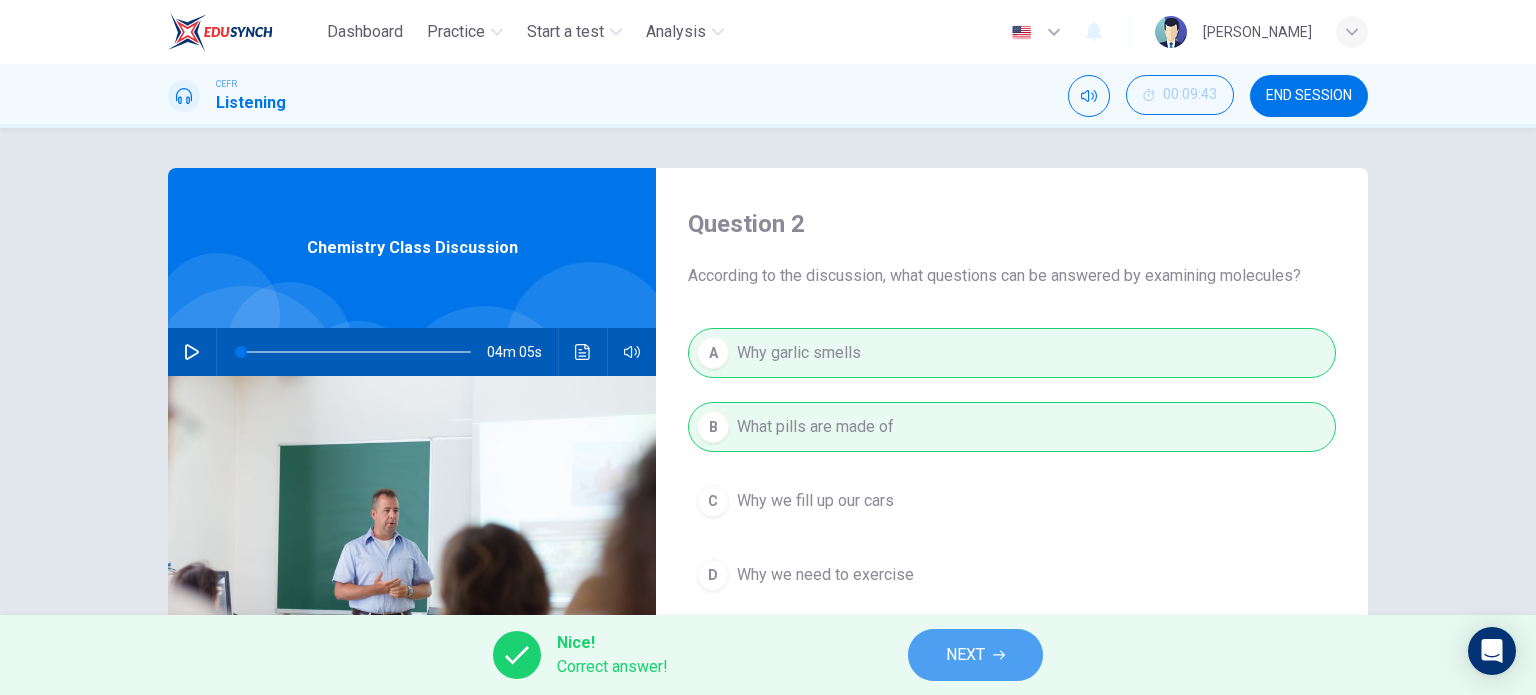 click on "NEXT" at bounding box center (965, 655) 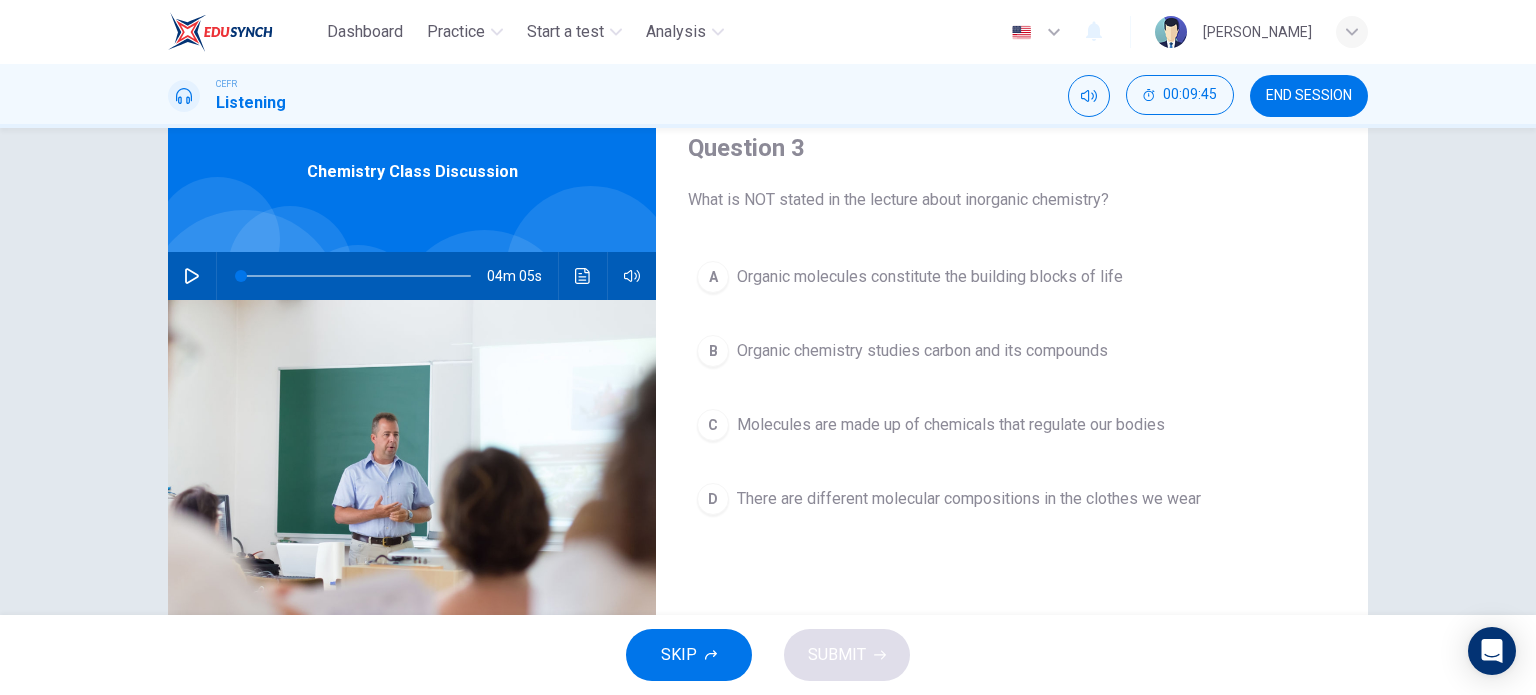 scroll, scrollTop: 82, scrollLeft: 0, axis: vertical 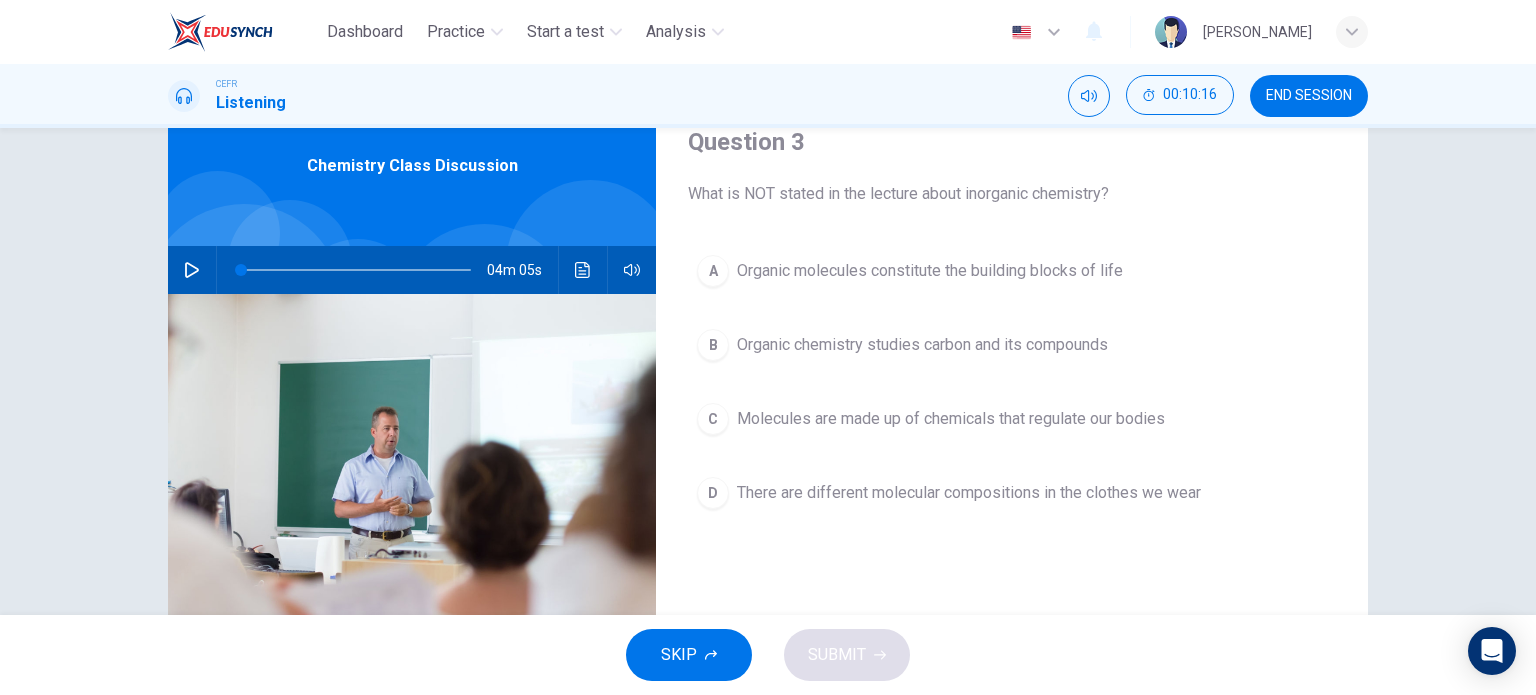 click on "Organic chemistry studies carbon and its compounds" at bounding box center [922, 345] 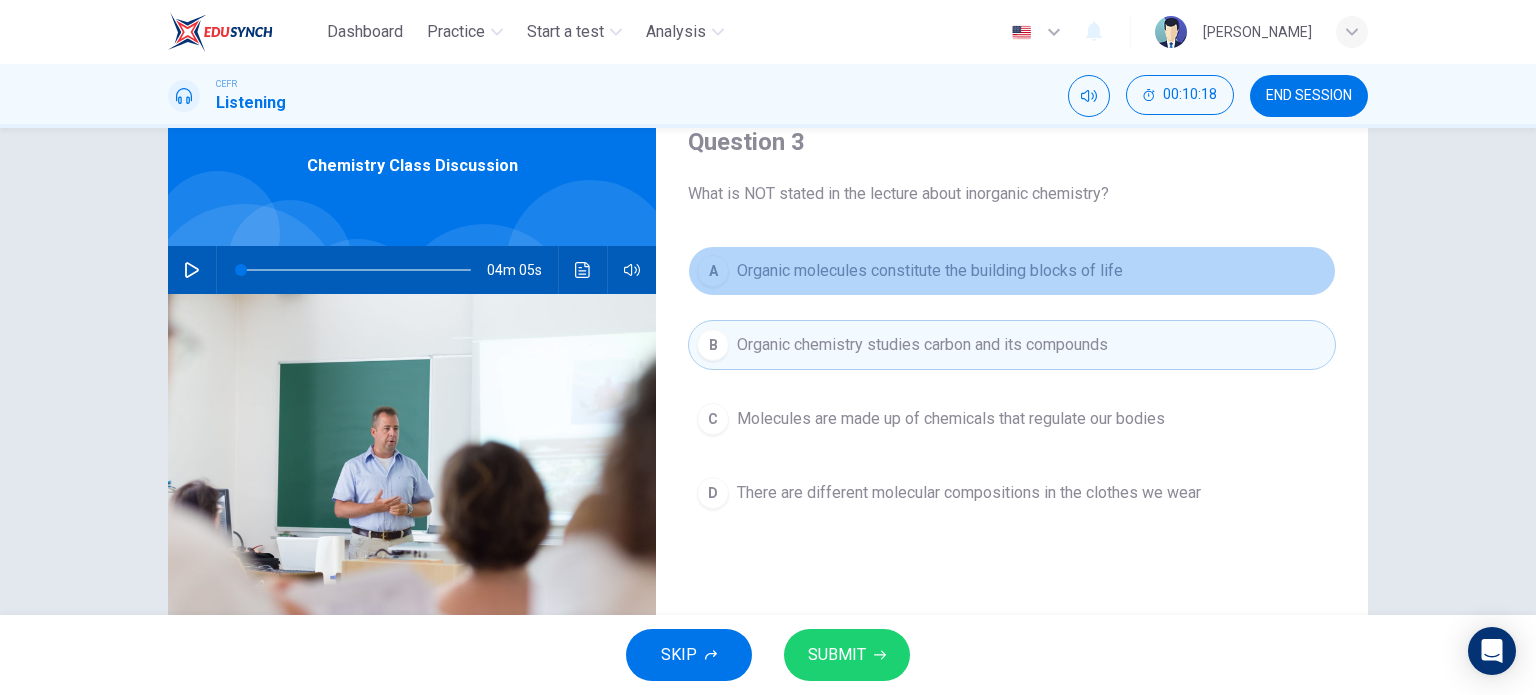 click on "Organic molecules constitute the building blocks of life" at bounding box center (930, 271) 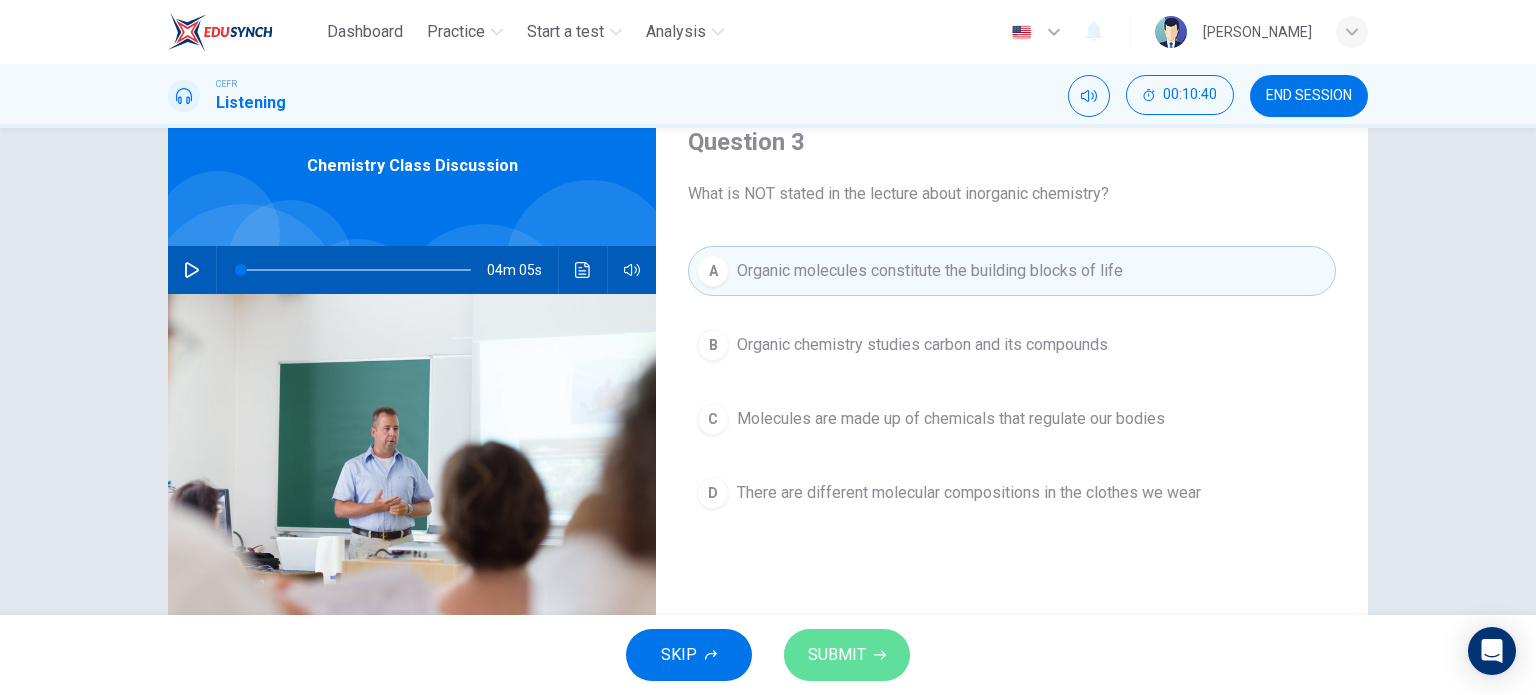 click on "SUBMIT" at bounding box center [837, 655] 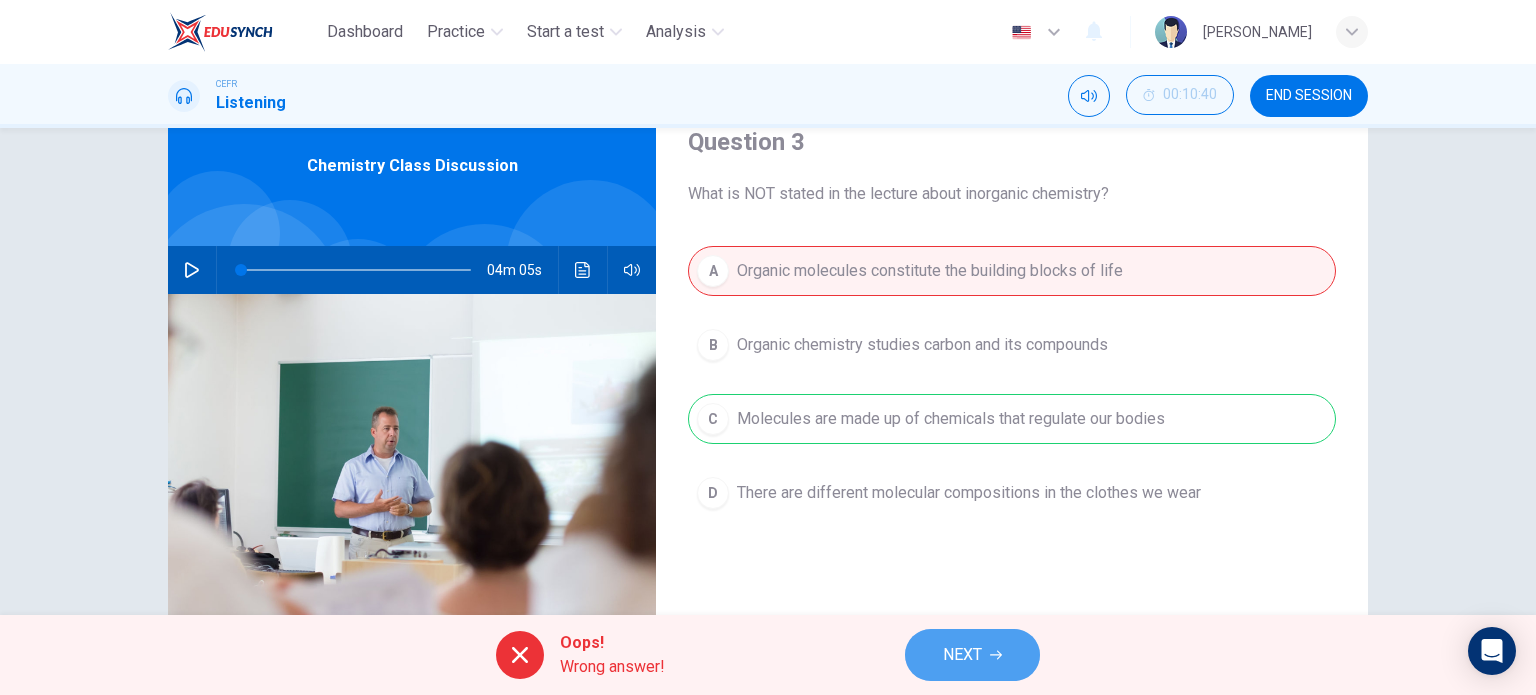 click on "NEXT" at bounding box center [972, 655] 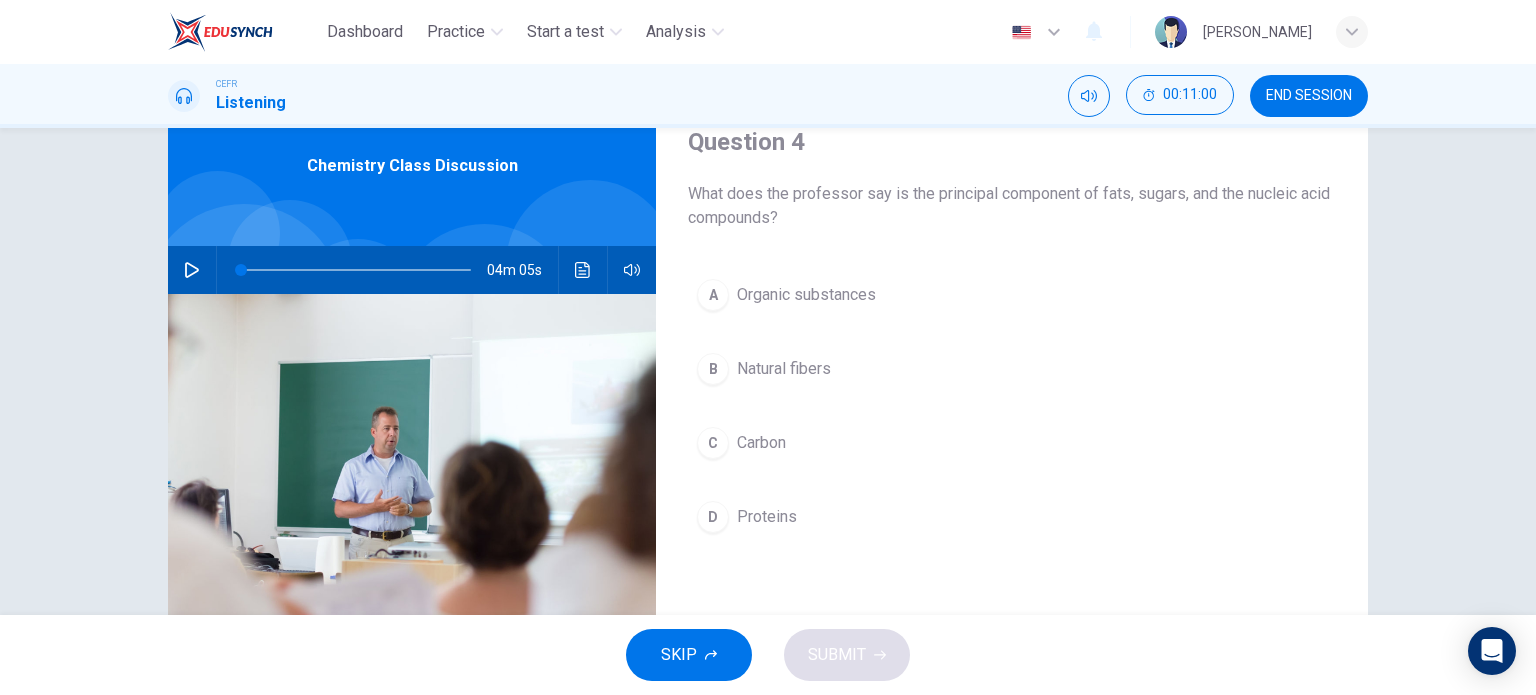 click on "Carbon" at bounding box center (761, 443) 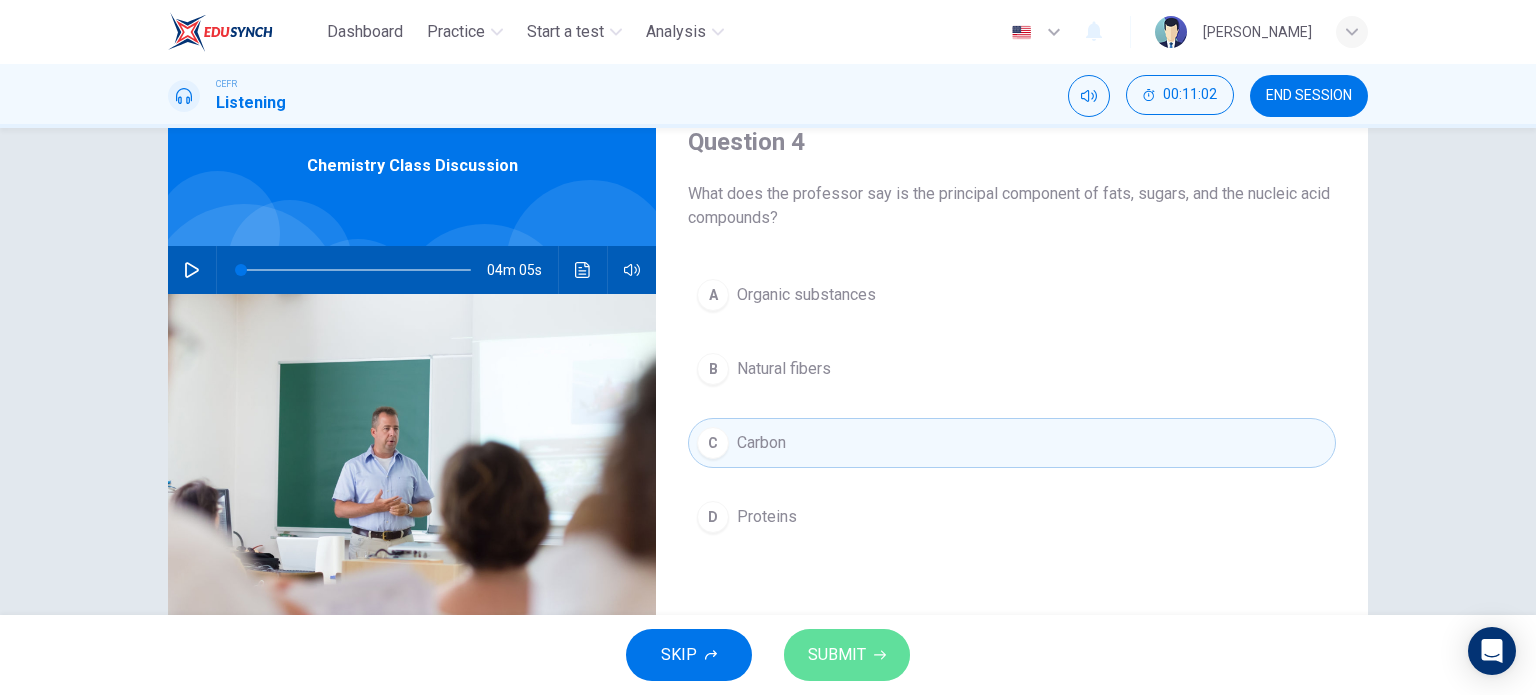 click on "SUBMIT" at bounding box center (847, 655) 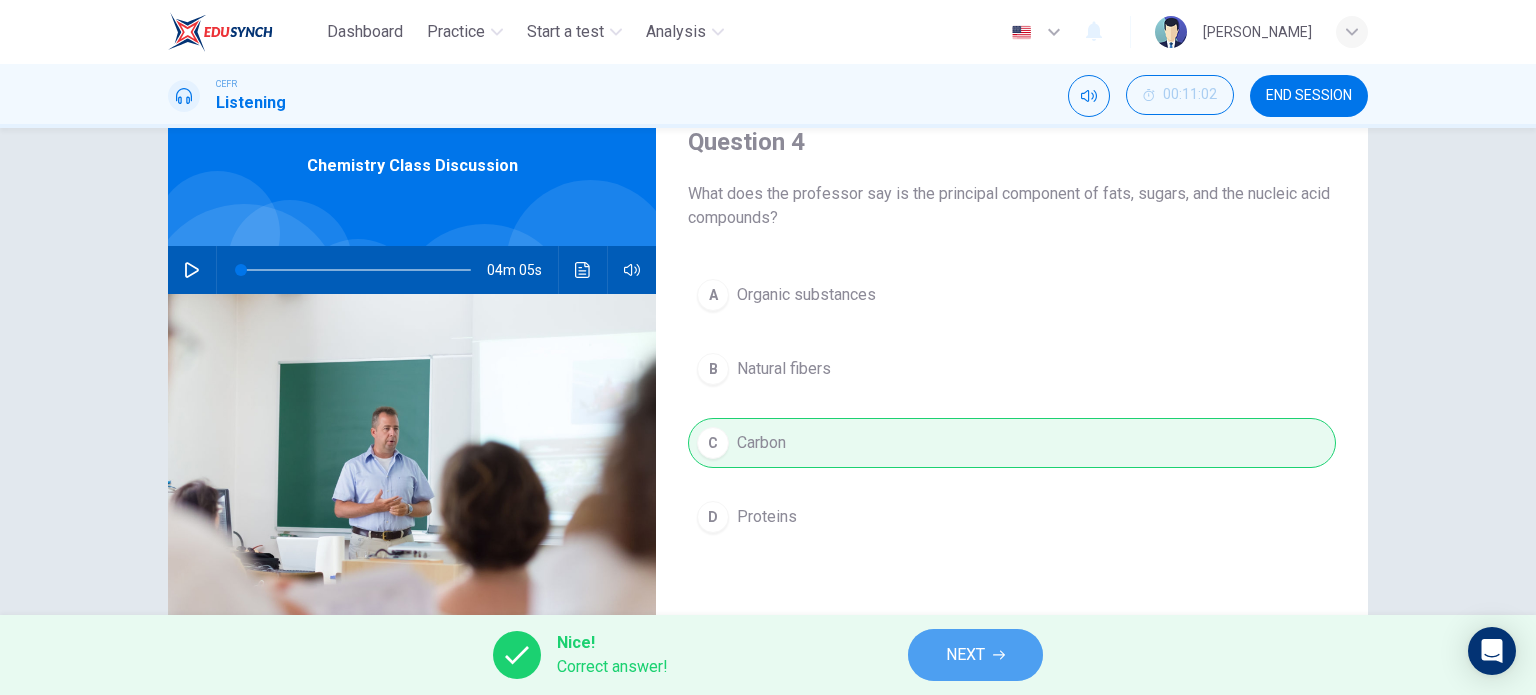 click on "NEXT" at bounding box center [965, 655] 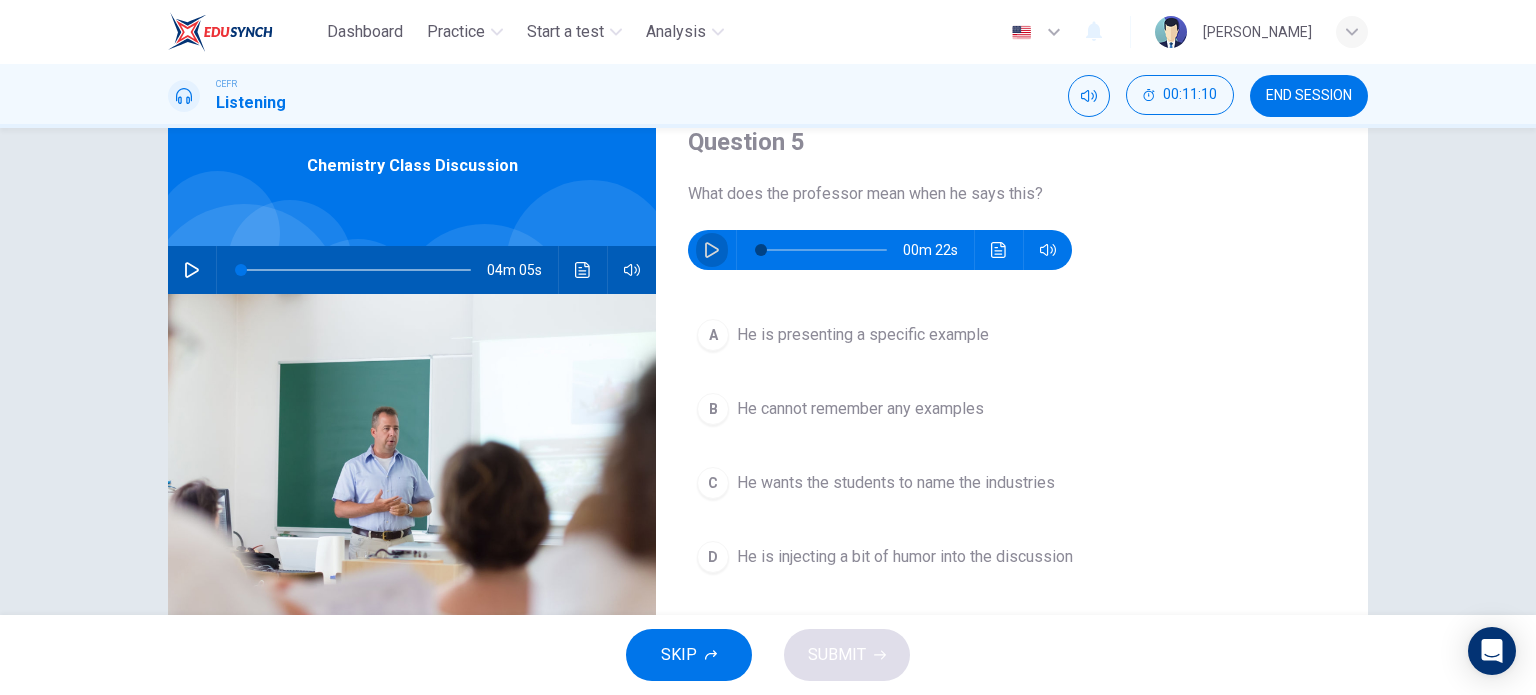 click 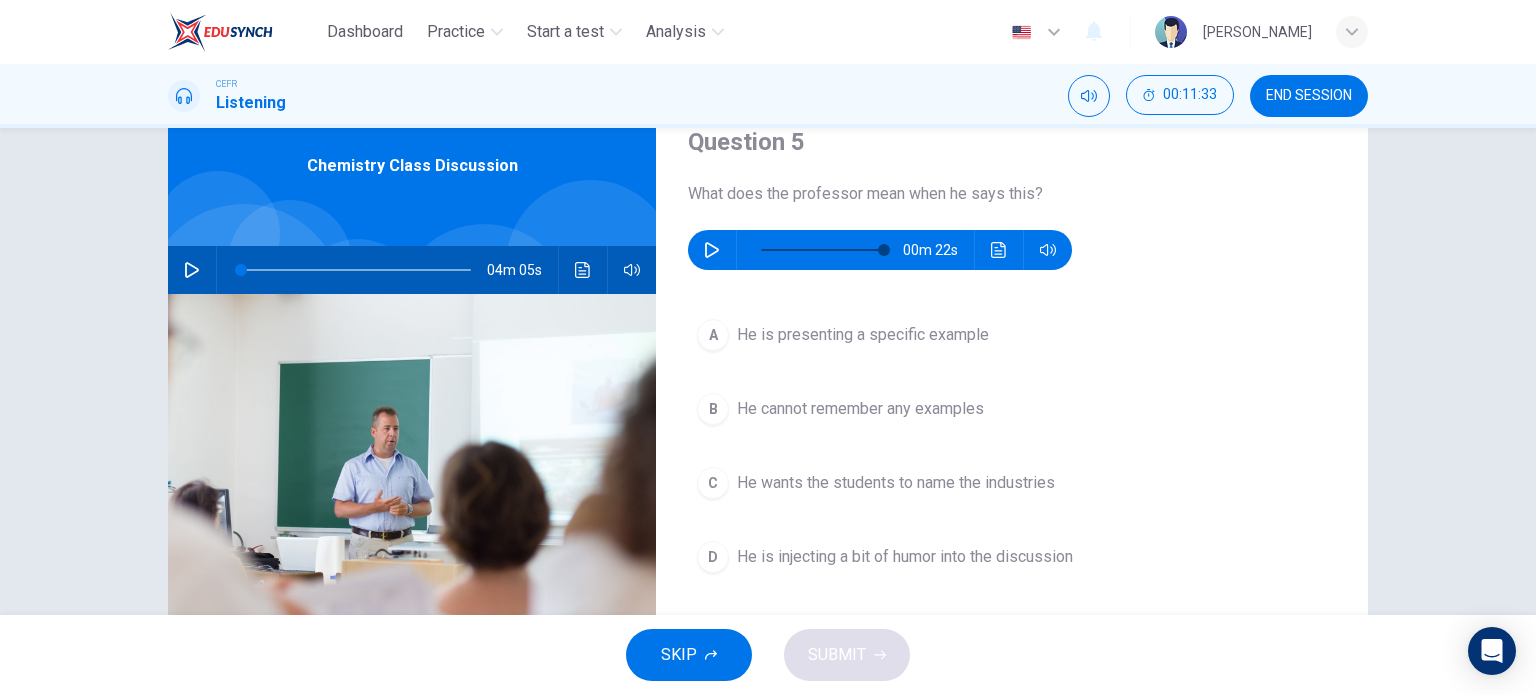 type on "0" 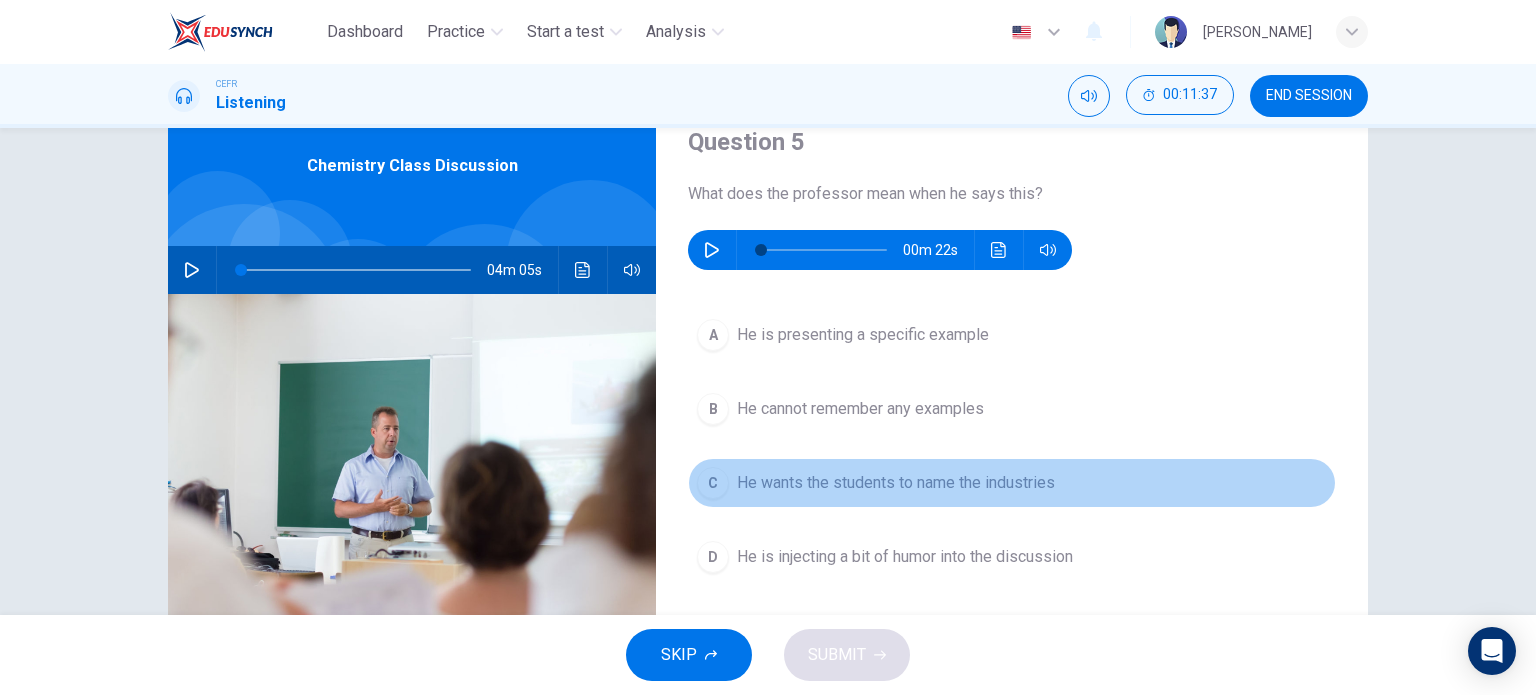 click on "He wants the students to name the industries" at bounding box center (896, 483) 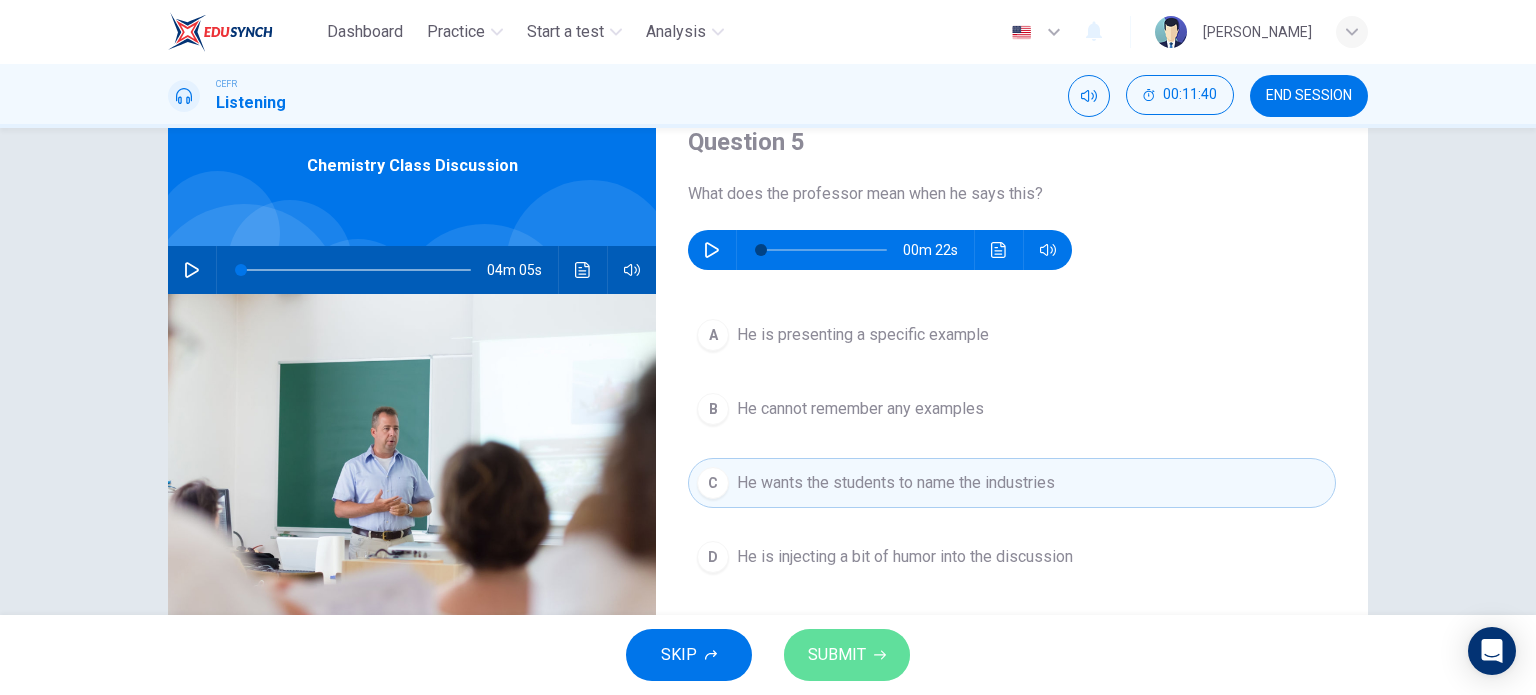 click on "SUBMIT" at bounding box center [847, 655] 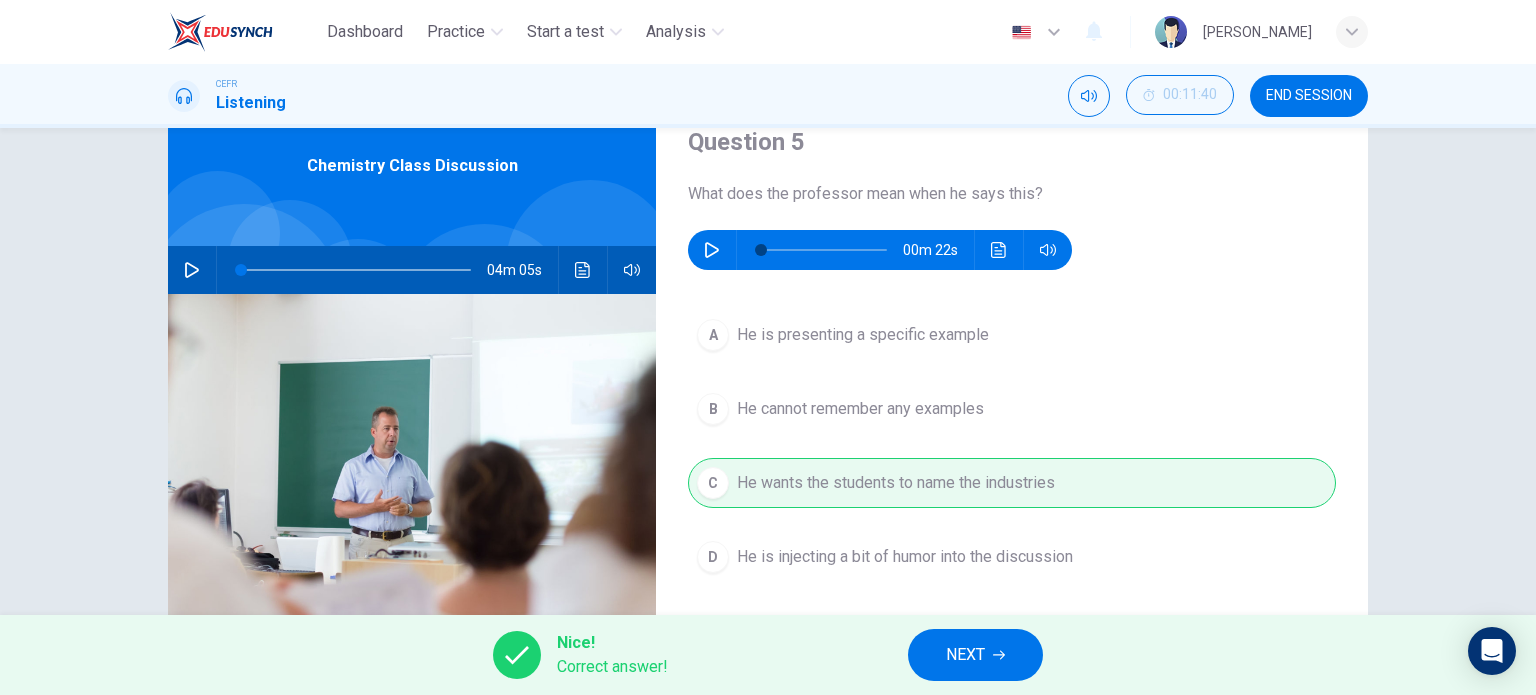 click on "NEXT" at bounding box center [975, 655] 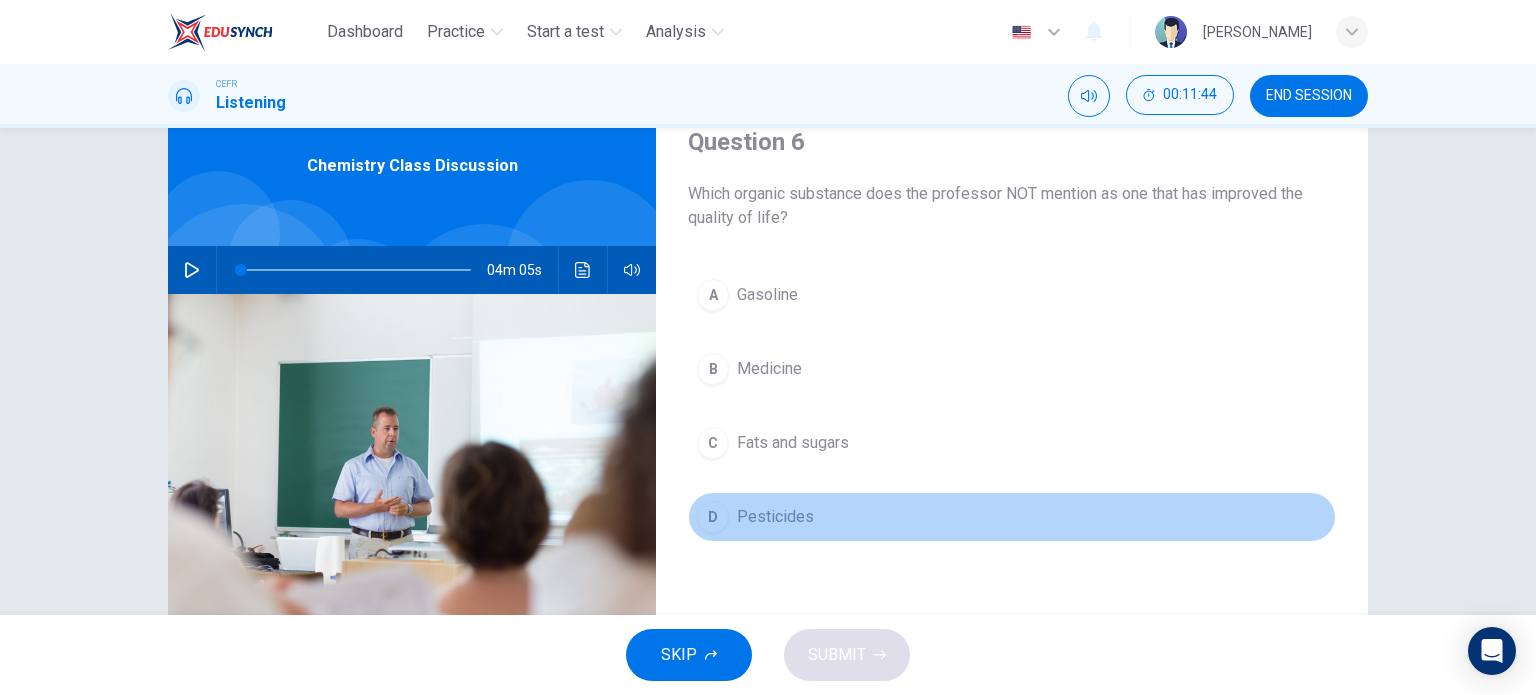 click on "D Pesticides" at bounding box center [1012, 517] 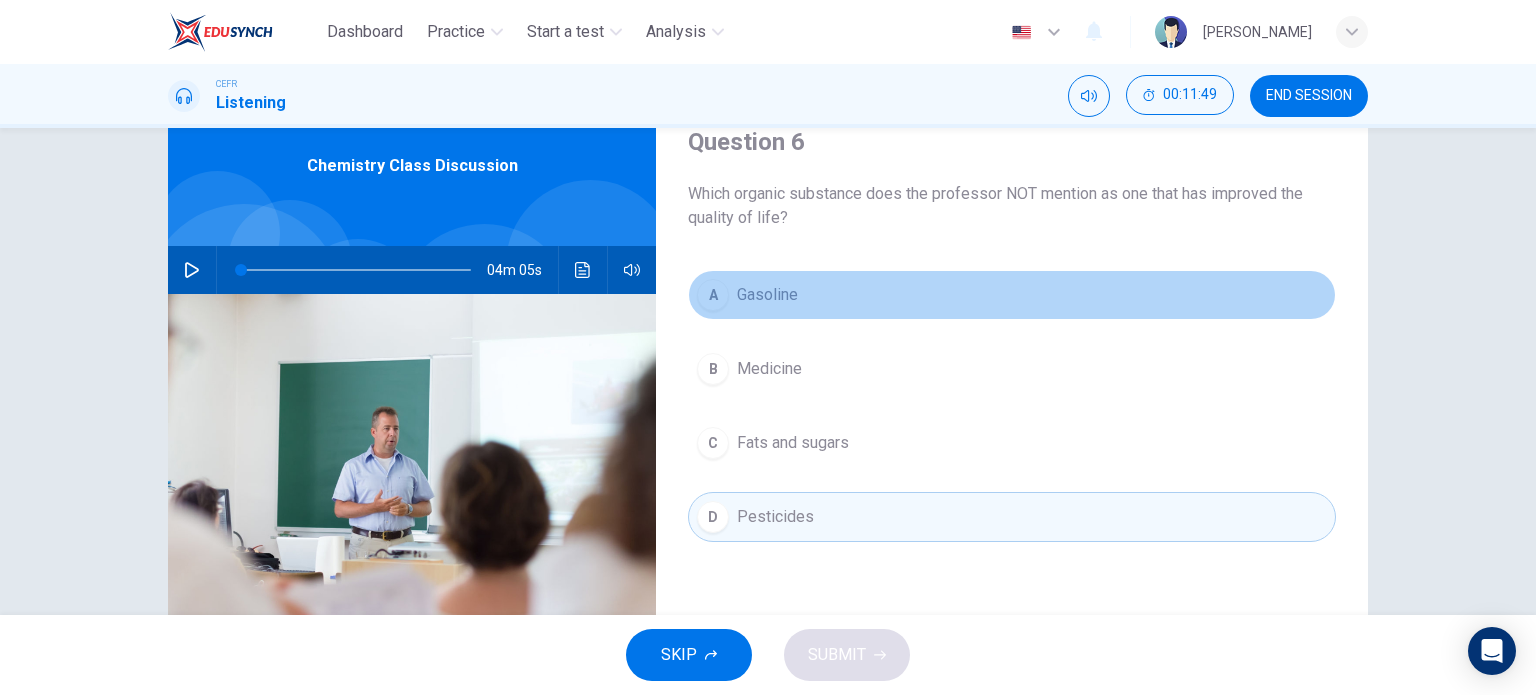click on "Gasoline" at bounding box center (767, 295) 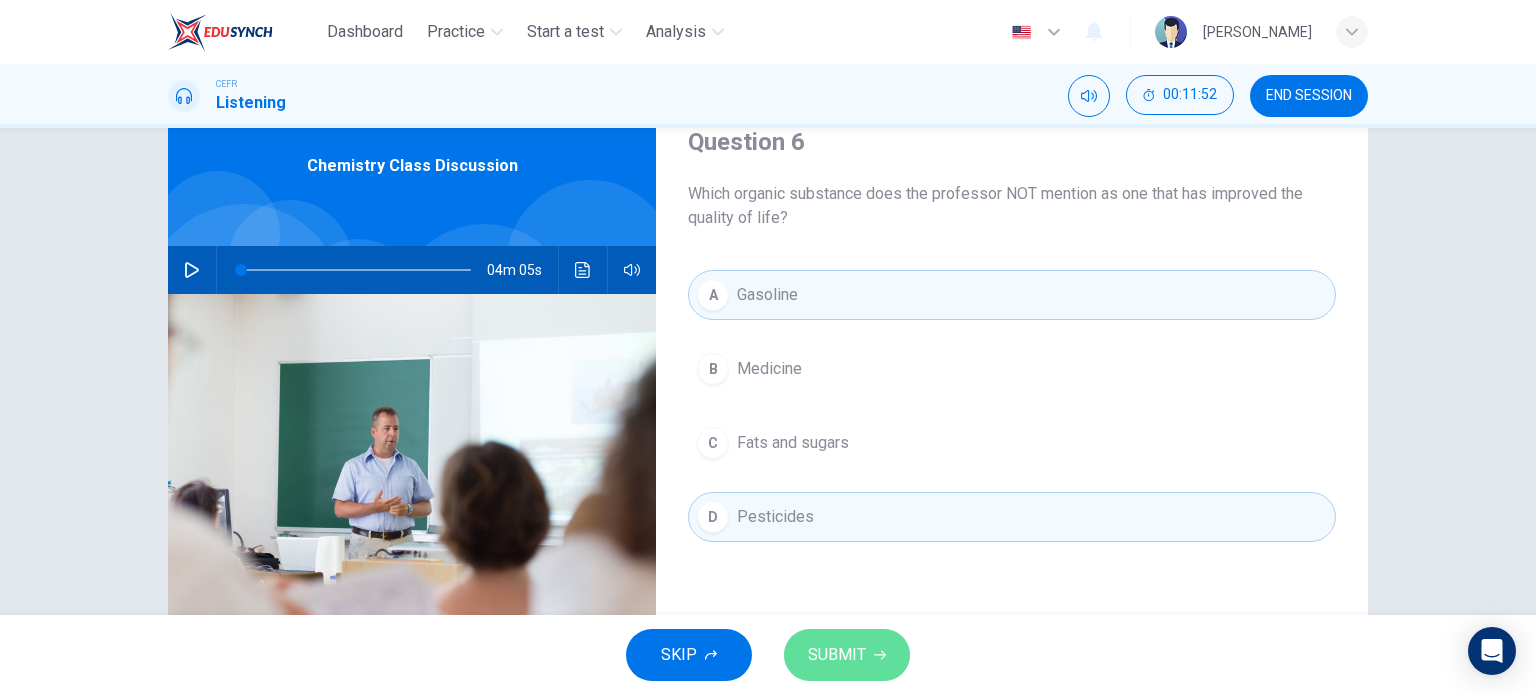 click on "SUBMIT" at bounding box center [837, 655] 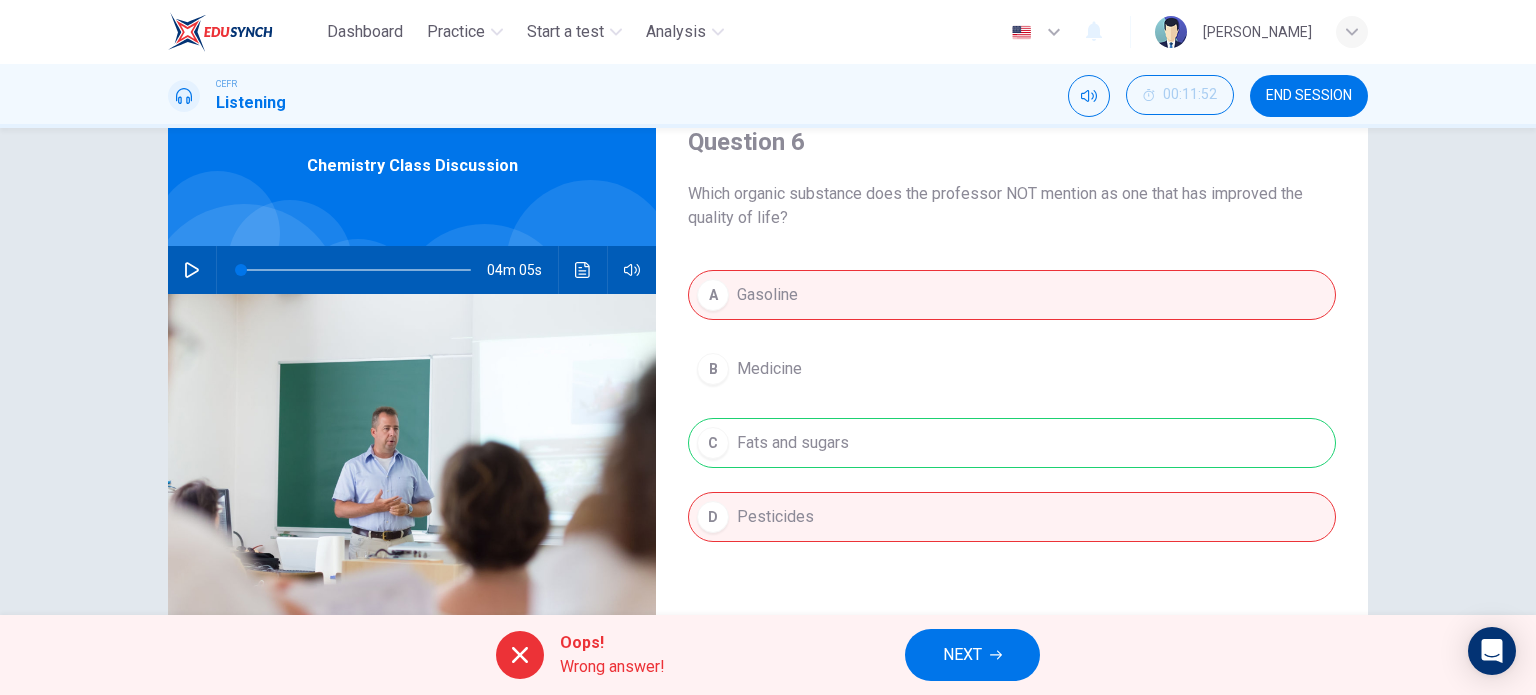 click on "A Gasoline B Medicine C Fats and sugars D Pesticides" at bounding box center [1012, 426] 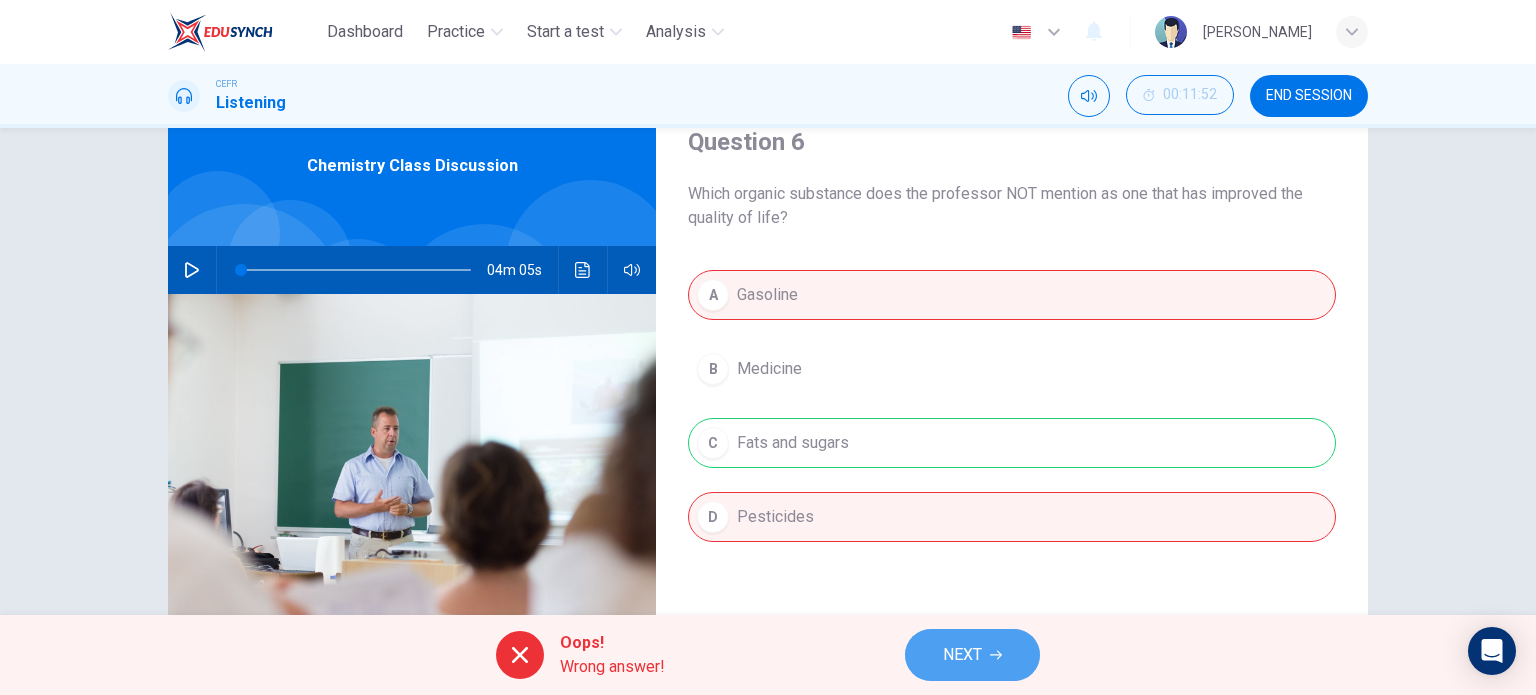 click on "NEXT" at bounding box center (962, 655) 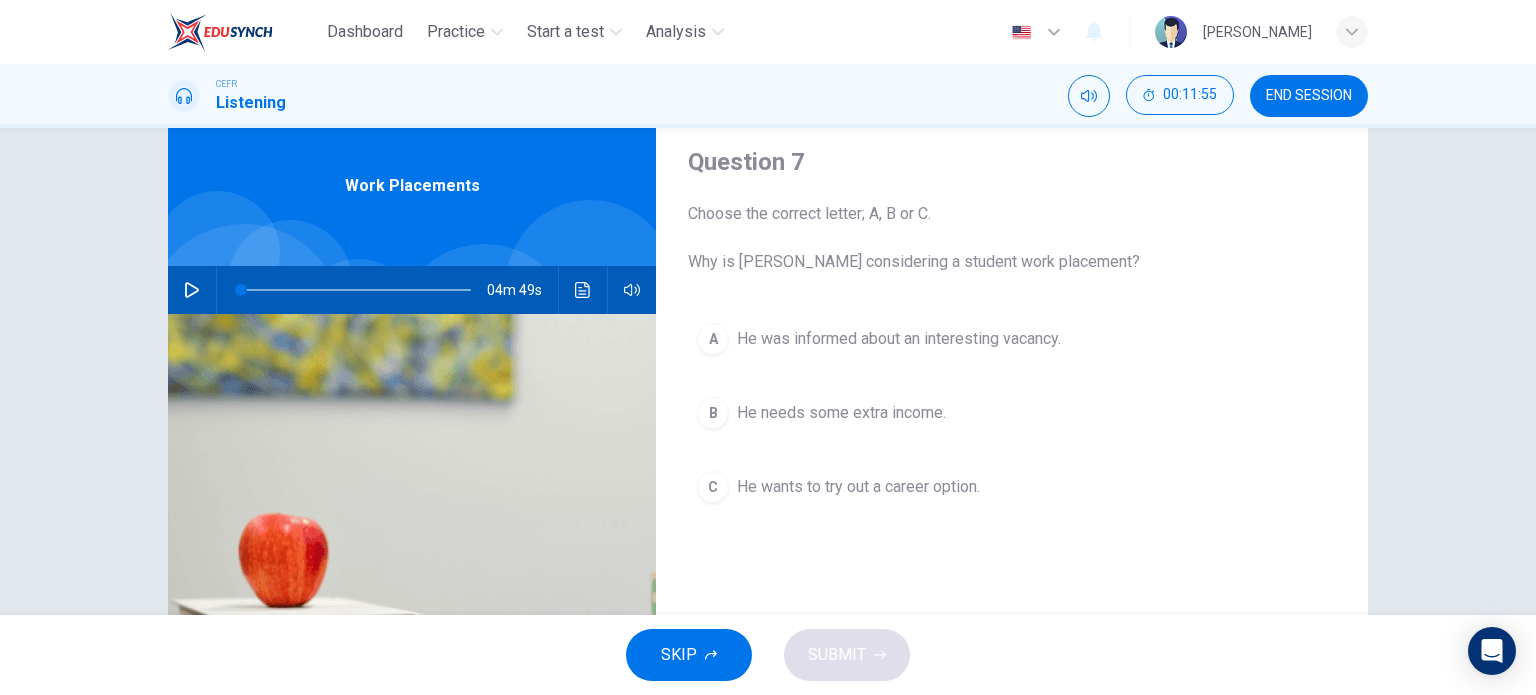 scroll, scrollTop: 52, scrollLeft: 0, axis: vertical 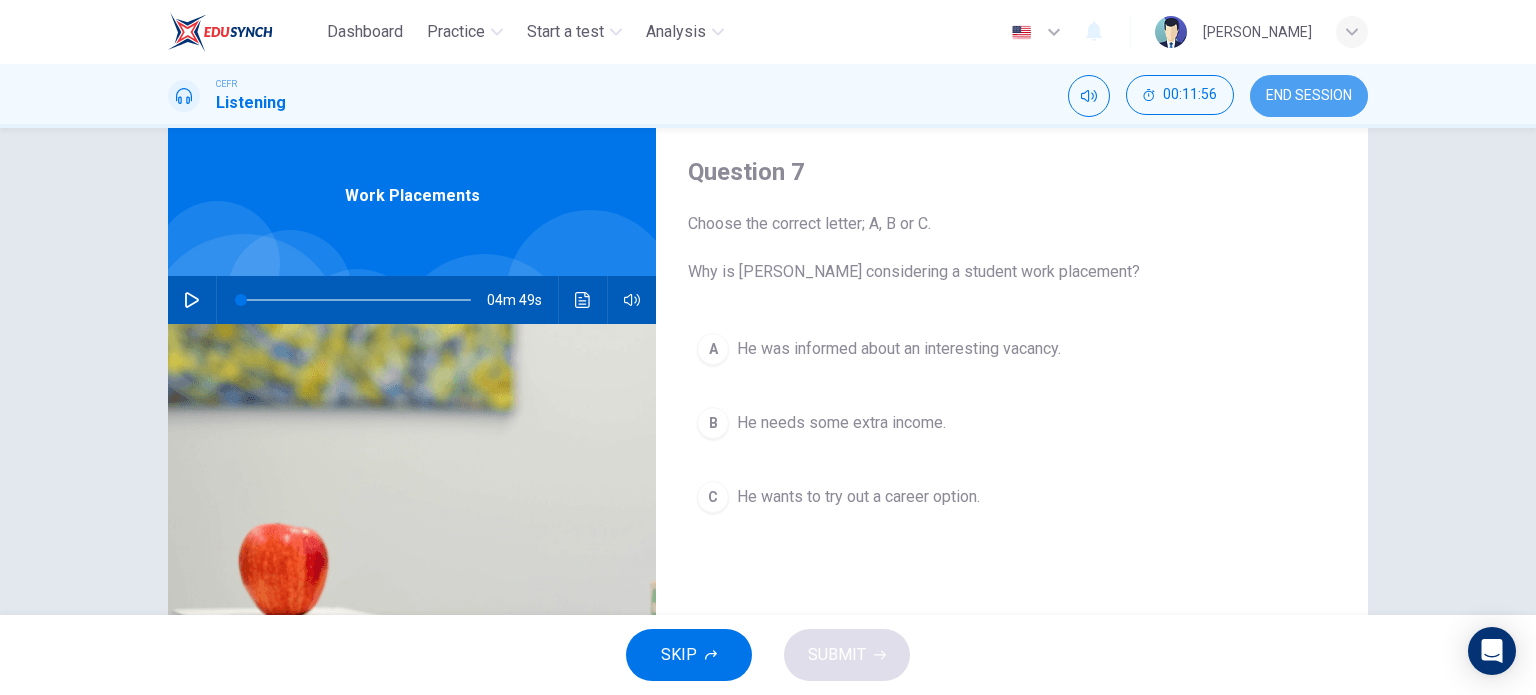 click on "END SESSION" at bounding box center (1309, 96) 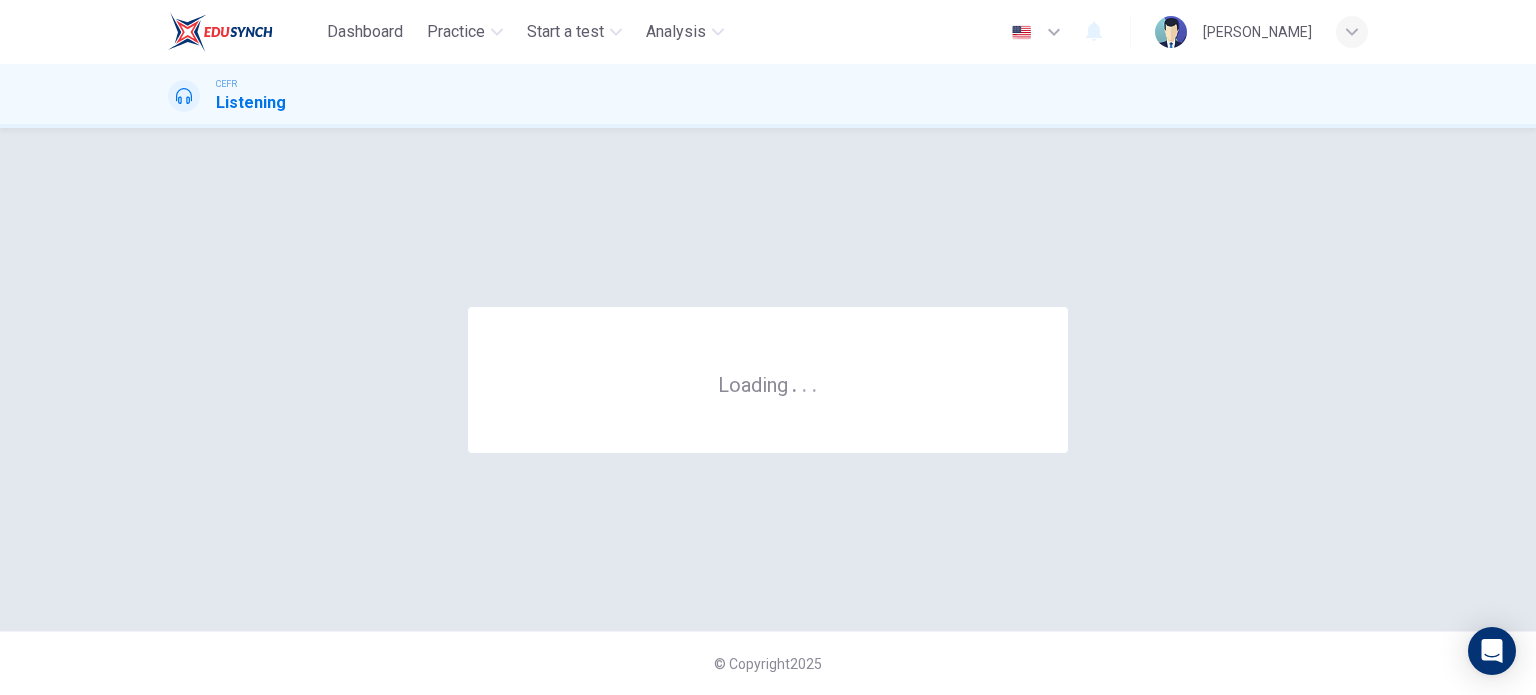 scroll, scrollTop: 0, scrollLeft: 0, axis: both 